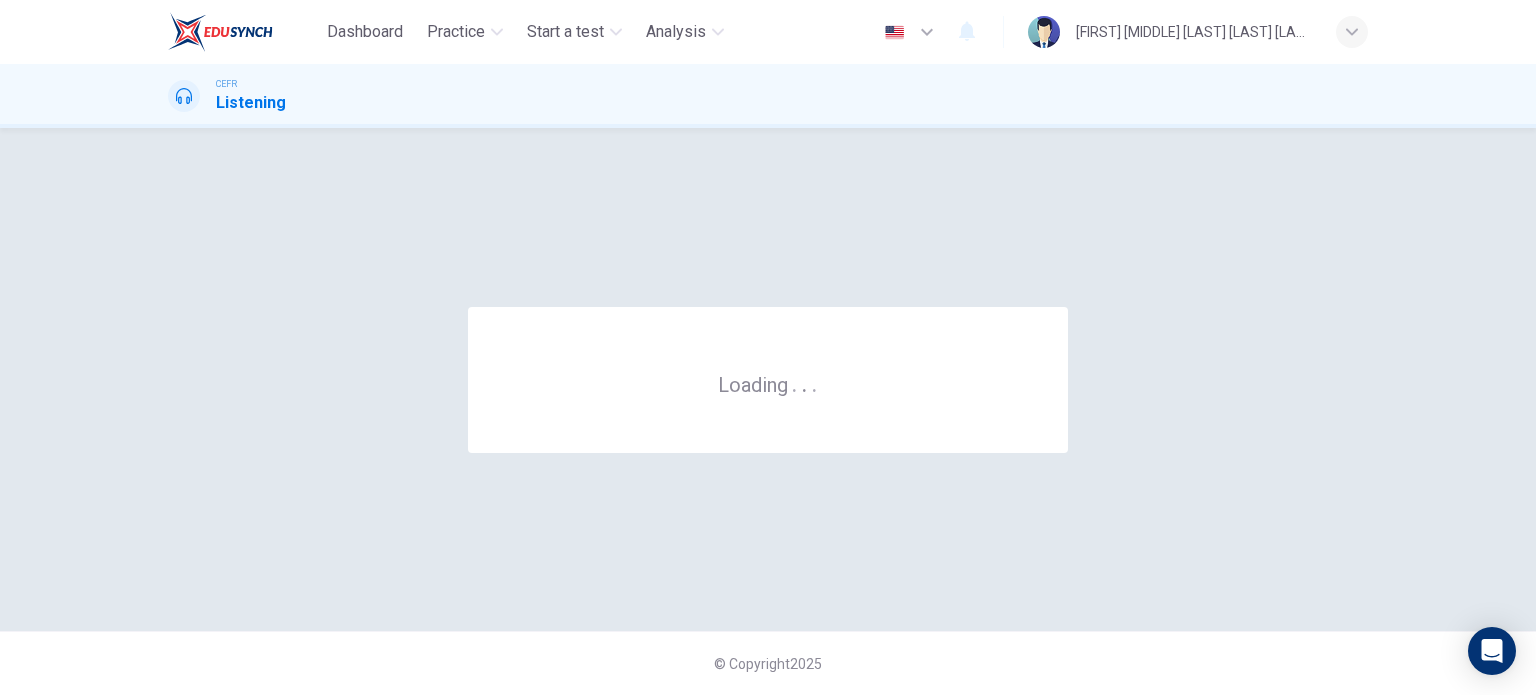 scroll, scrollTop: 0, scrollLeft: 0, axis: both 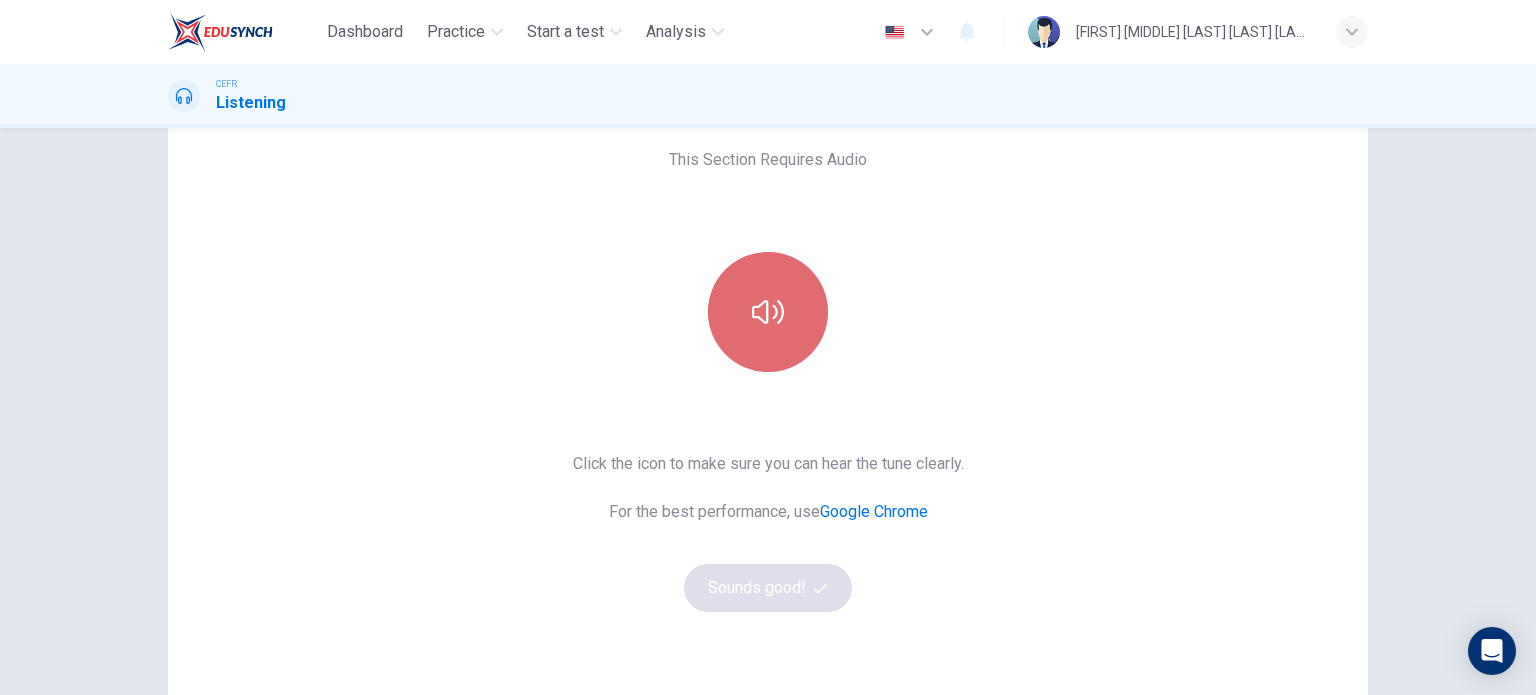 click at bounding box center (768, 312) 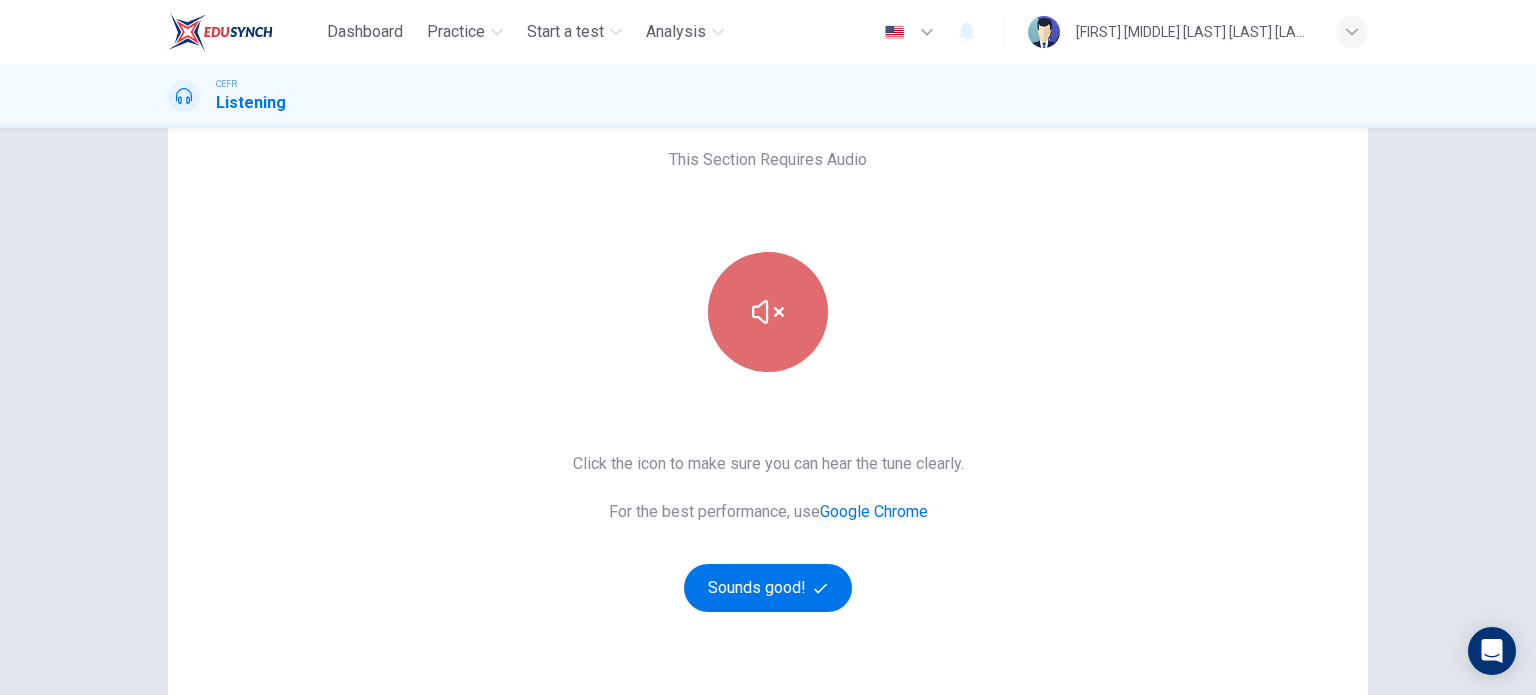 click at bounding box center (768, 312) 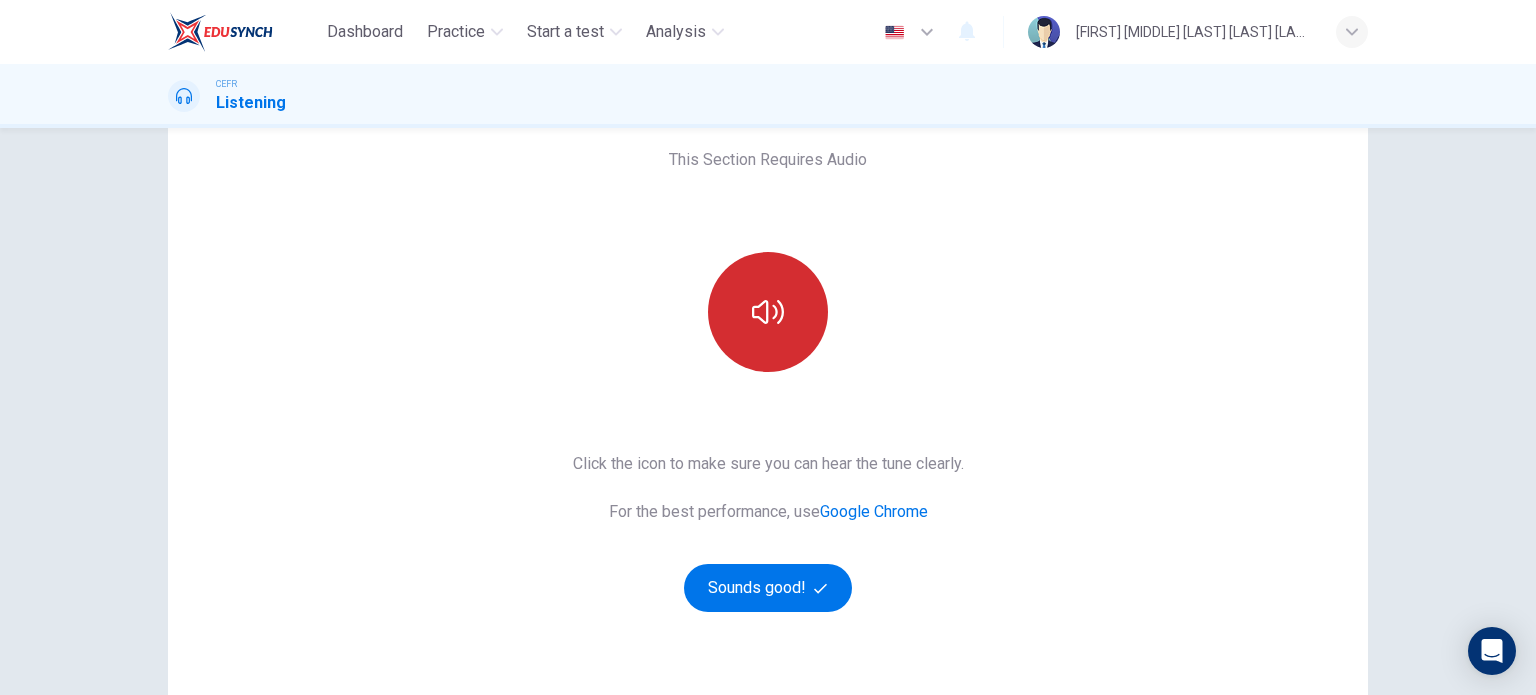 click at bounding box center [768, 312] 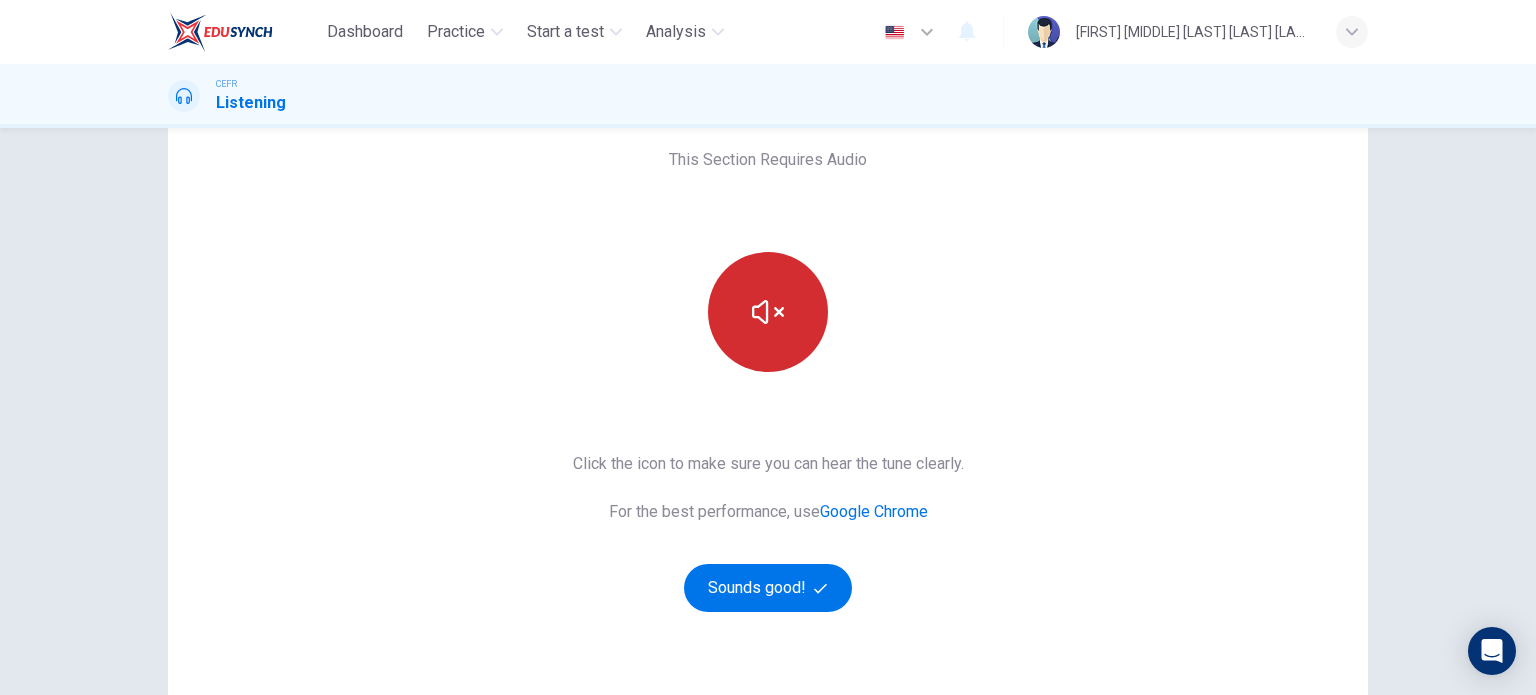 click at bounding box center [768, 312] 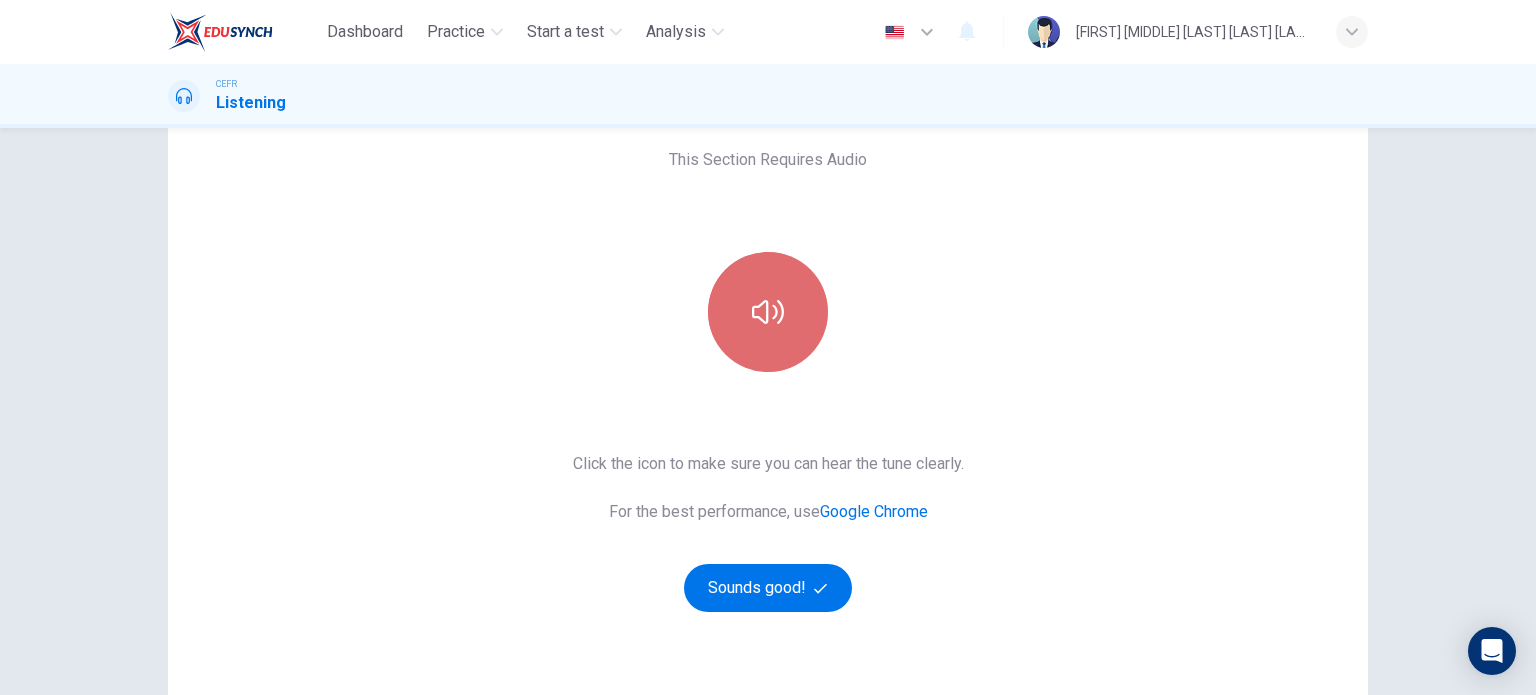 click at bounding box center [768, 312] 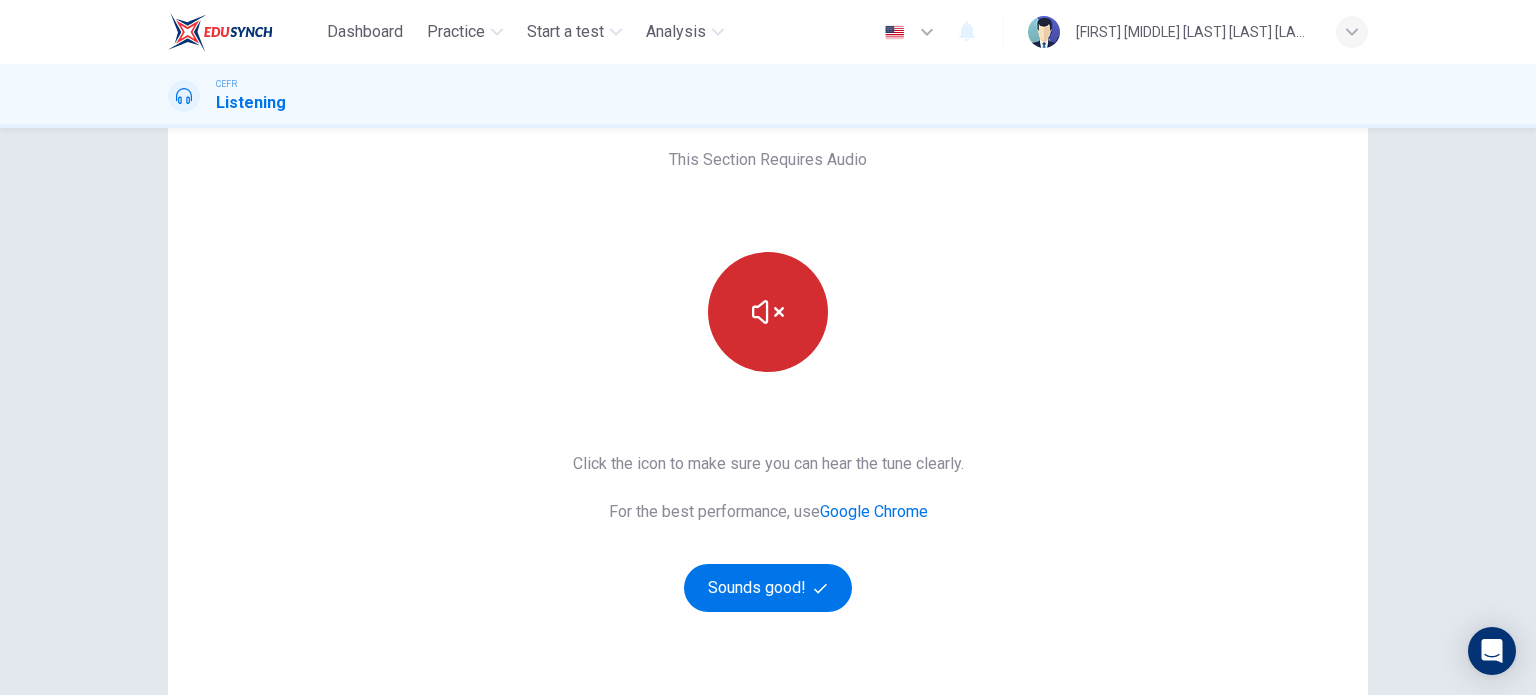 click at bounding box center (768, 312) 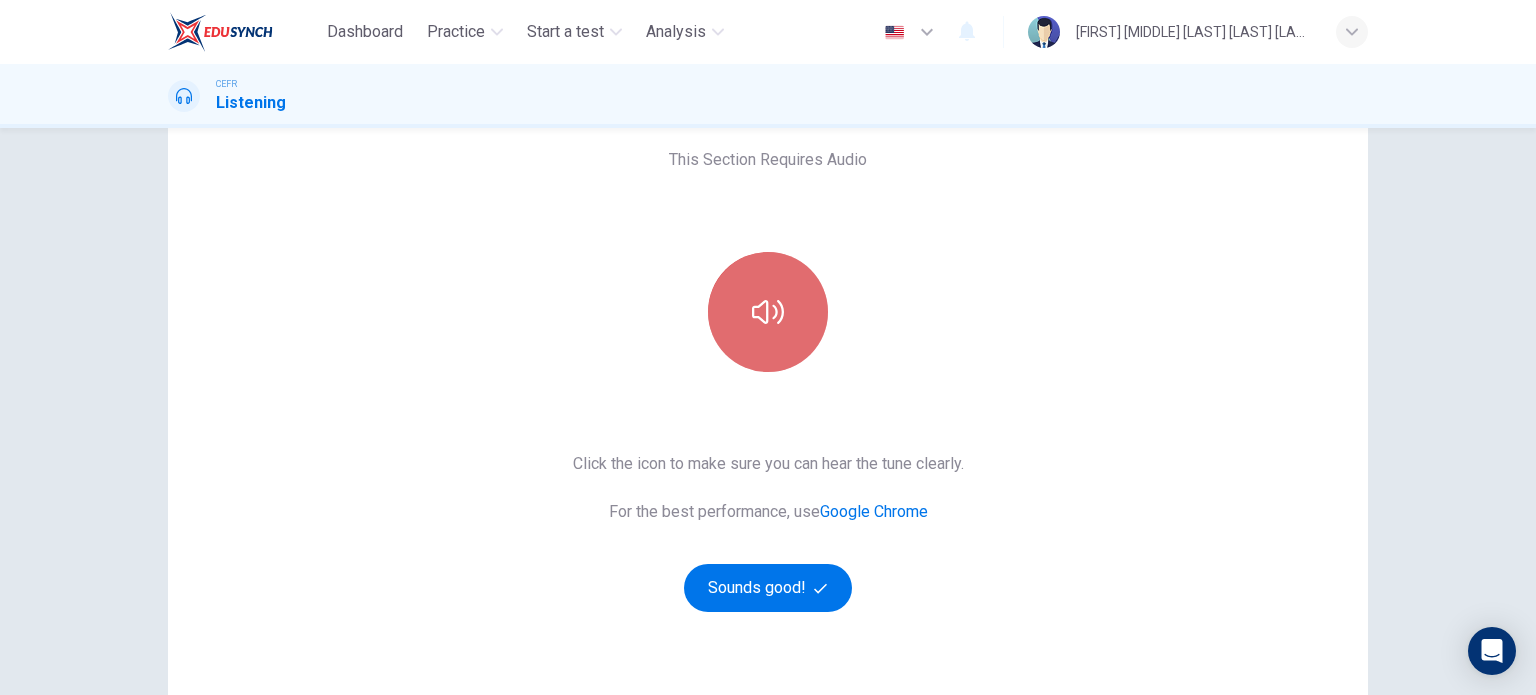 click at bounding box center [768, 312] 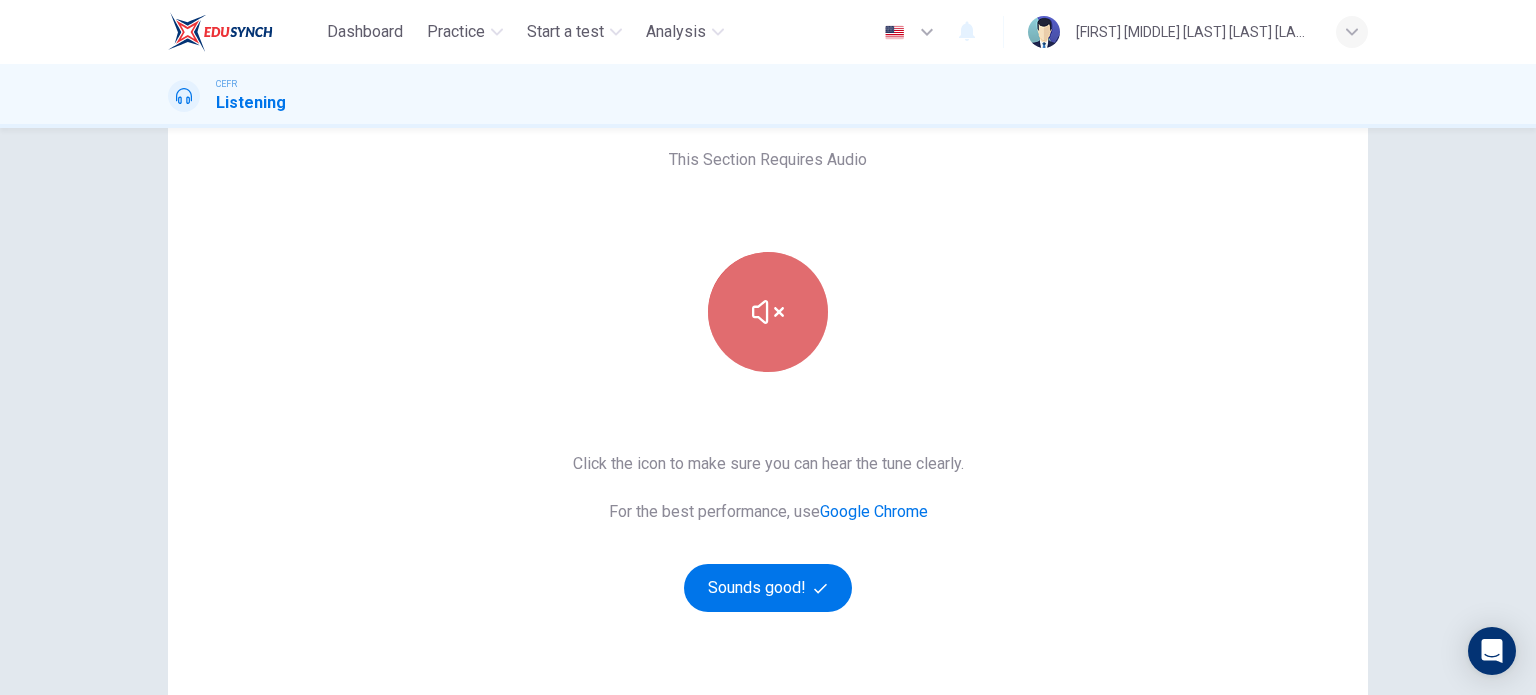 click at bounding box center (768, 312) 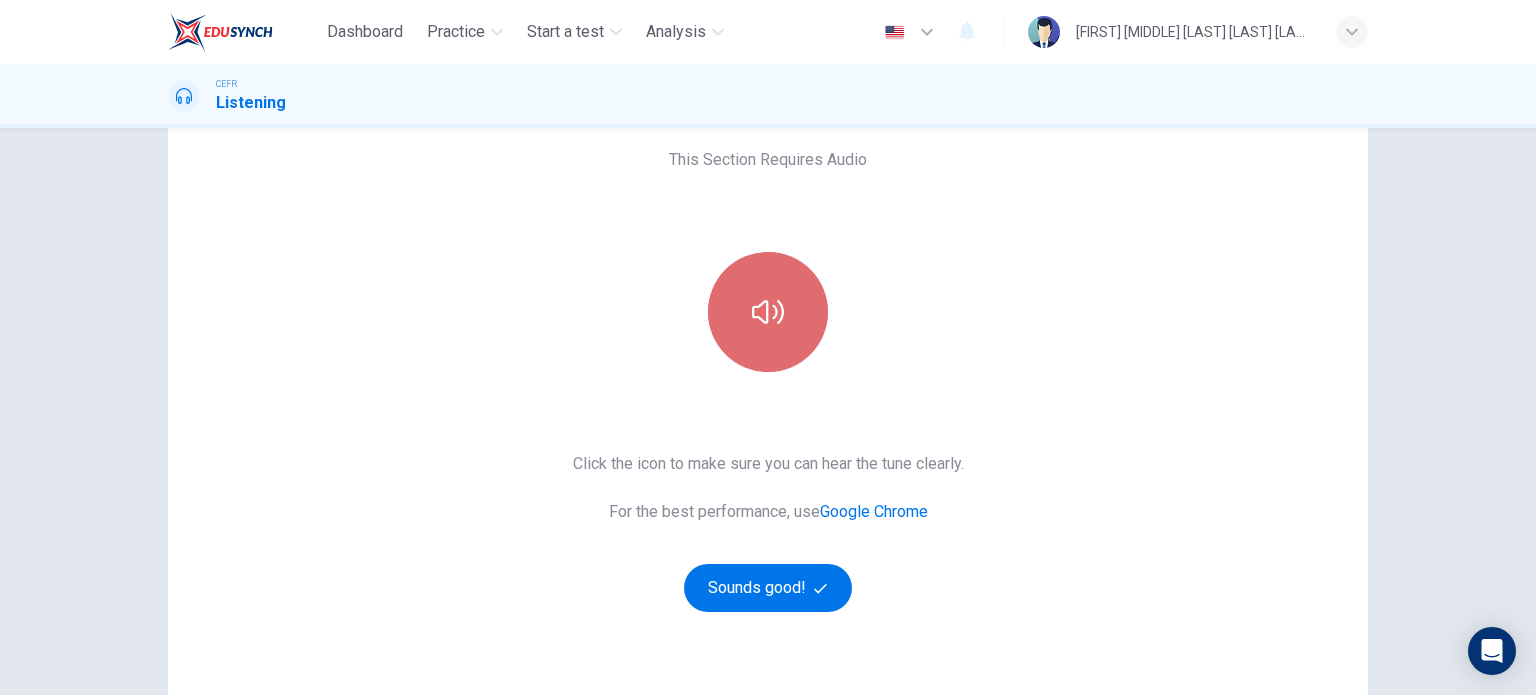 click at bounding box center (768, 312) 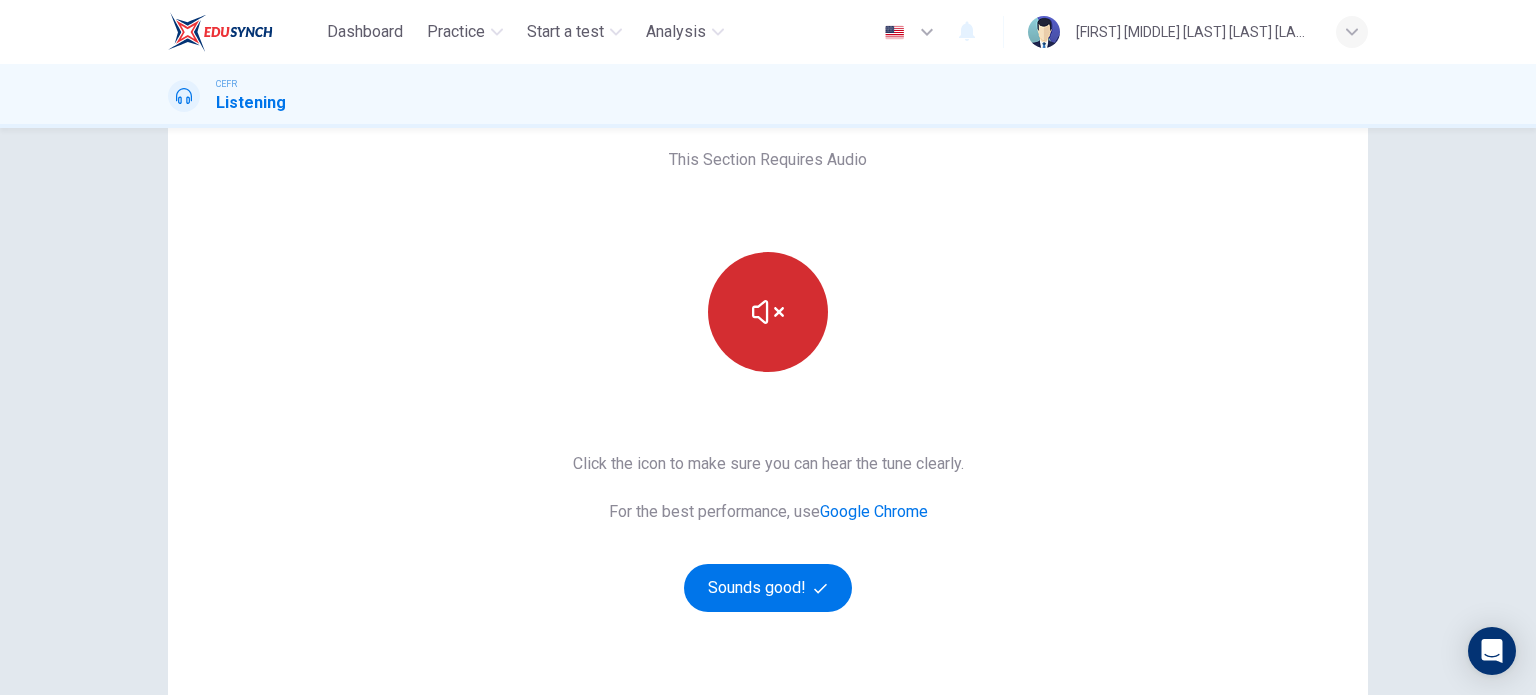 click at bounding box center [768, 312] 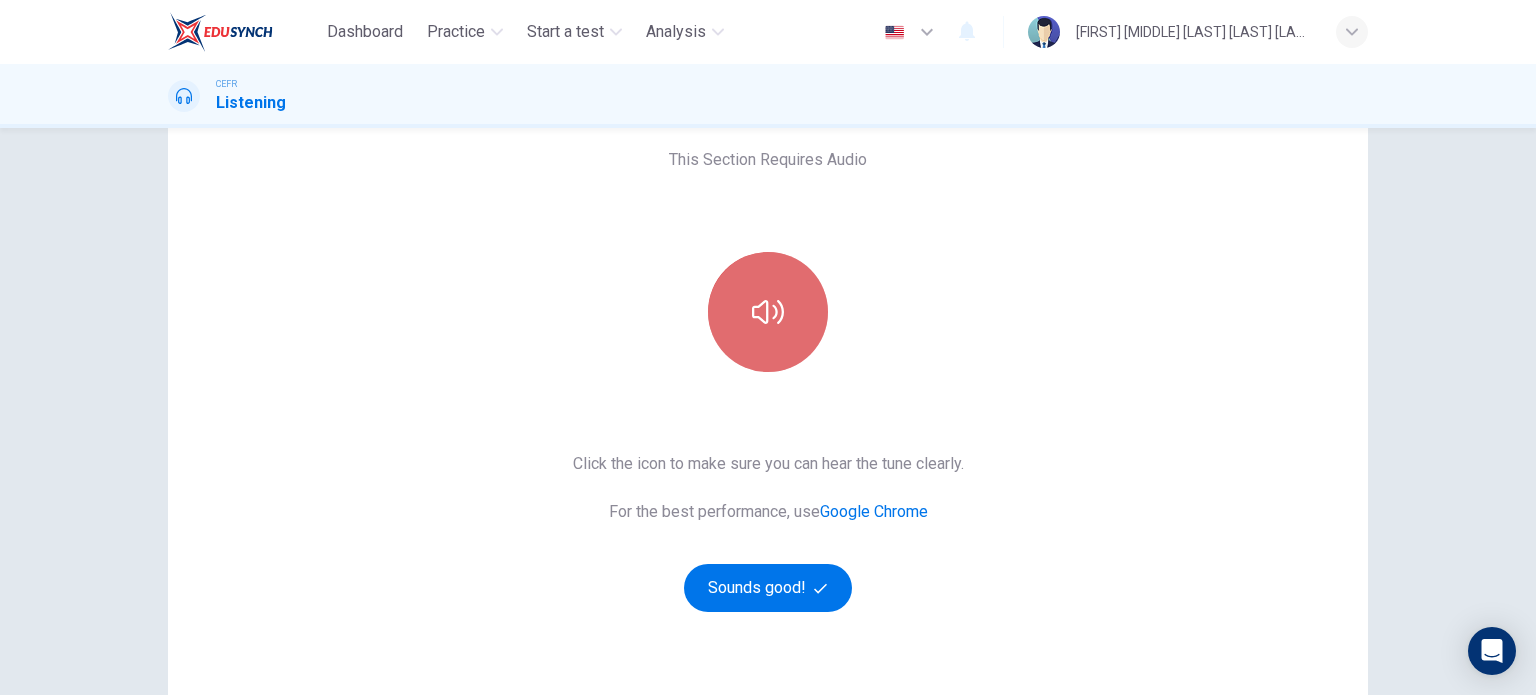 click at bounding box center (768, 312) 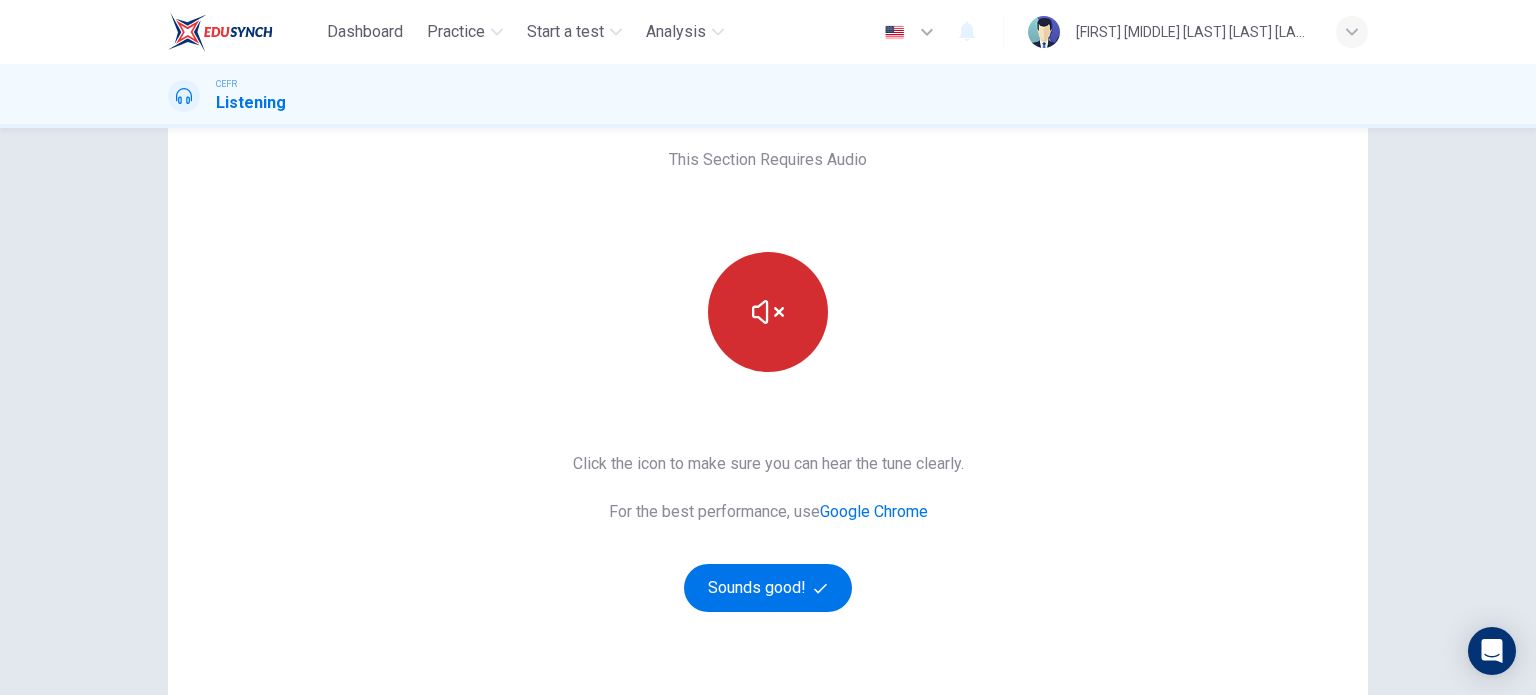 click at bounding box center [768, 312] 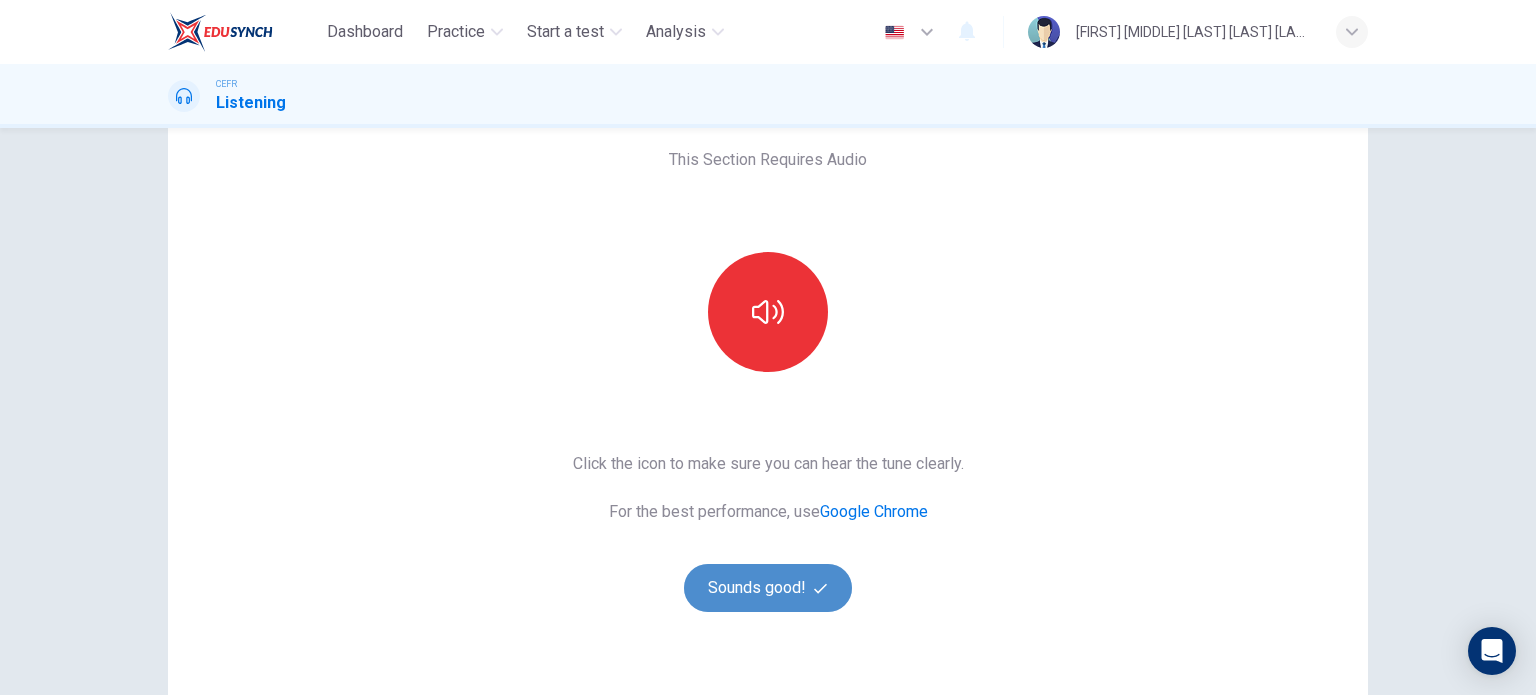 click at bounding box center [820, 588] 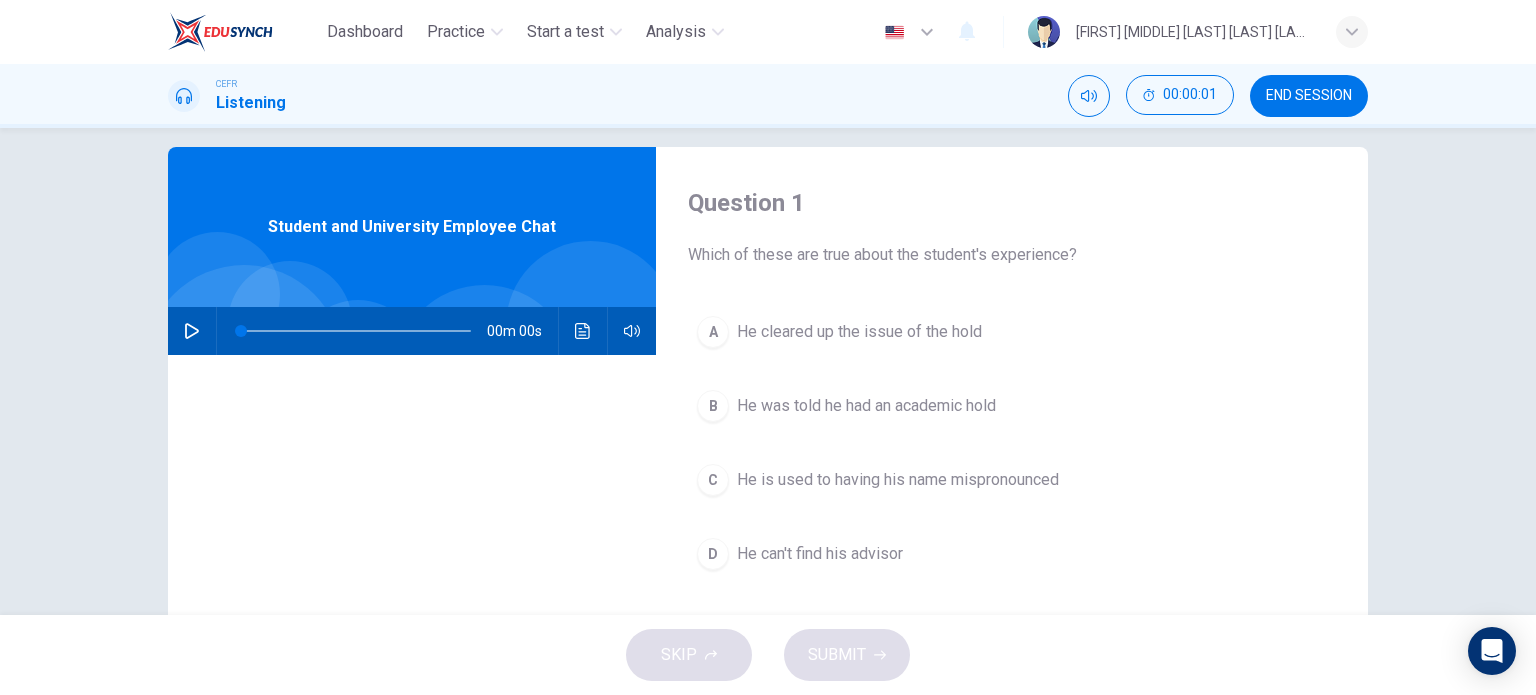 scroll, scrollTop: 0, scrollLeft: 0, axis: both 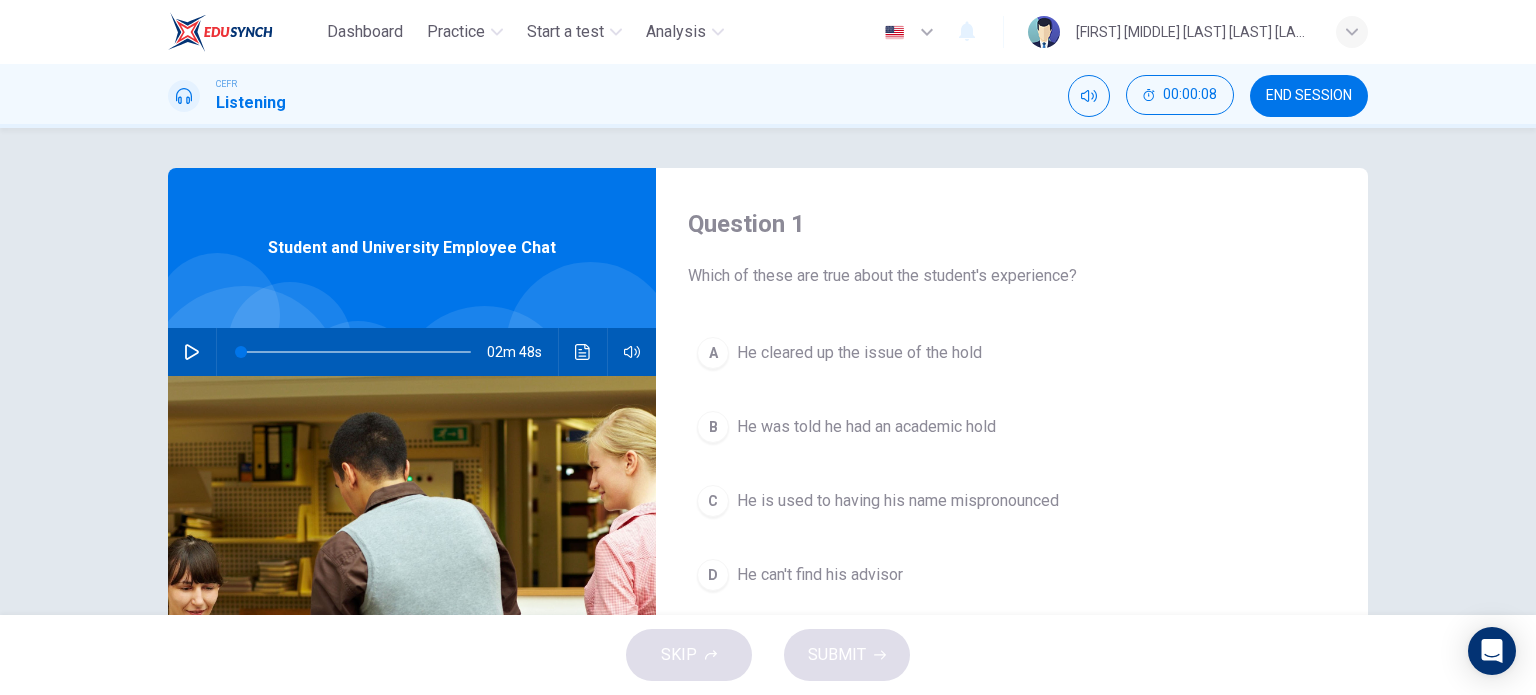 click on "02m 48s" at bounding box center (412, 352) 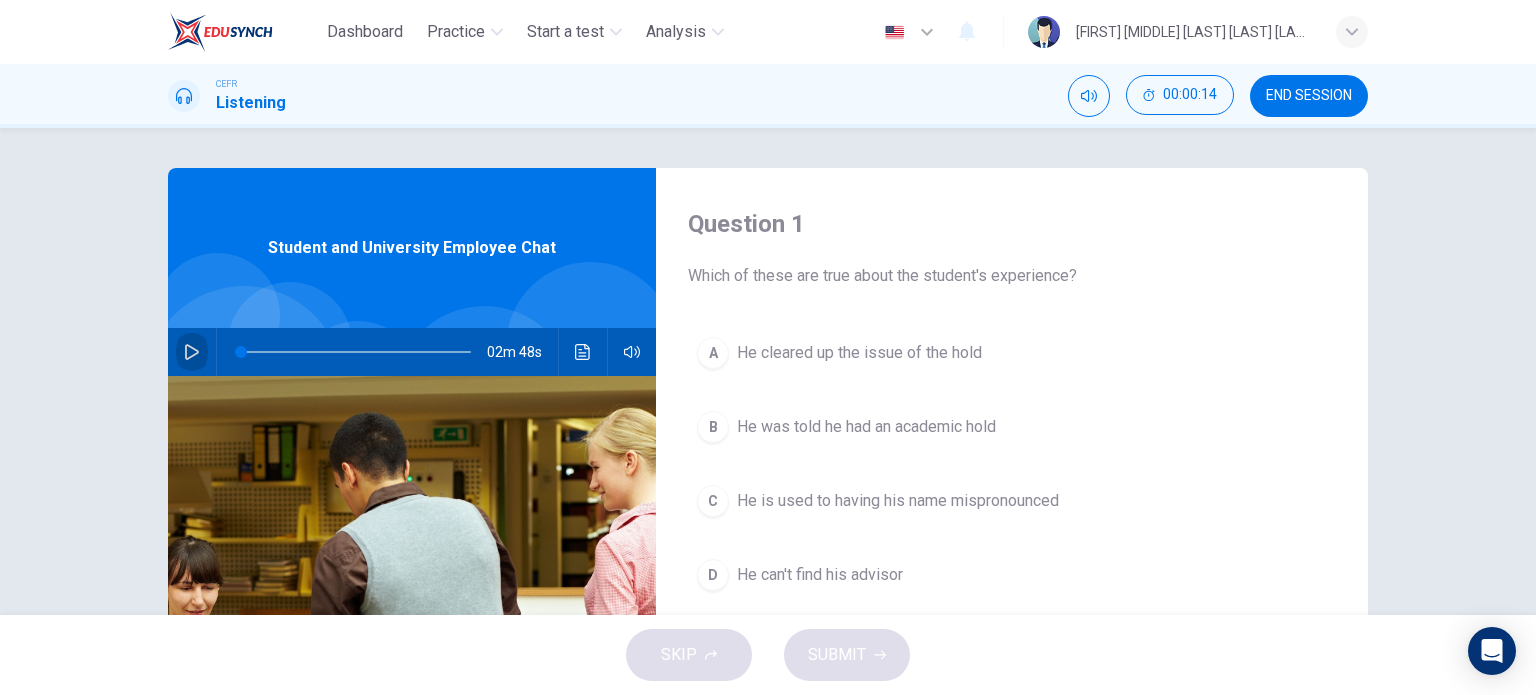 click at bounding box center [192, 352] 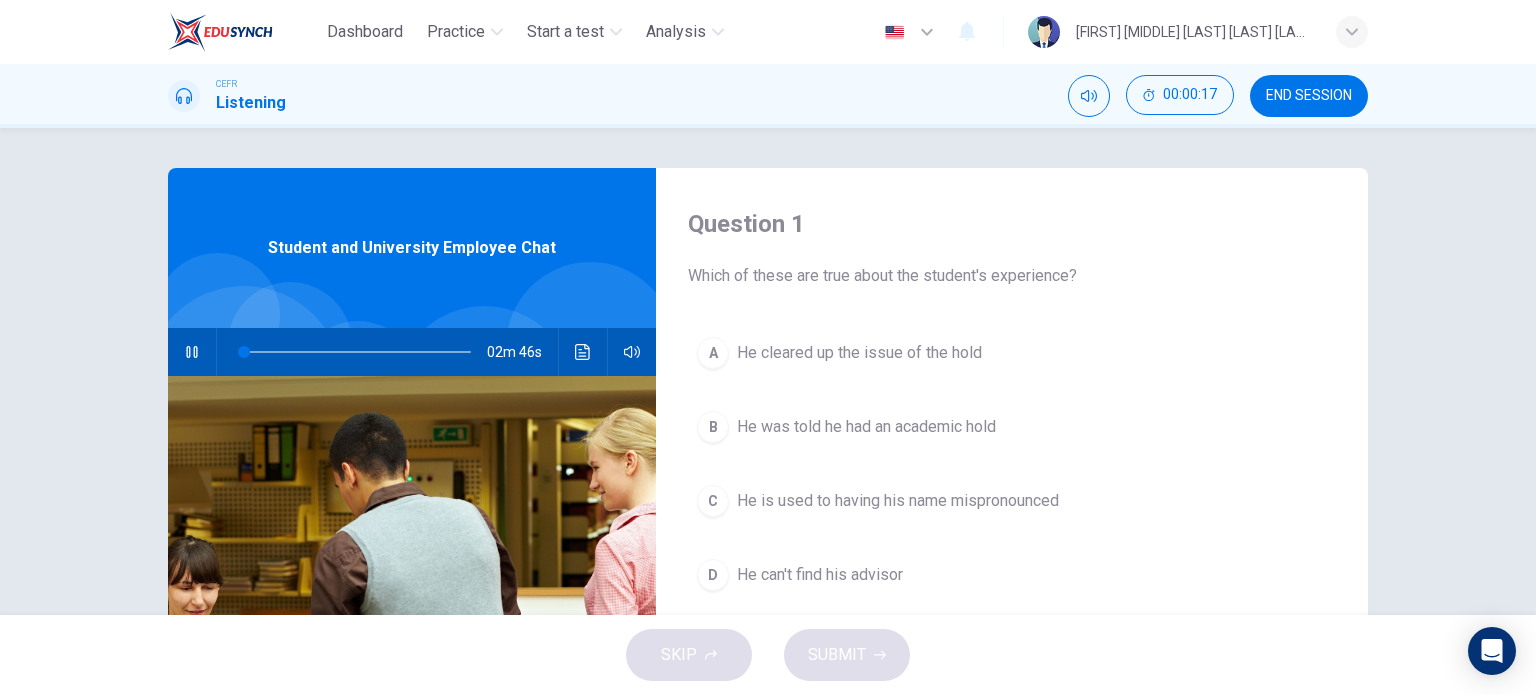 type 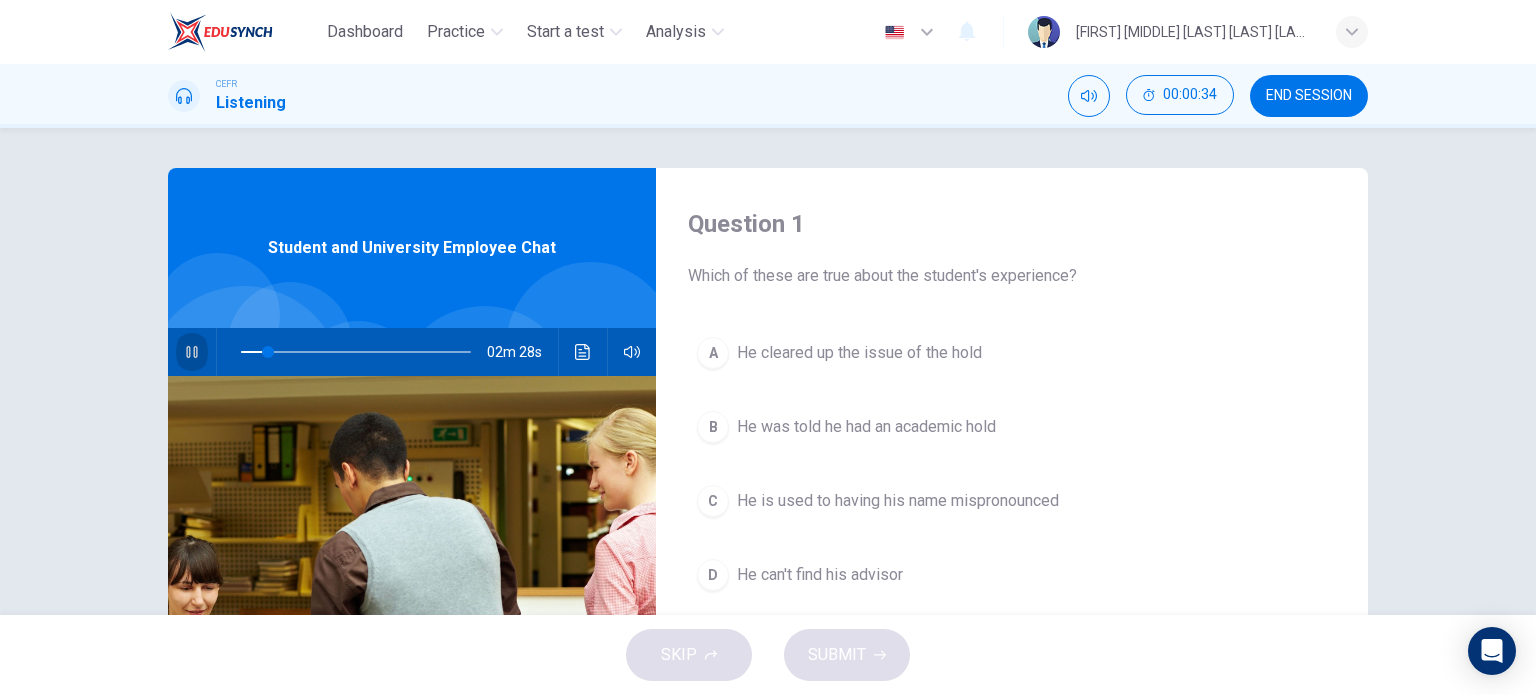 click at bounding box center (192, 352) 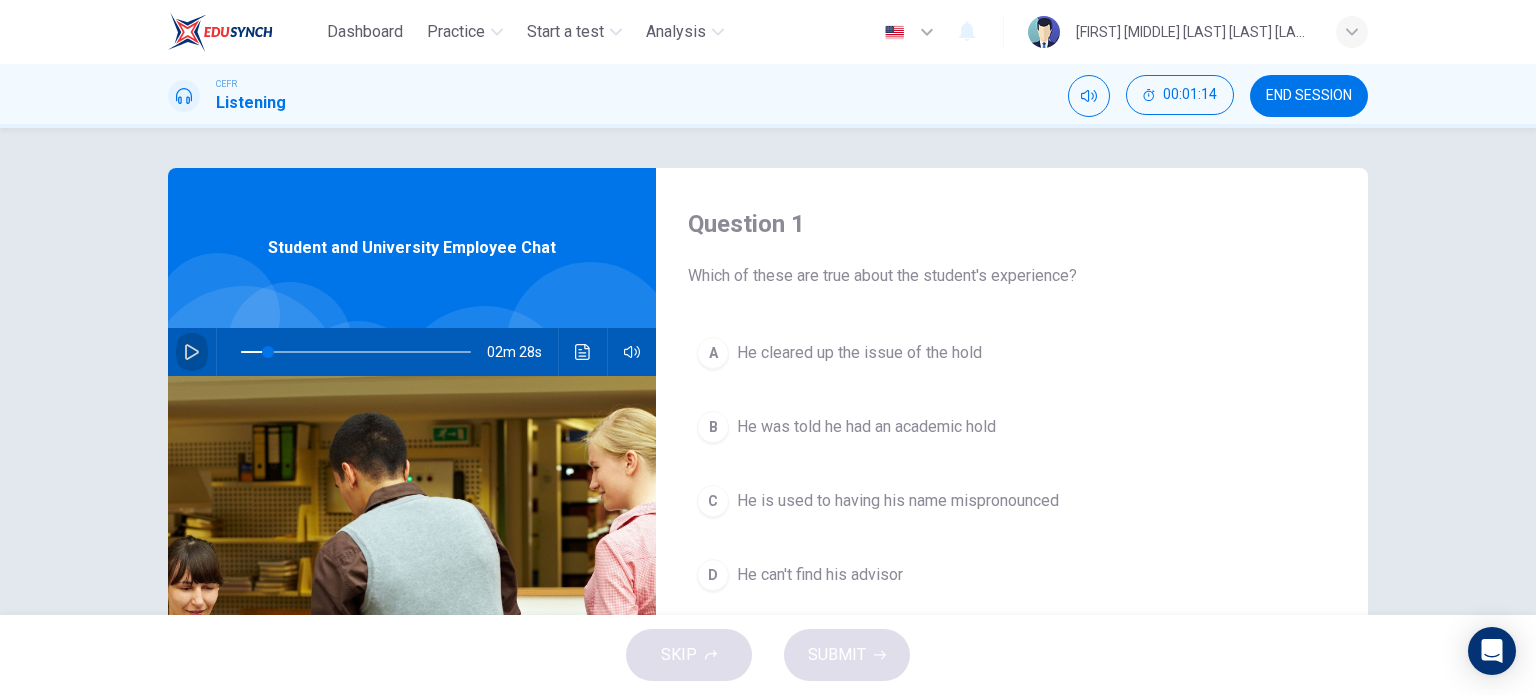 click at bounding box center [192, 352] 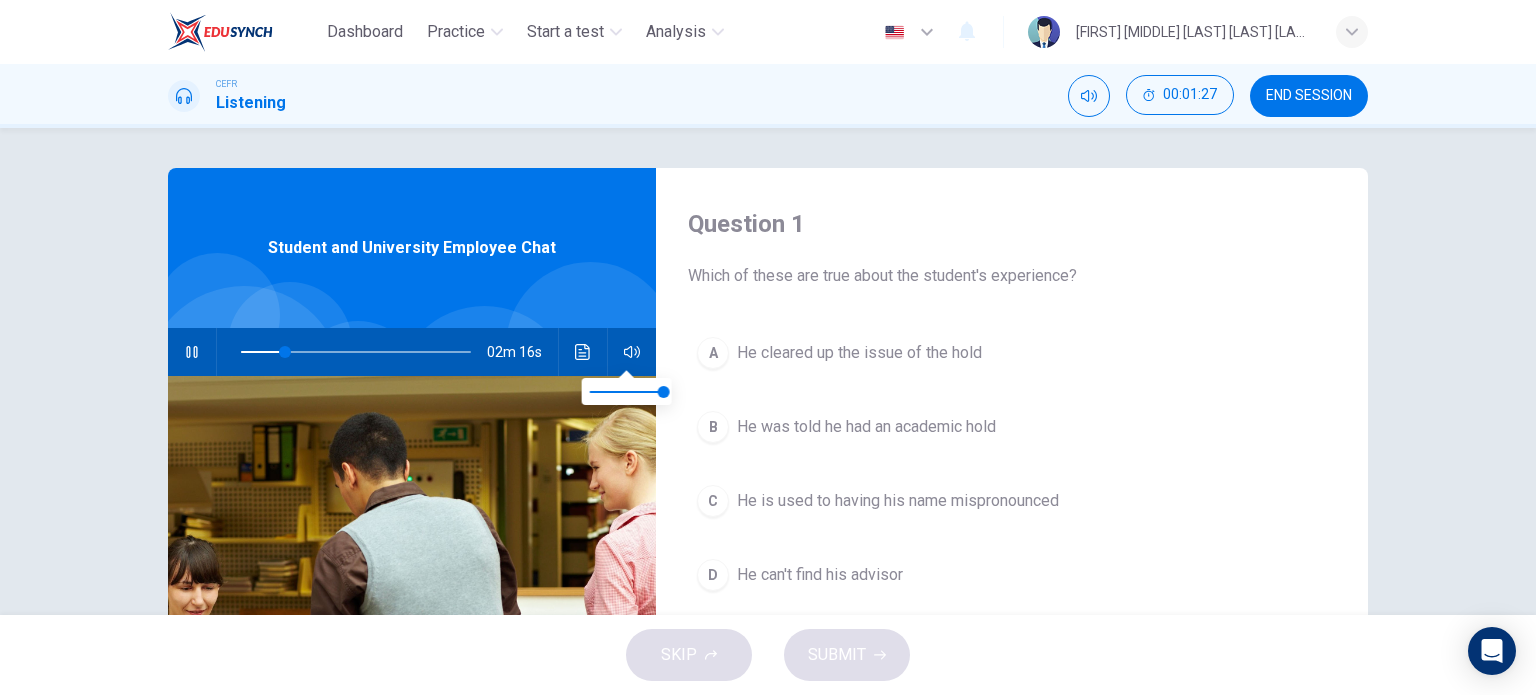 click at bounding box center [632, 352] 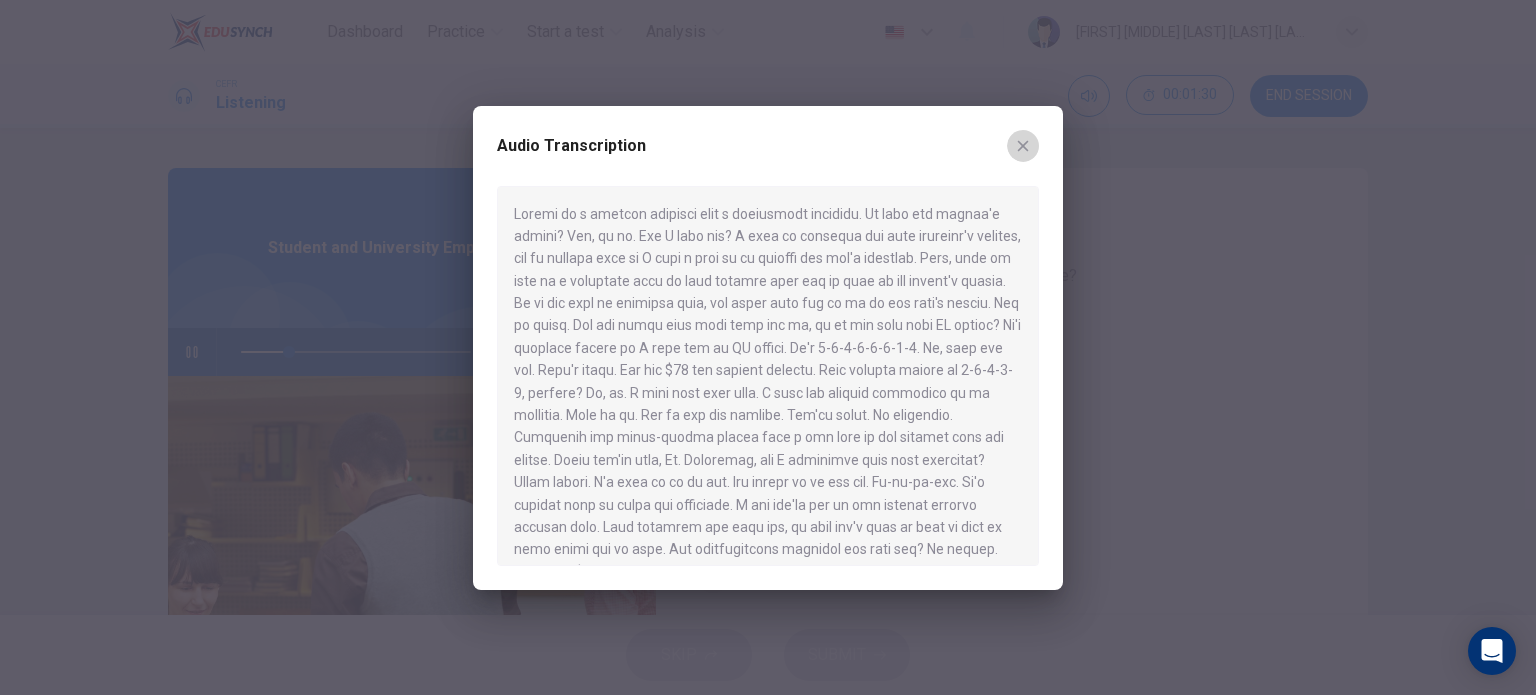 click at bounding box center (1023, 146) 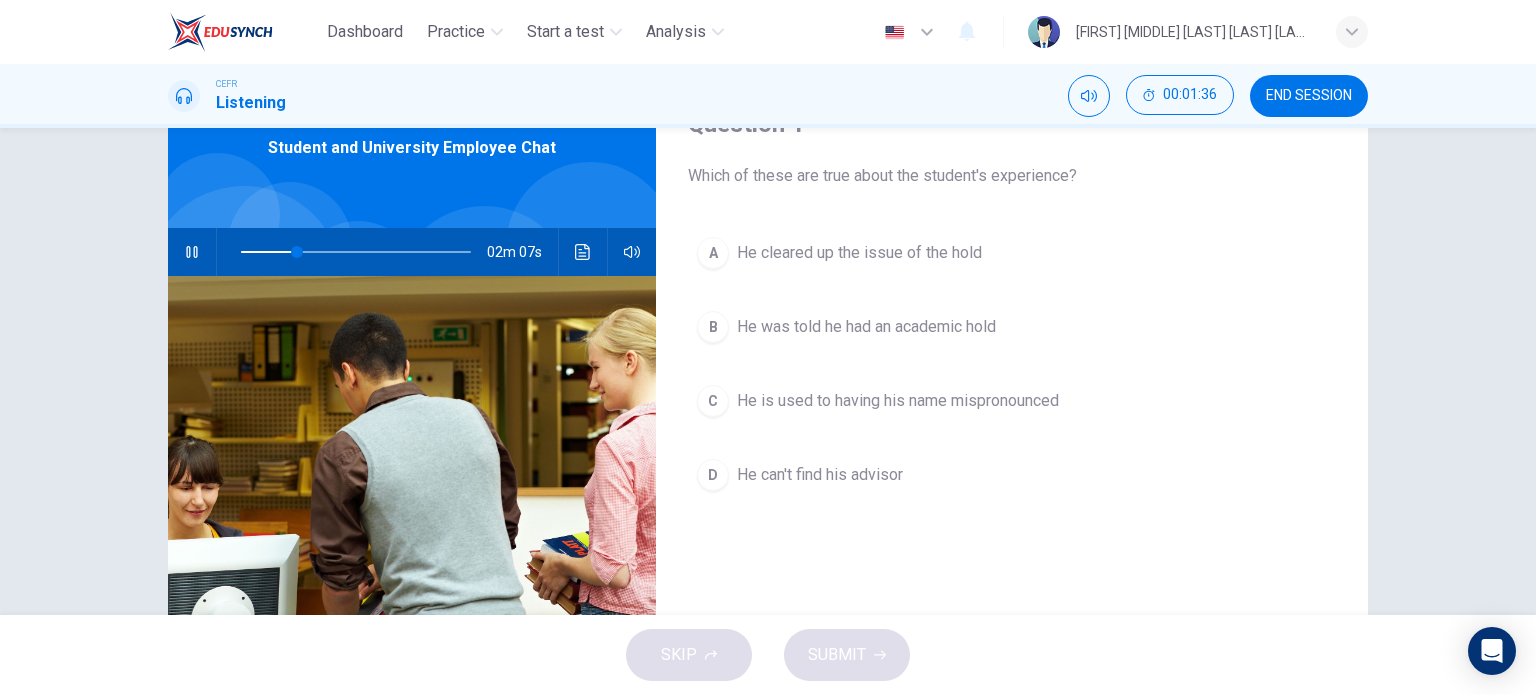 scroll, scrollTop: 0, scrollLeft: 0, axis: both 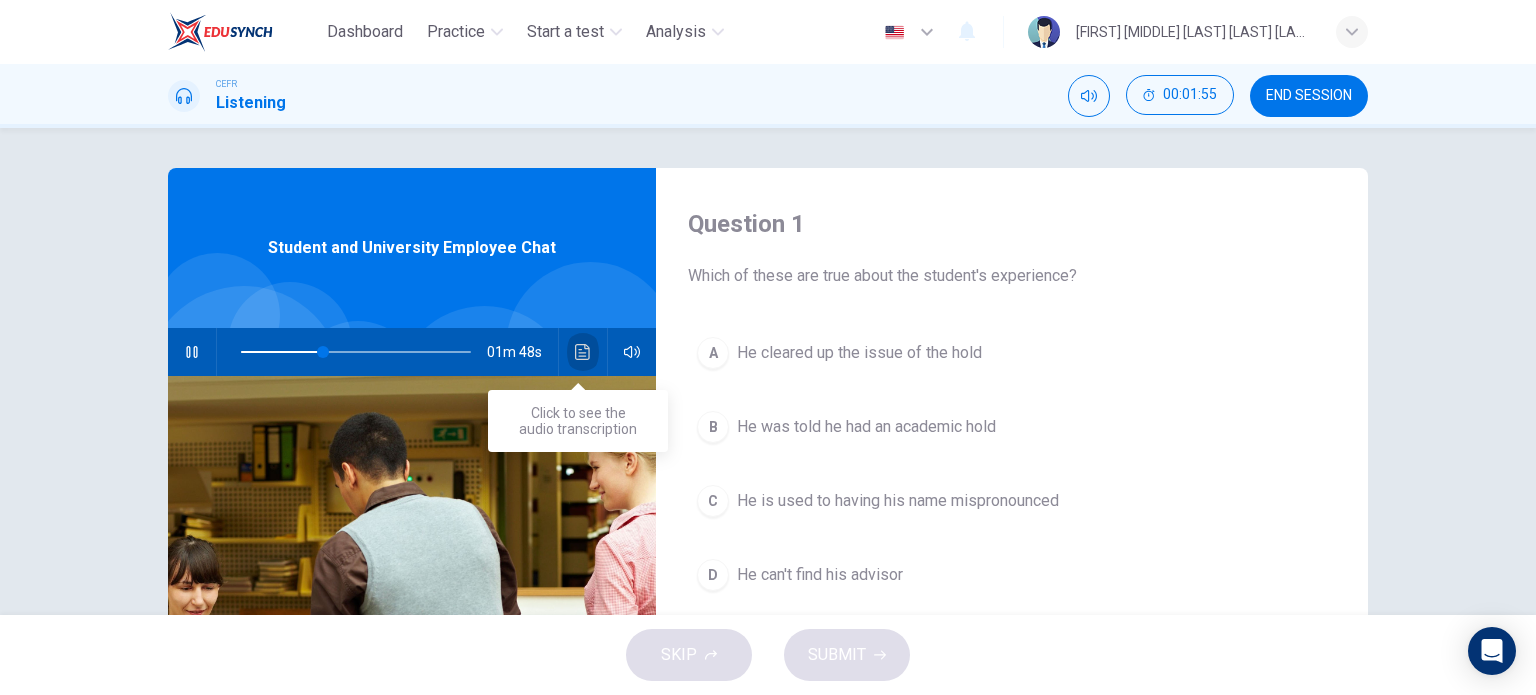click at bounding box center [583, 352] 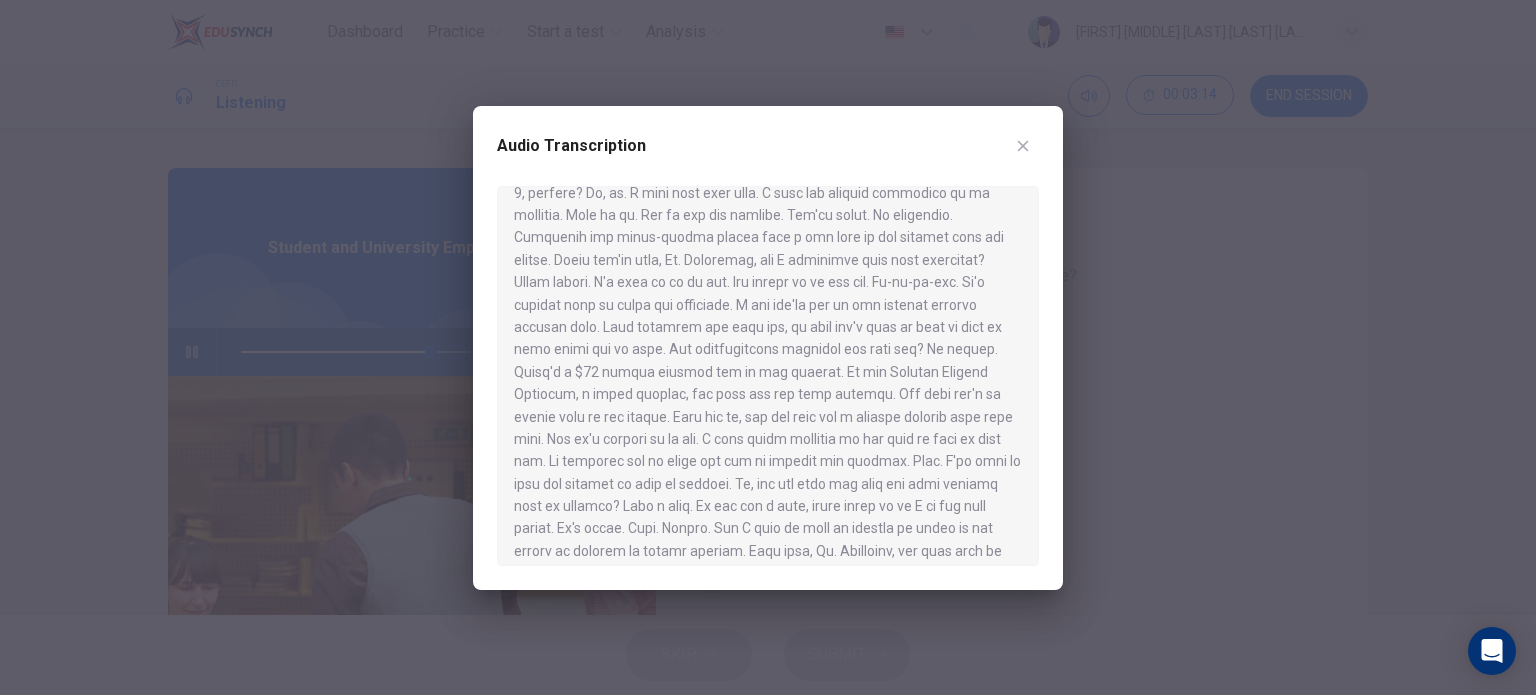 scroll, scrollTop: 236, scrollLeft: 0, axis: vertical 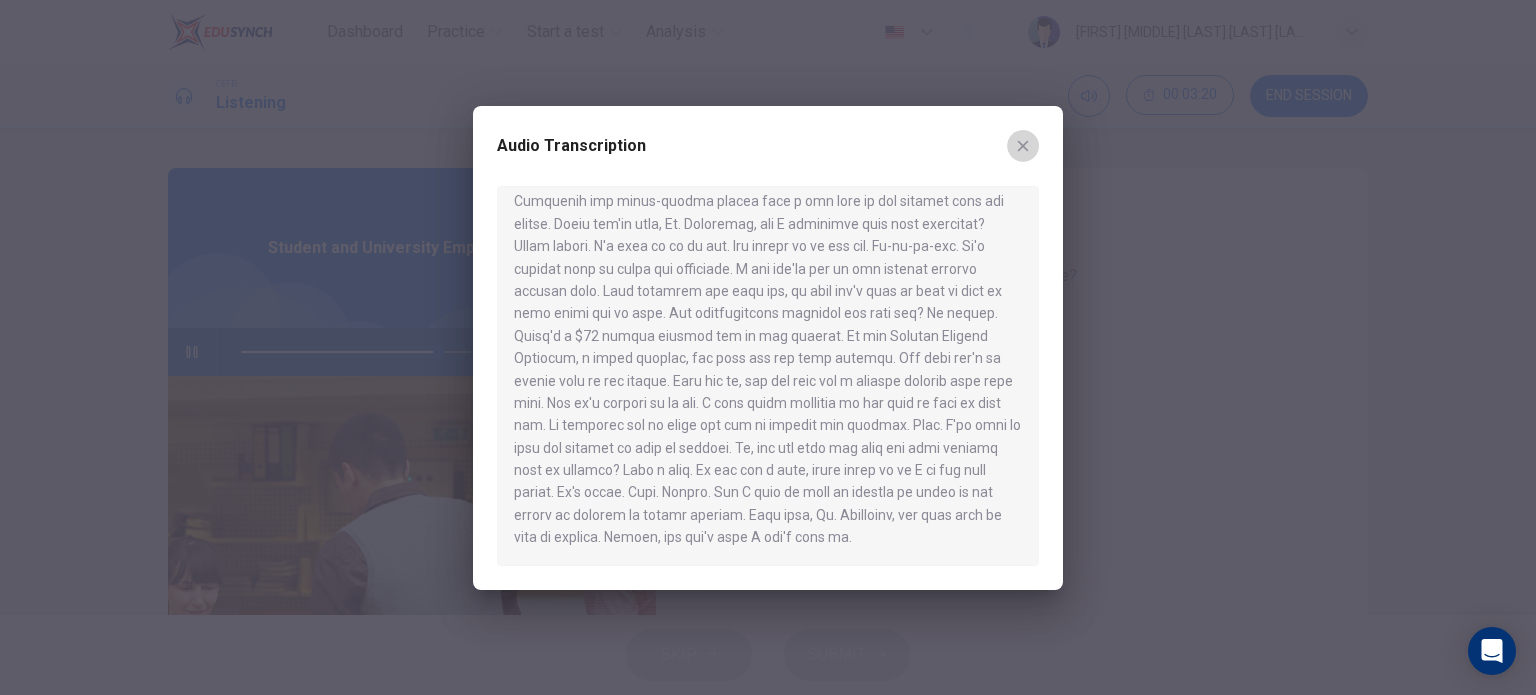 click at bounding box center (1023, 146) 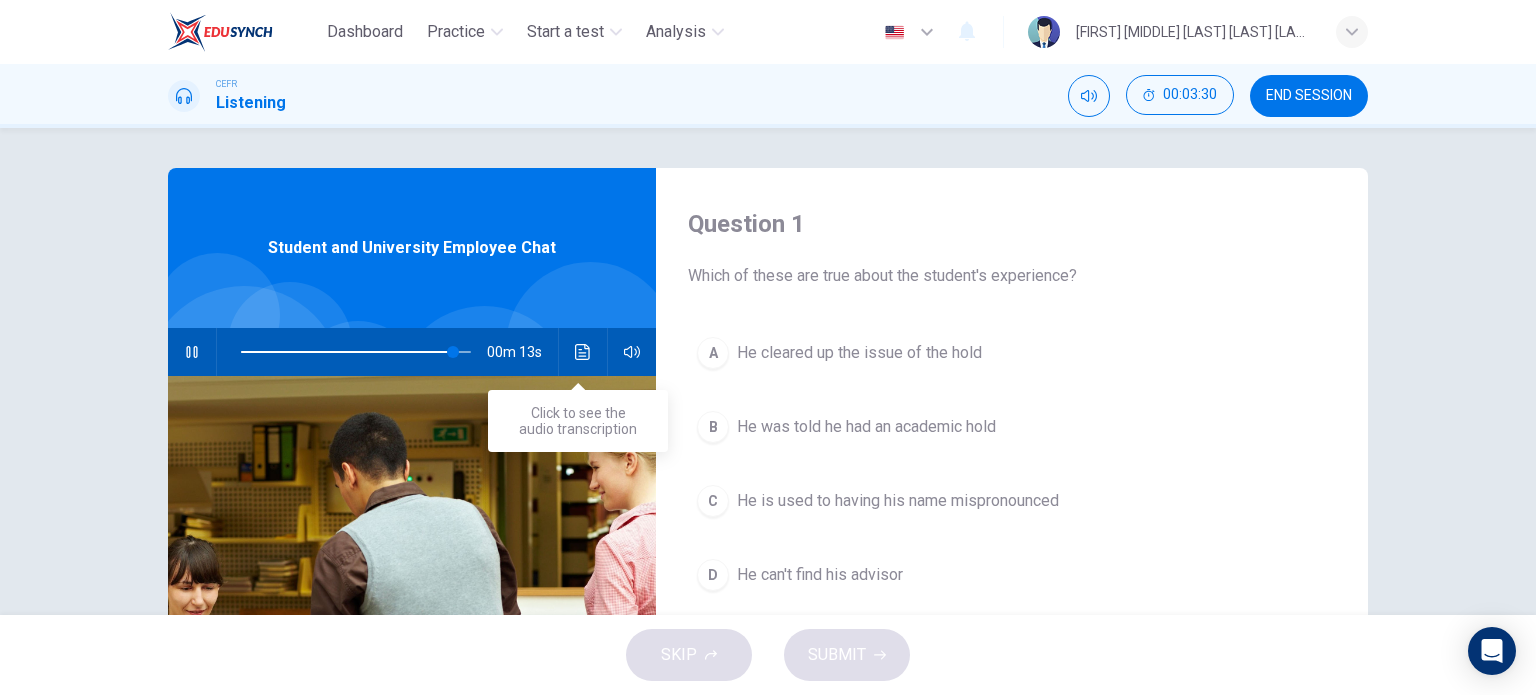 click at bounding box center [583, 352] 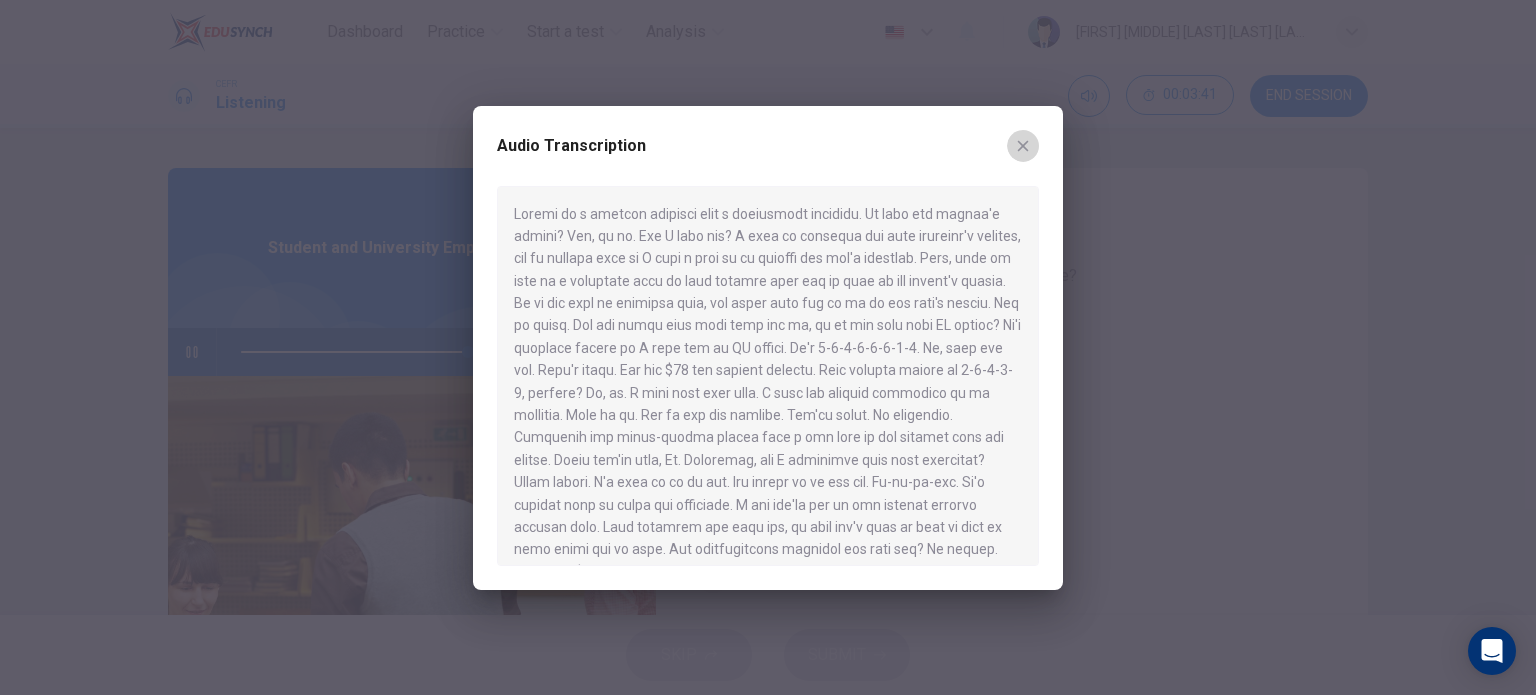 click at bounding box center [1023, 146] 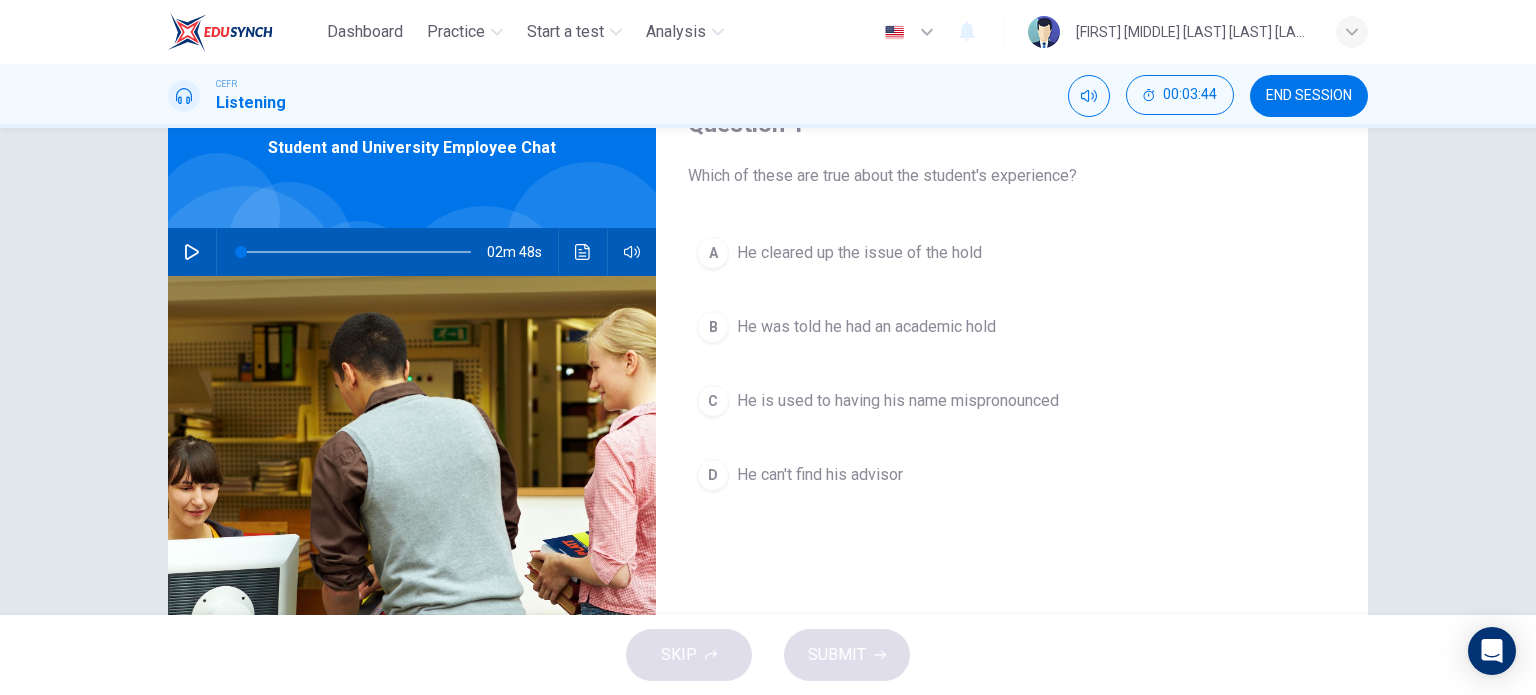 scroll, scrollTop: 0, scrollLeft: 0, axis: both 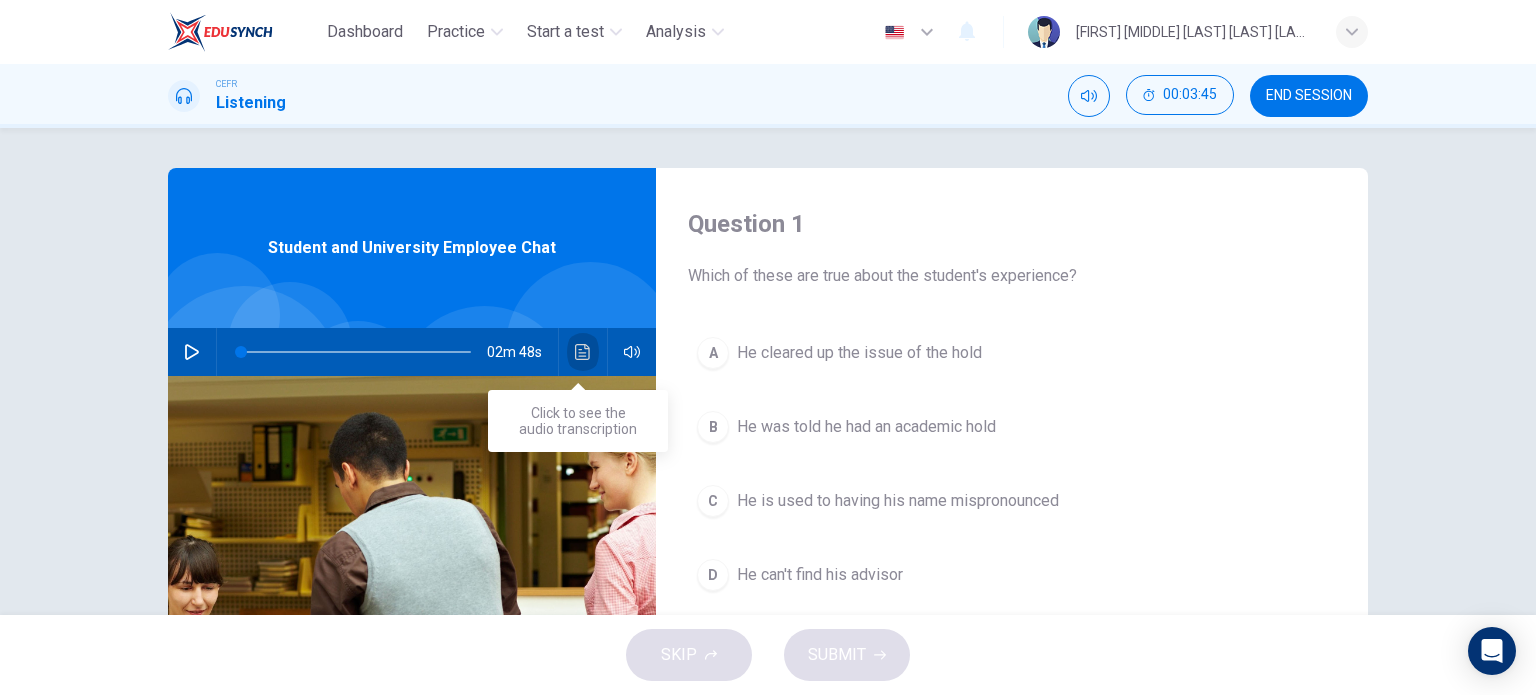 click at bounding box center [583, 352] 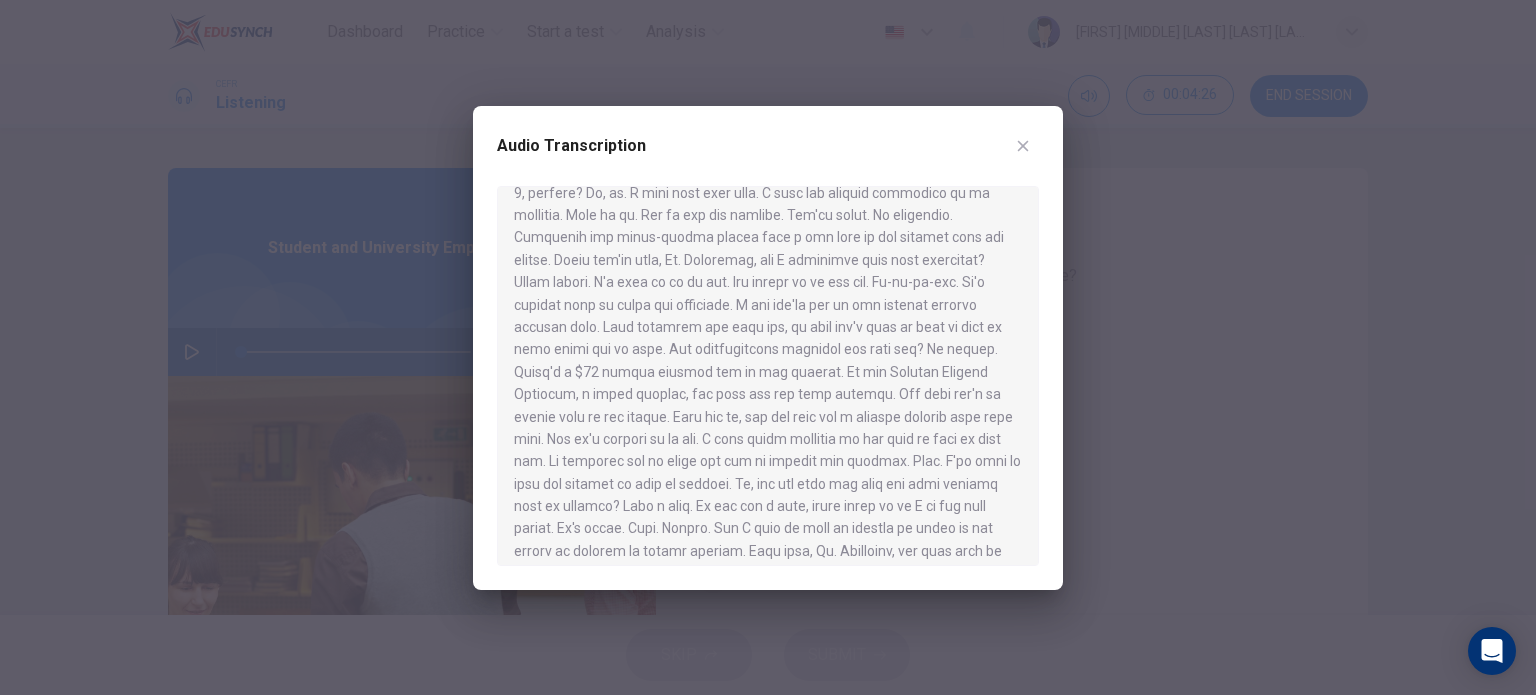 scroll, scrollTop: 236, scrollLeft: 0, axis: vertical 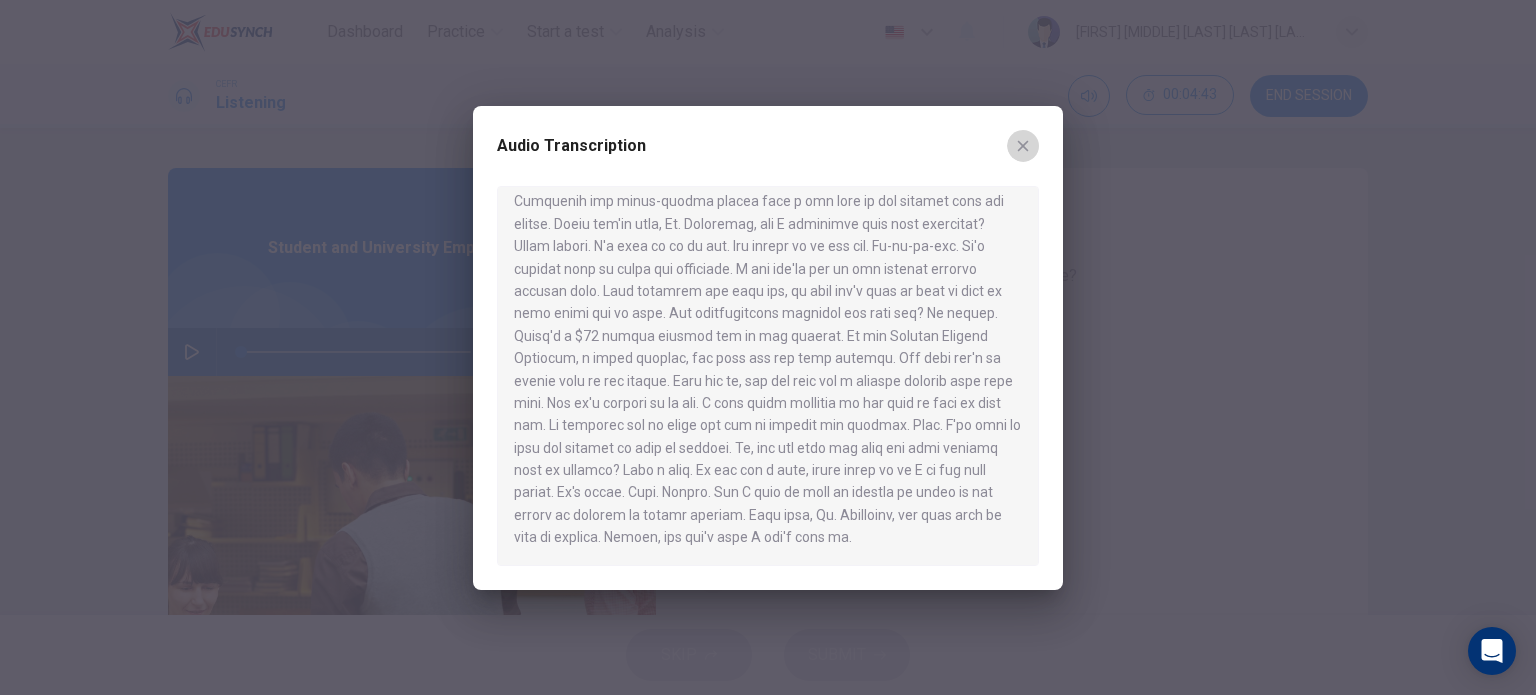 click at bounding box center (1023, 146) 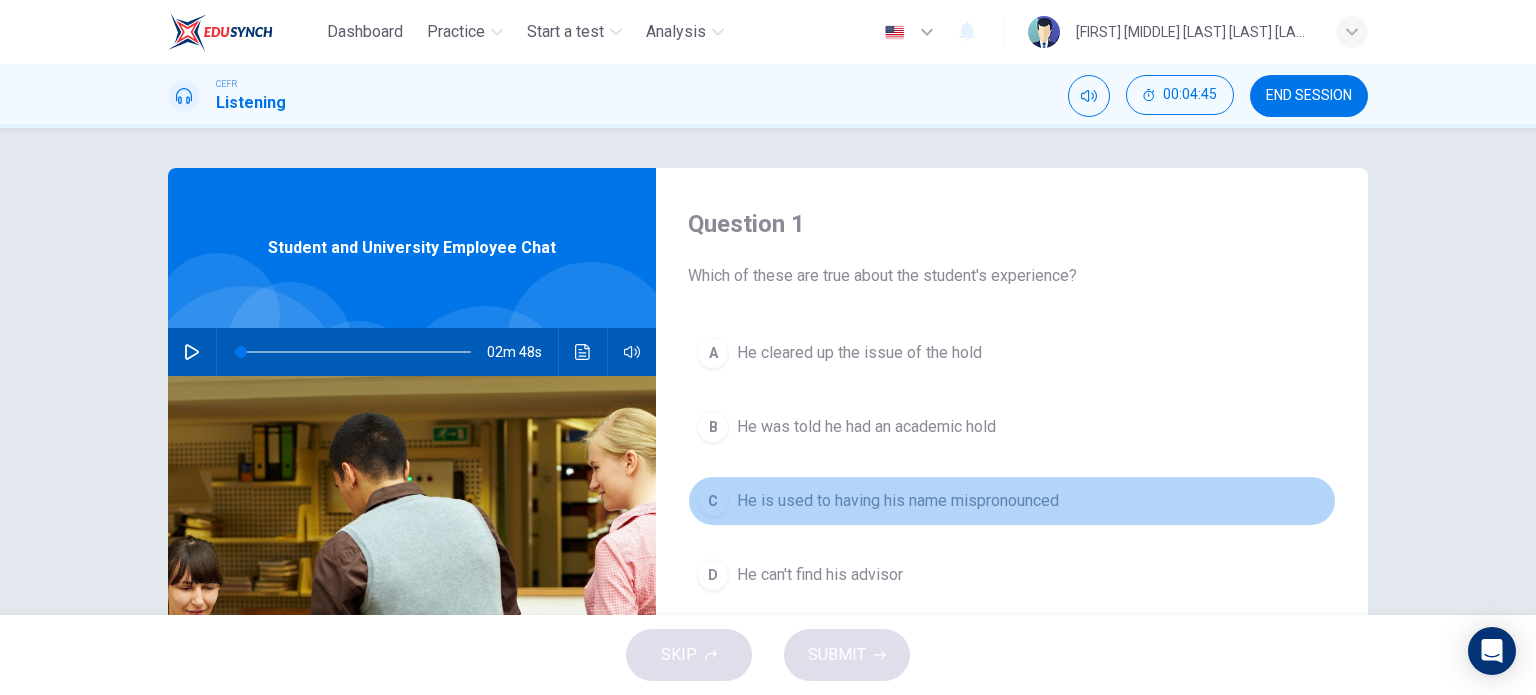 click on "C" at bounding box center (713, 353) 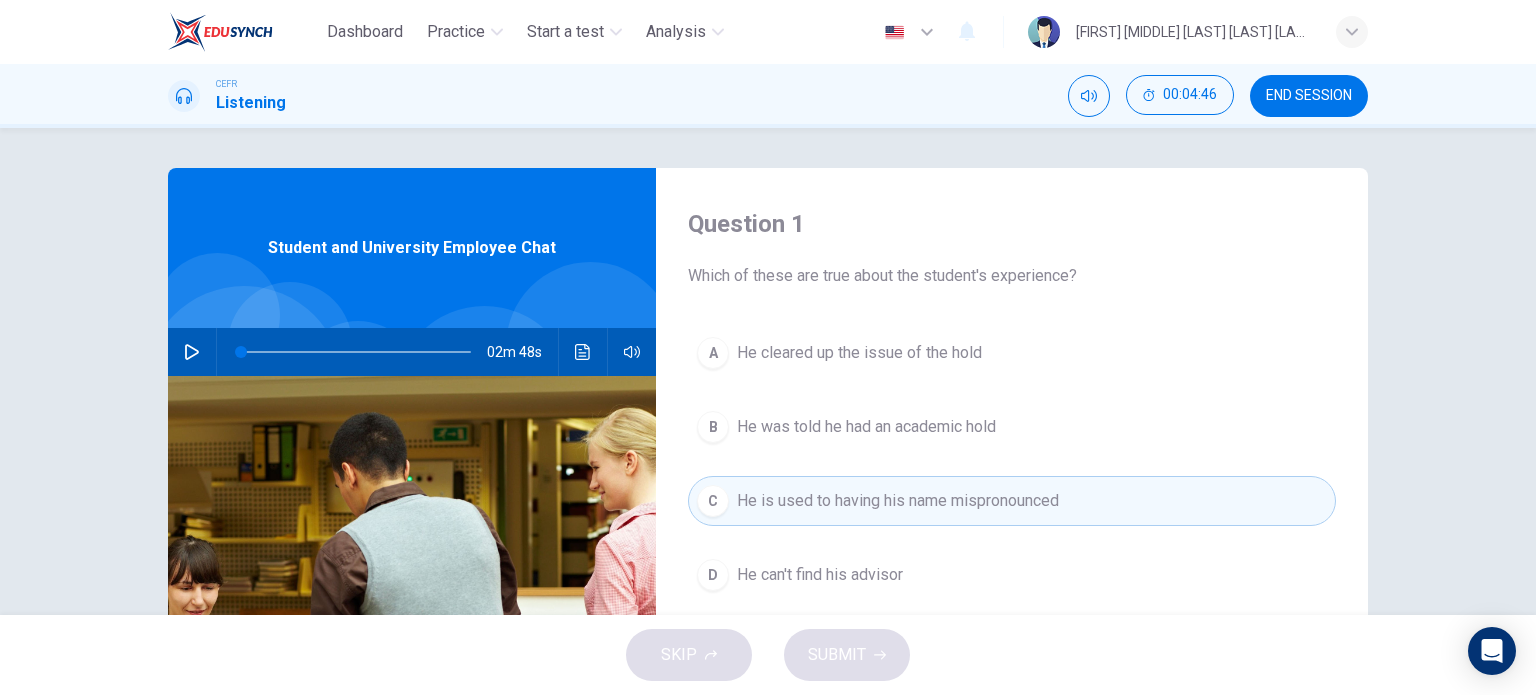 scroll, scrollTop: 100, scrollLeft: 0, axis: vertical 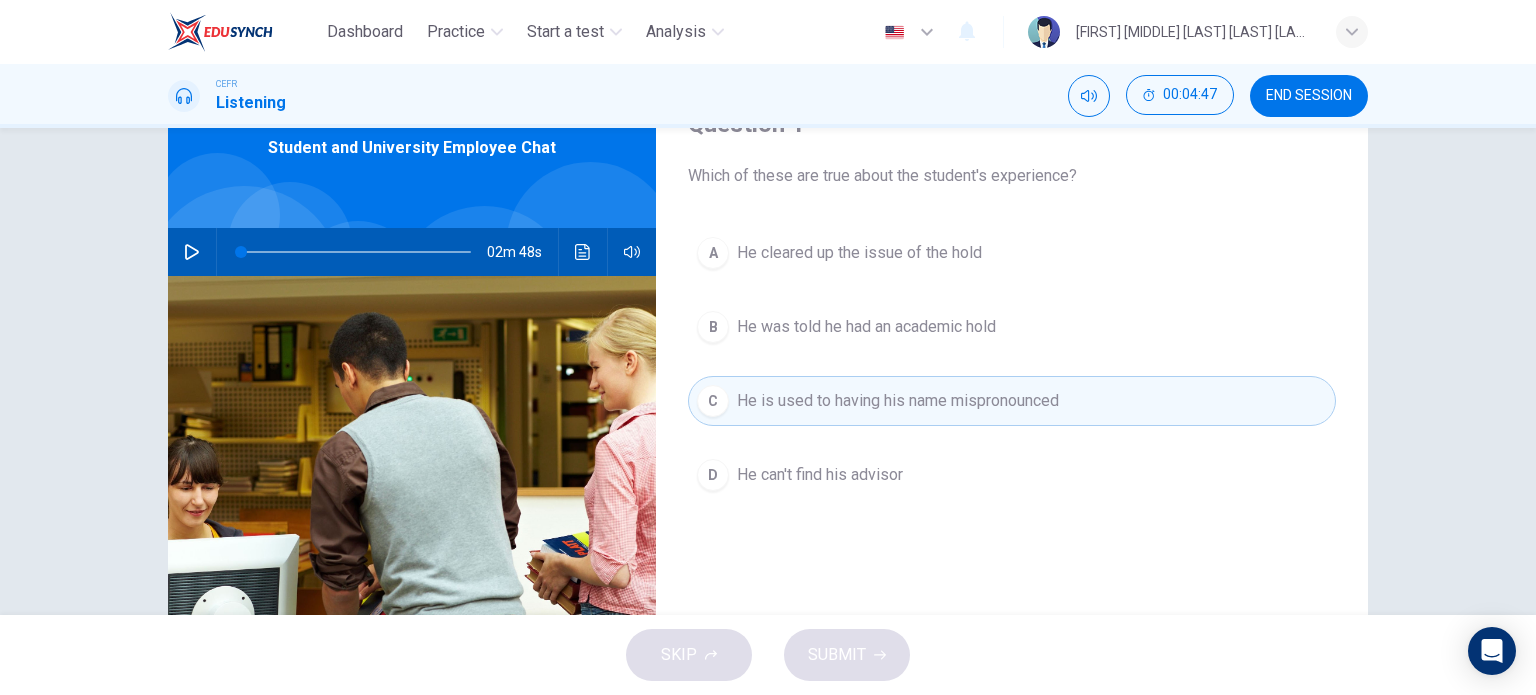 click on "He is used to having his name mispronounced" at bounding box center (898, 401) 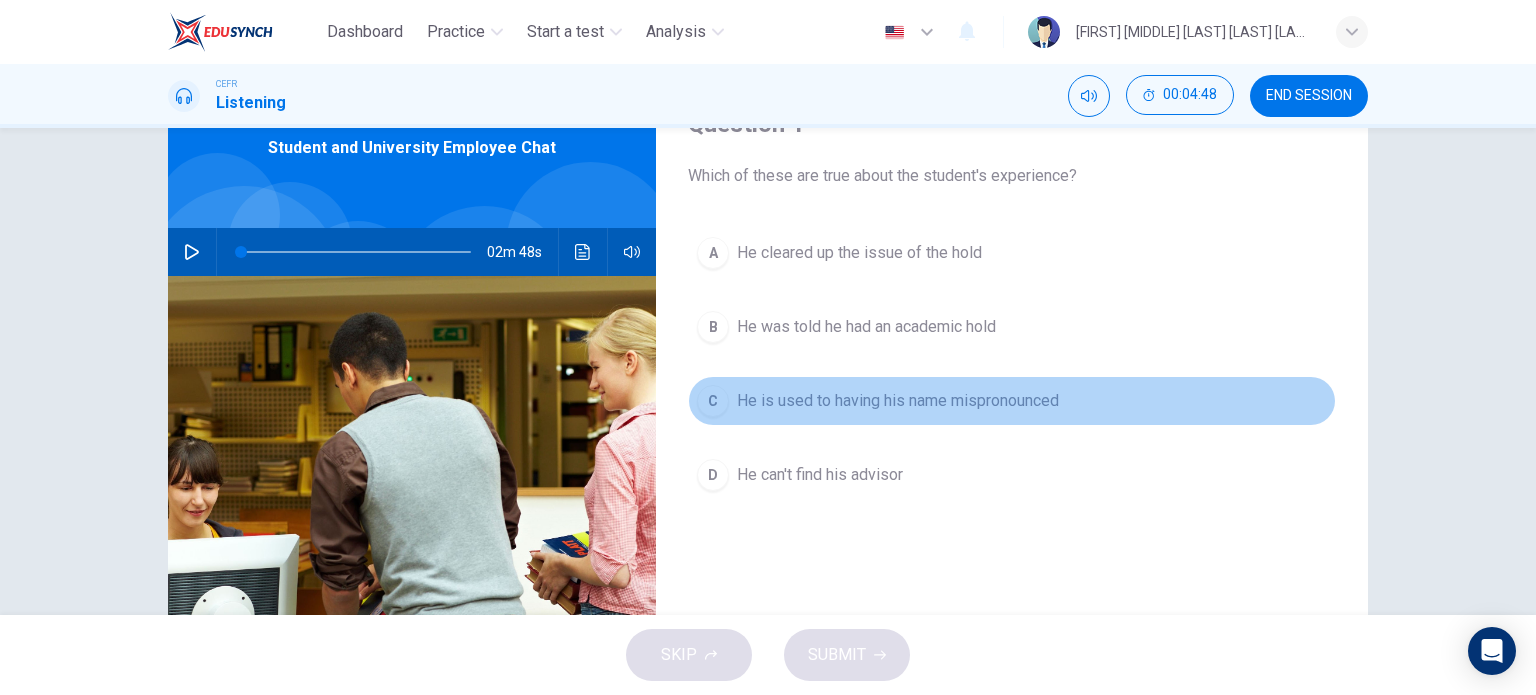 click on "C" at bounding box center [713, 253] 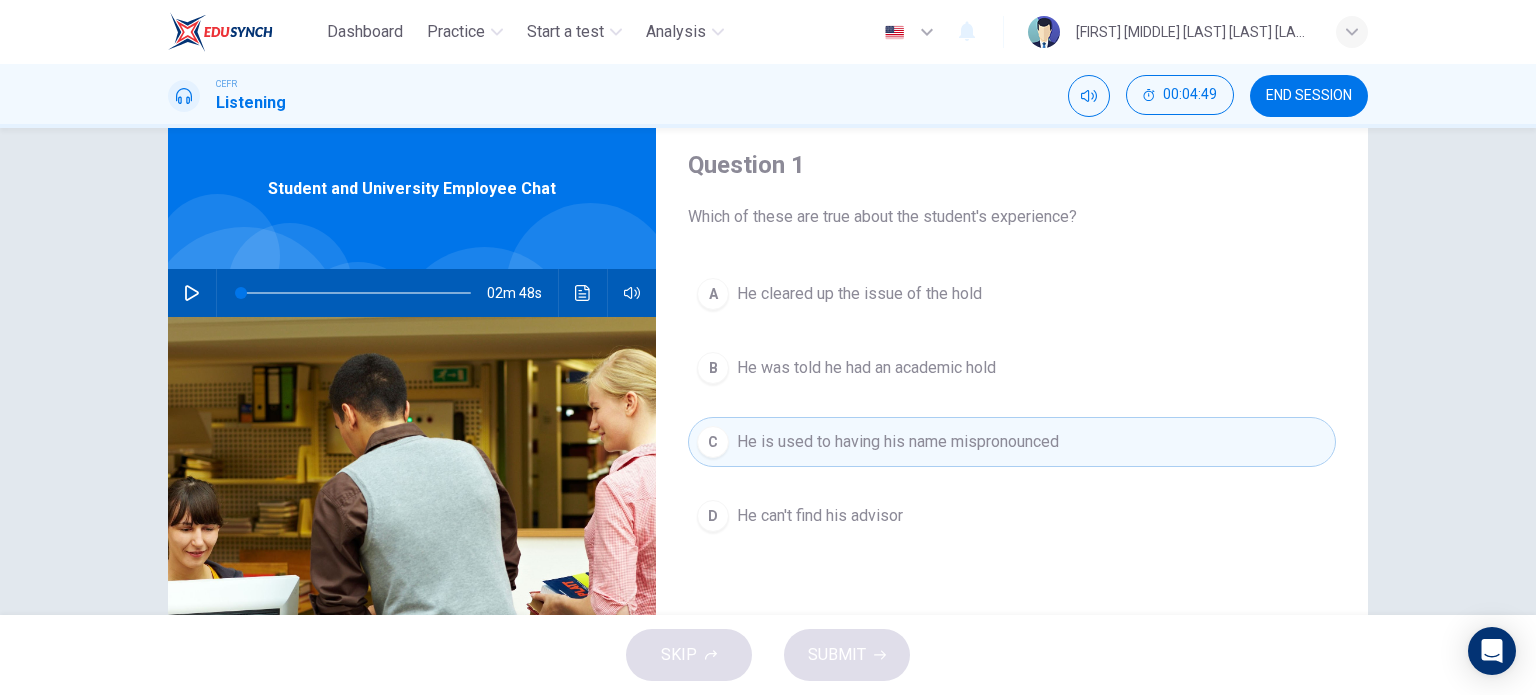 scroll, scrollTop: 0, scrollLeft: 0, axis: both 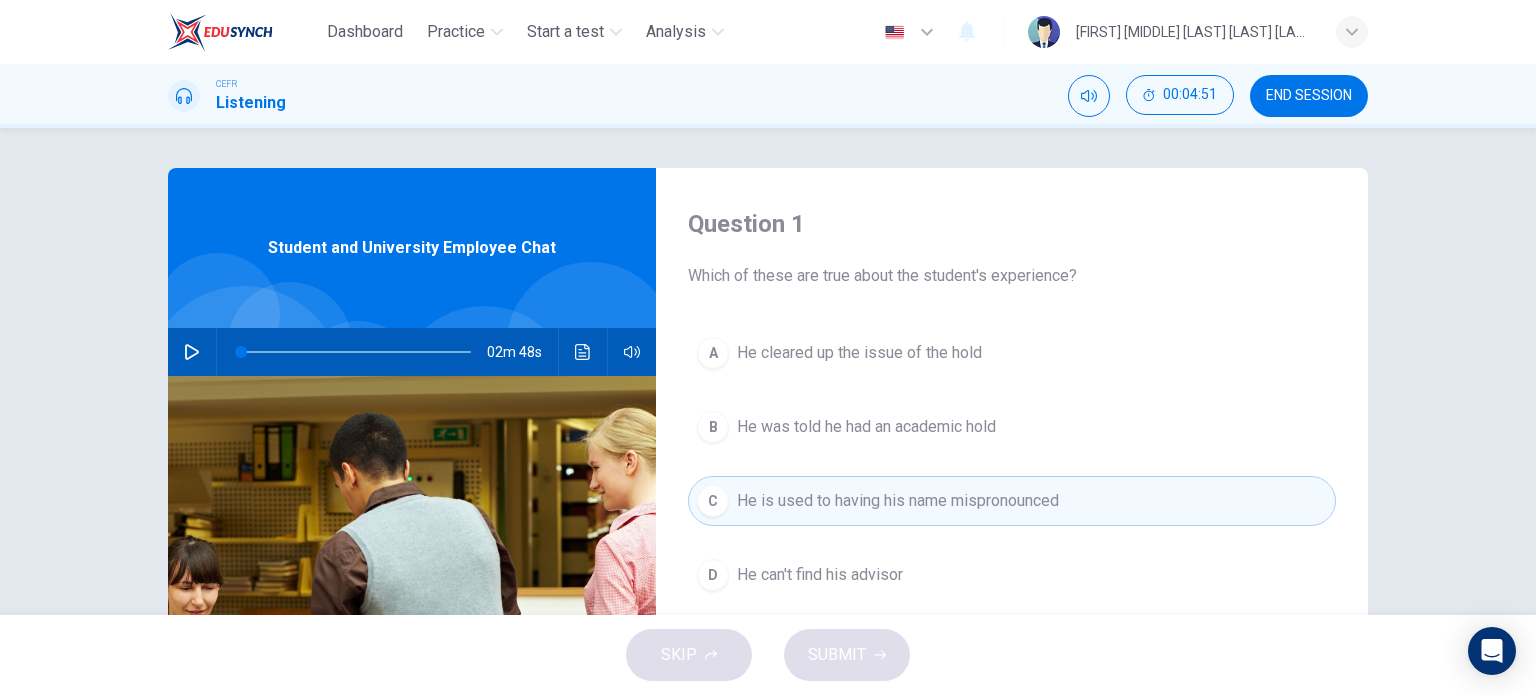 click on "He was told he had an academic hold" at bounding box center [859, 353] 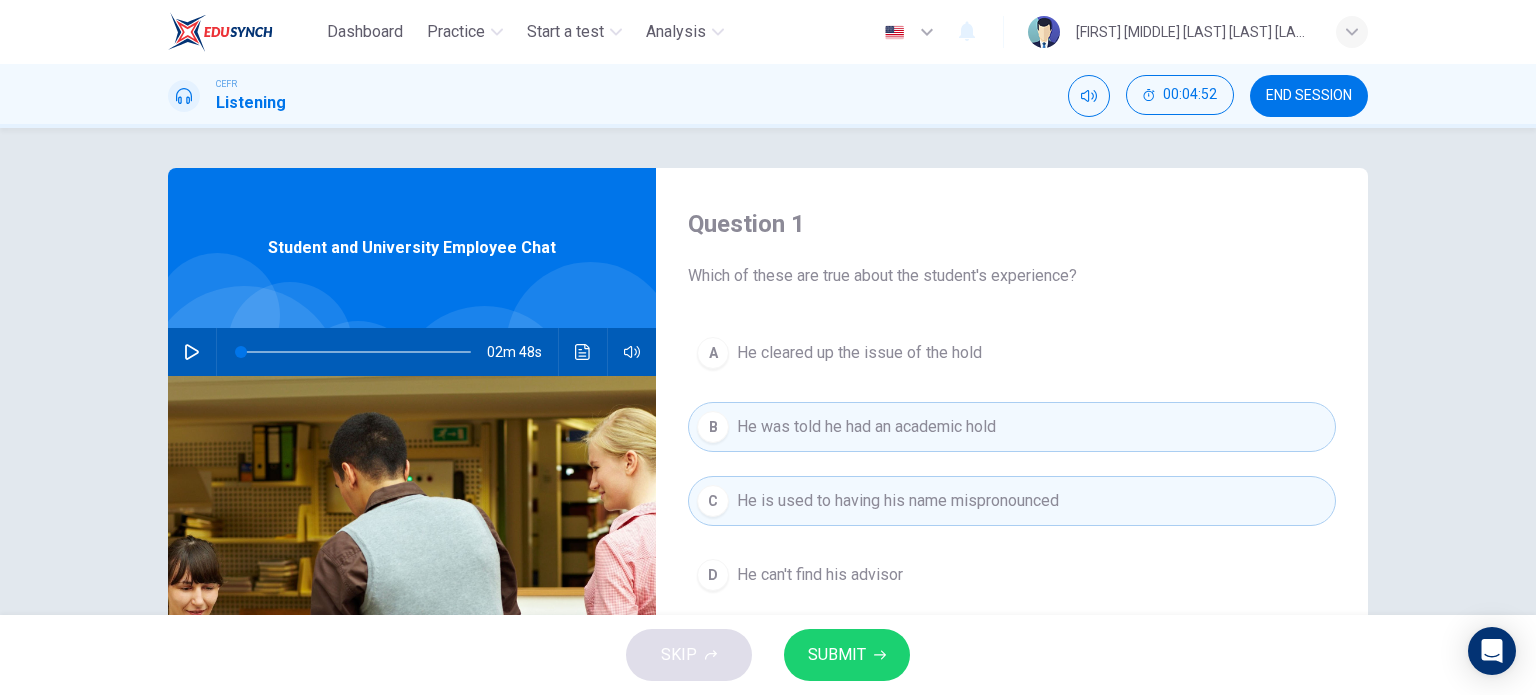 click on "C He is used to having his name mispronounced" at bounding box center [1012, 501] 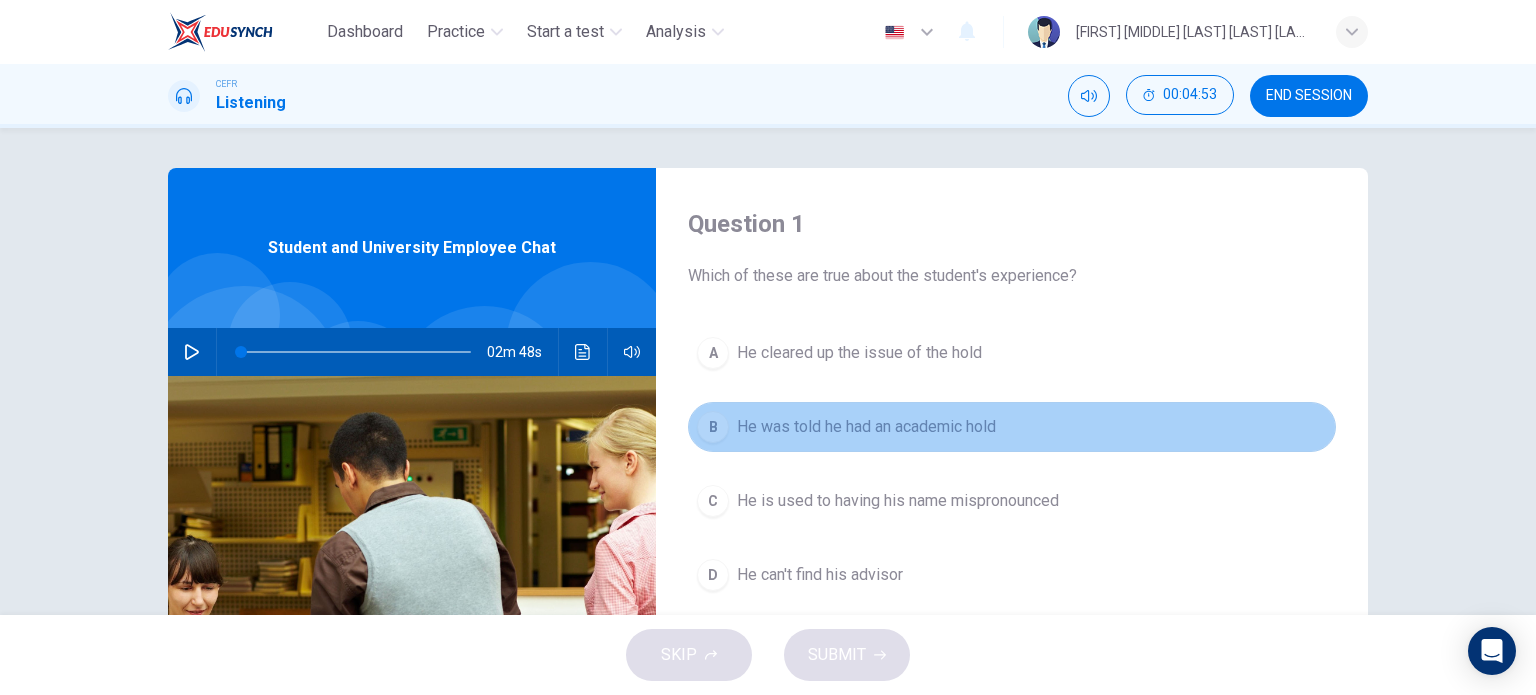 click on "B He was told he had an academic hold" at bounding box center [1012, 427] 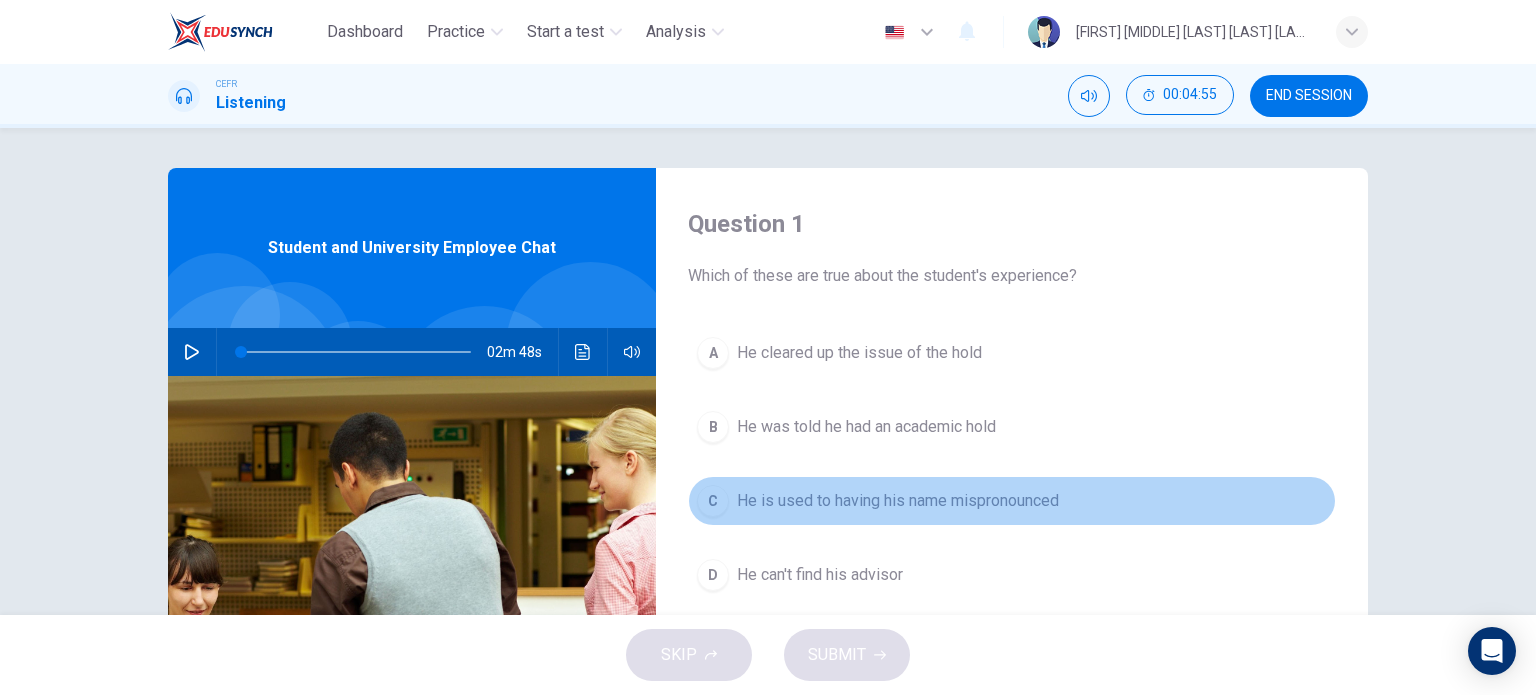 click on "He is used to having his name mispronounced" at bounding box center (859, 353) 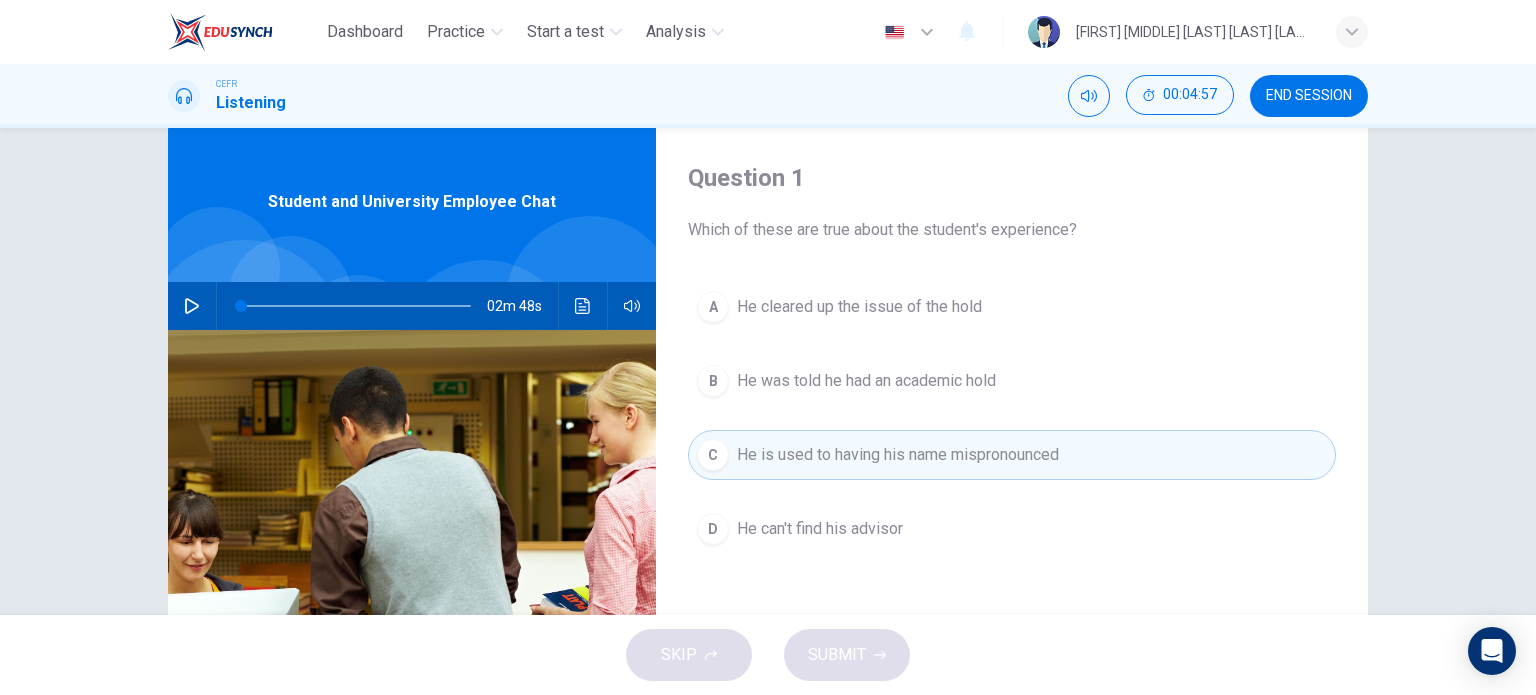 scroll, scrollTop: 0, scrollLeft: 0, axis: both 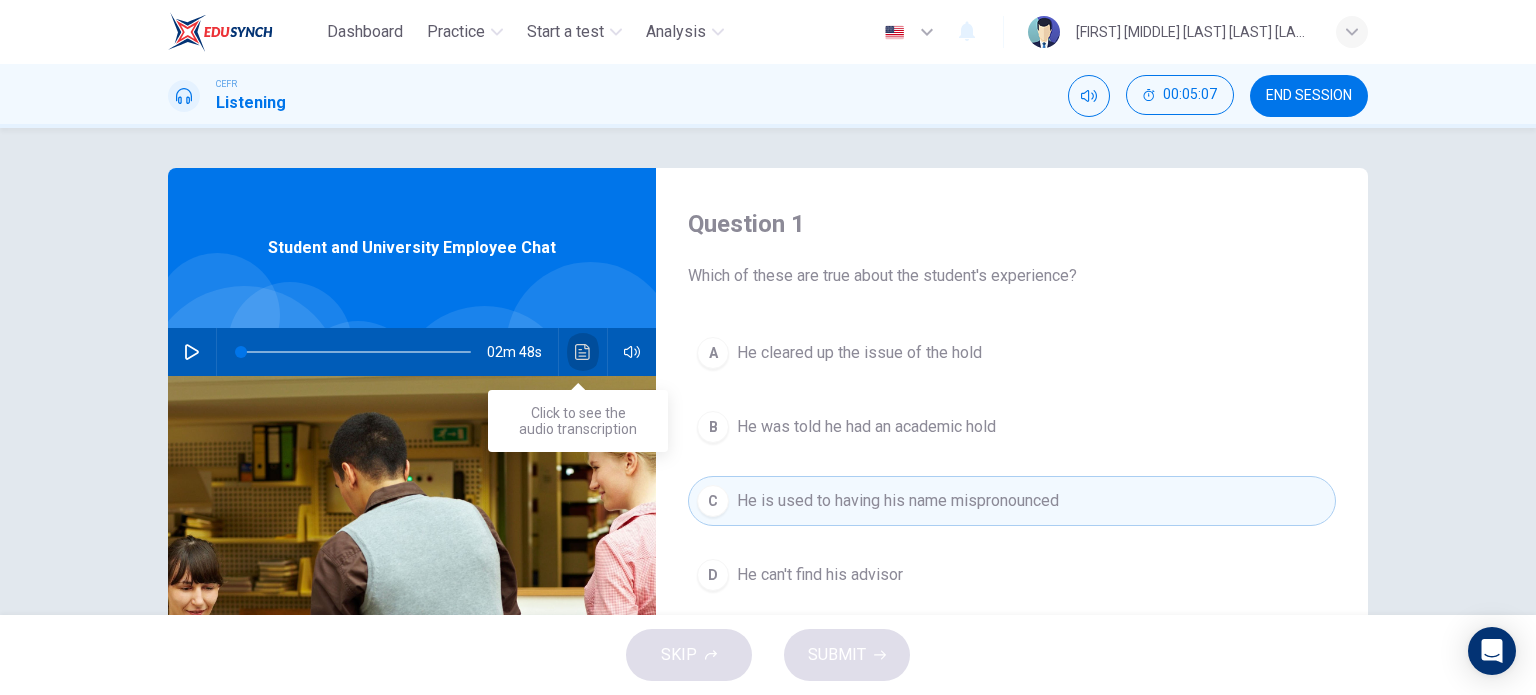 click at bounding box center [583, 352] 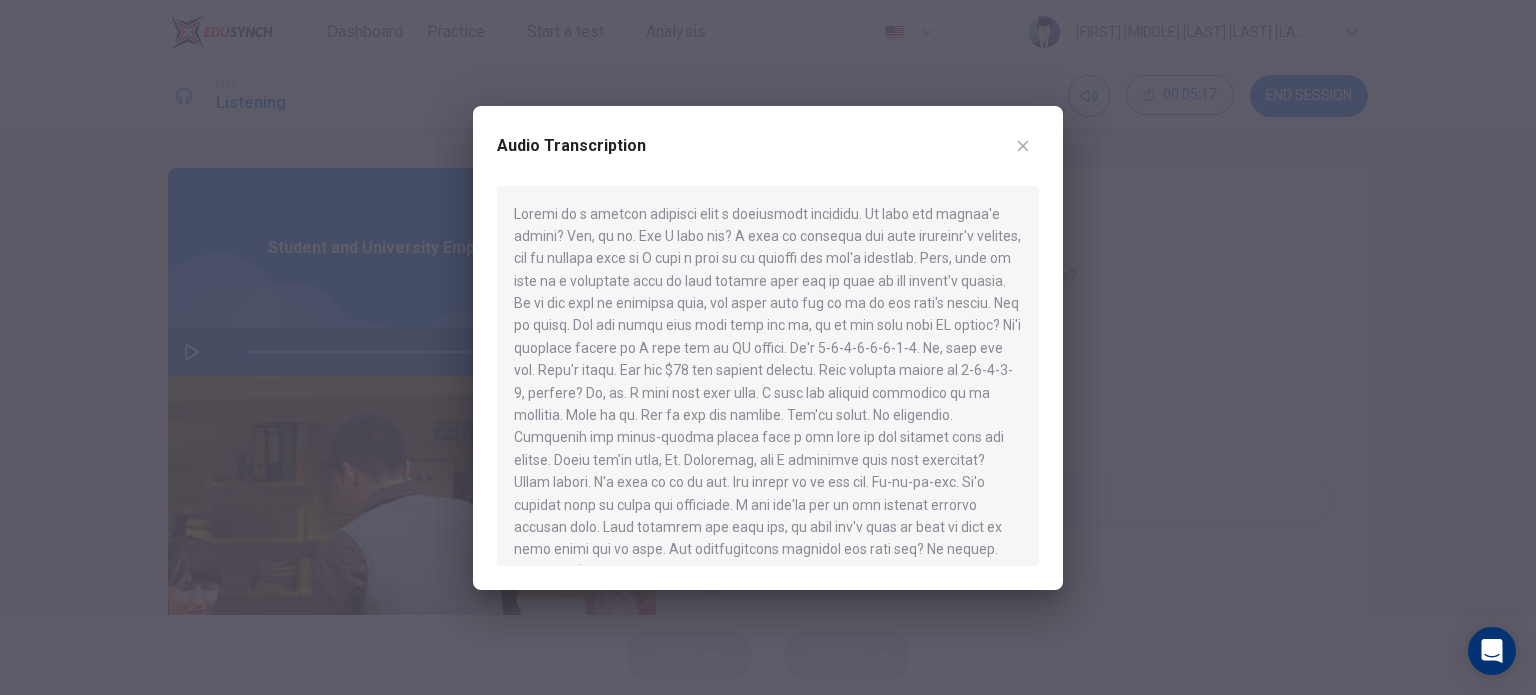 click at bounding box center [1023, 146] 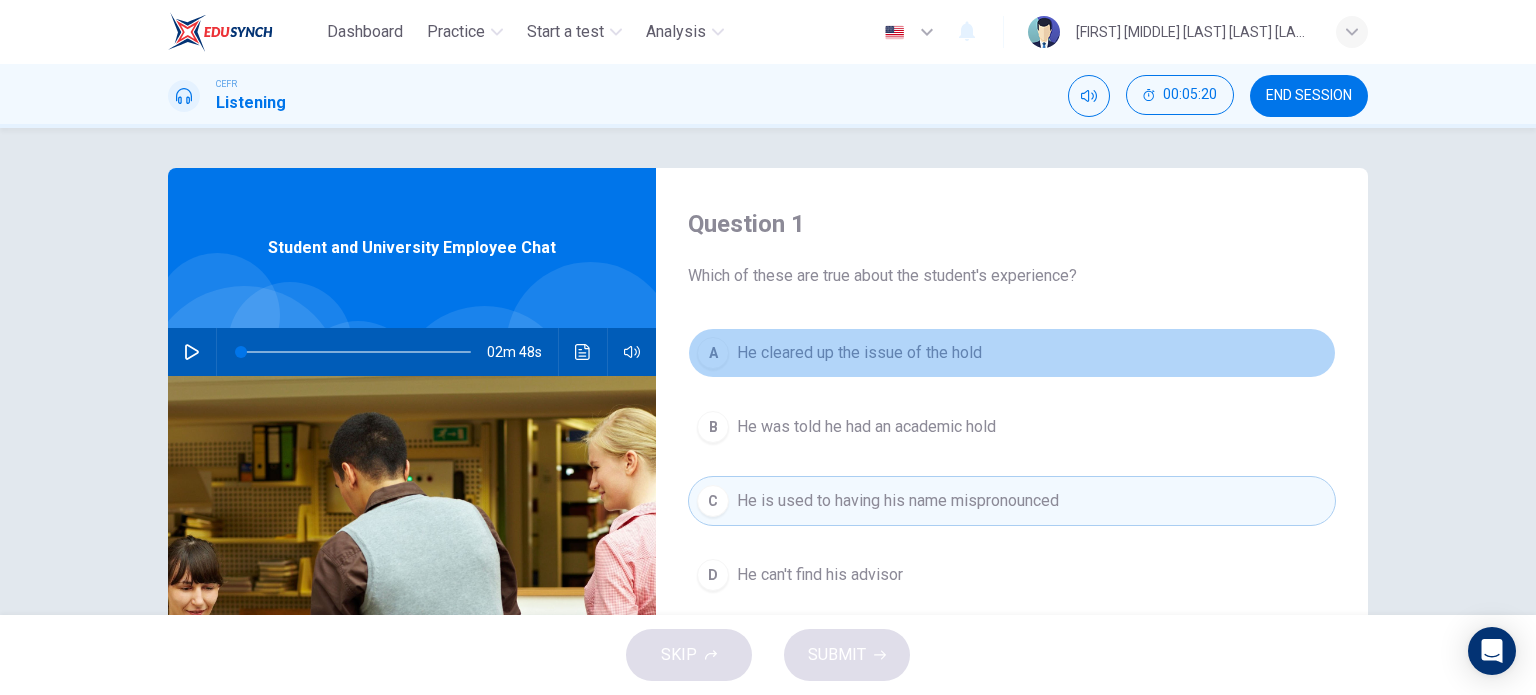 click on "He cleared up the issue of the hold" at bounding box center (859, 353) 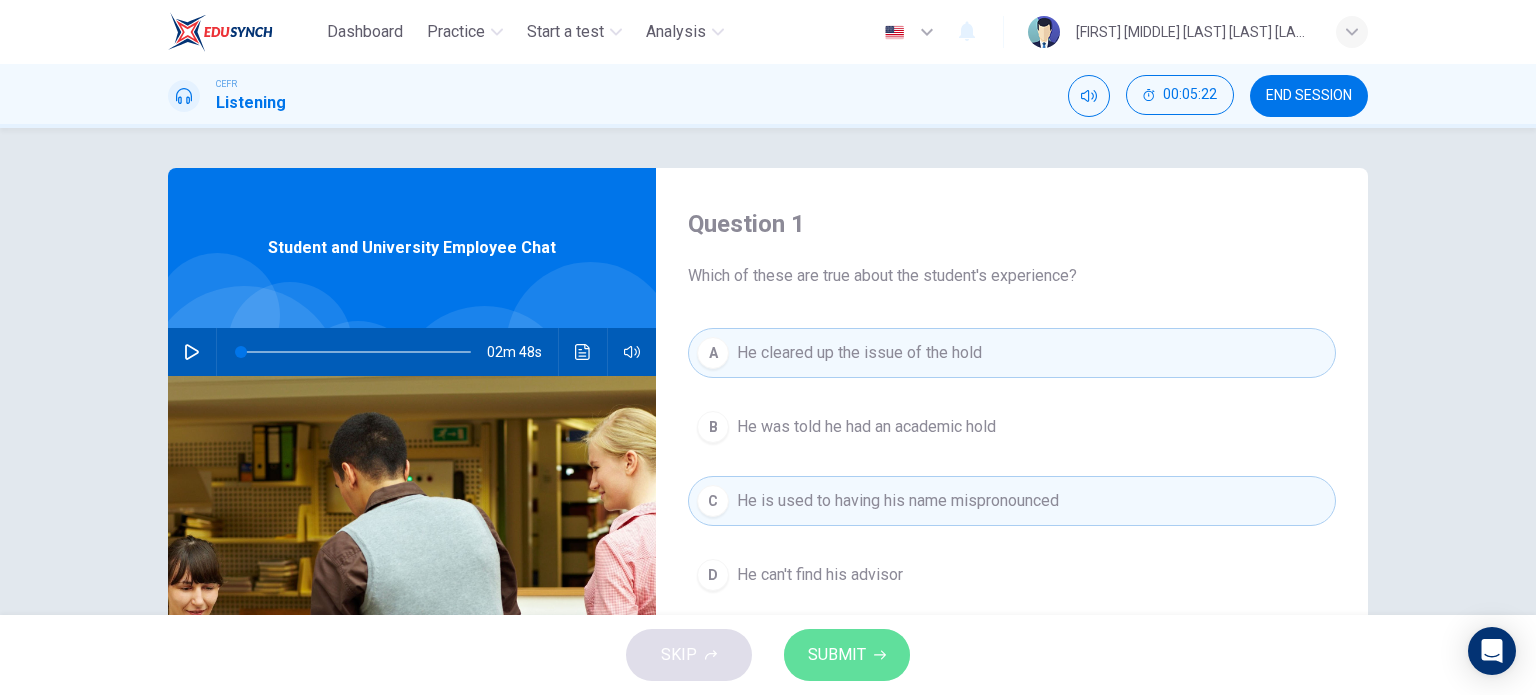 click on "SUBMIT" at bounding box center (837, 655) 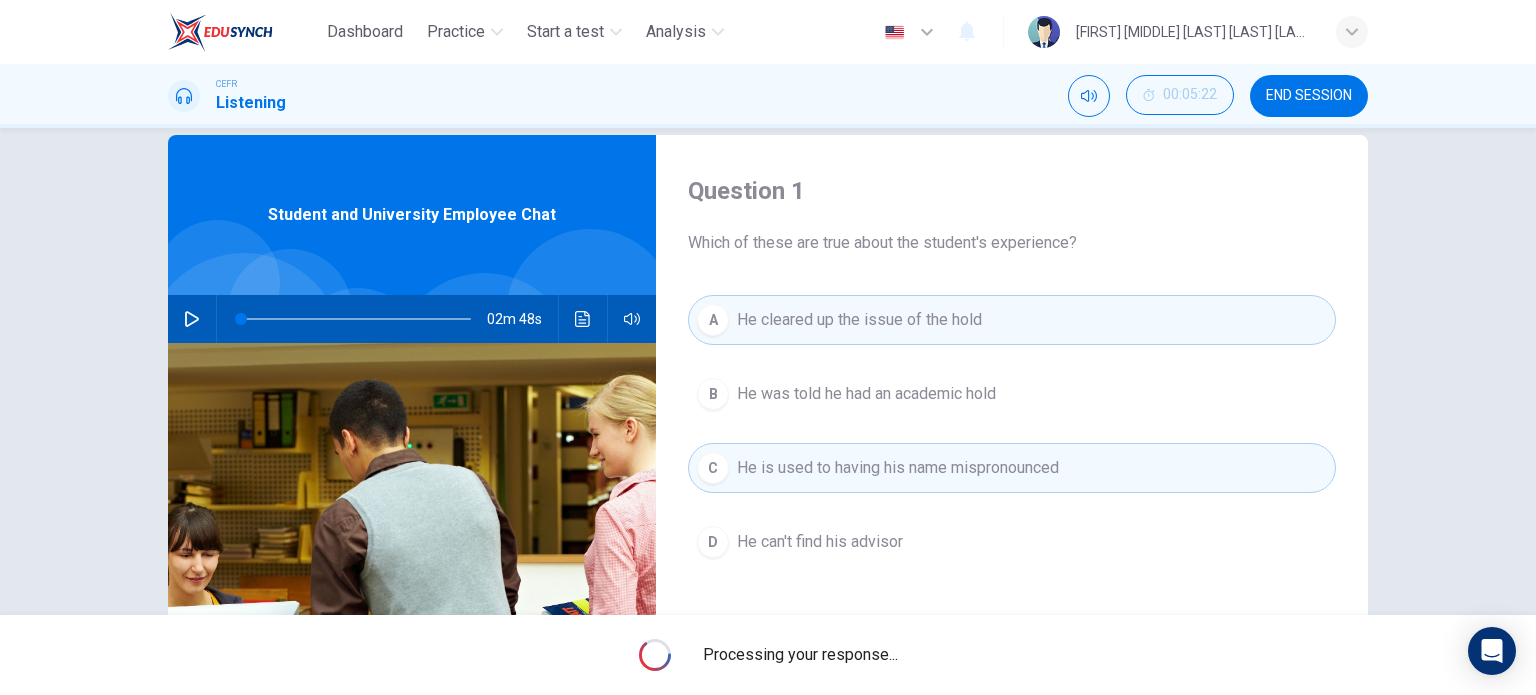 scroll, scrollTop: 0, scrollLeft: 0, axis: both 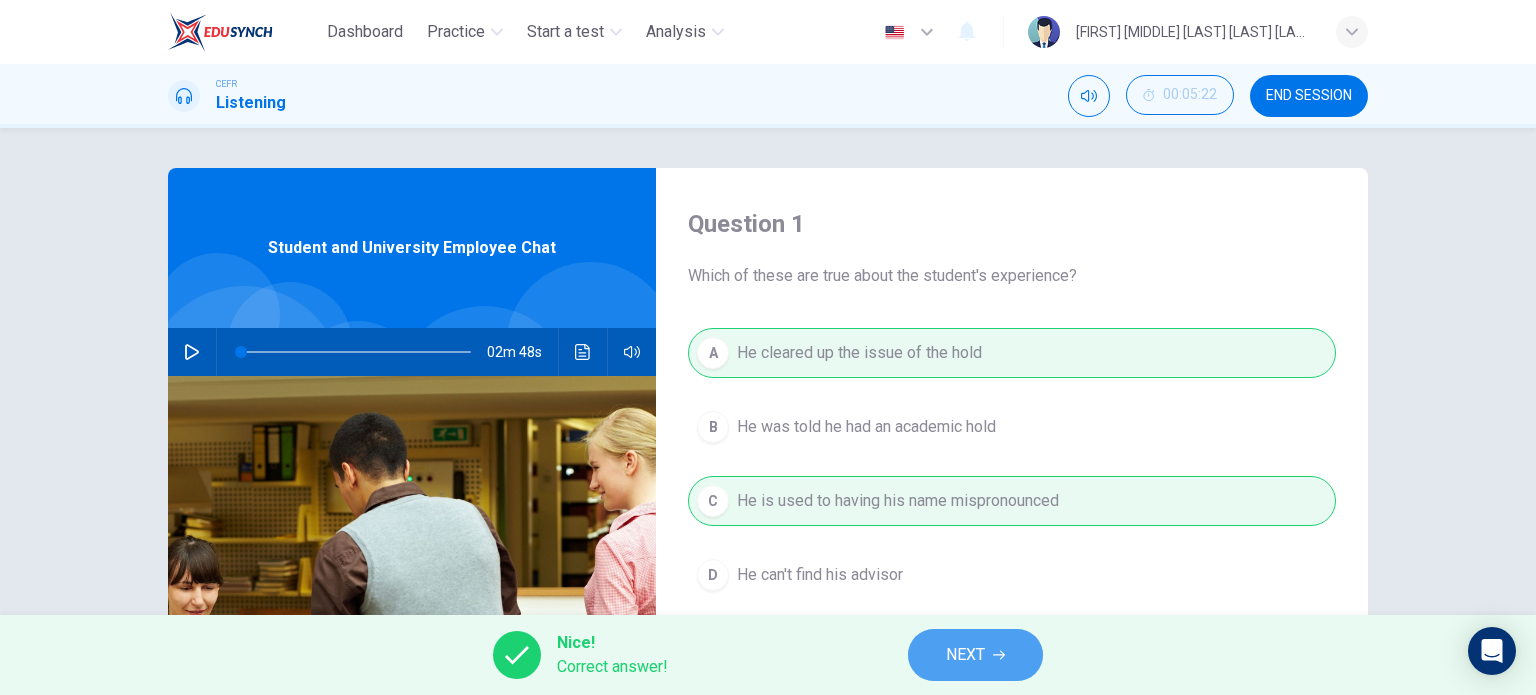 click on "NEXT" at bounding box center (965, 655) 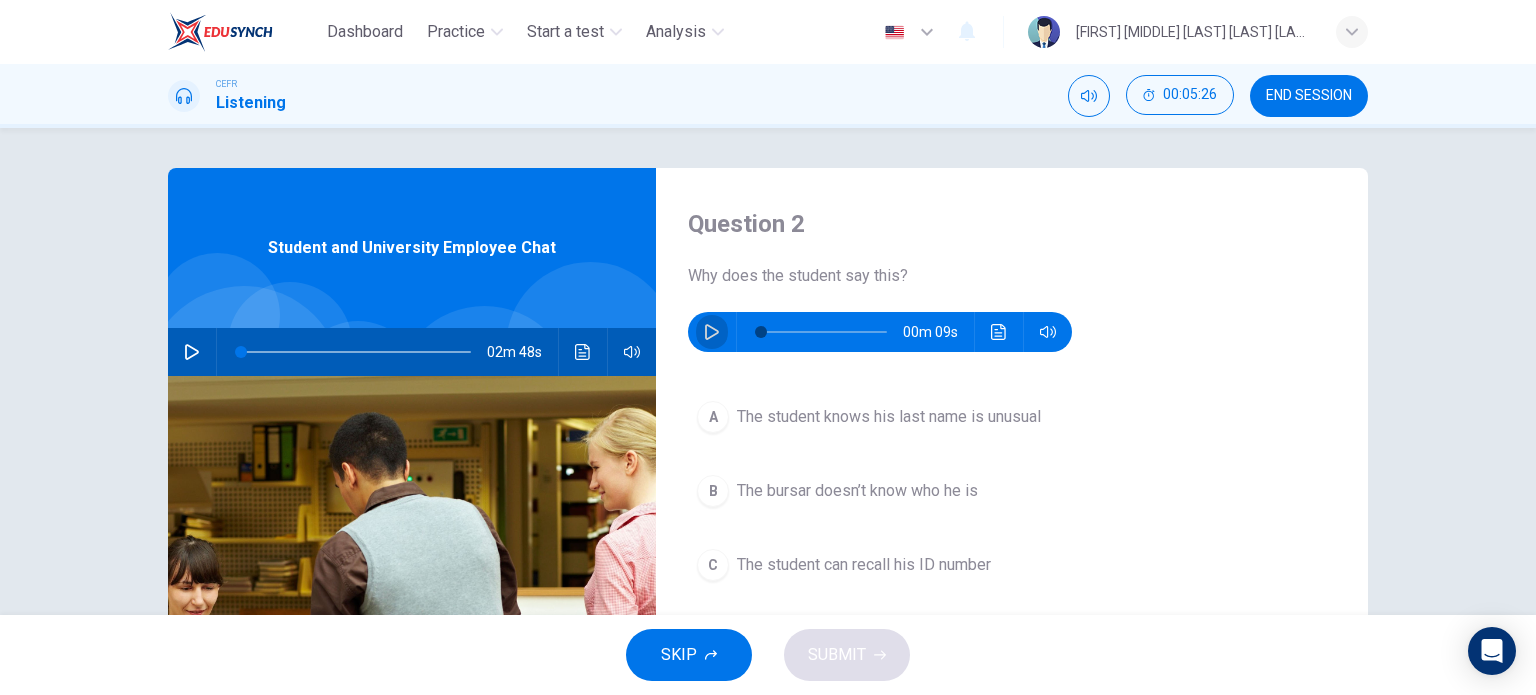 click at bounding box center (712, 332) 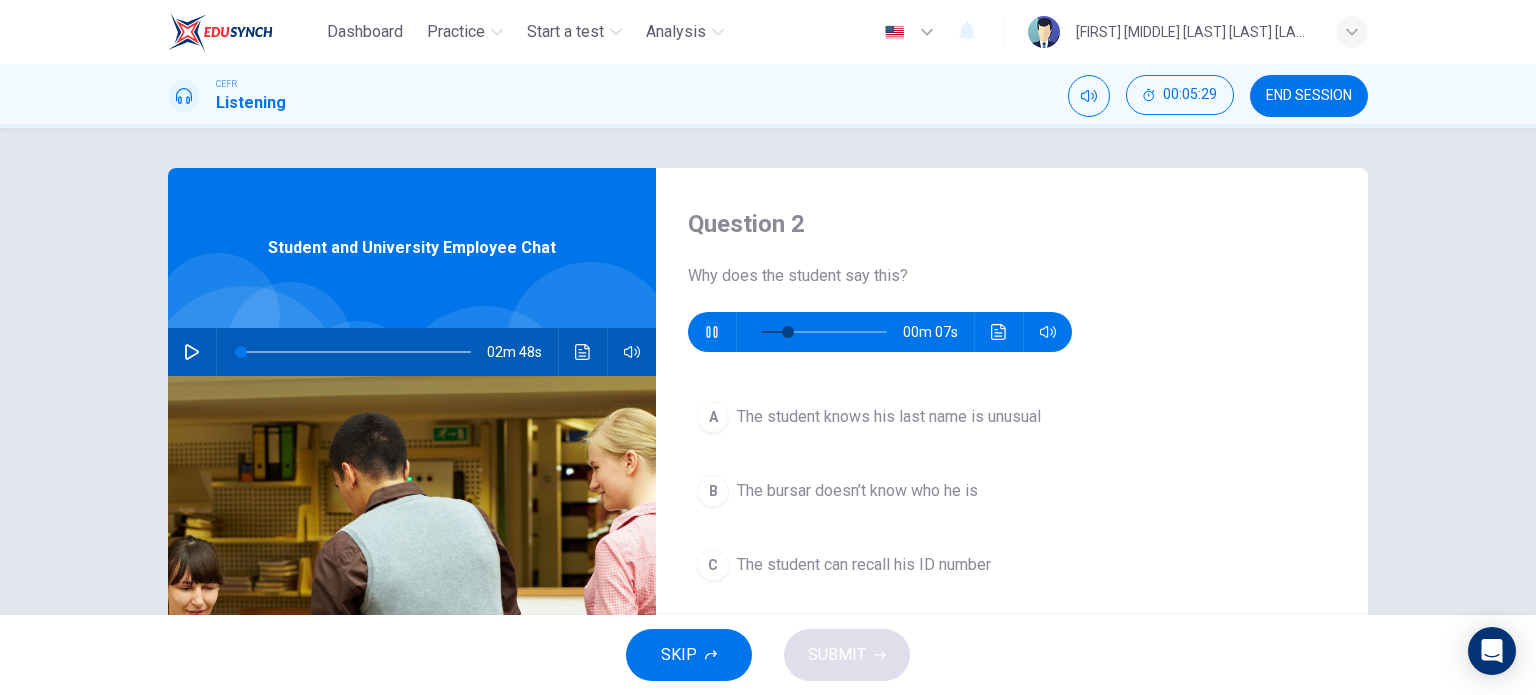 scroll, scrollTop: 100, scrollLeft: 0, axis: vertical 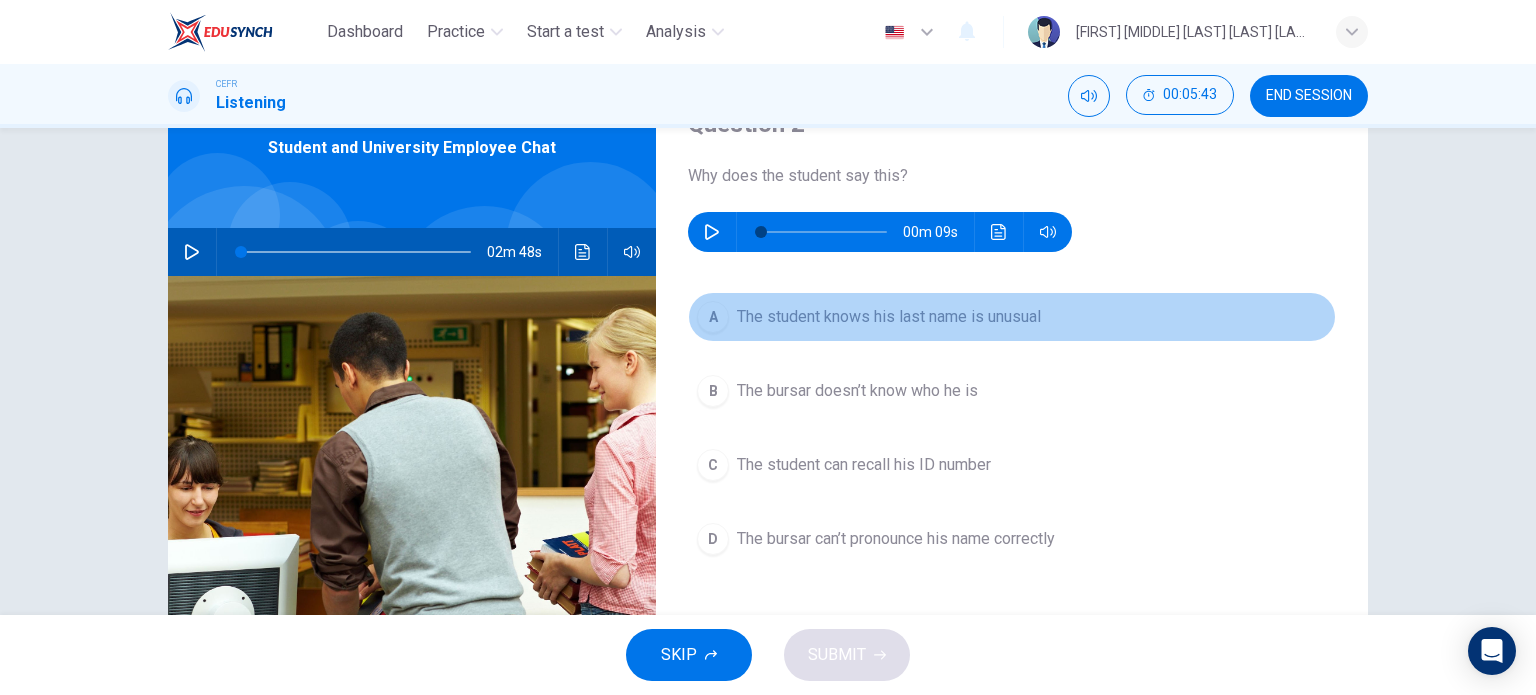 click on "A" at bounding box center (713, 317) 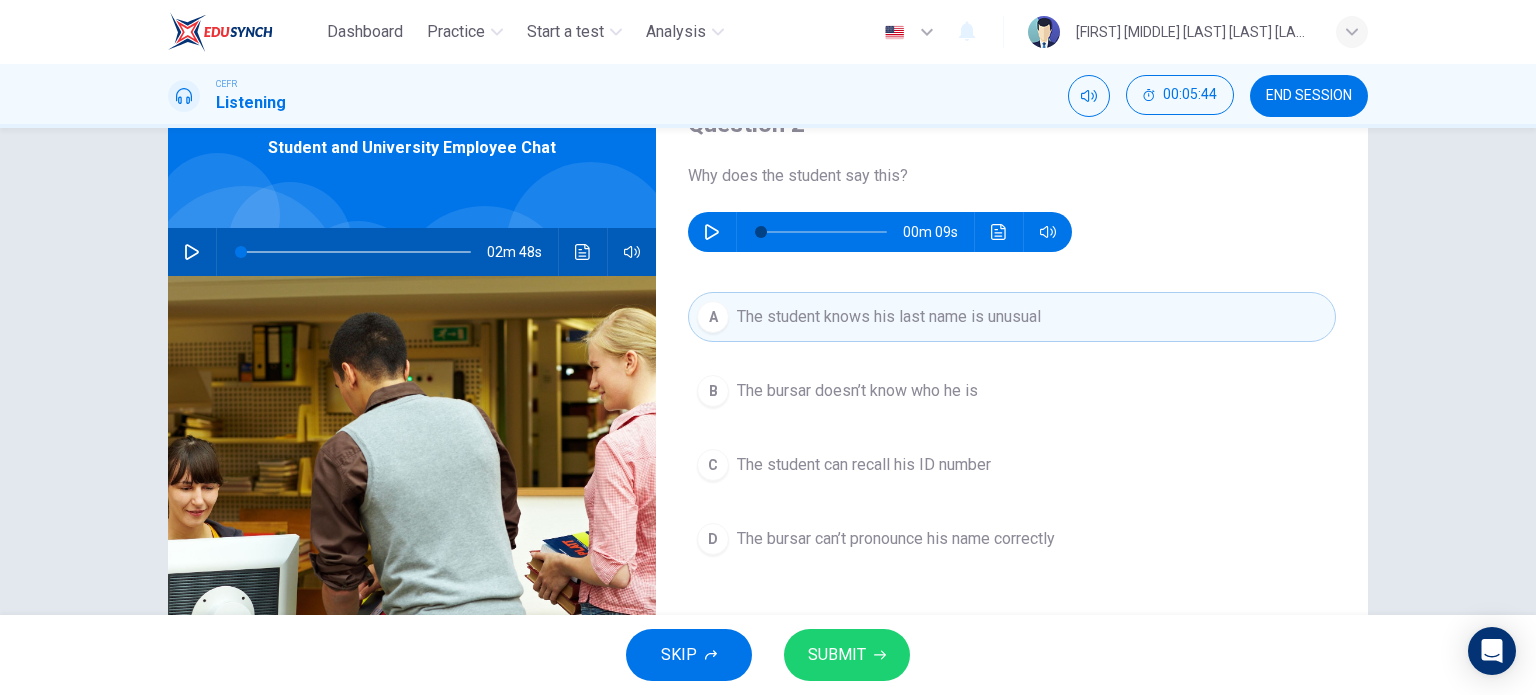 click on "SUBMIT" at bounding box center (847, 655) 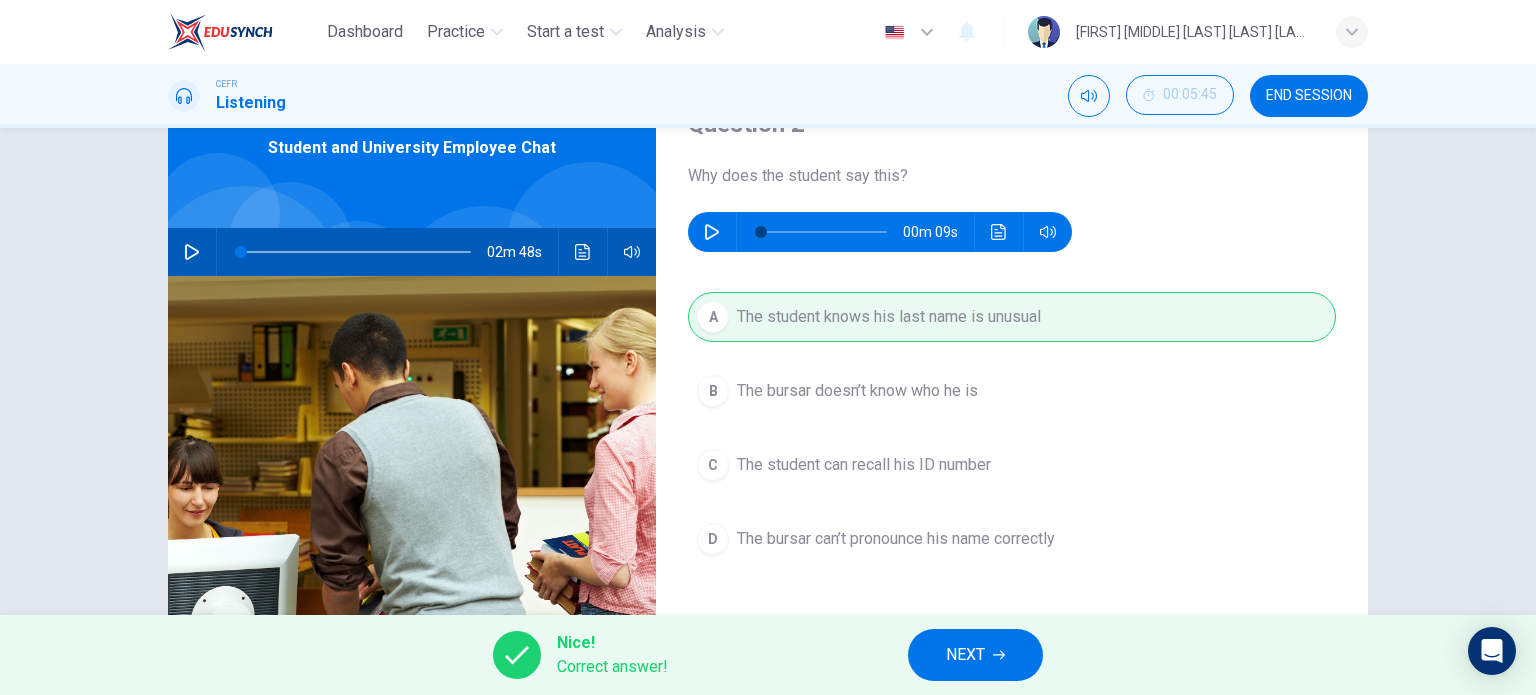 click on "NEXT" at bounding box center [975, 655] 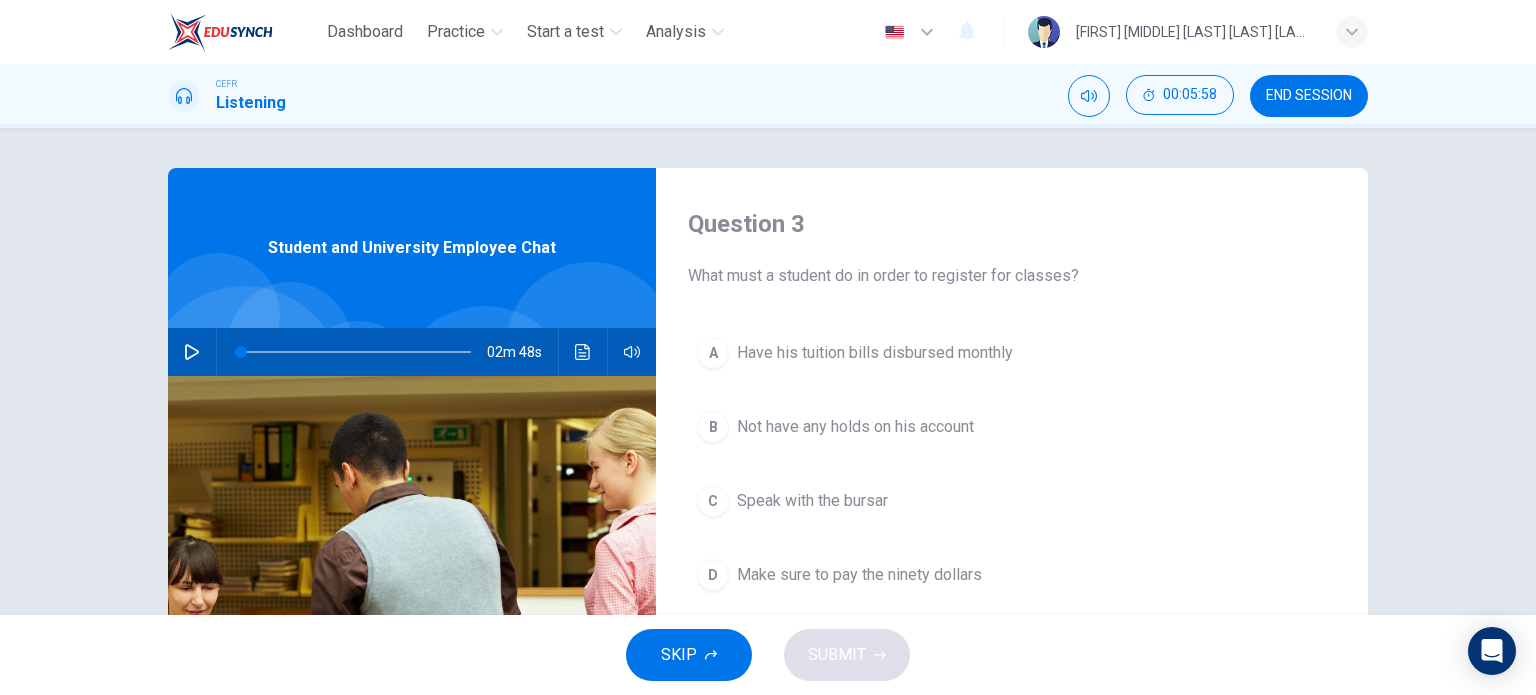 scroll, scrollTop: 100, scrollLeft: 0, axis: vertical 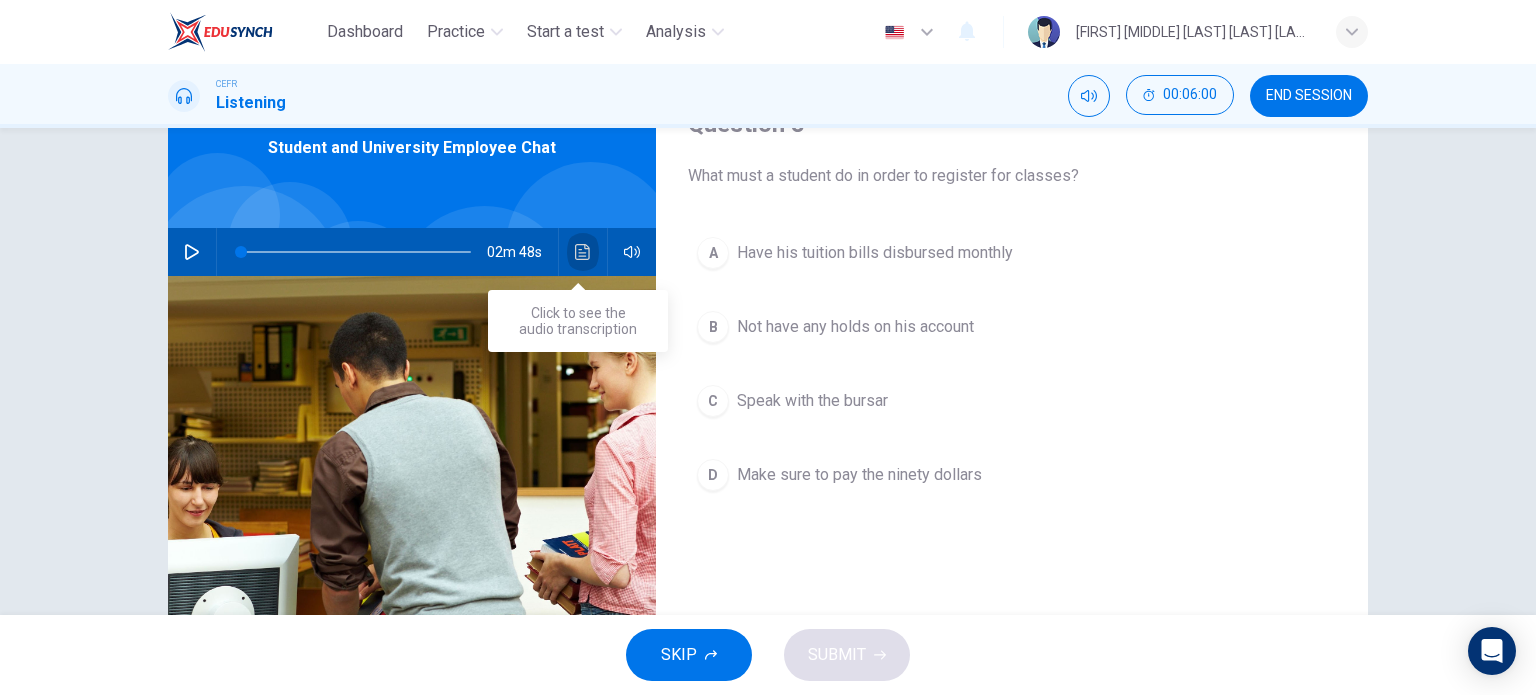 click at bounding box center [583, 252] 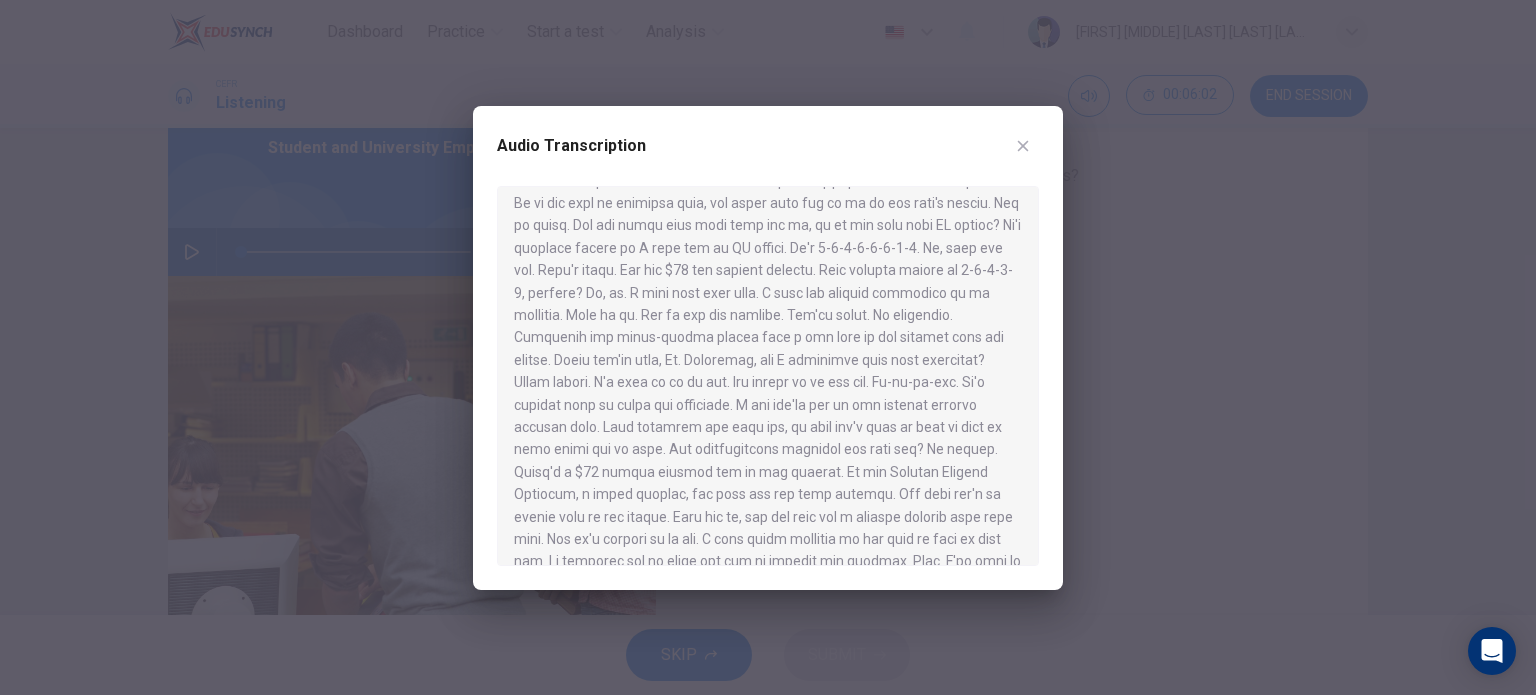 scroll, scrollTop: 200, scrollLeft: 0, axis: vertical 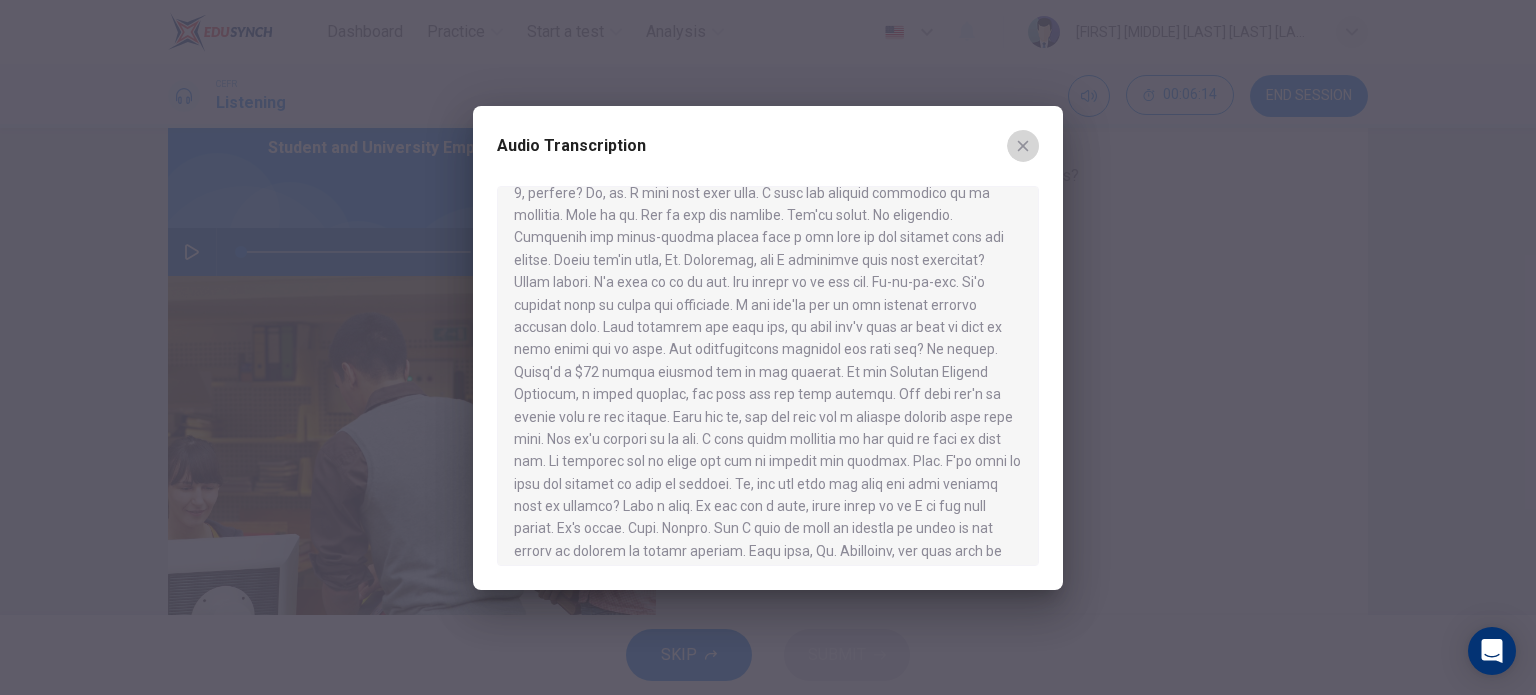 click at bounding box center [1023, 146] 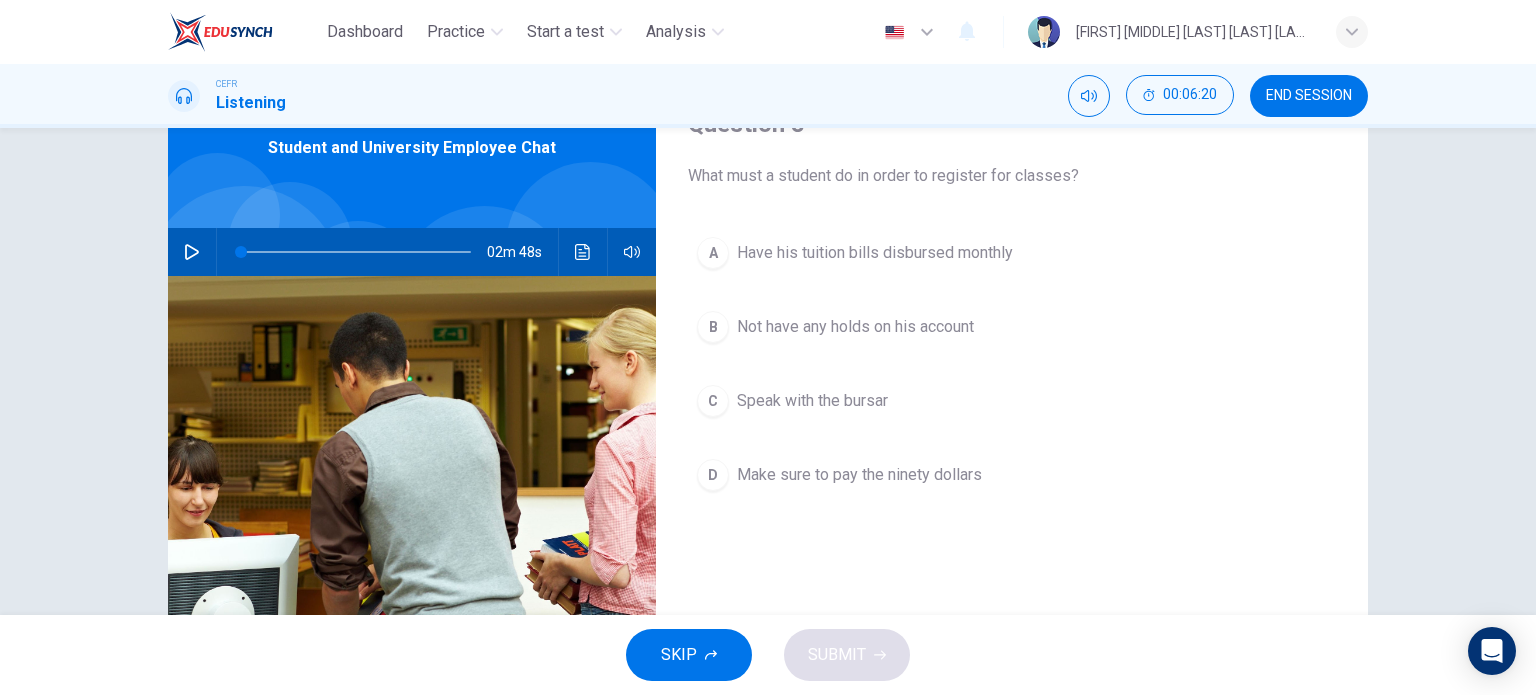 click on "B" at bounding box center [713, 253] 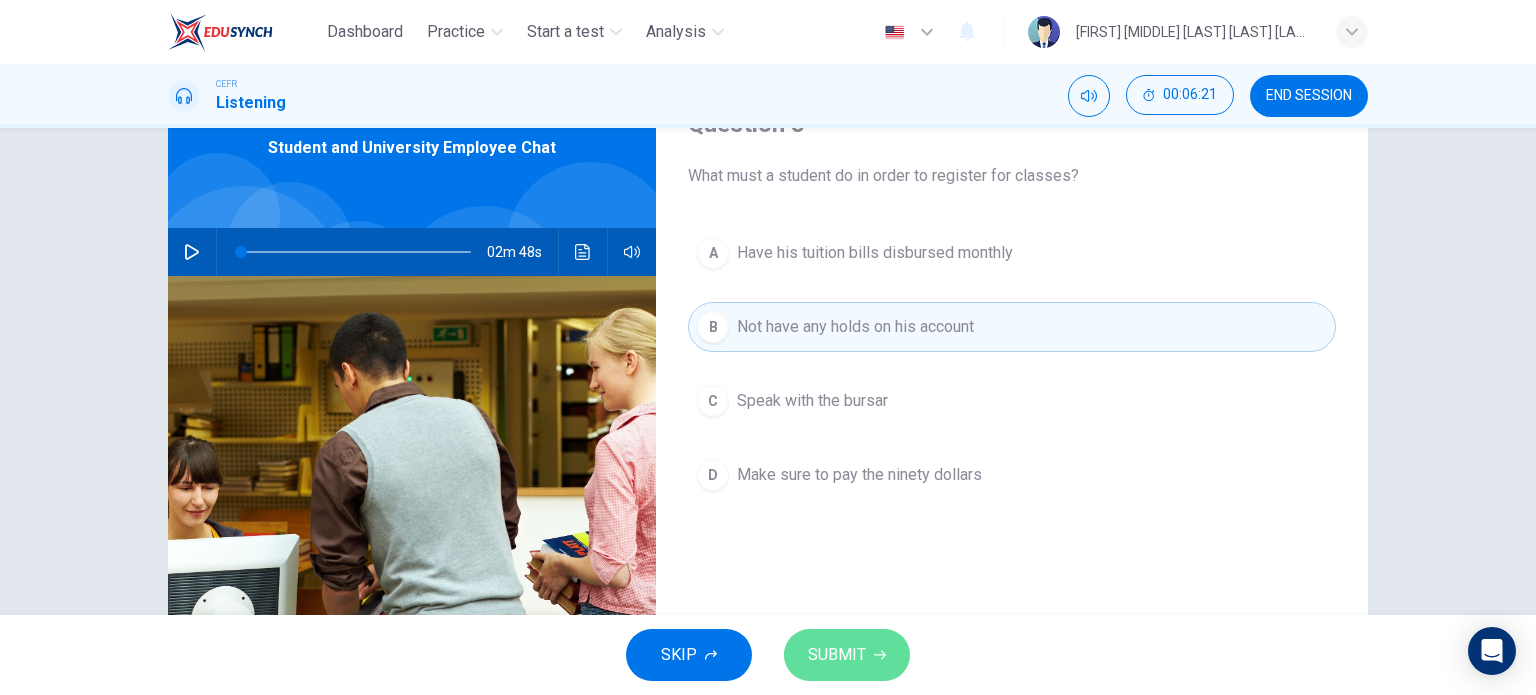 click on "SUBMIT" at bounding box center (837, 655) 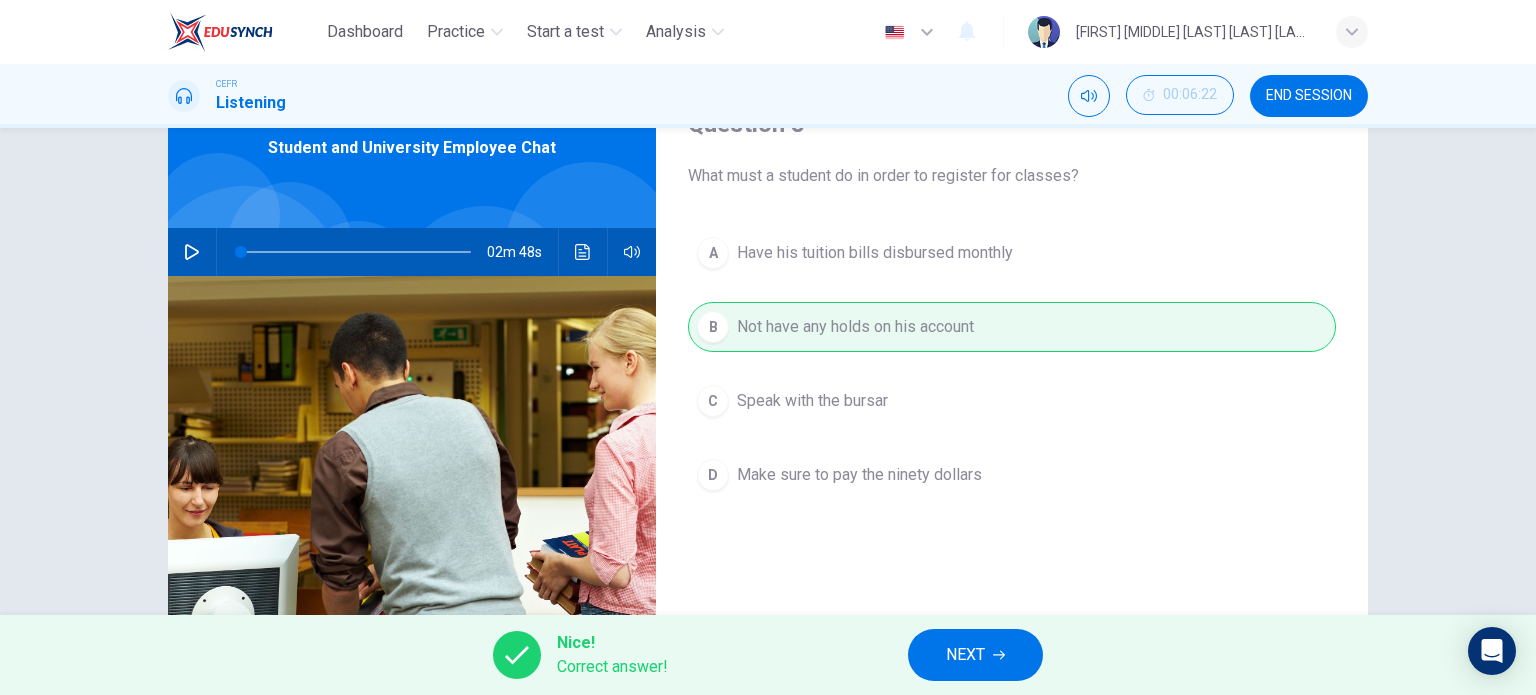 click on "NEXT" at bounding box center [965, 655] 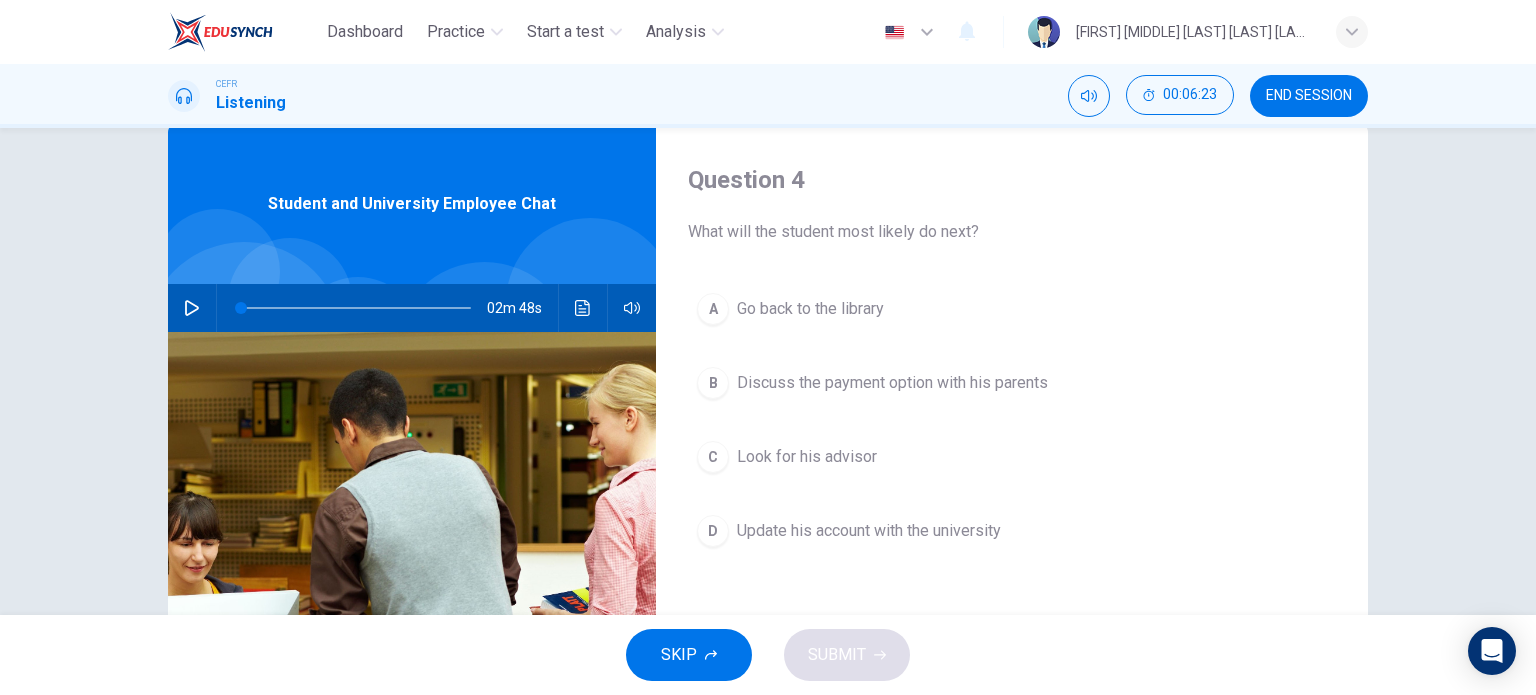 scroll, scrollTop: 0, scrollLeft: 0, axis: both 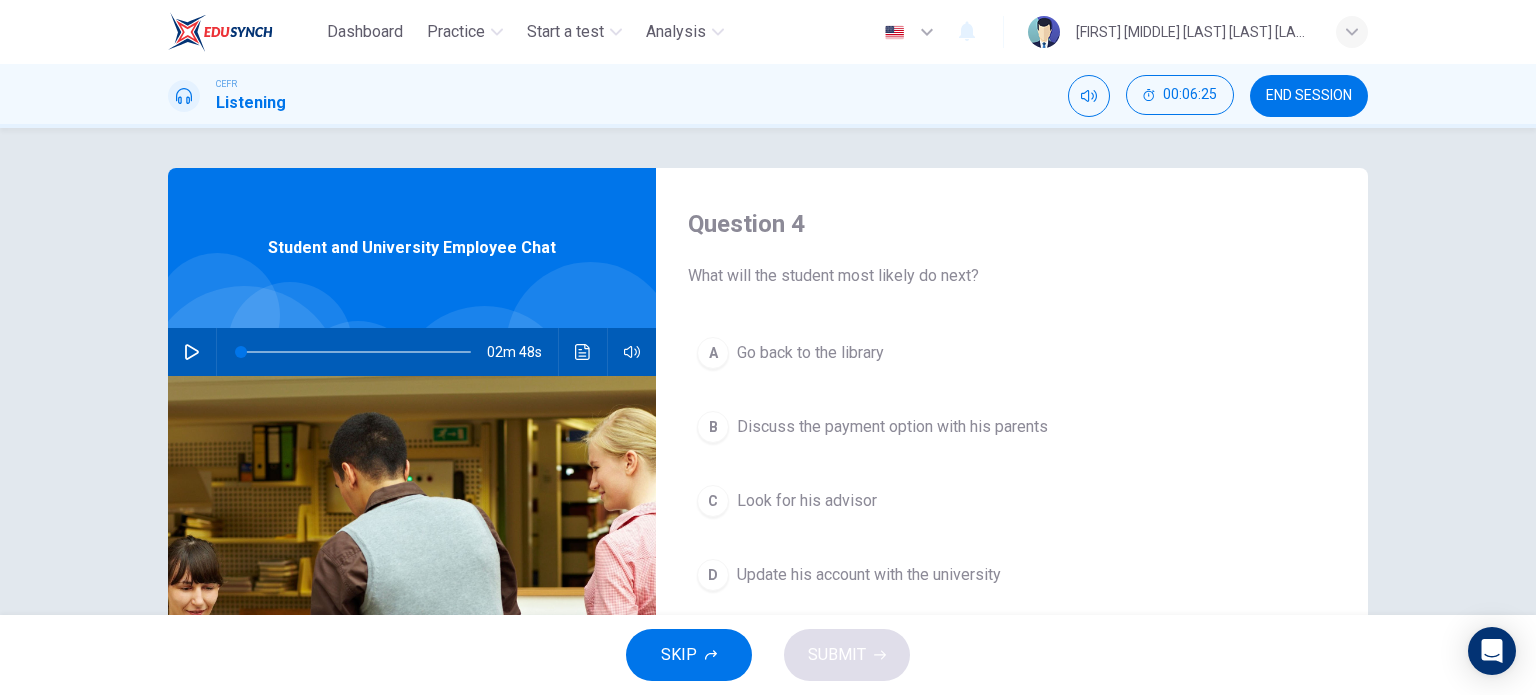 click on "Look for his advisor" at bounding box center (810, 353) 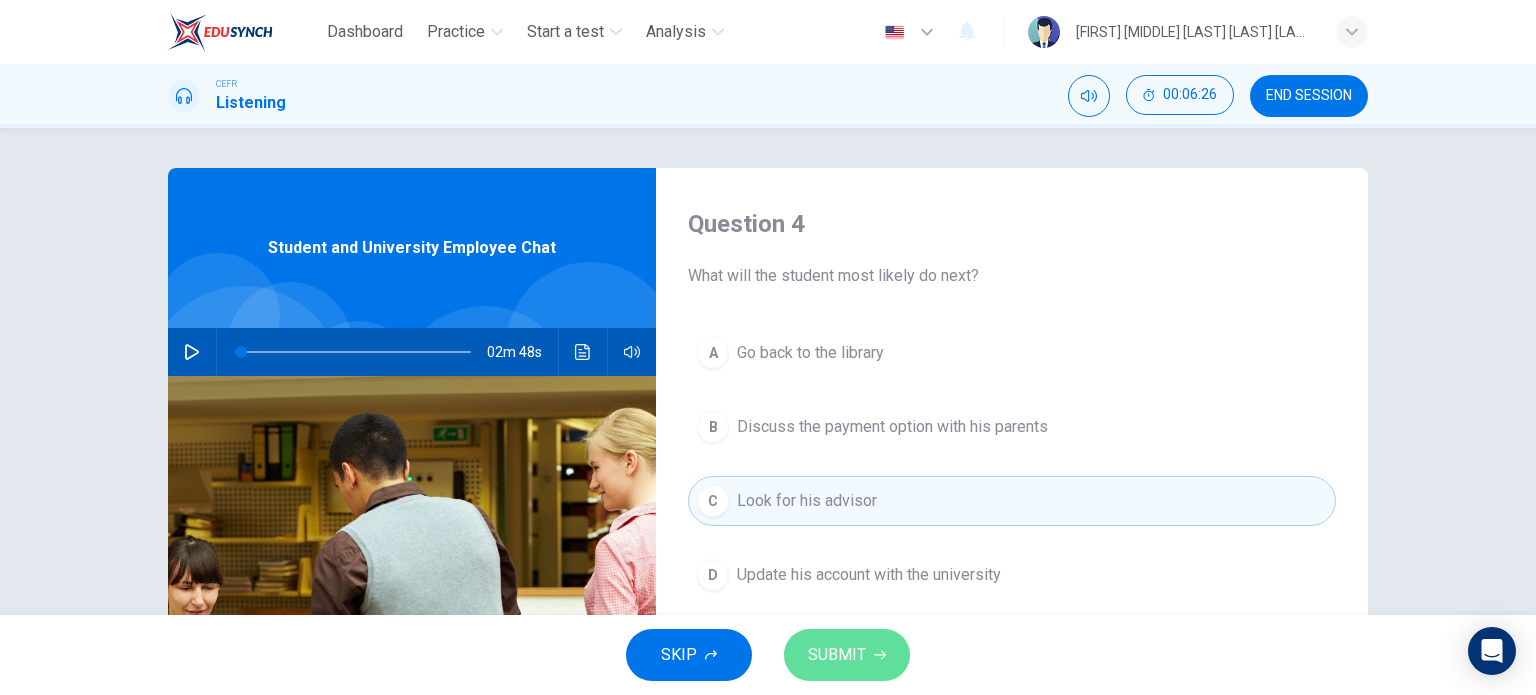 click on "SUBMIT" at bounding box center [837, 655] 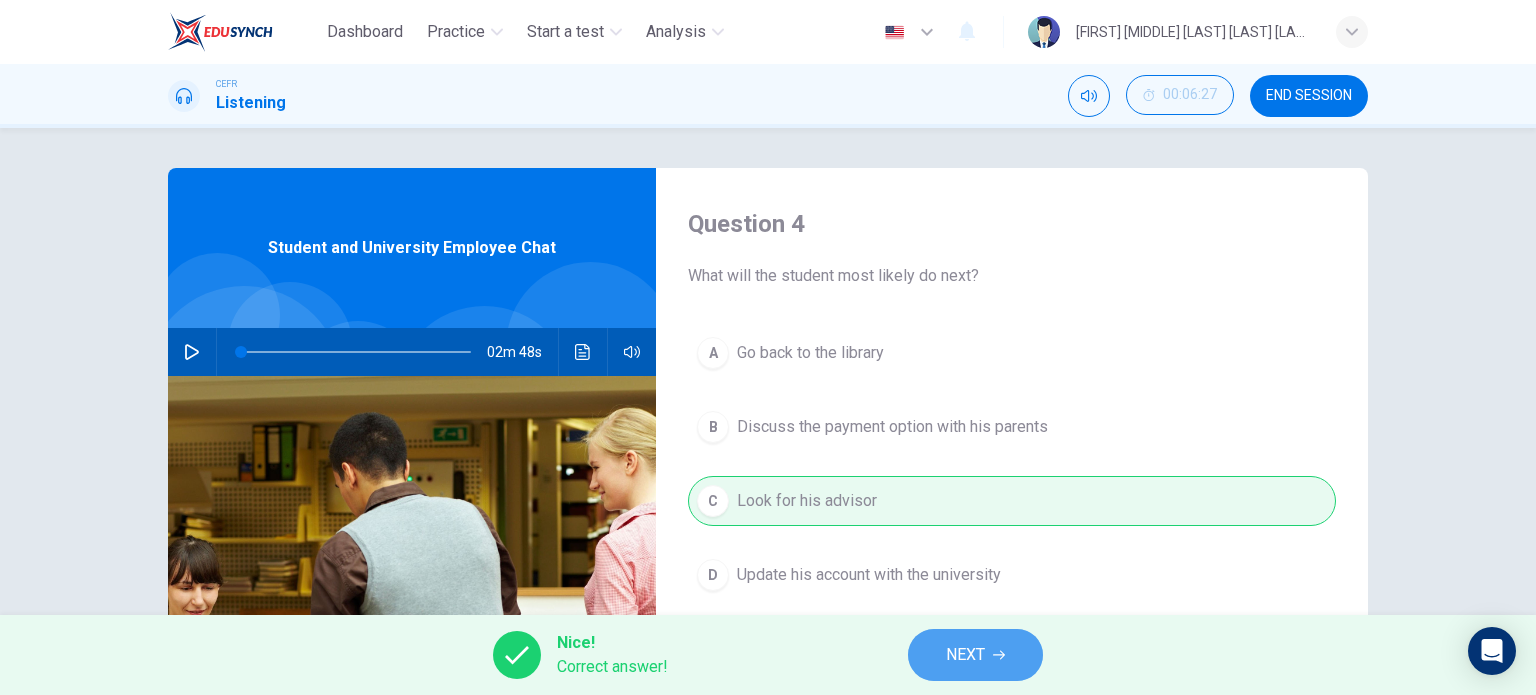 click at bounding box center [999, 655] 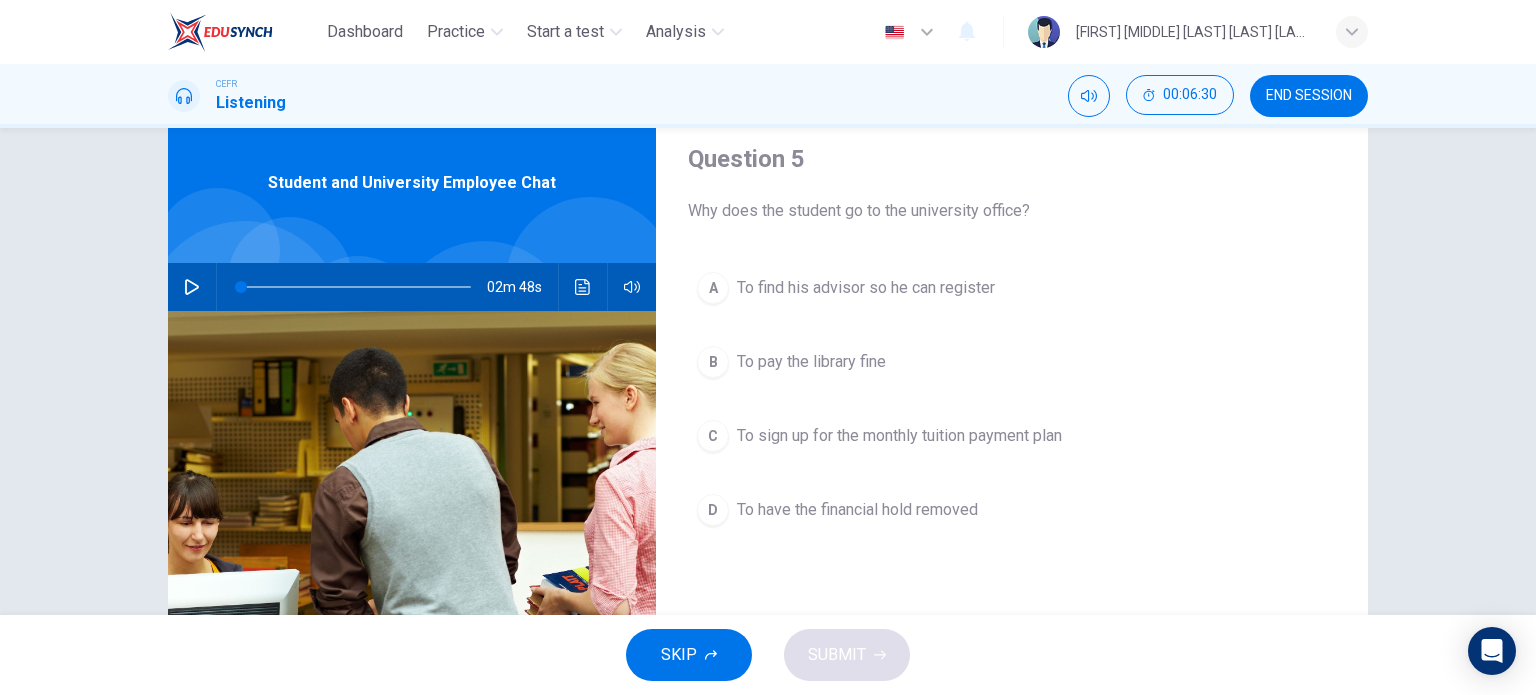 scroll, scrollTop: 100, scrollLeft: 0, axis: vertical 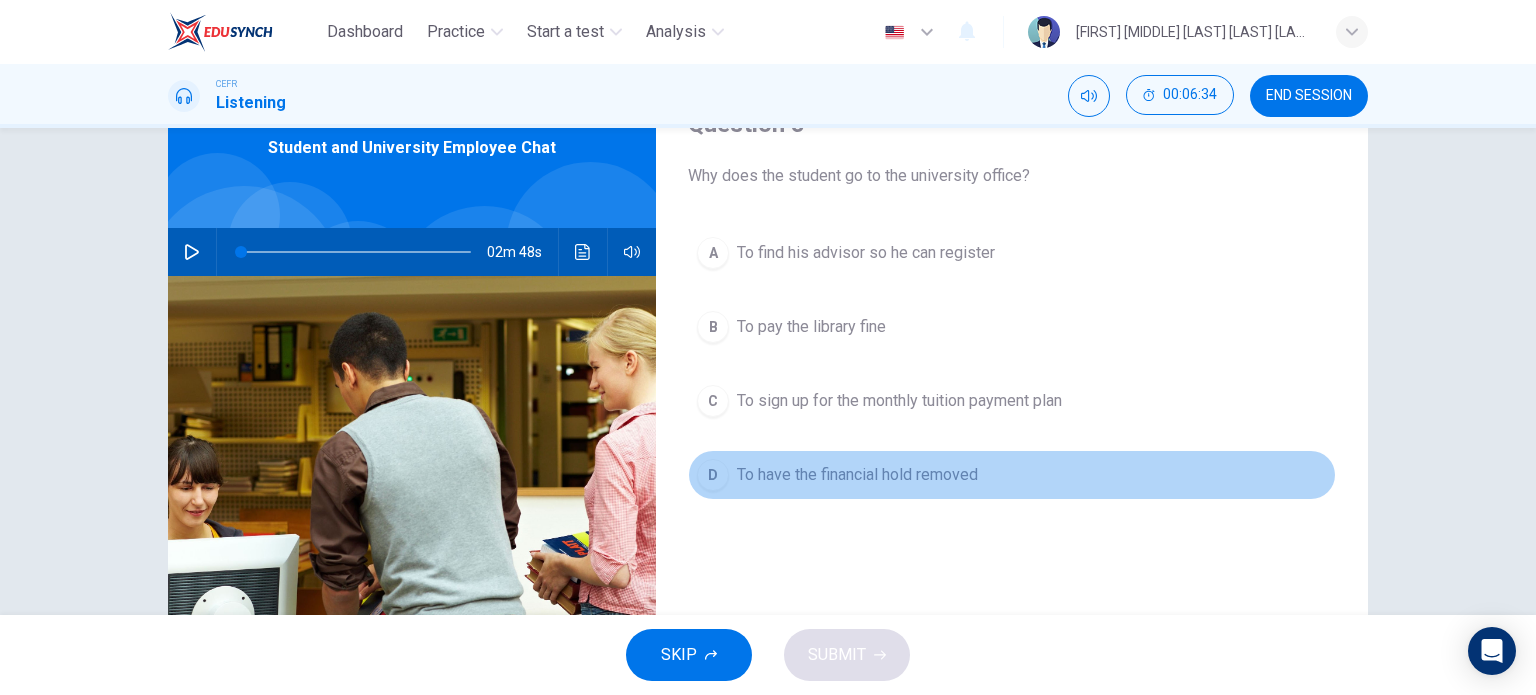 click on "To have the financial hold removed" at bounding box center [866, 253] 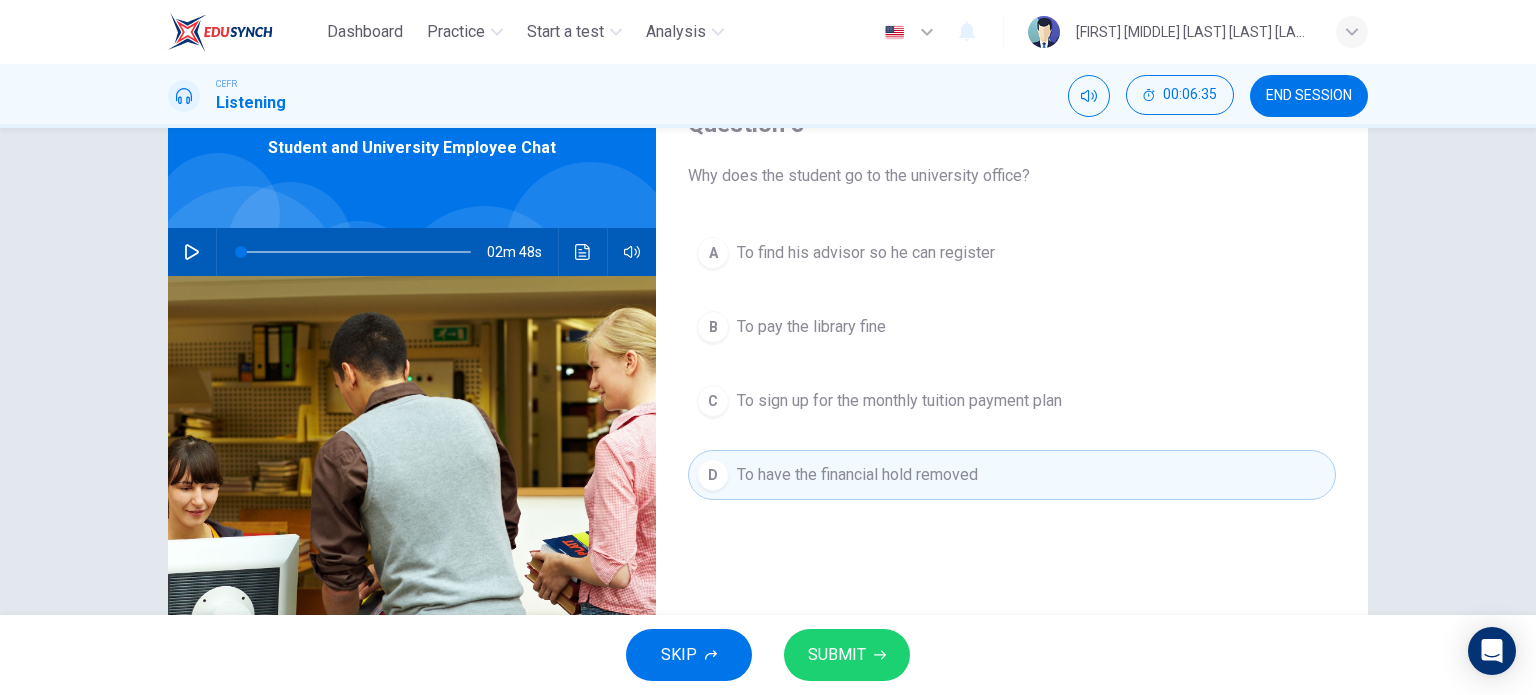 click at bounding box center (880, 655) 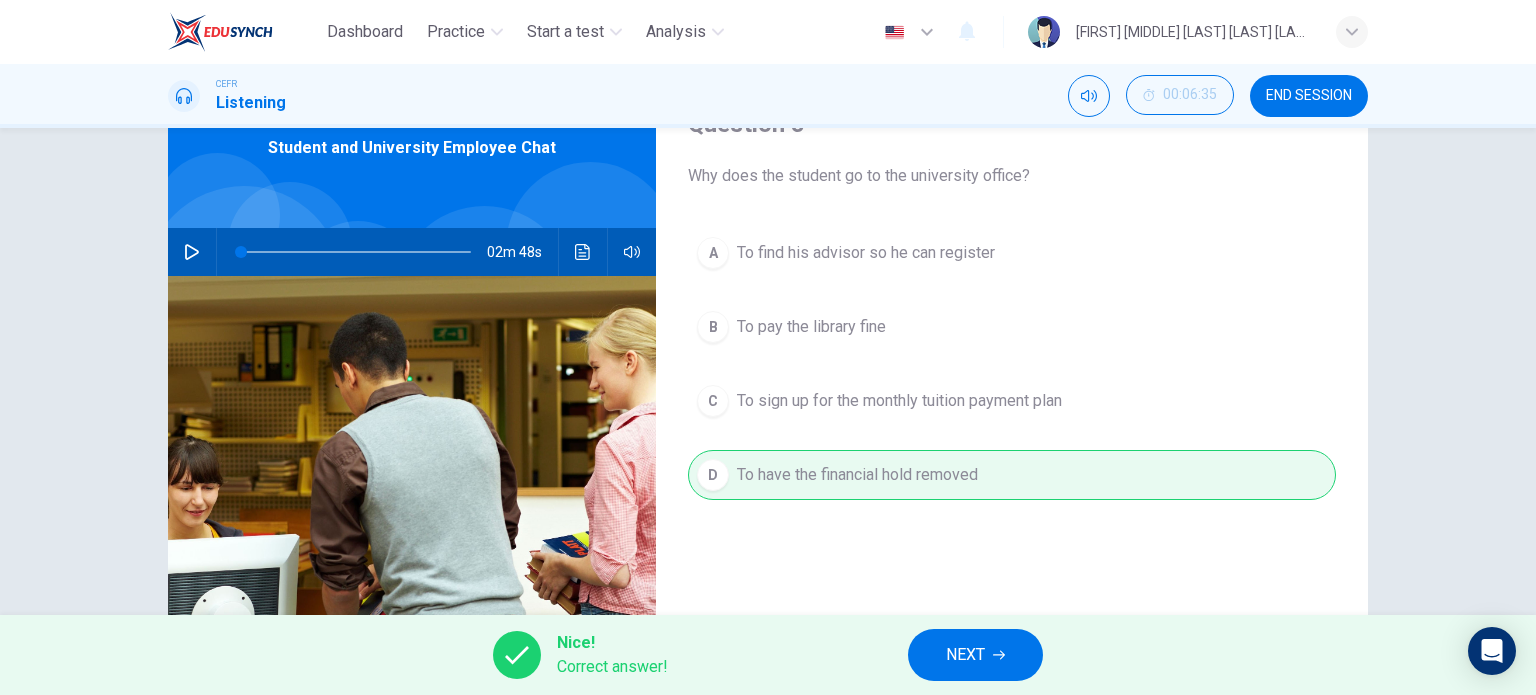 scroll, scrollTop: 0, scrollLeft: 0, axis: both 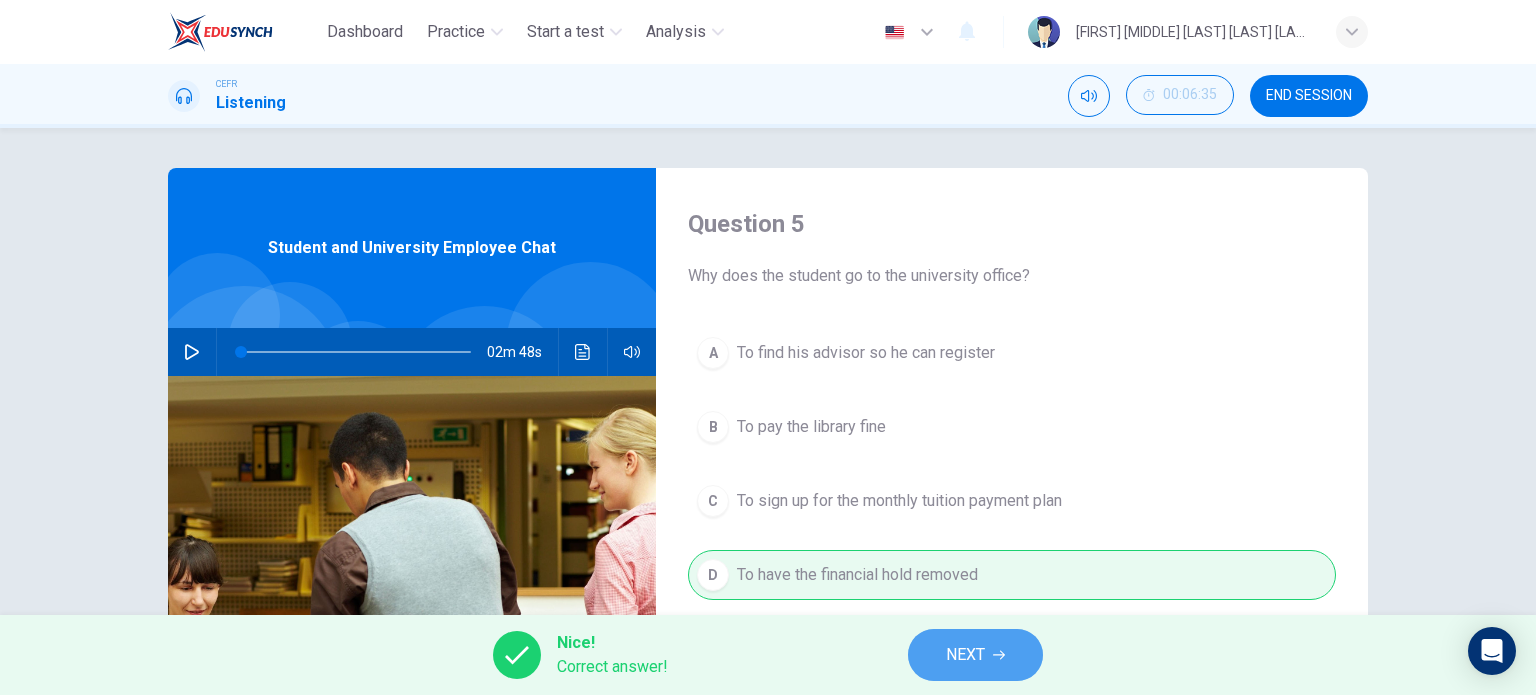 click on "NEXT" at bounding box center [975, 655] 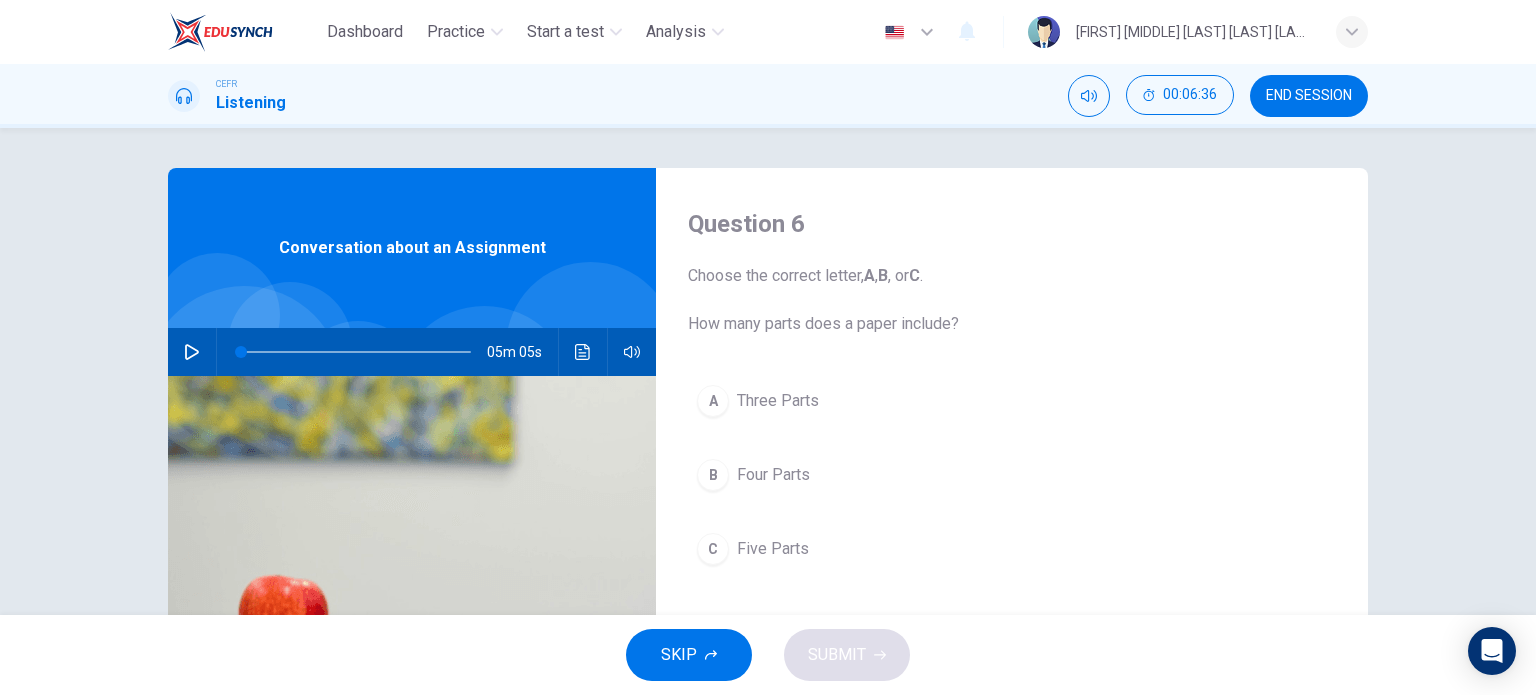 click at bounding box center (192, 352) 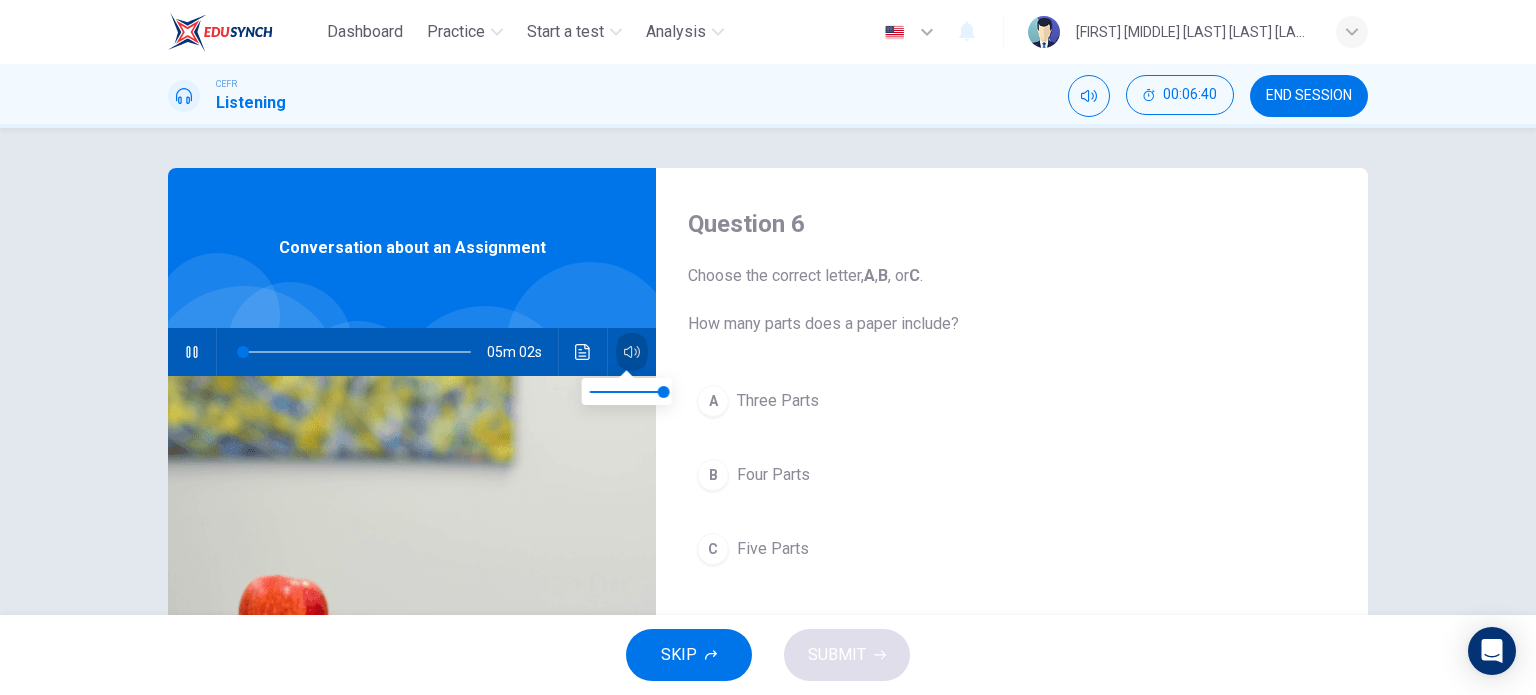 click at bounding box center (632, 352) 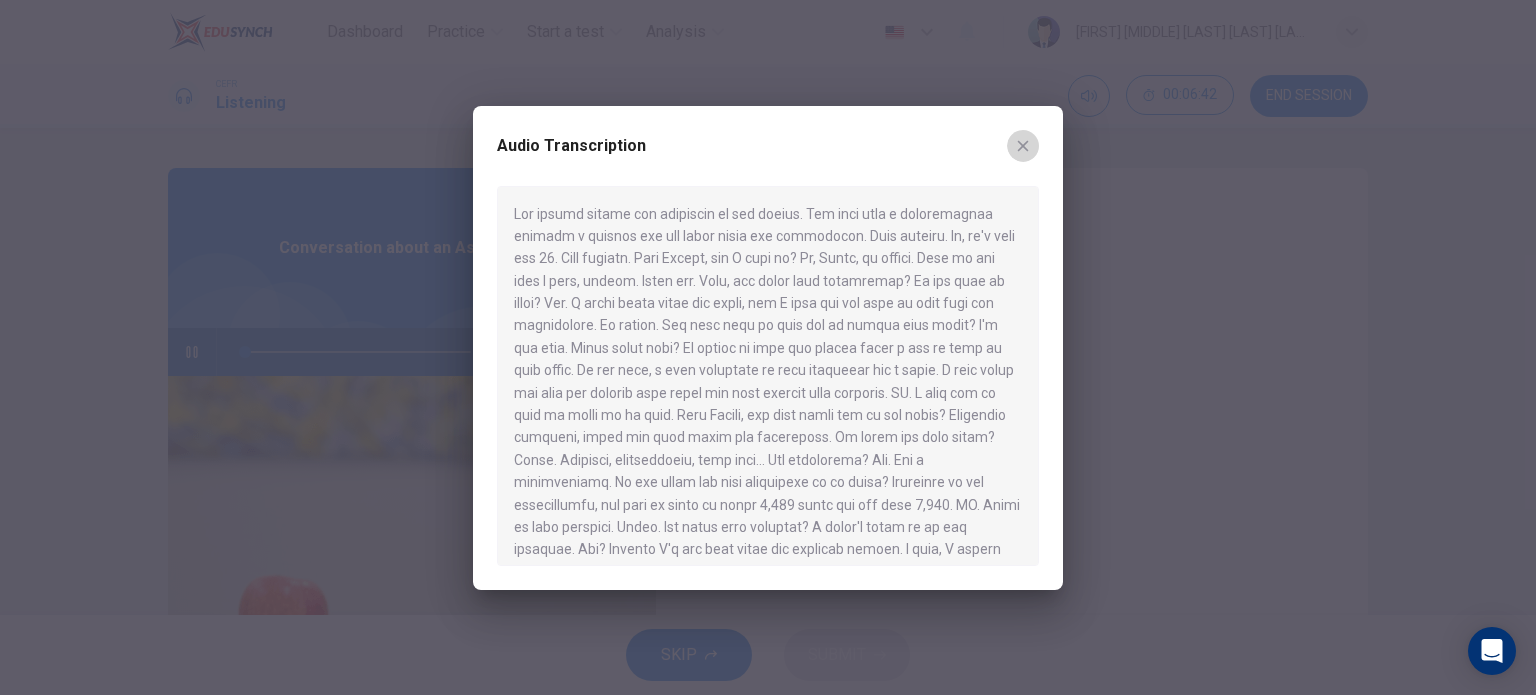click at bounding box center [1023, 146] 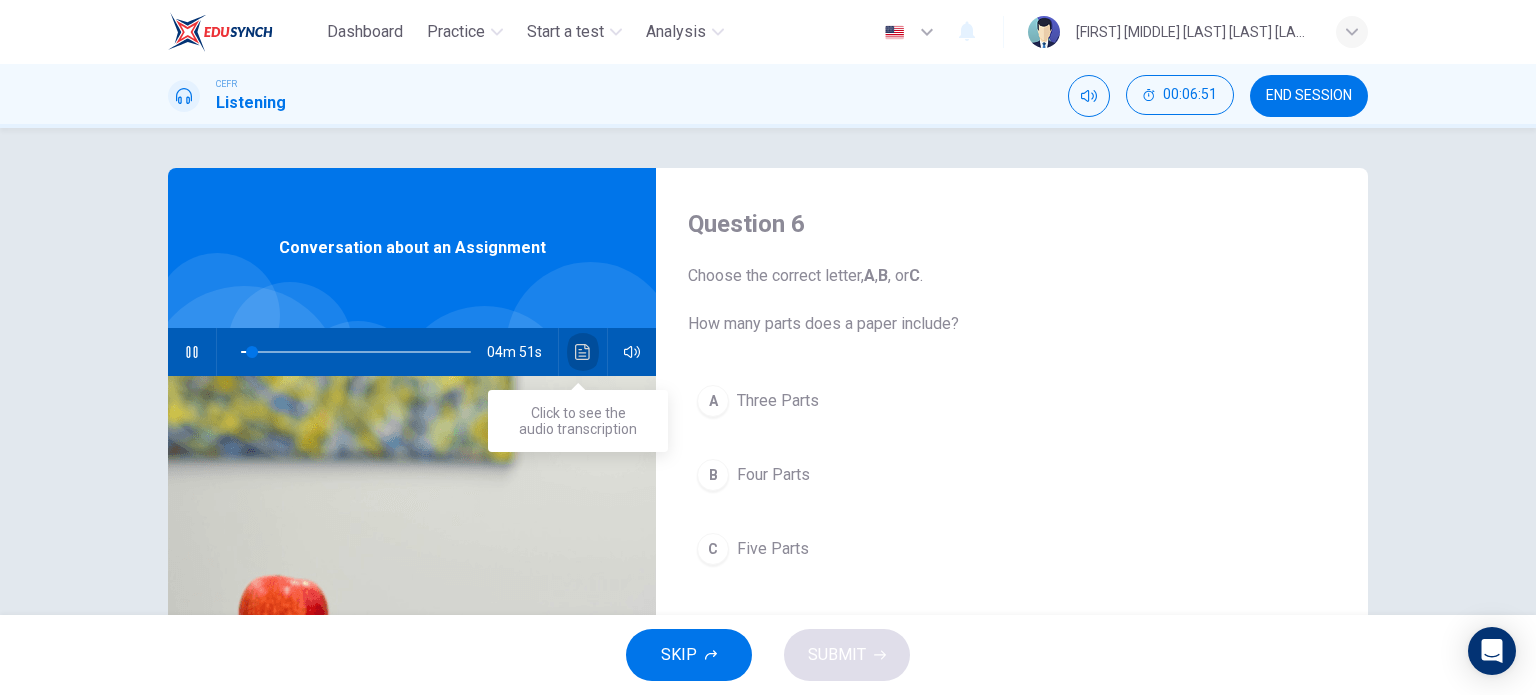 click at bounding box center [582, 352] 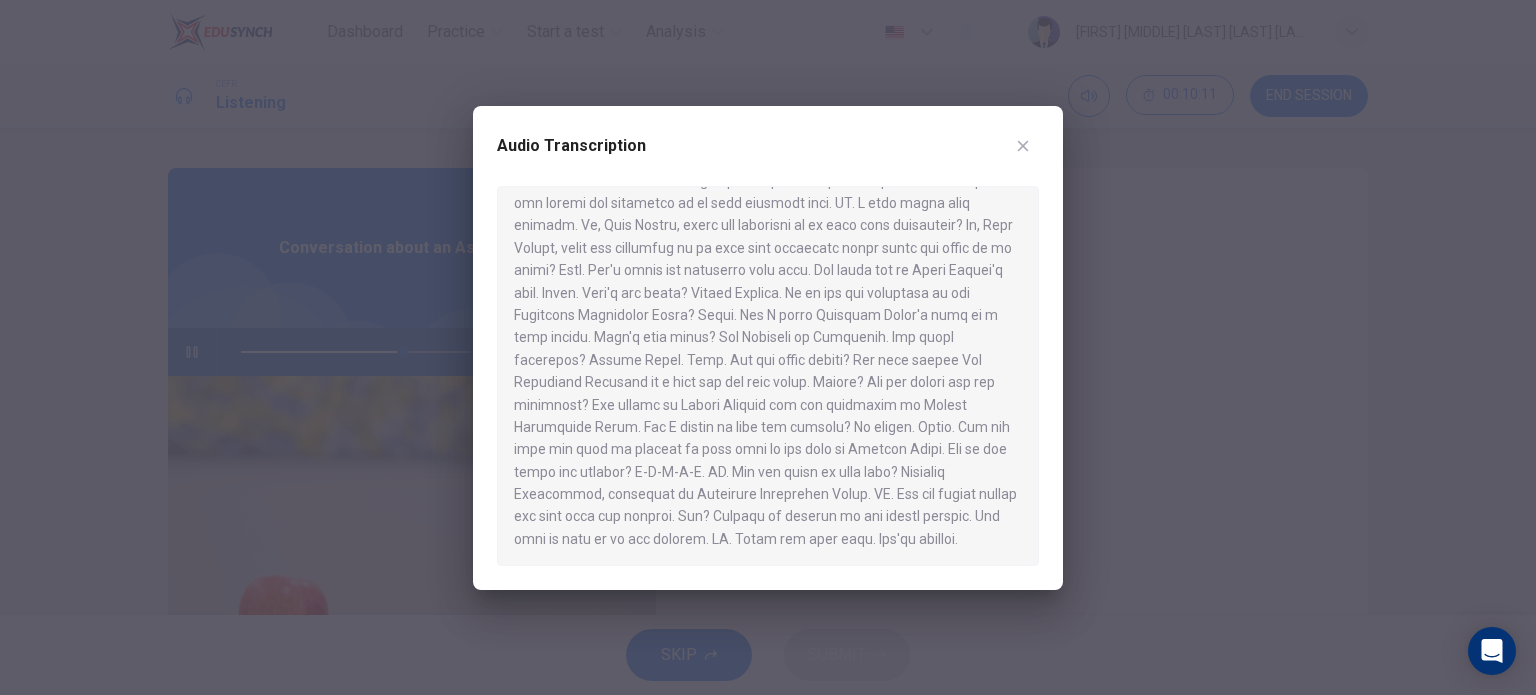 scroll, scrollTop: 751, scrollLeft: 0, axis: vertical 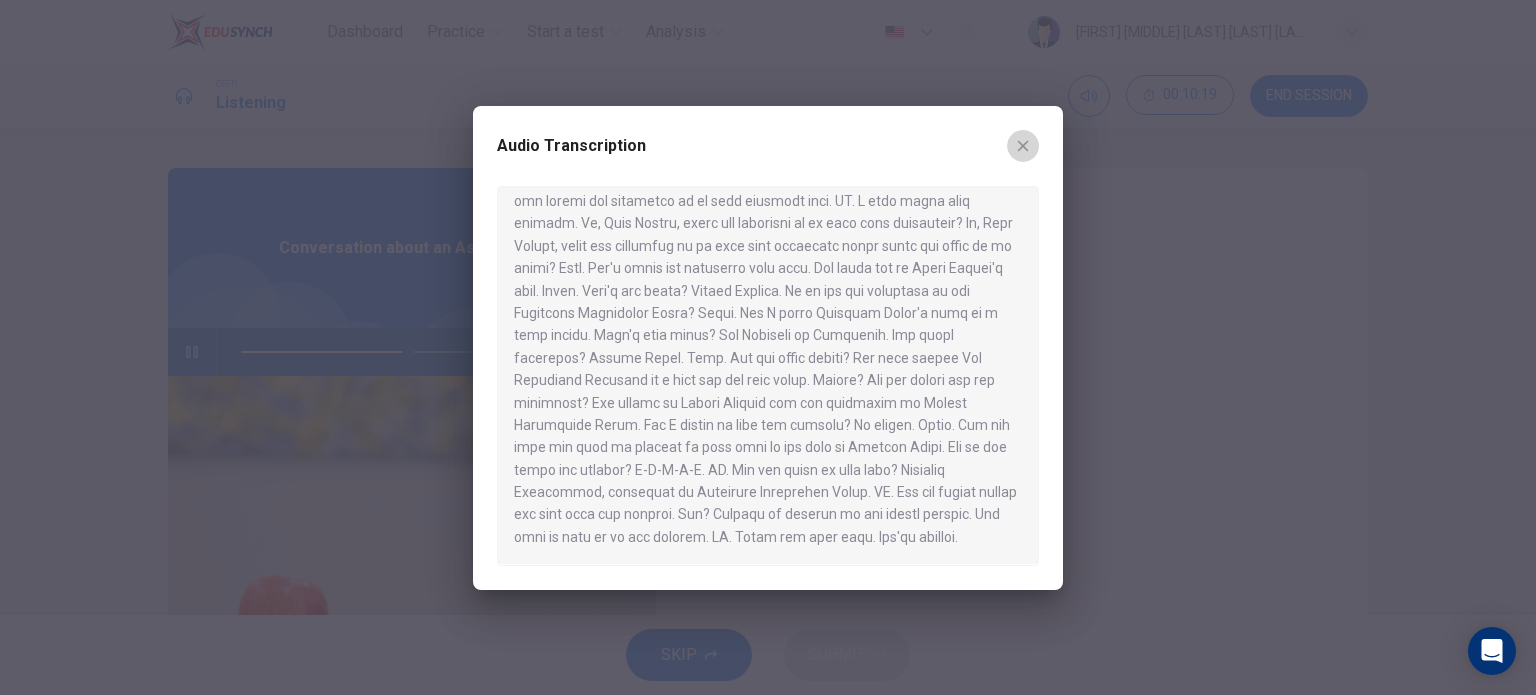 click at bounding box center [1023, 145] 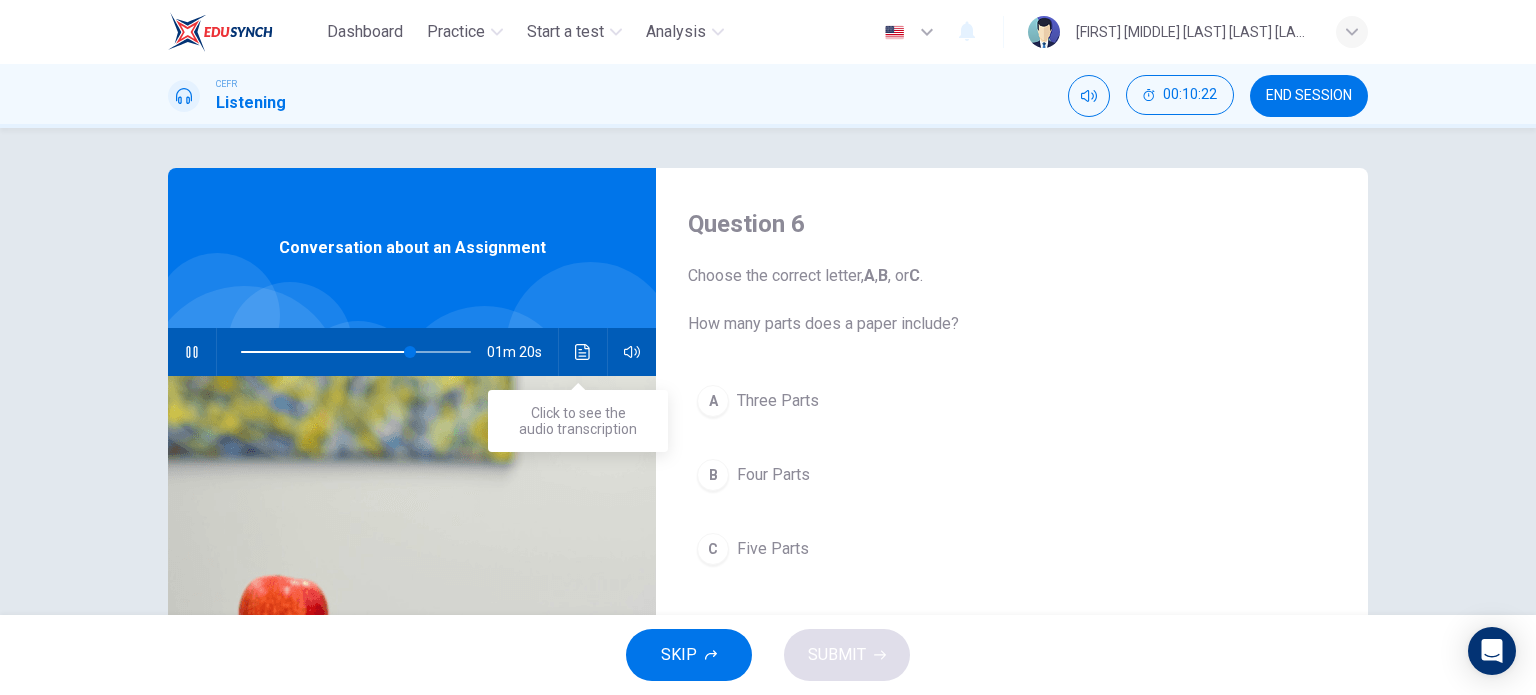 click at bounding box center [583, 352] 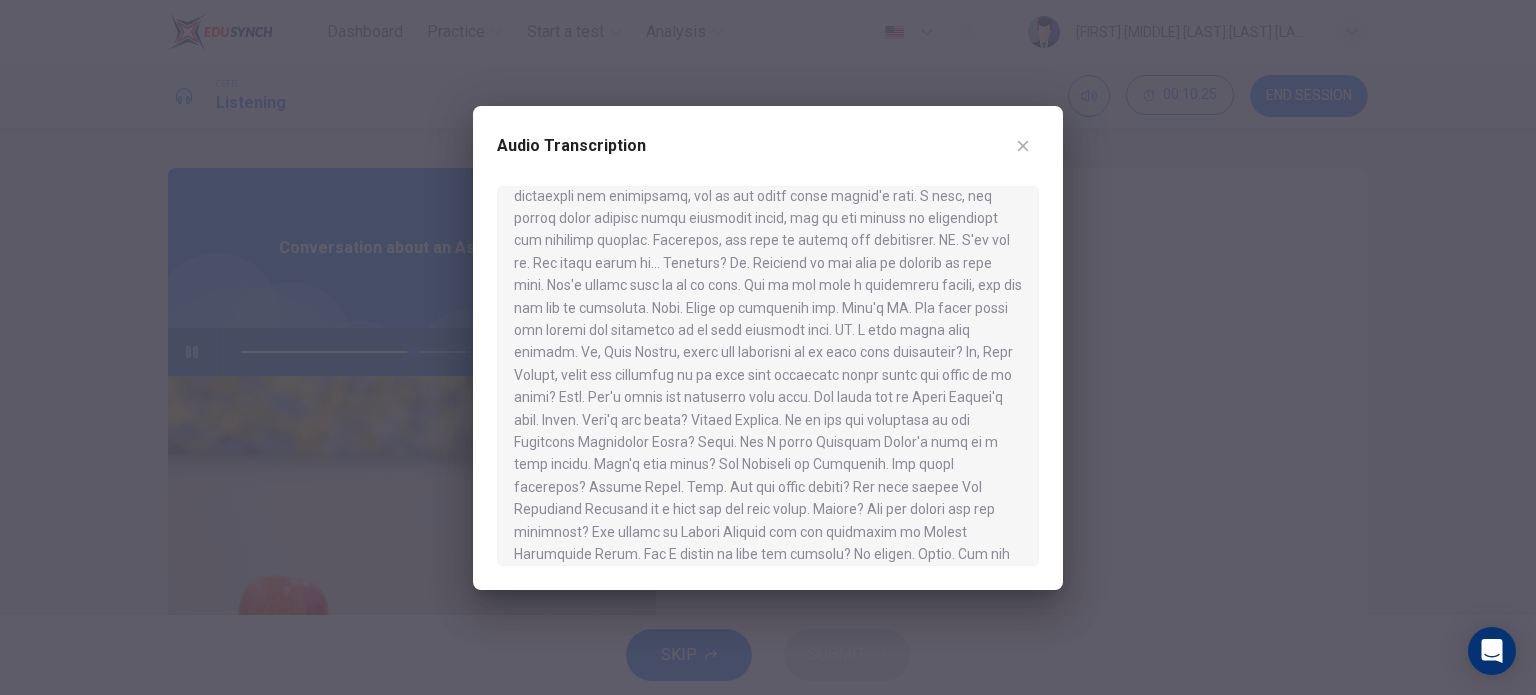 scroll, scrollTop: 751, scrollLeft: 0, axis: vertical 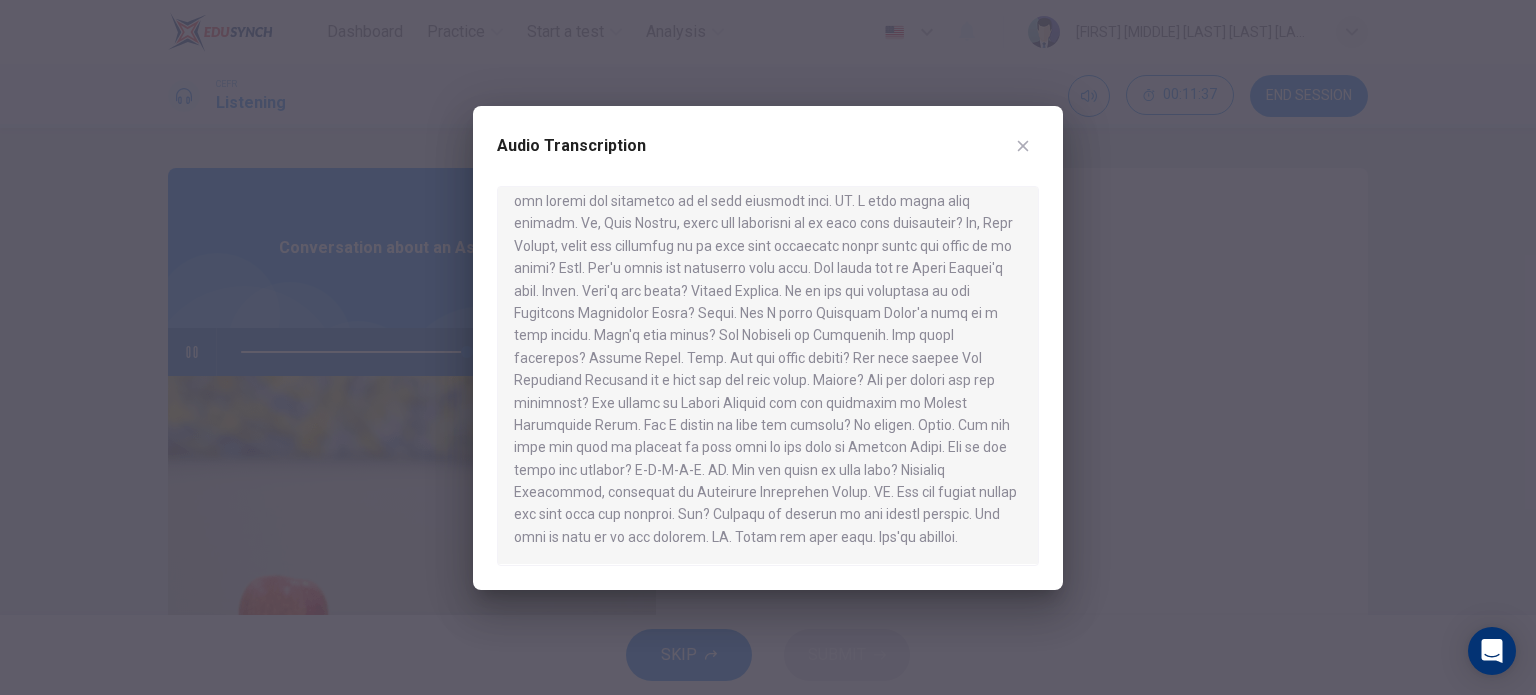 drag, startPoint x: 564, startPoint y: 515, endPoint x: 756, endPoint y: 537, distance: 193.2563 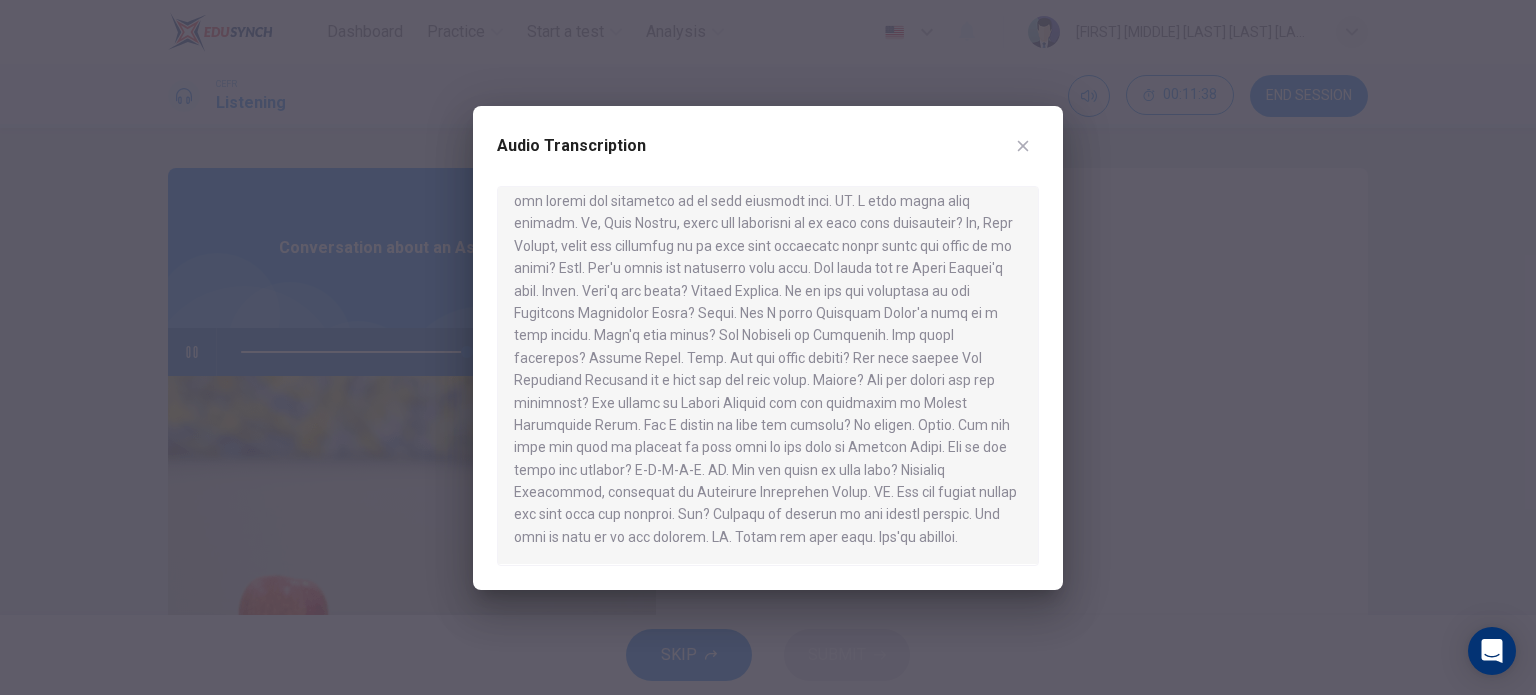 click at bounding box center [1023, 146] 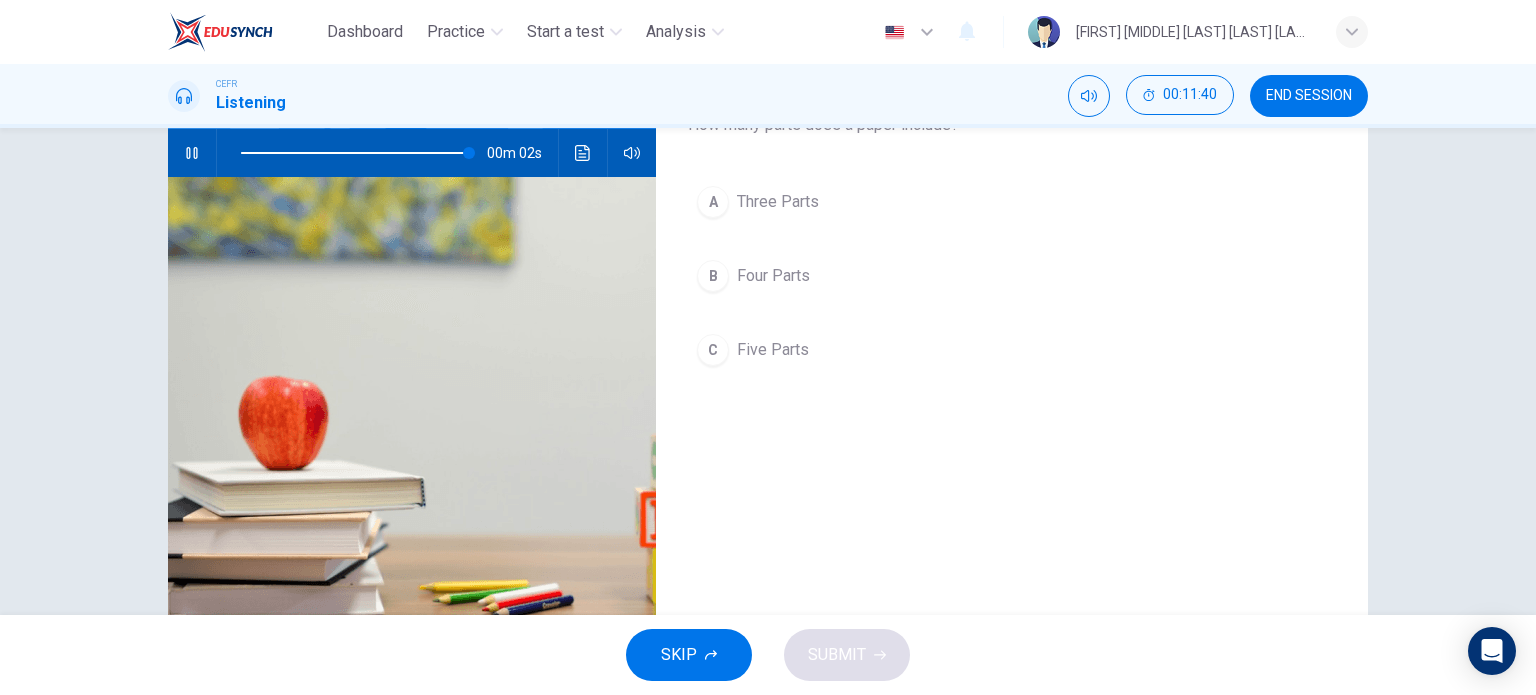 scroll, scrollTop: 200, scrollLeft: 0, axis: vertical 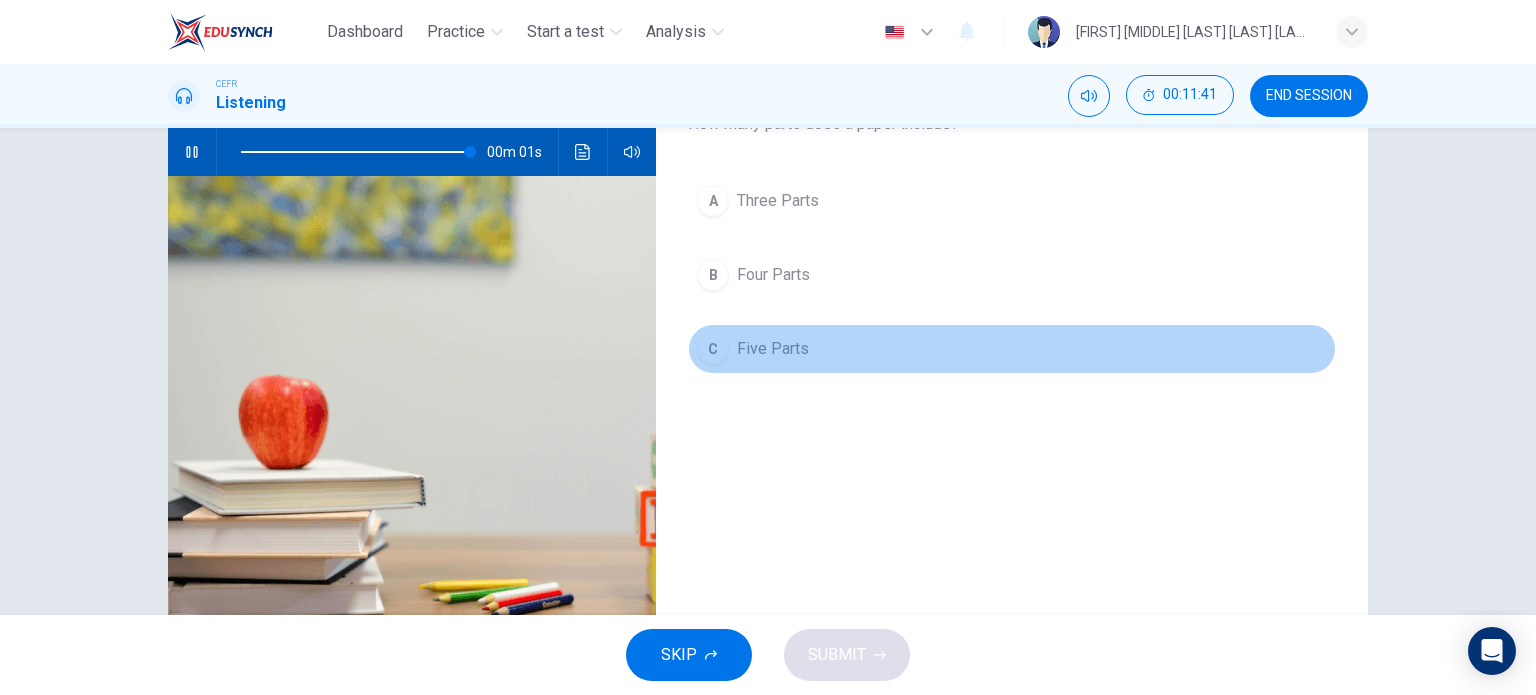 click on "Five Parts" at bounding box center [778, 201] 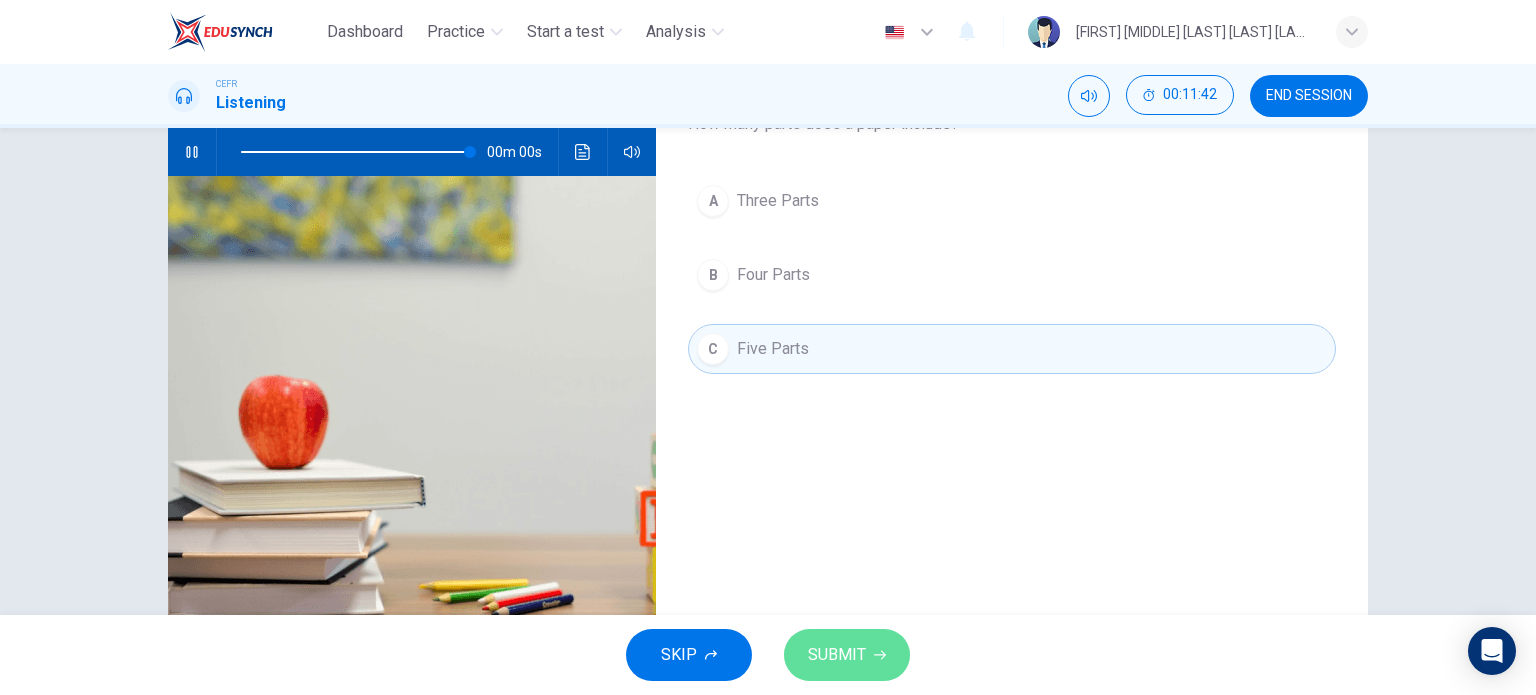 click at bounding box center (880, 655) 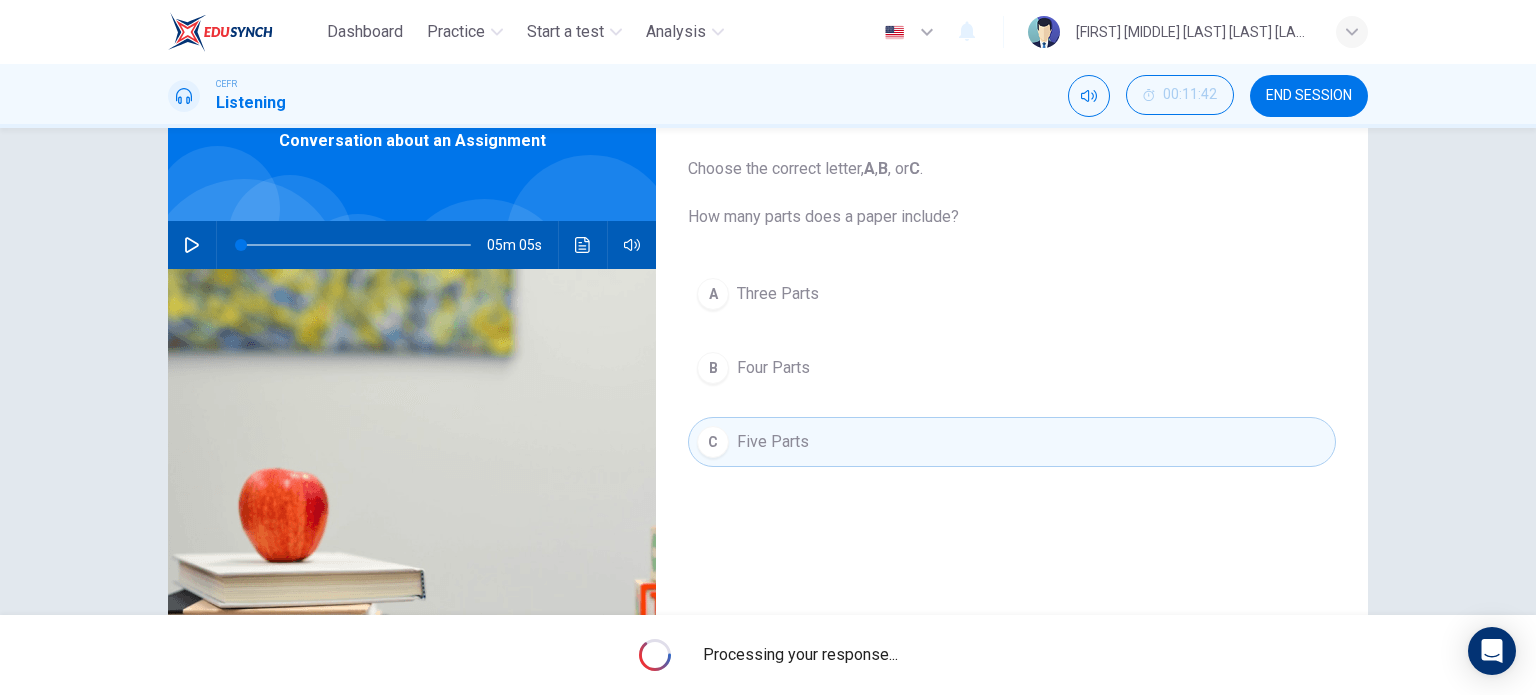 scroll, scrollTop: 0, scrollLeft: 0, axis: both 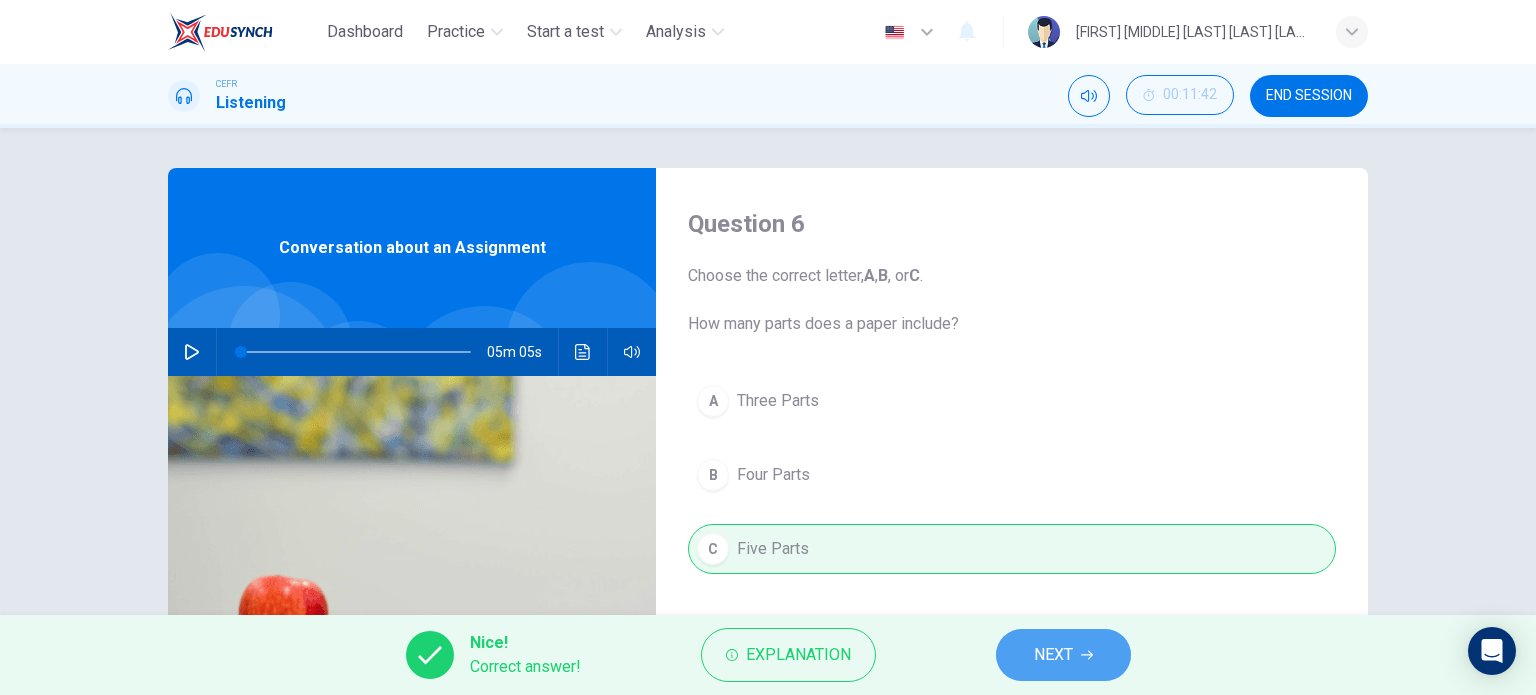 click on "NEXT" at bounding box center (1053, 655) 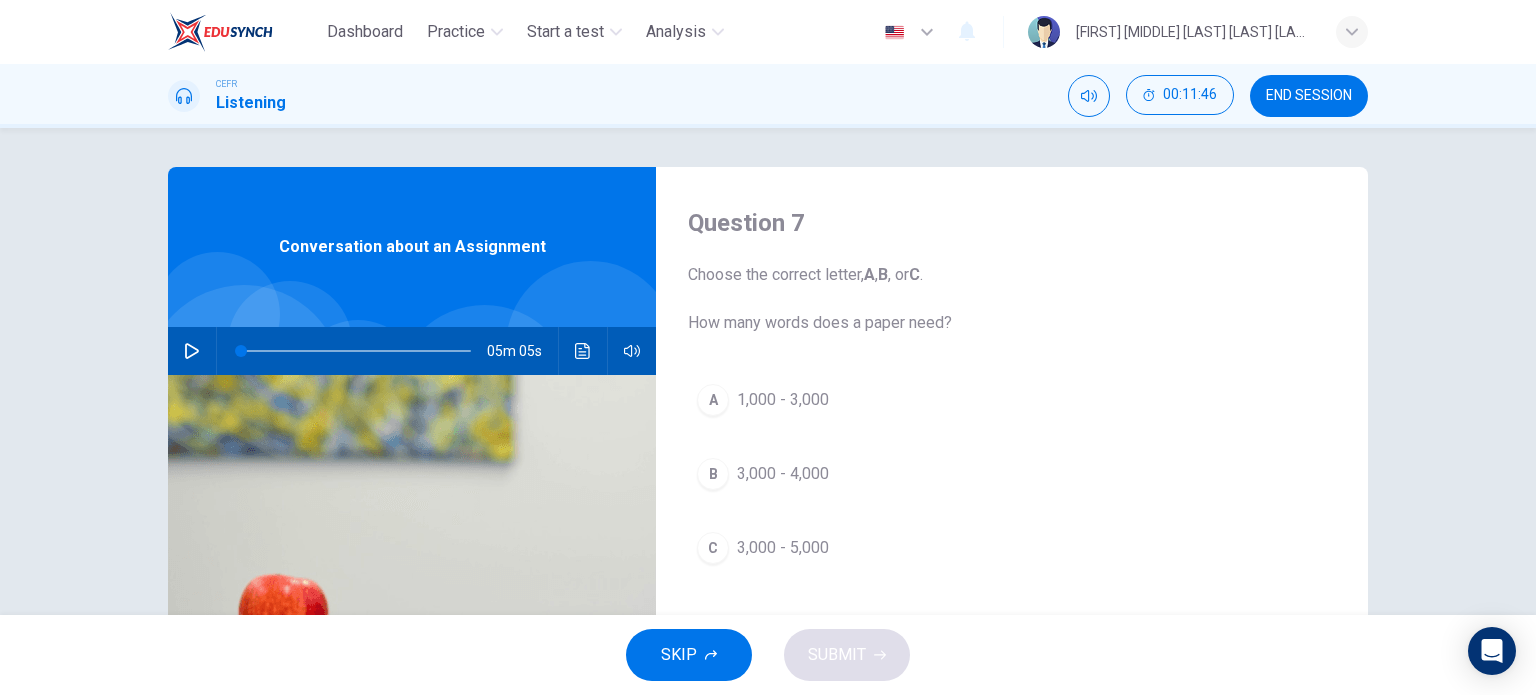 scroll, scrollTop: 0, scrollLeft: 0, axis: both 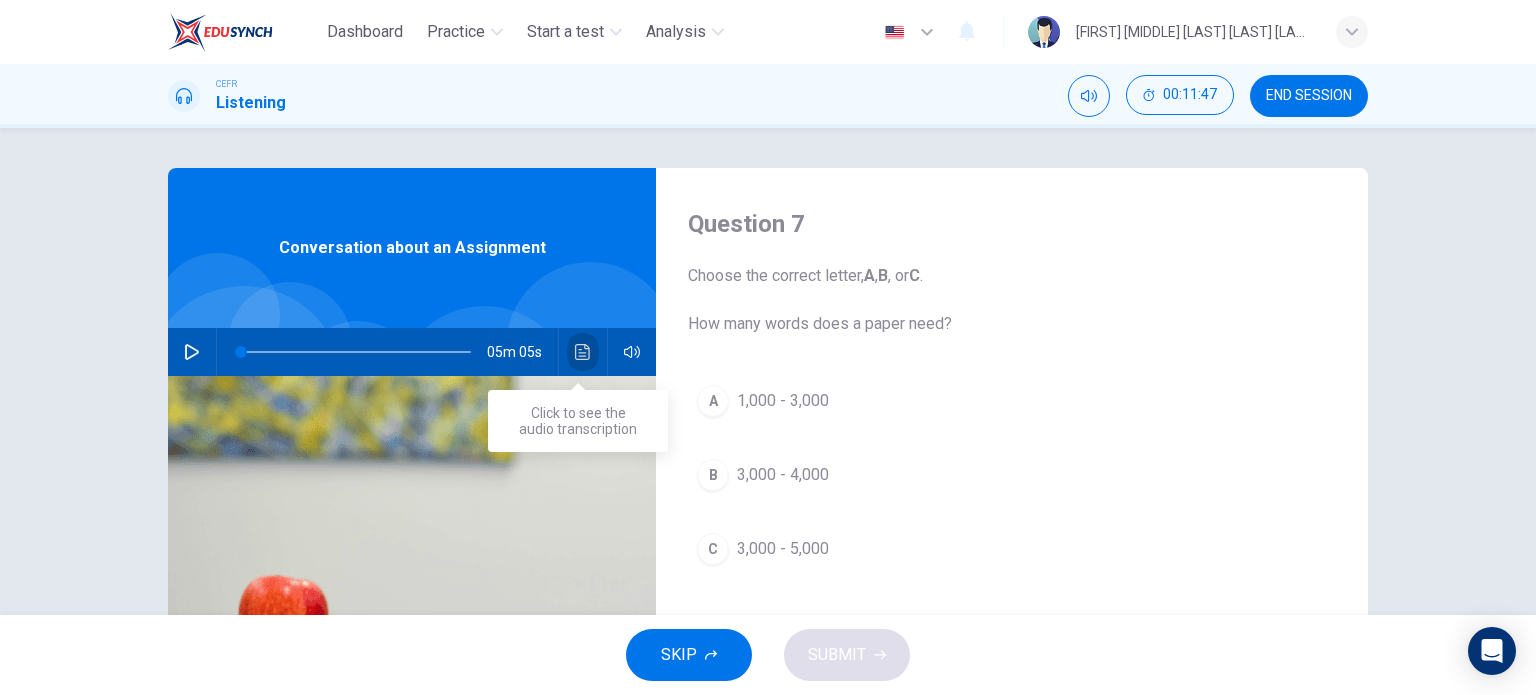 click at bounding box center [583, 352] 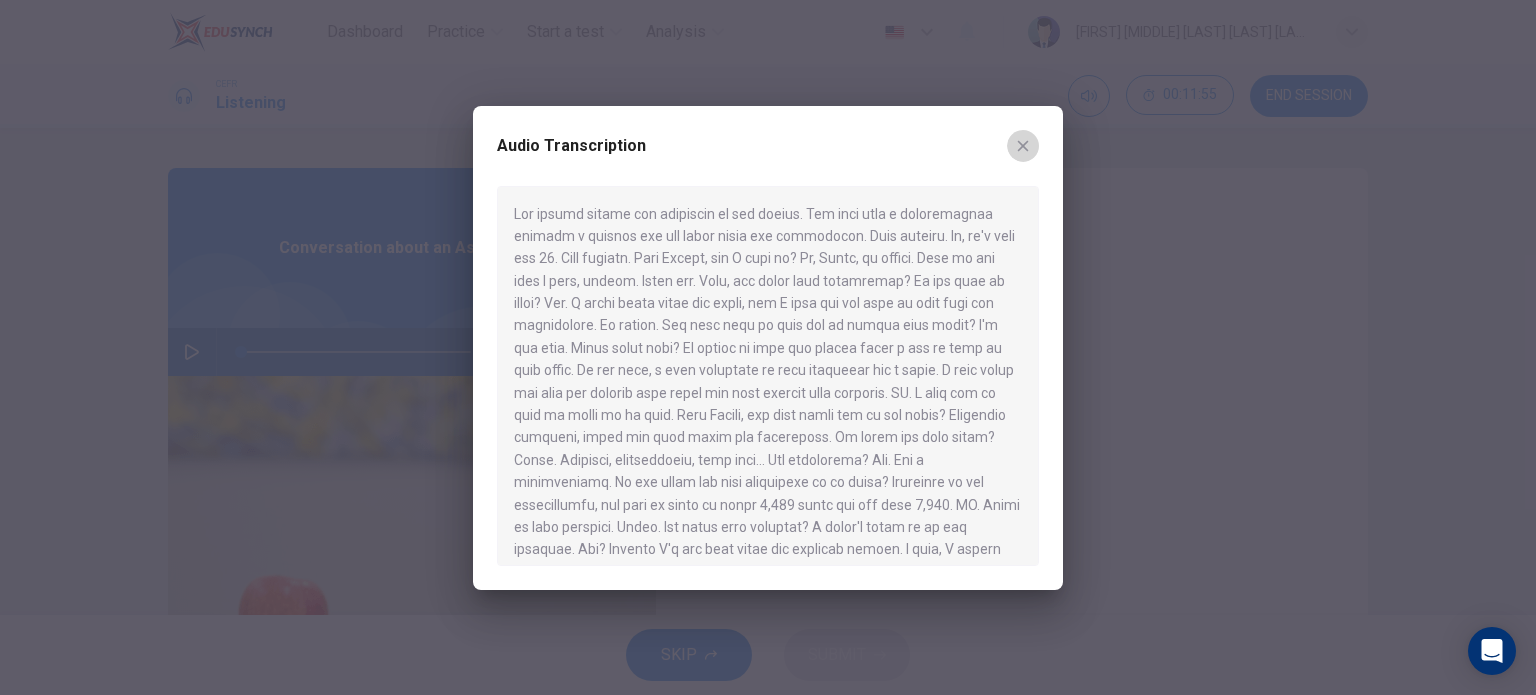 click at bounding box center (1023, 146) 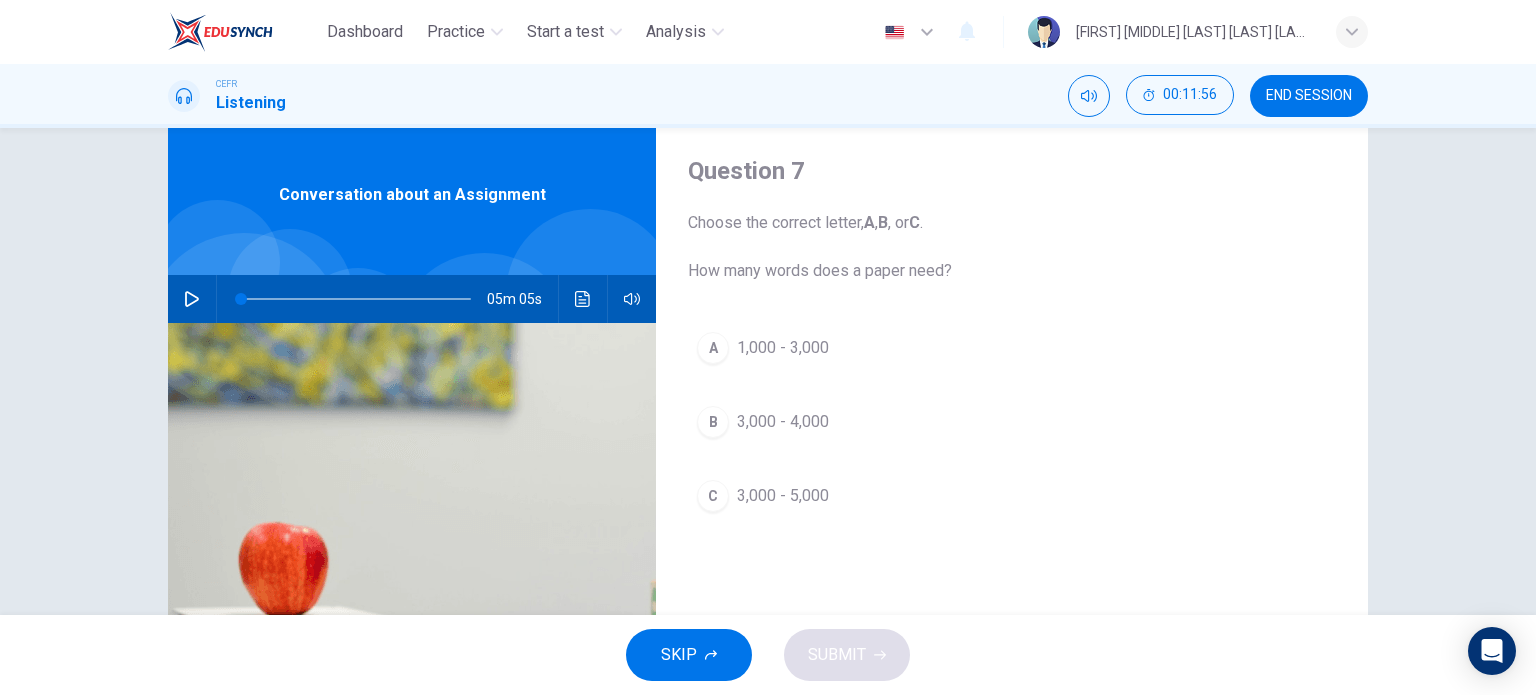 scroll, scrollTop: 100, scrollLeft: 0, axis: vertical 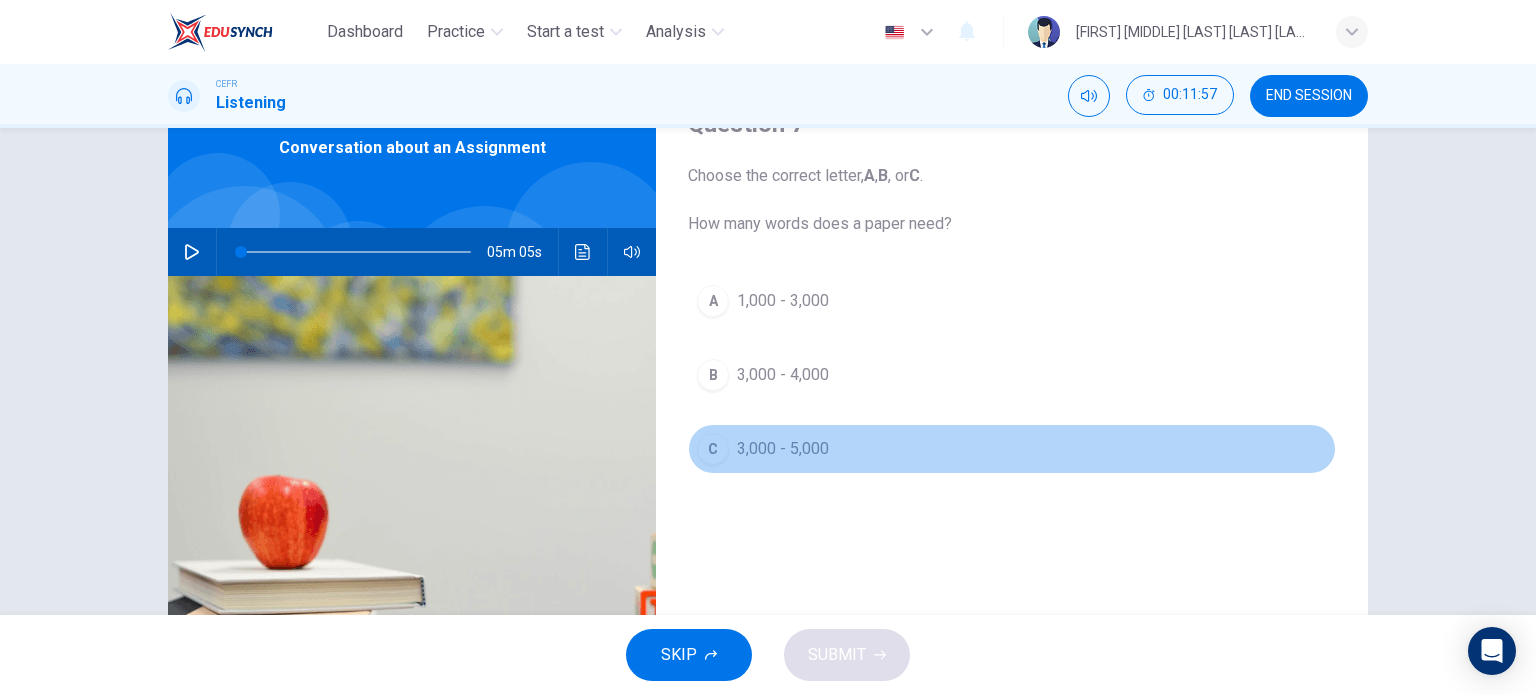 click on "3,000 - 5,000" at bounding box center [783, 301] 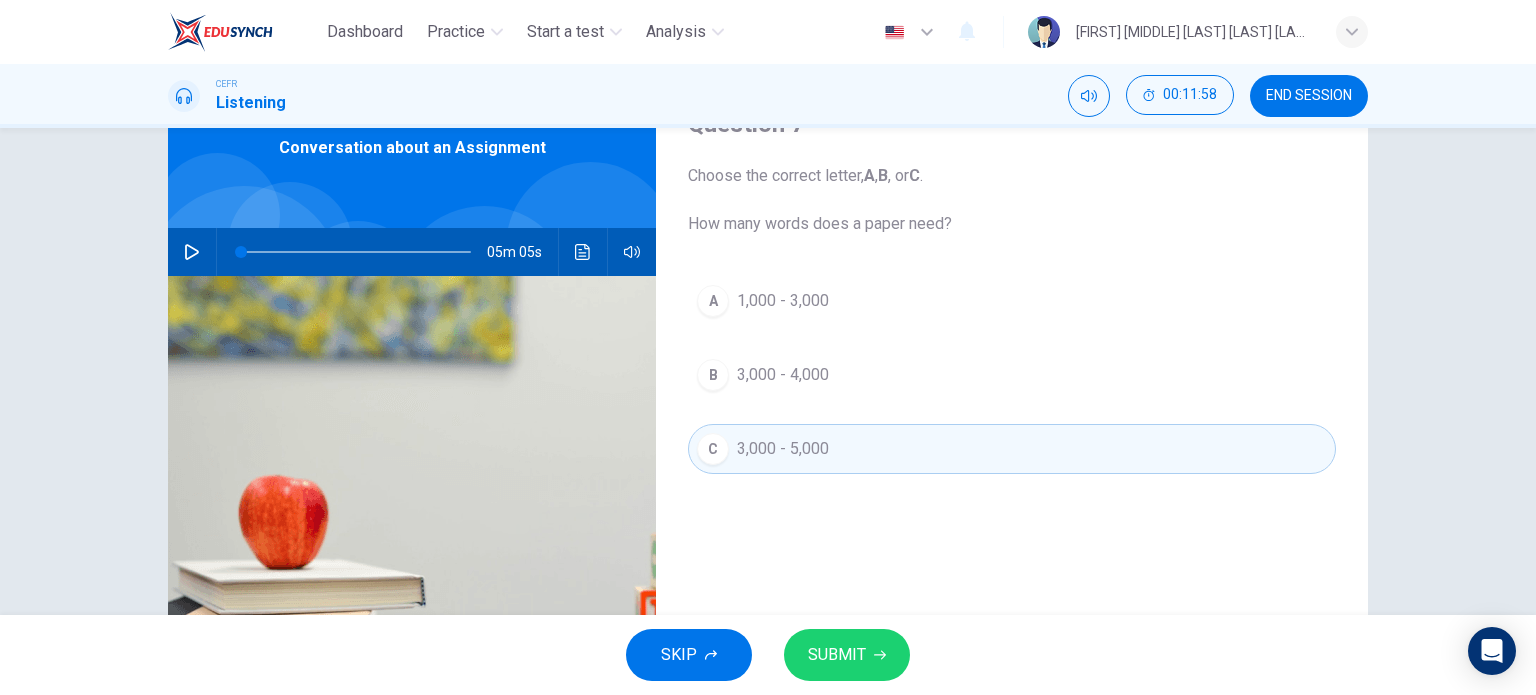 click on "SUBMIT" at bounding box center (837, 655) 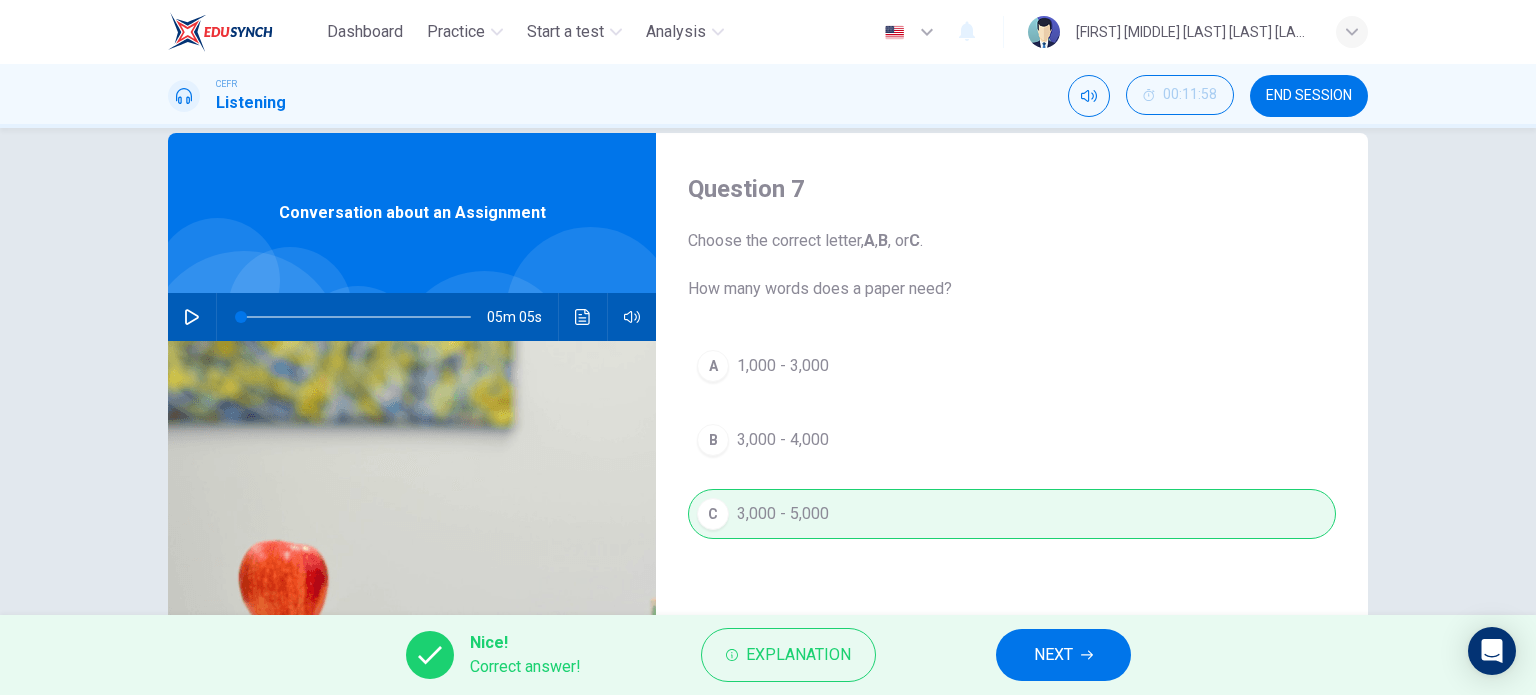 scroll, scrollTop: 0, scrollLeft: 0, axis: both 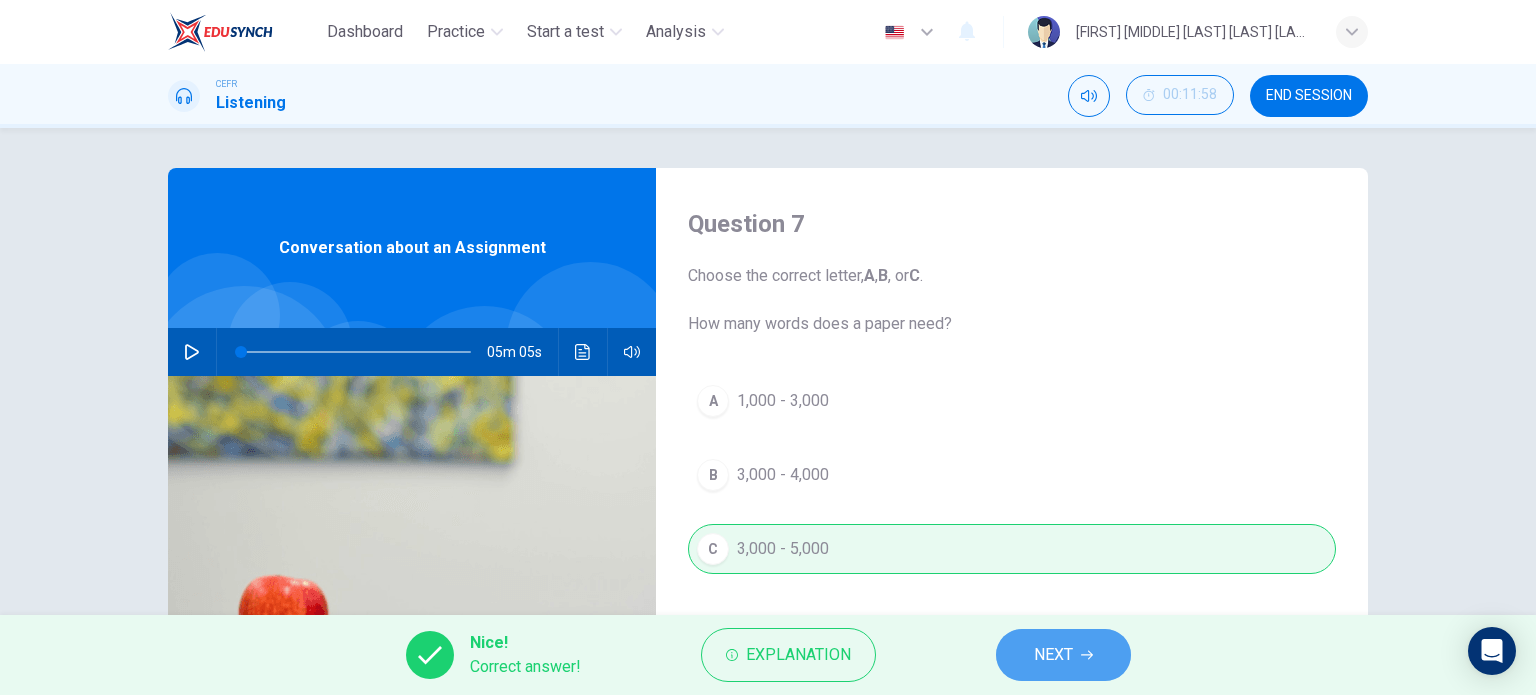 click at bounding box center [1087, 655] 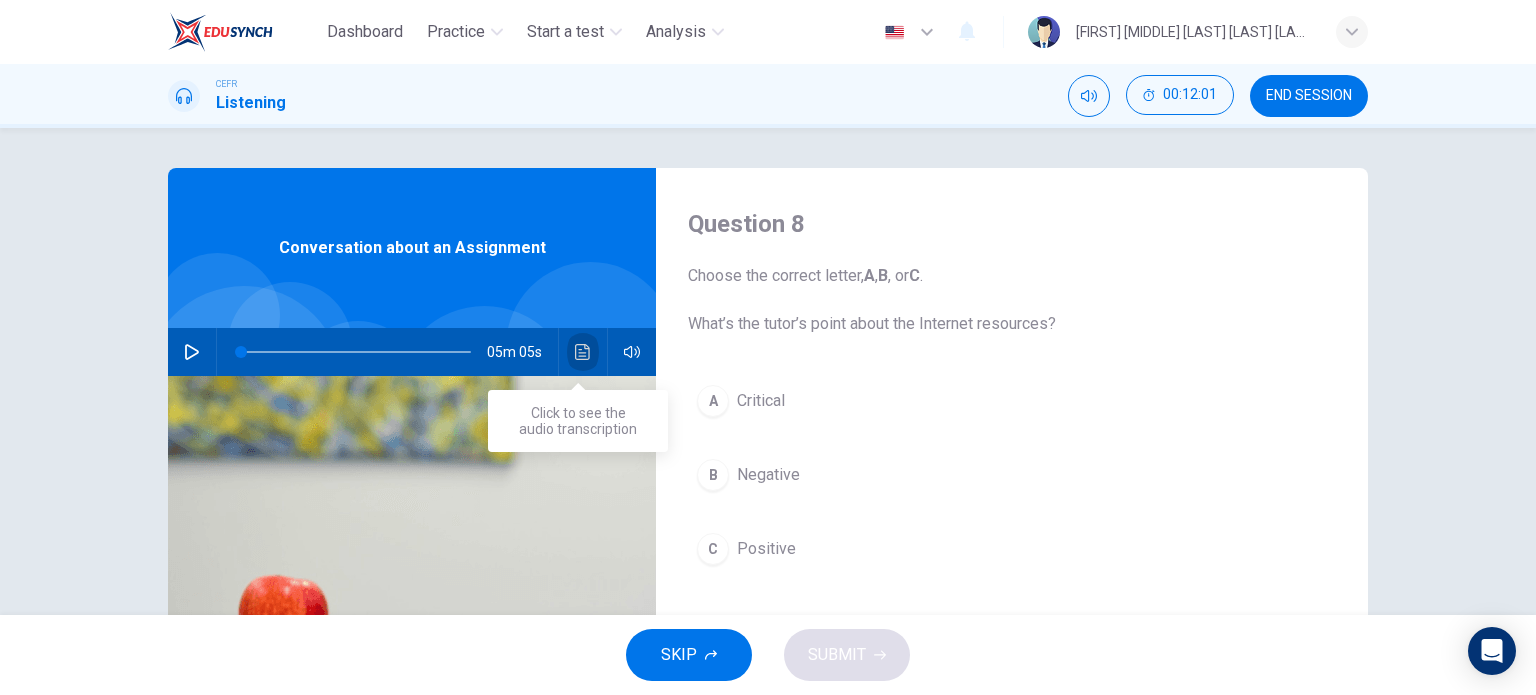 click at bounding box center (582, 352) 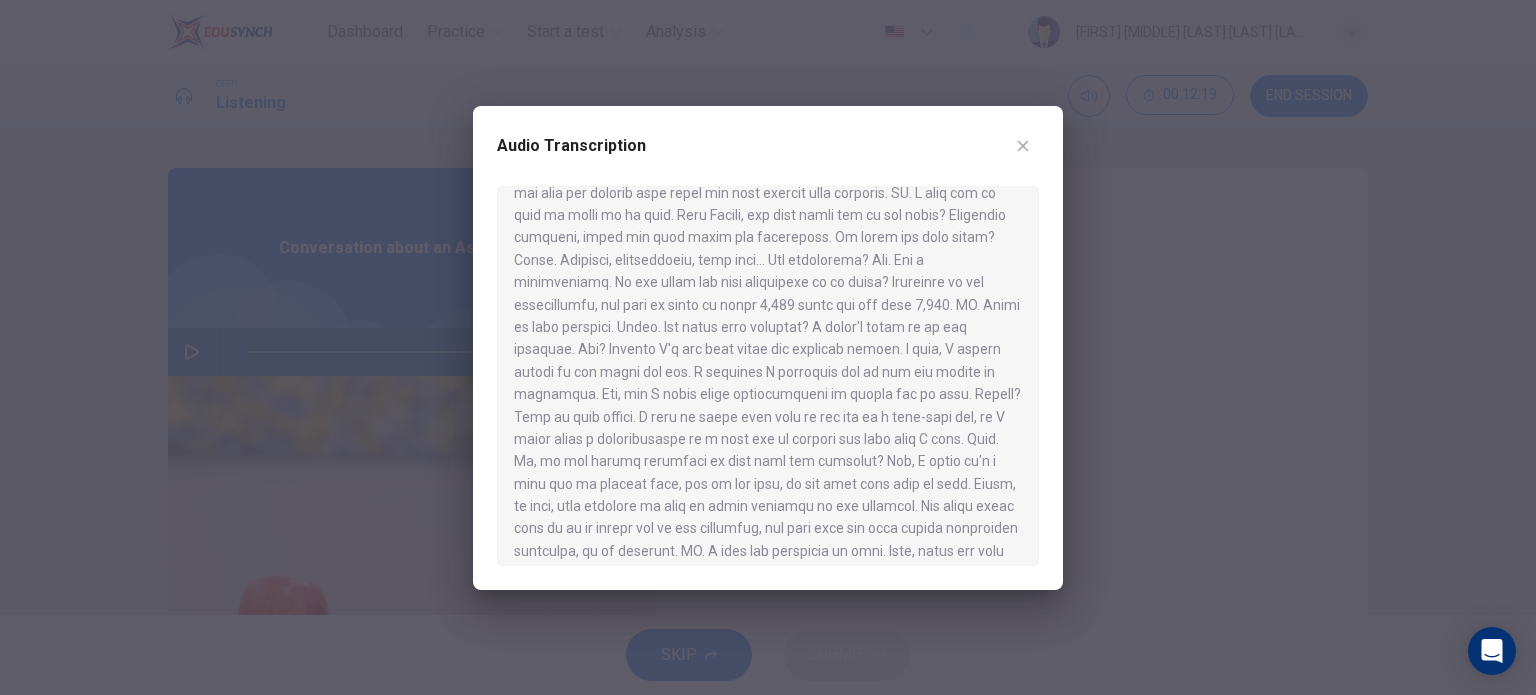 scroll, scrollTop: 300, scrollLeft: 0, axis: vertical 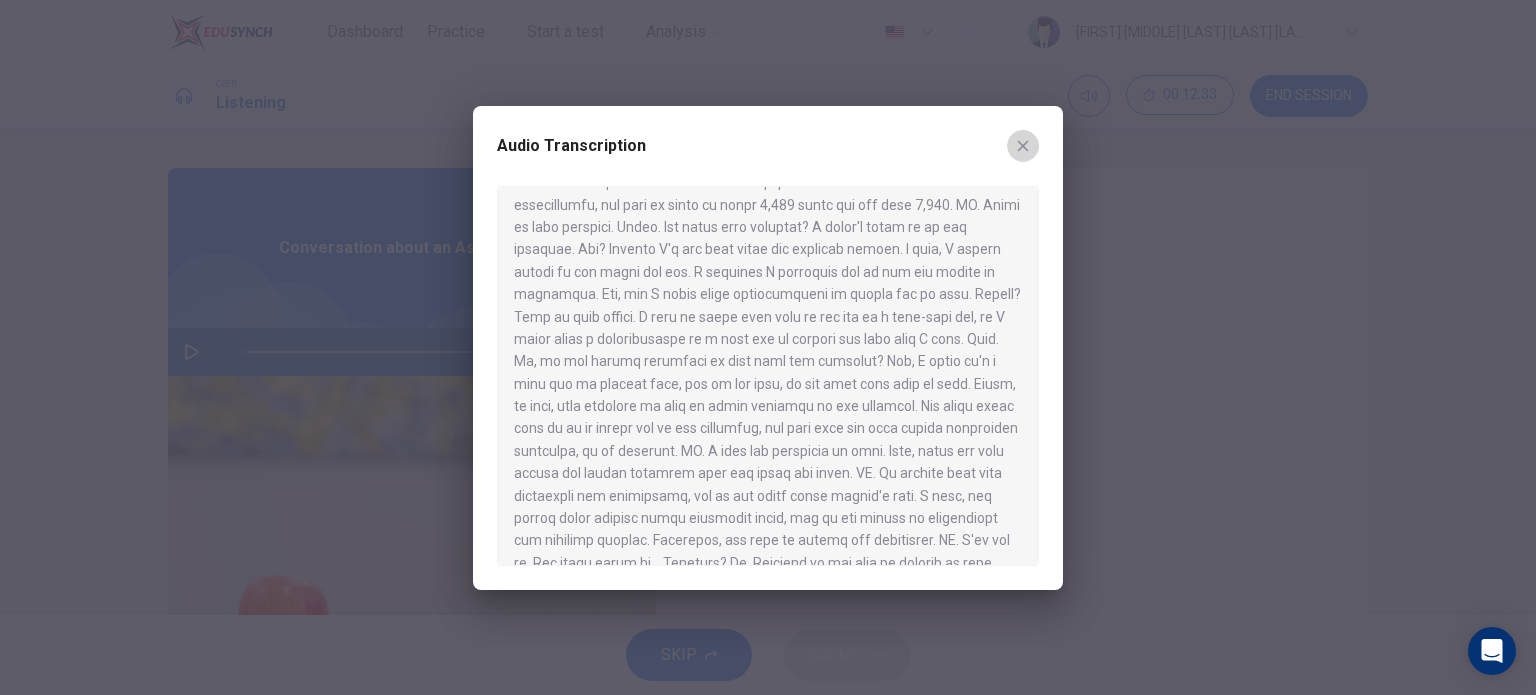 click at bounding box center (1023, 146) 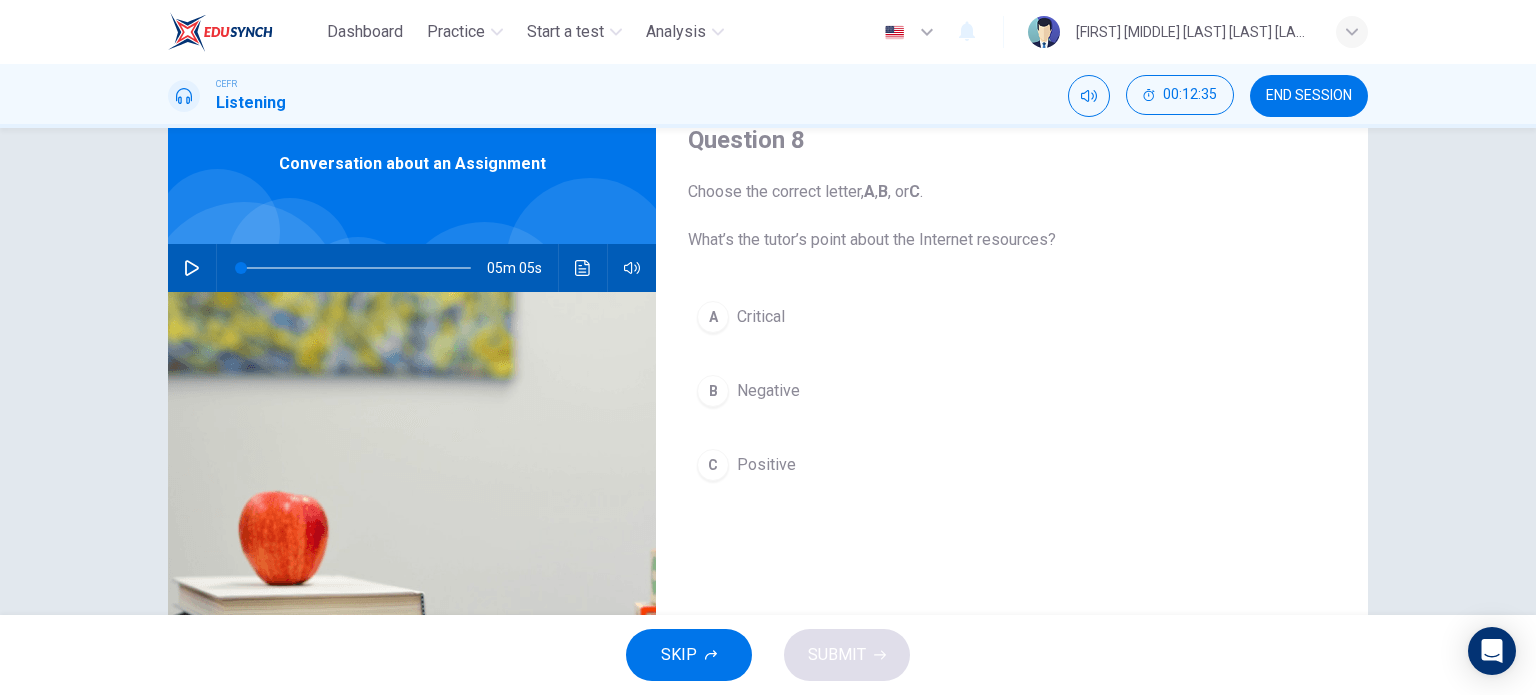 scroll, scrollTop: 100, scrollLeft: 0, axis: vertical 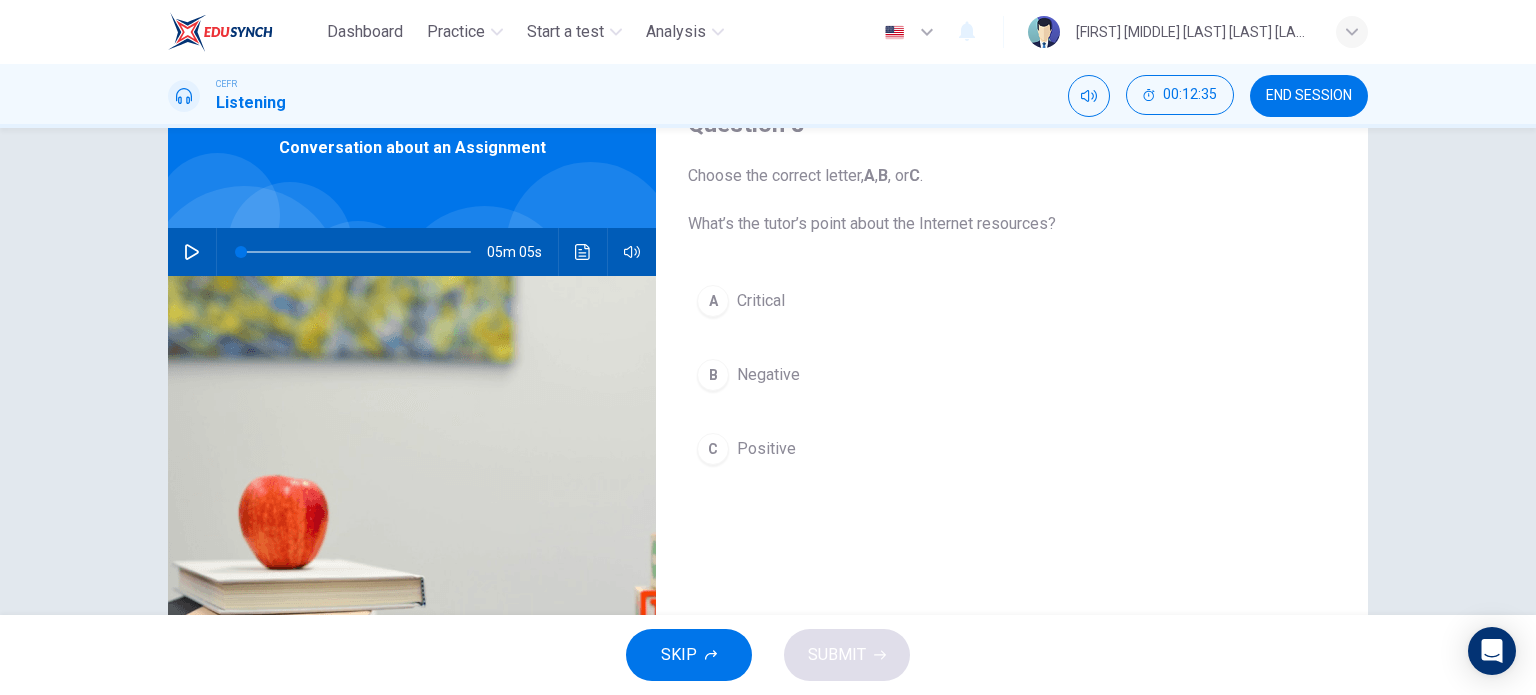 click on "Critical" at bounding box center [761, 301] 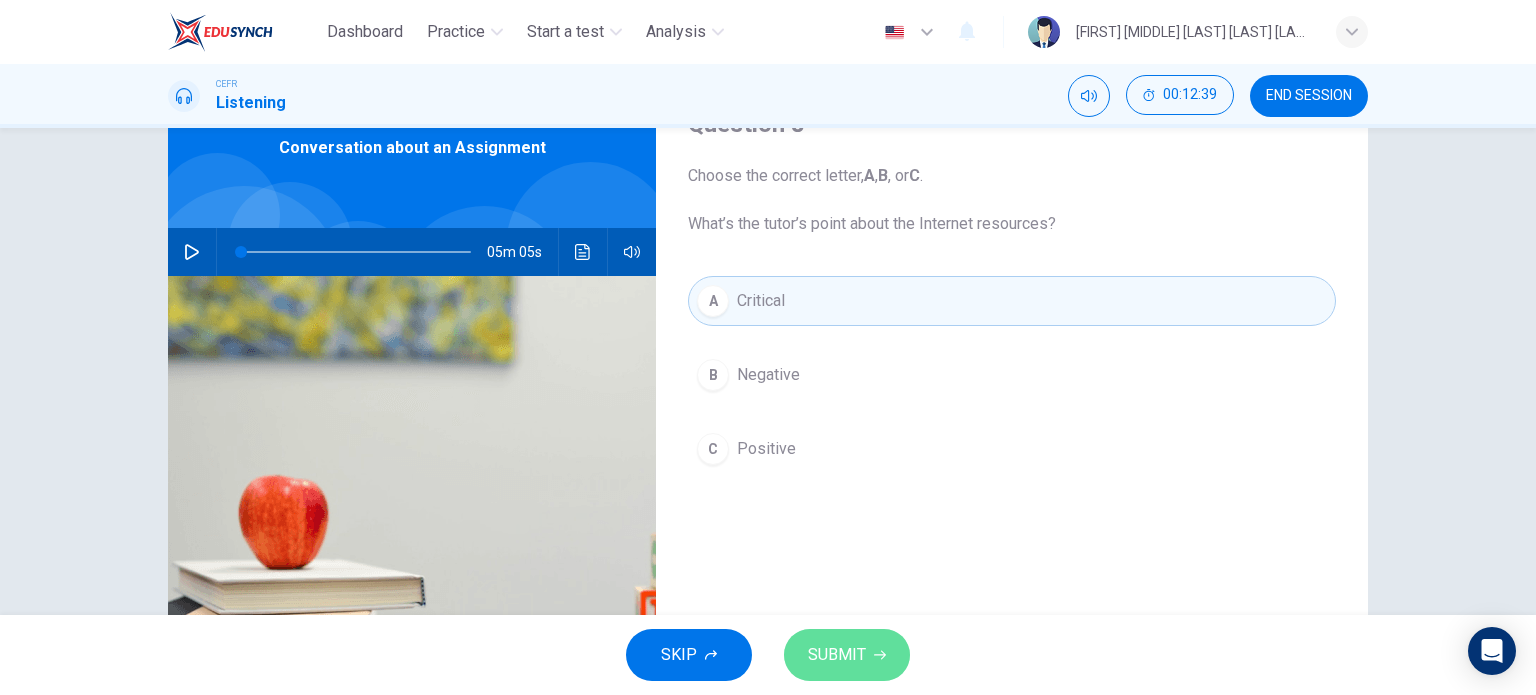 click on "SUBMIT" at bounding box center (837, 655) 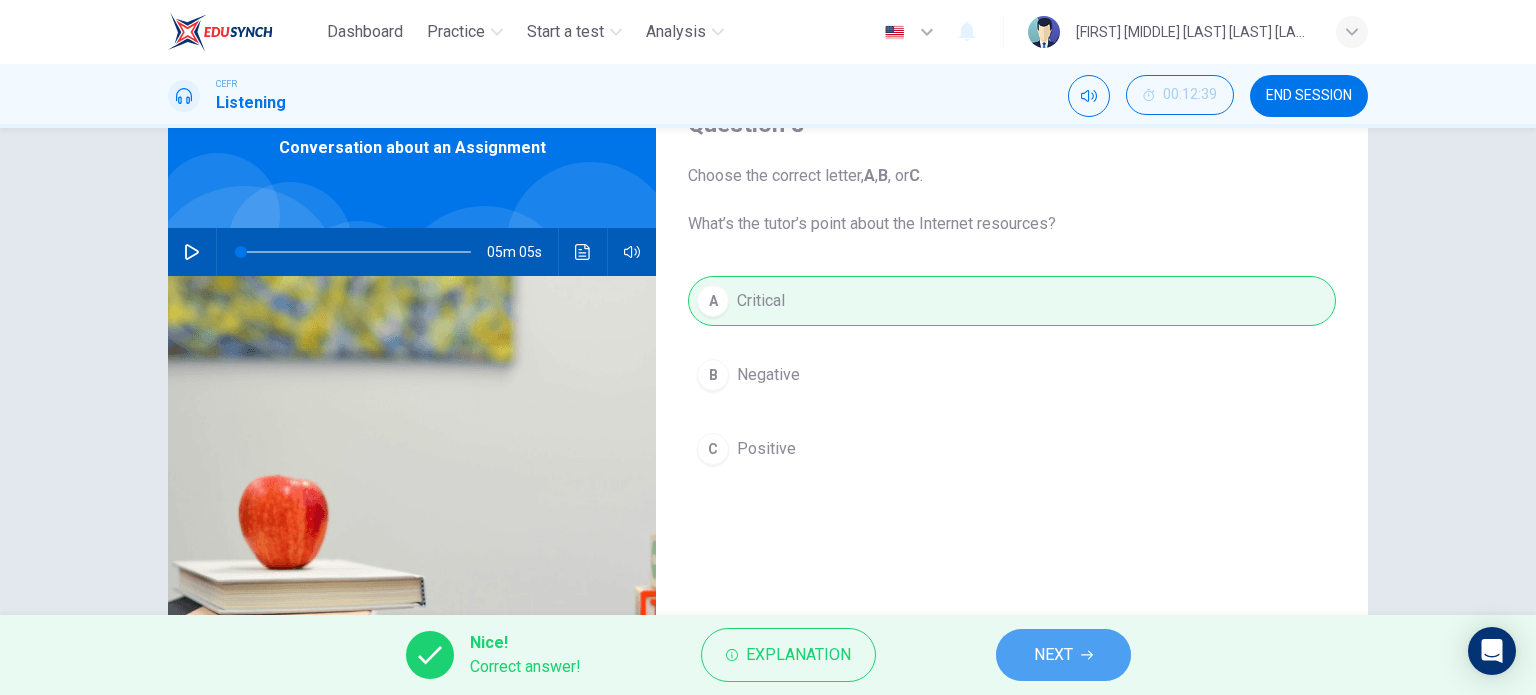 click on "NEXT" at bounding box center [1063, 655] 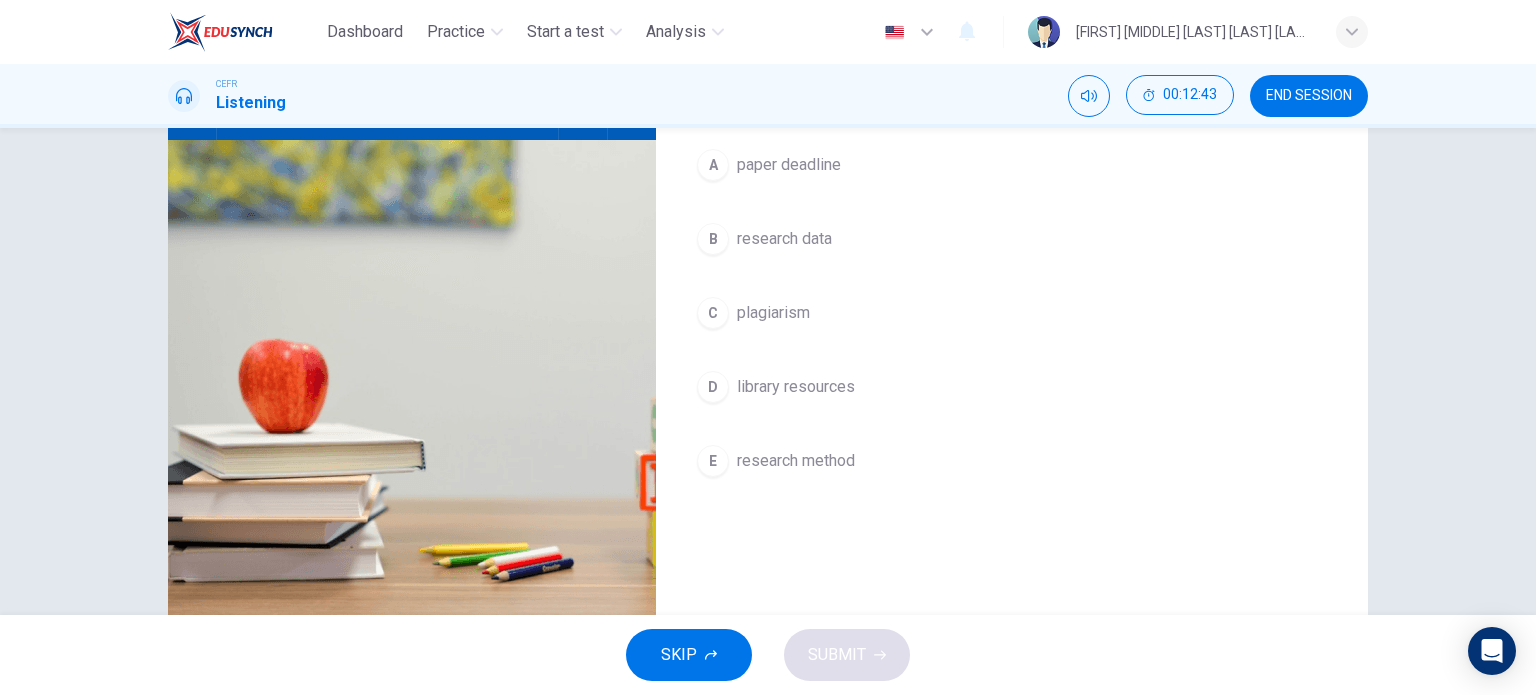 scroll, scrollTop: 188, scrollLeft: 0, axis: vertical 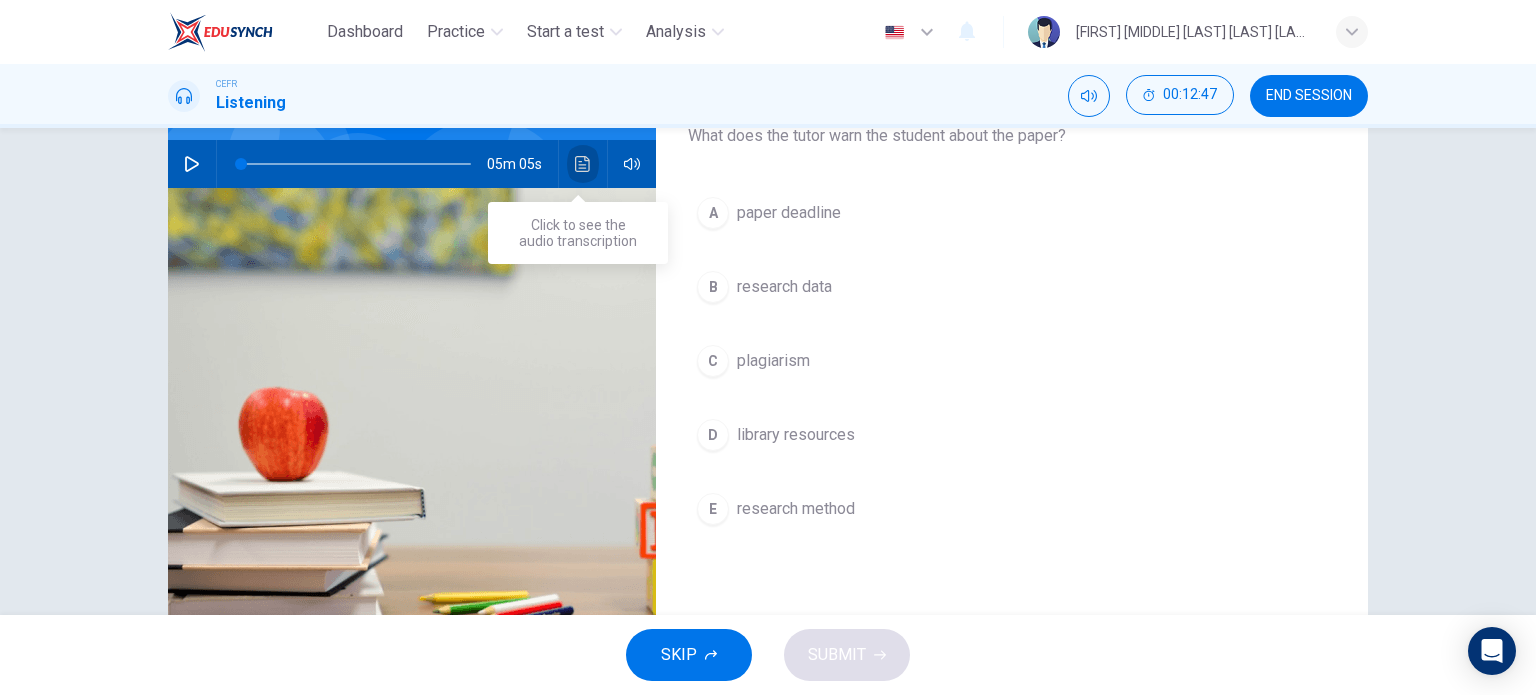 click at bounding box center [583, 164] 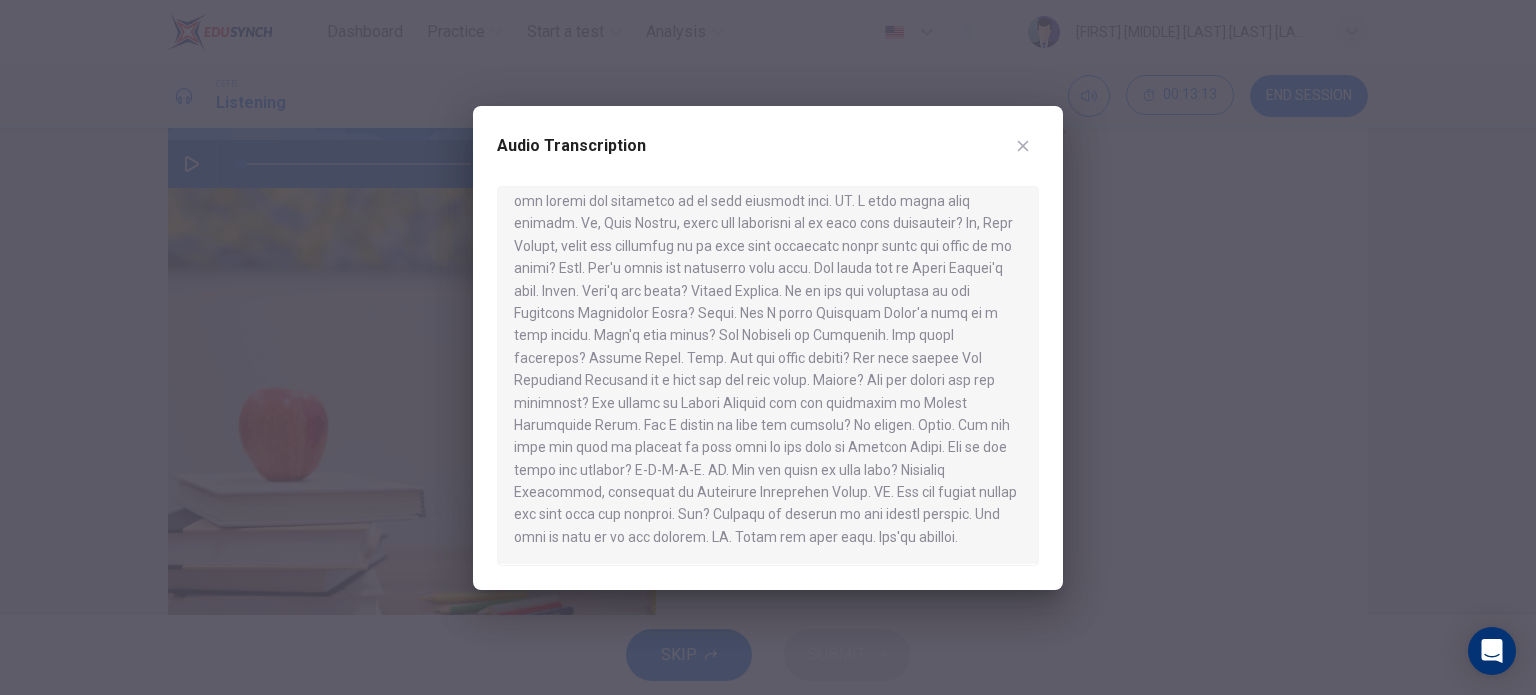 scroll, scrollTop: 751, scrollLeft: 0, axis: vertical 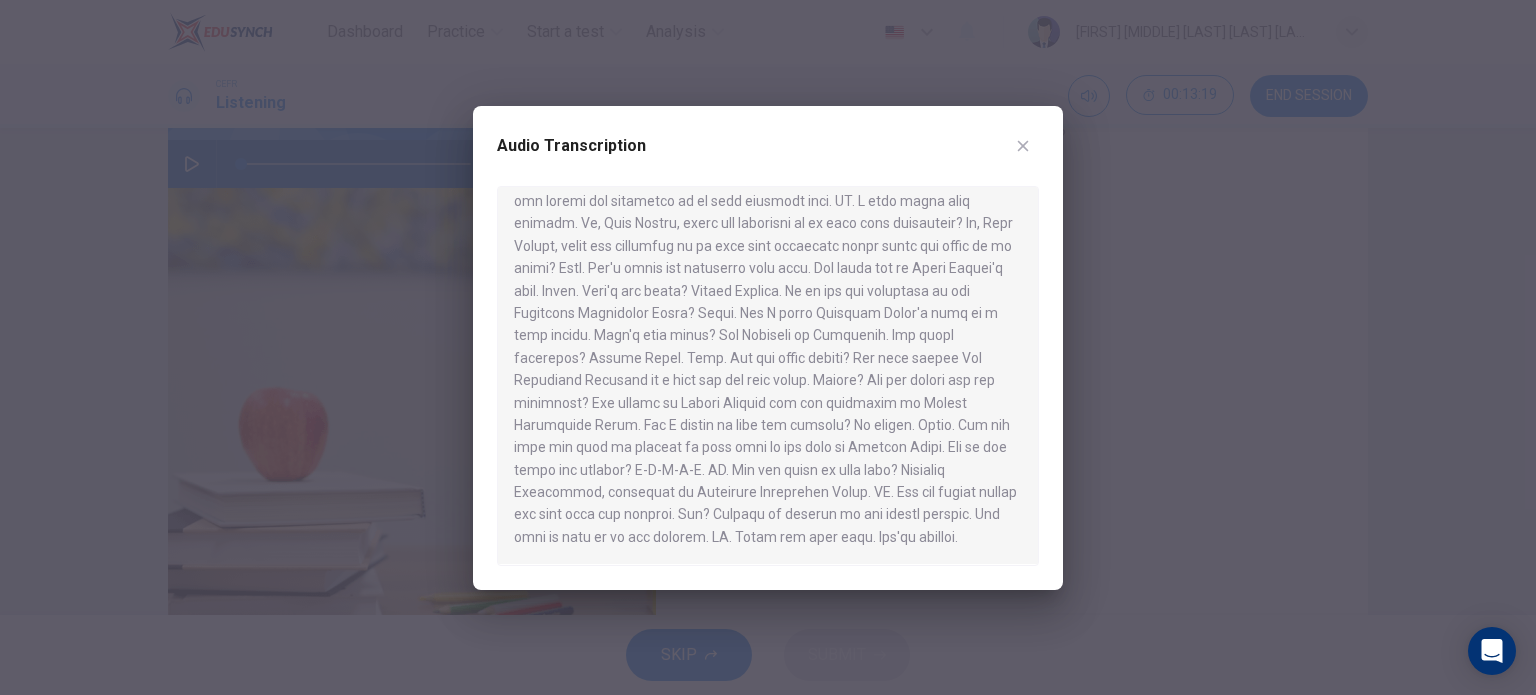 click at bounding box center (1023, 146) 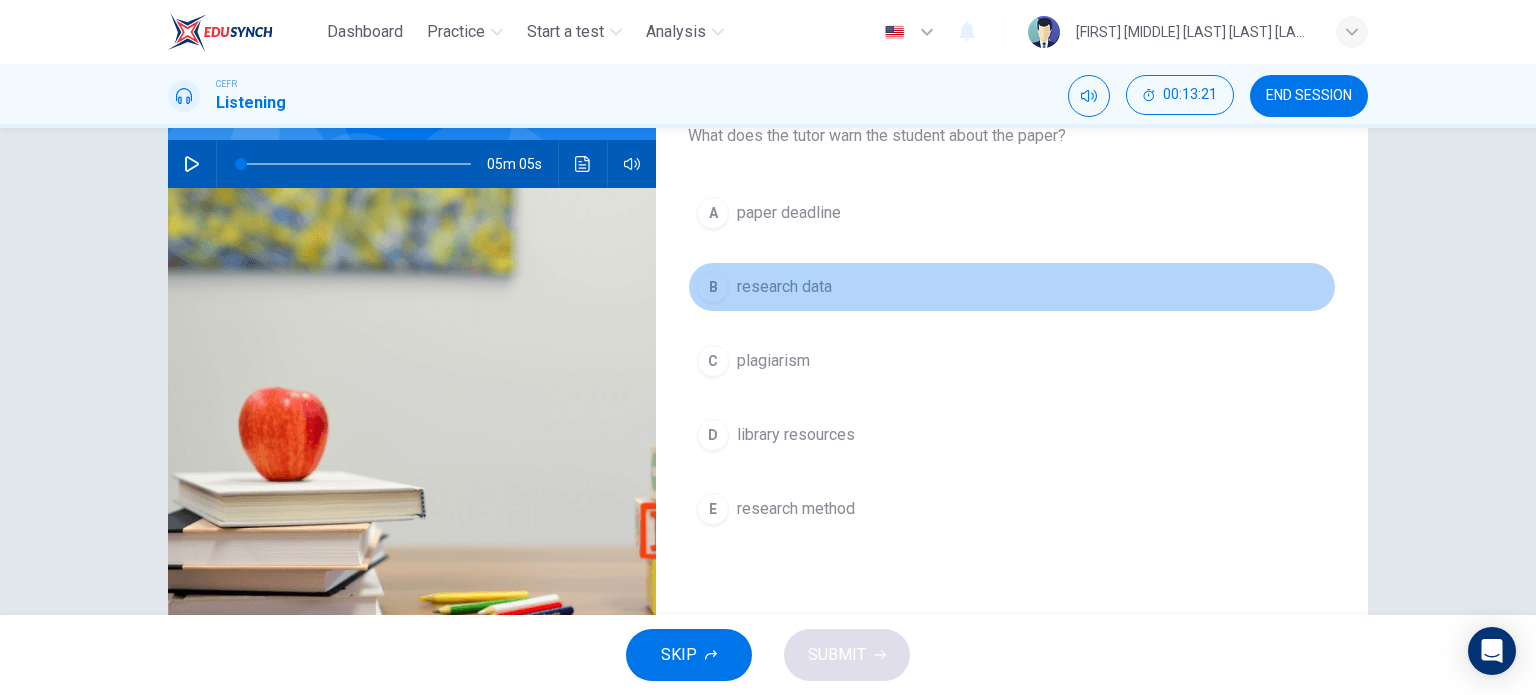 click on "B research data" at bounding box center (1012, 287) 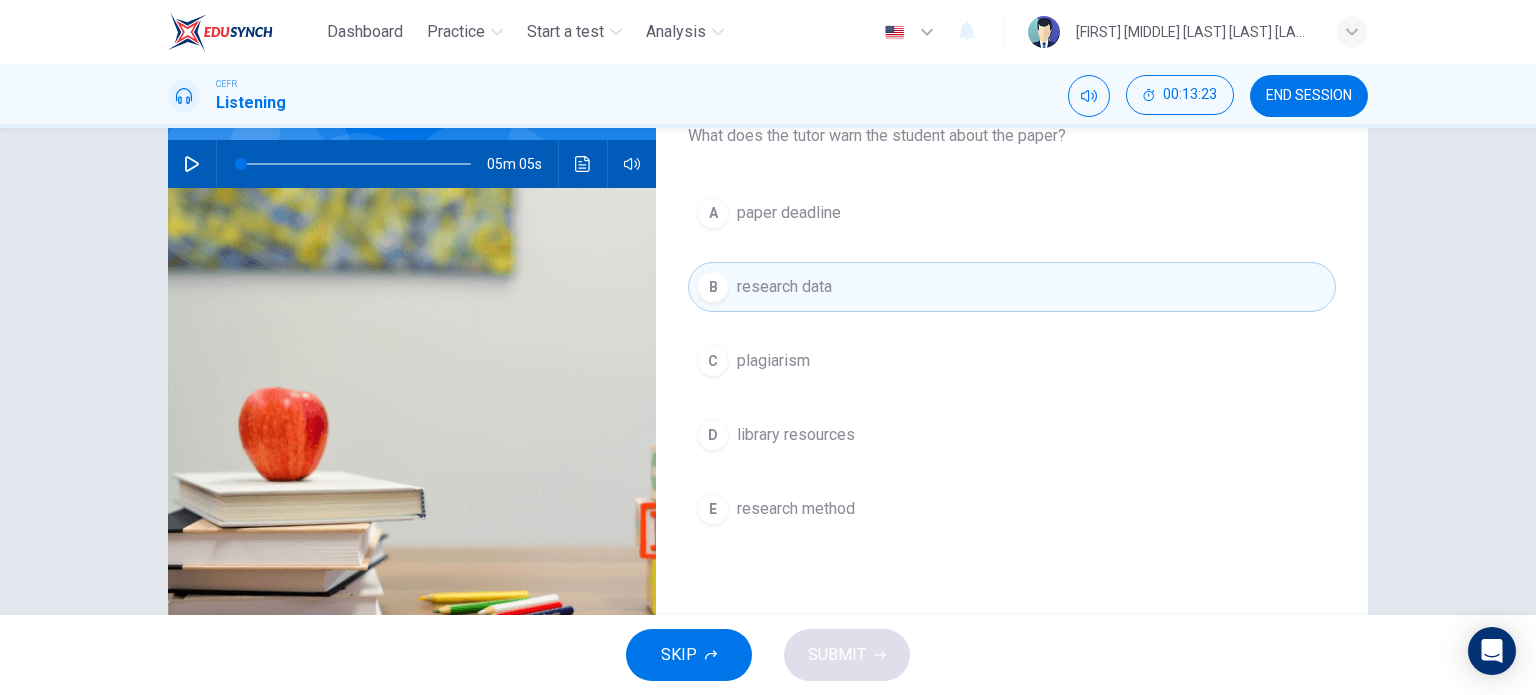 click on "A paper deadline" at bounding box center [1012, 213] 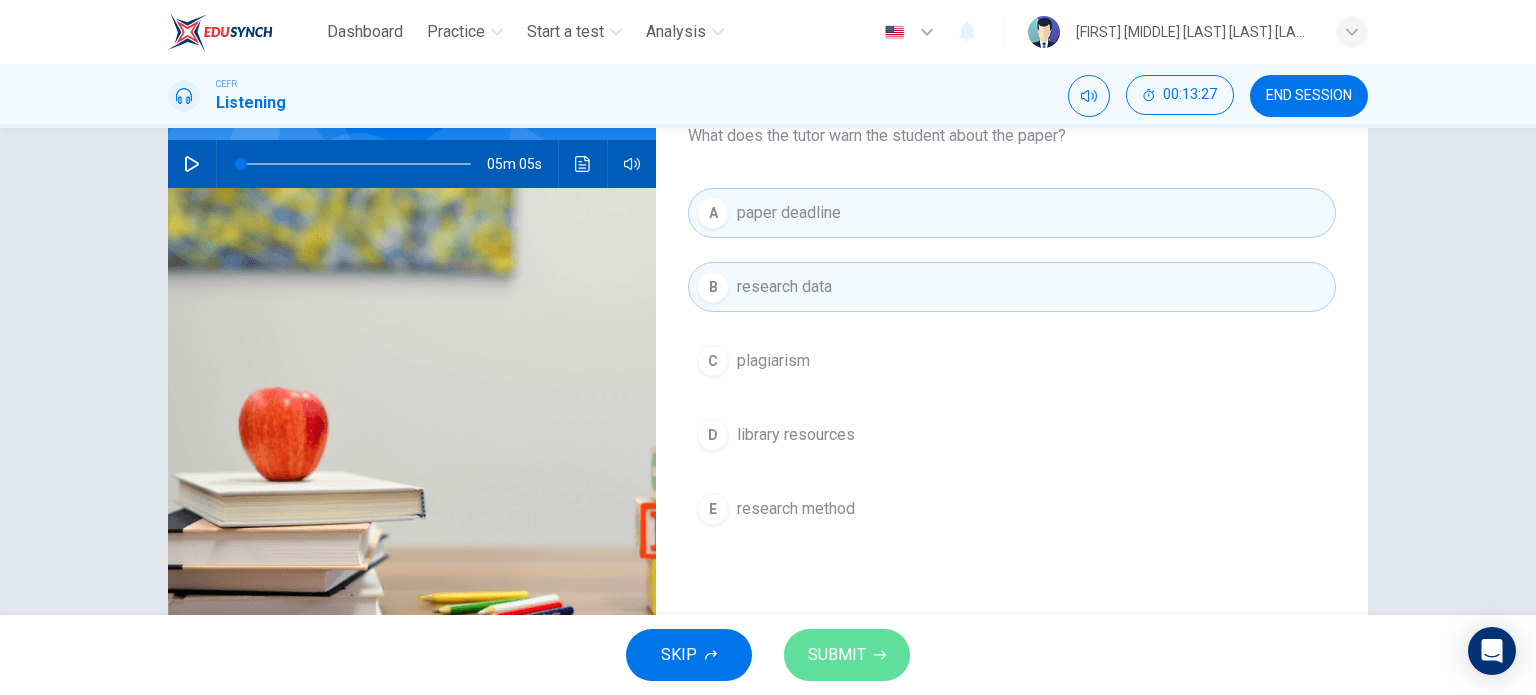 click on "SUBMIT" at bounding box center (837, 655) 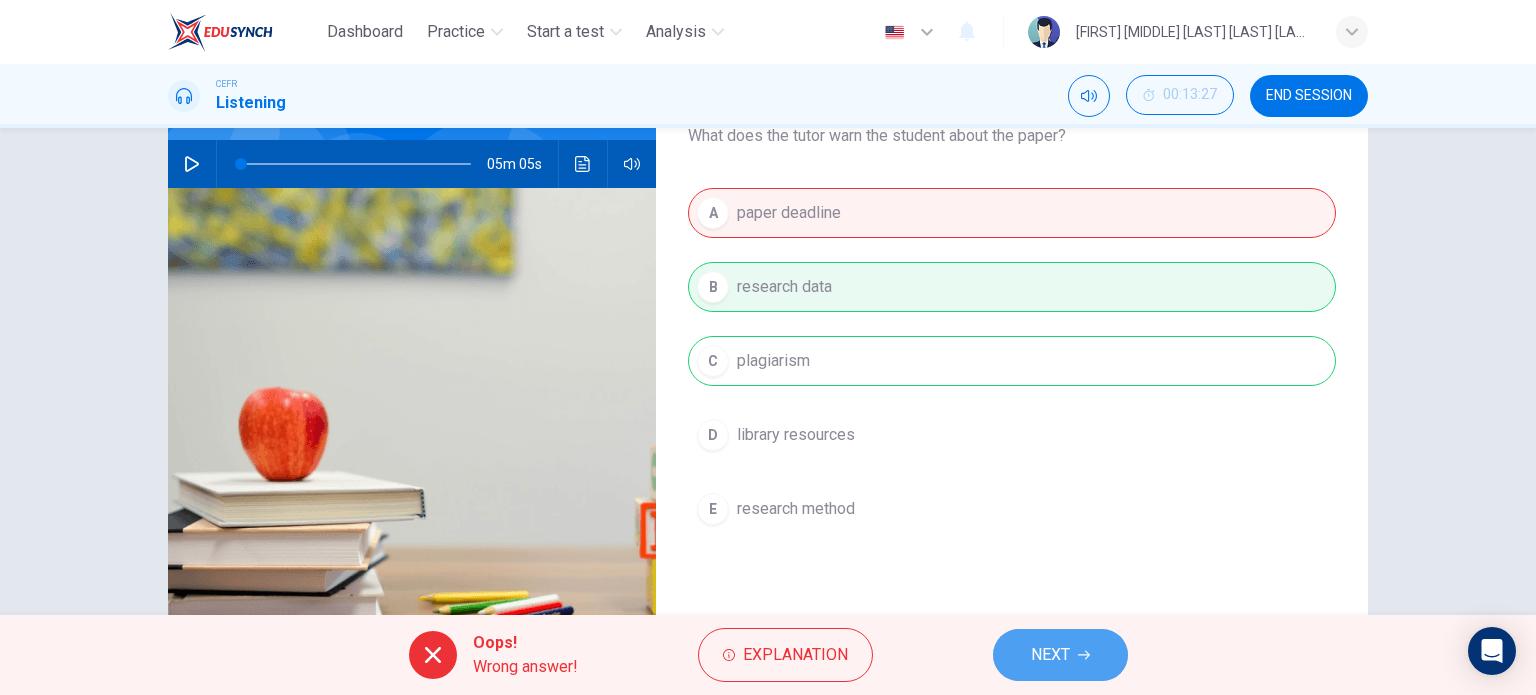 click on "NEXT" at bounding box center (1050, 655) 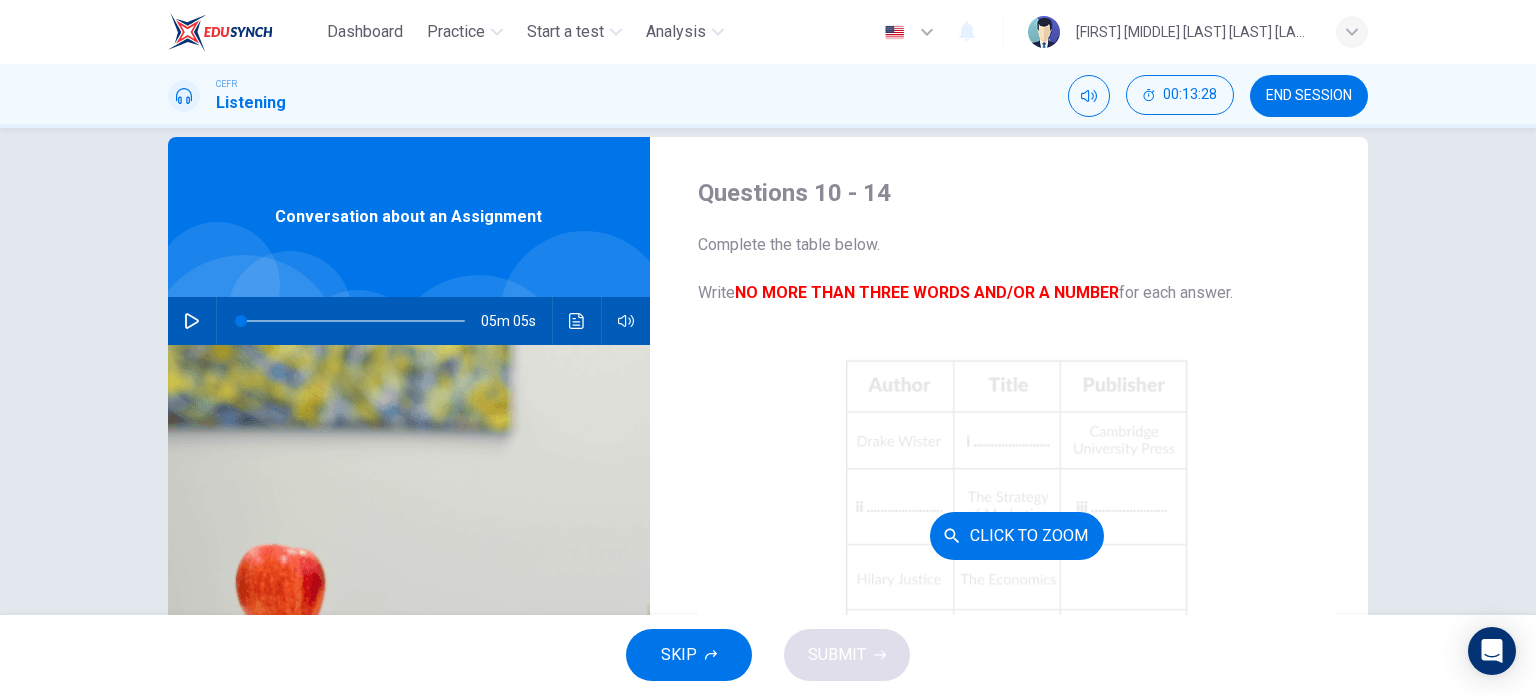 scroll, scrollTop: 0, scrollLeft: 0, axis: both 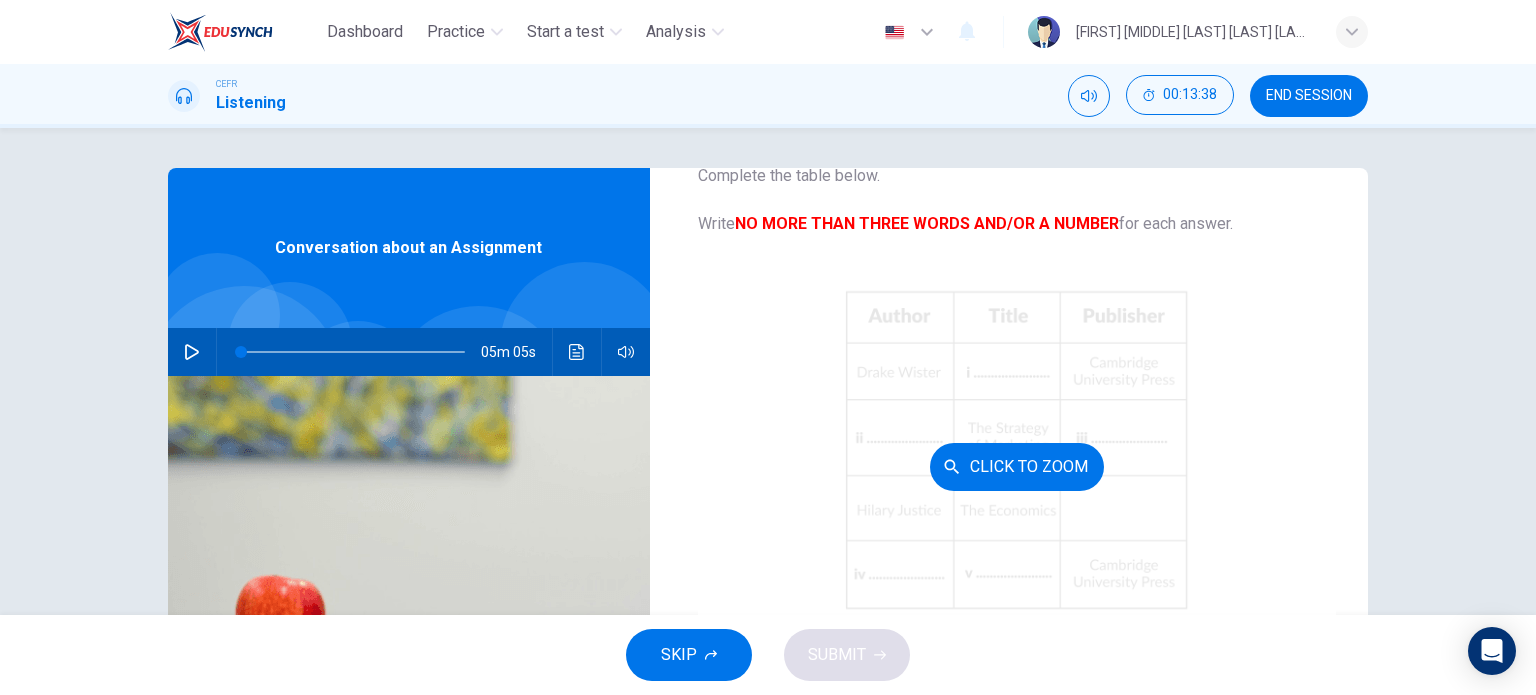 click on "Click to Zoom" at bounding box center [1017, 466] 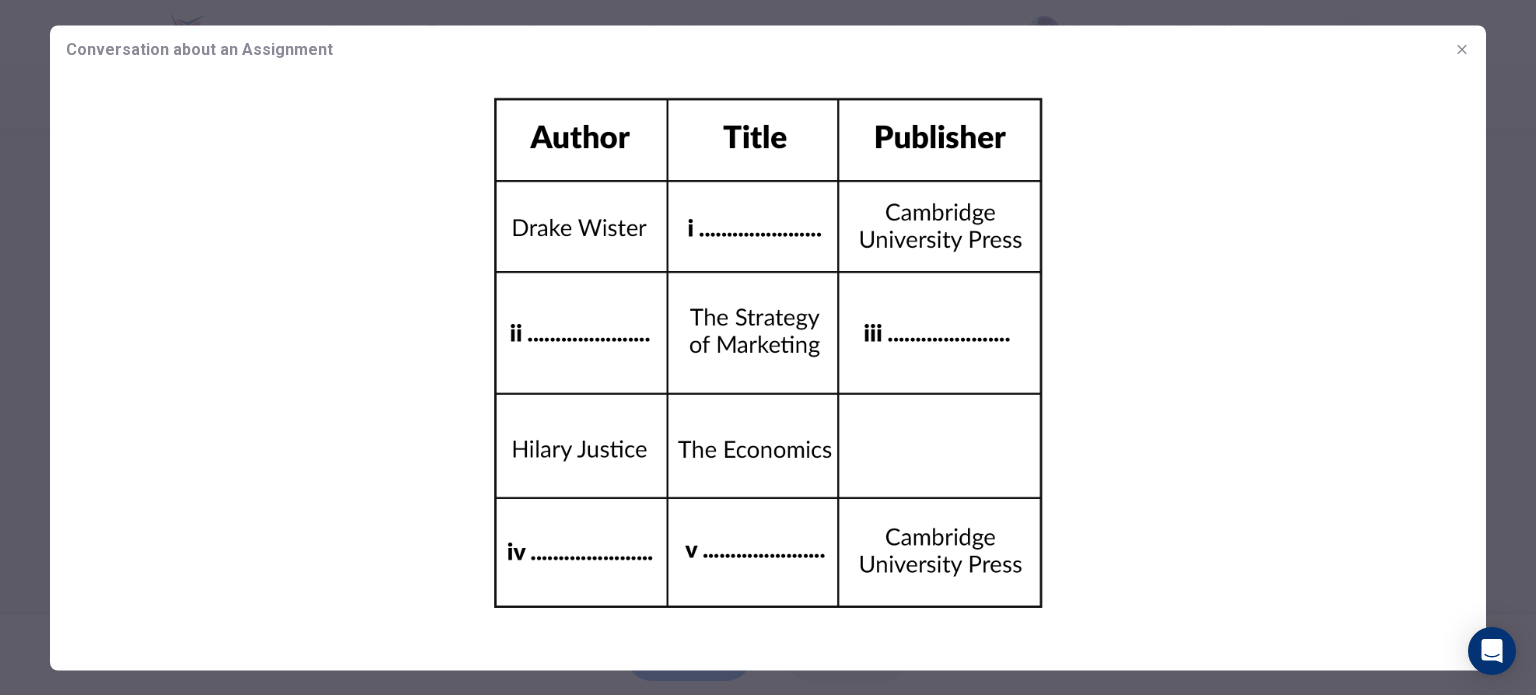 click at bounding box center (1461, 48) 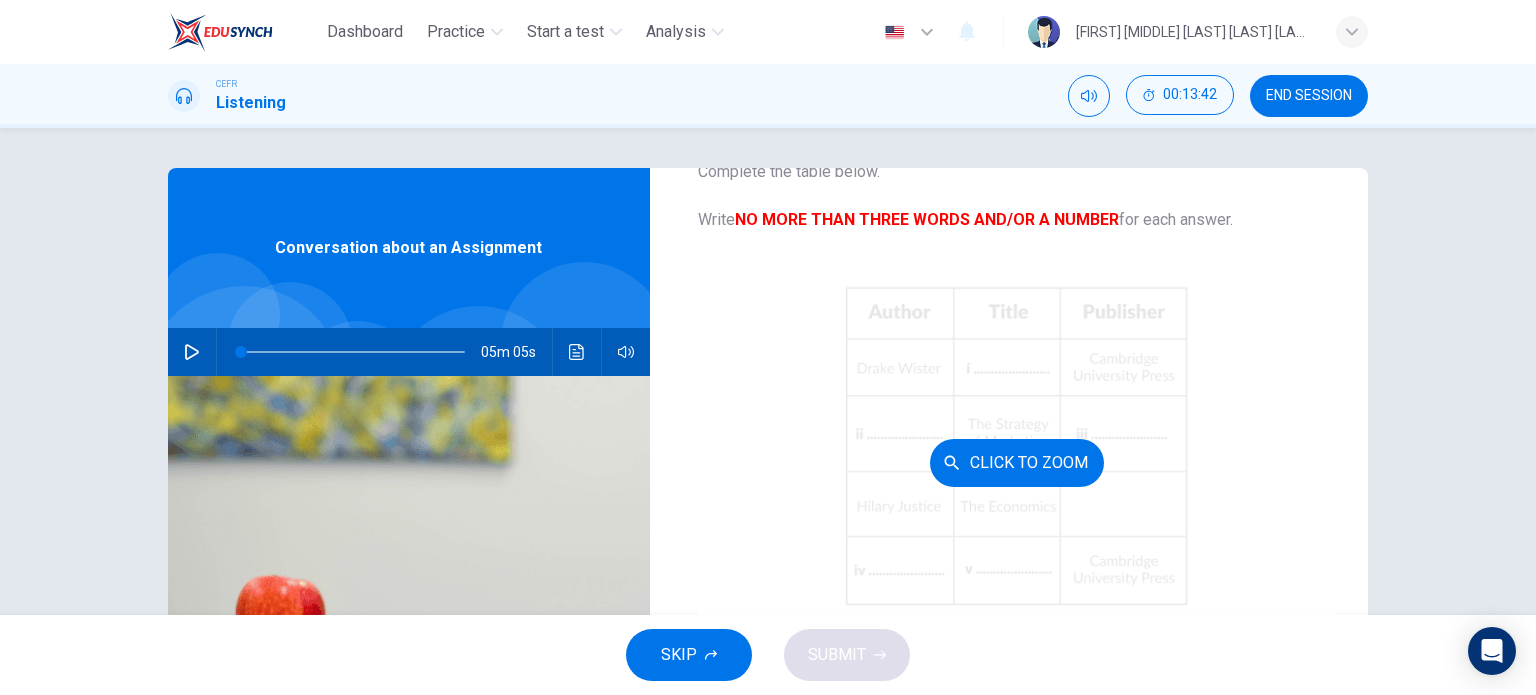 scroll, scrollTop: 200, scrollLeft: 0, axis: vertical 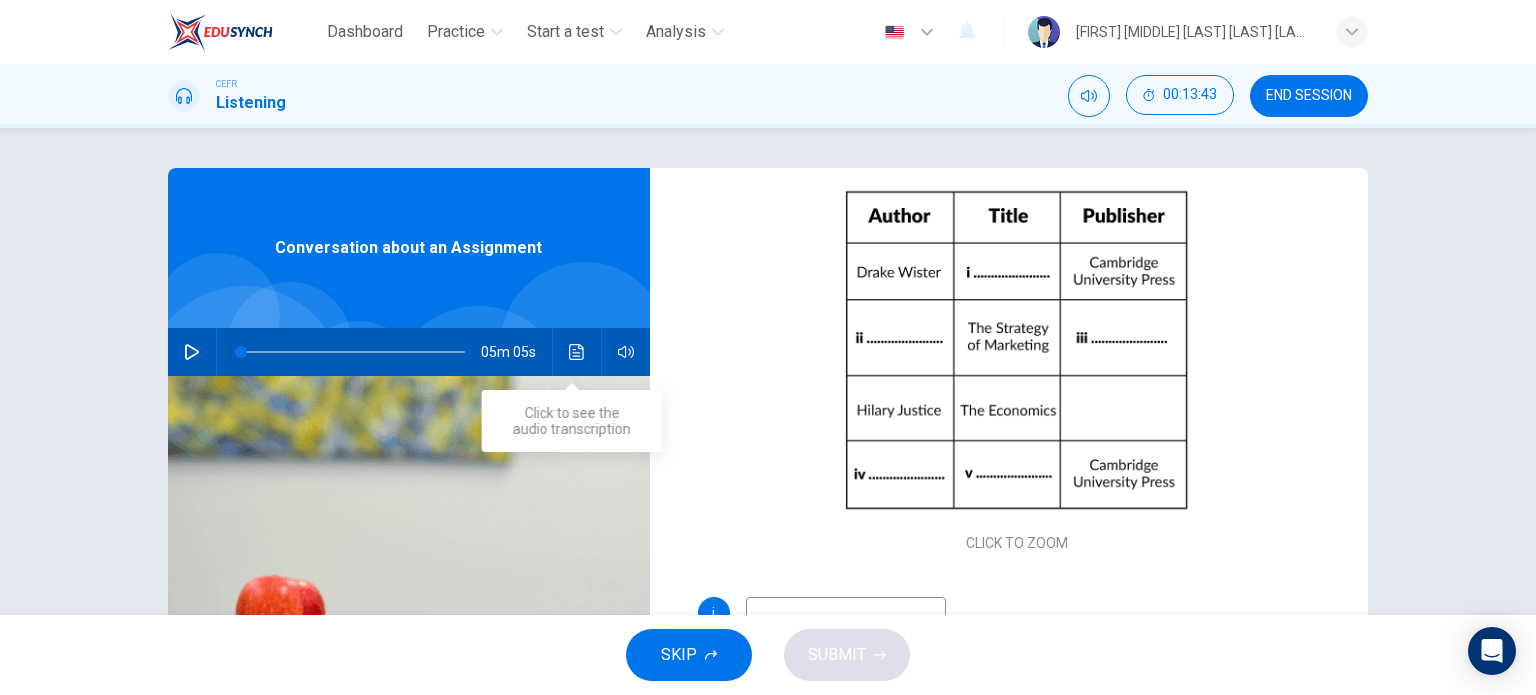click at bounding box center (577, 352) 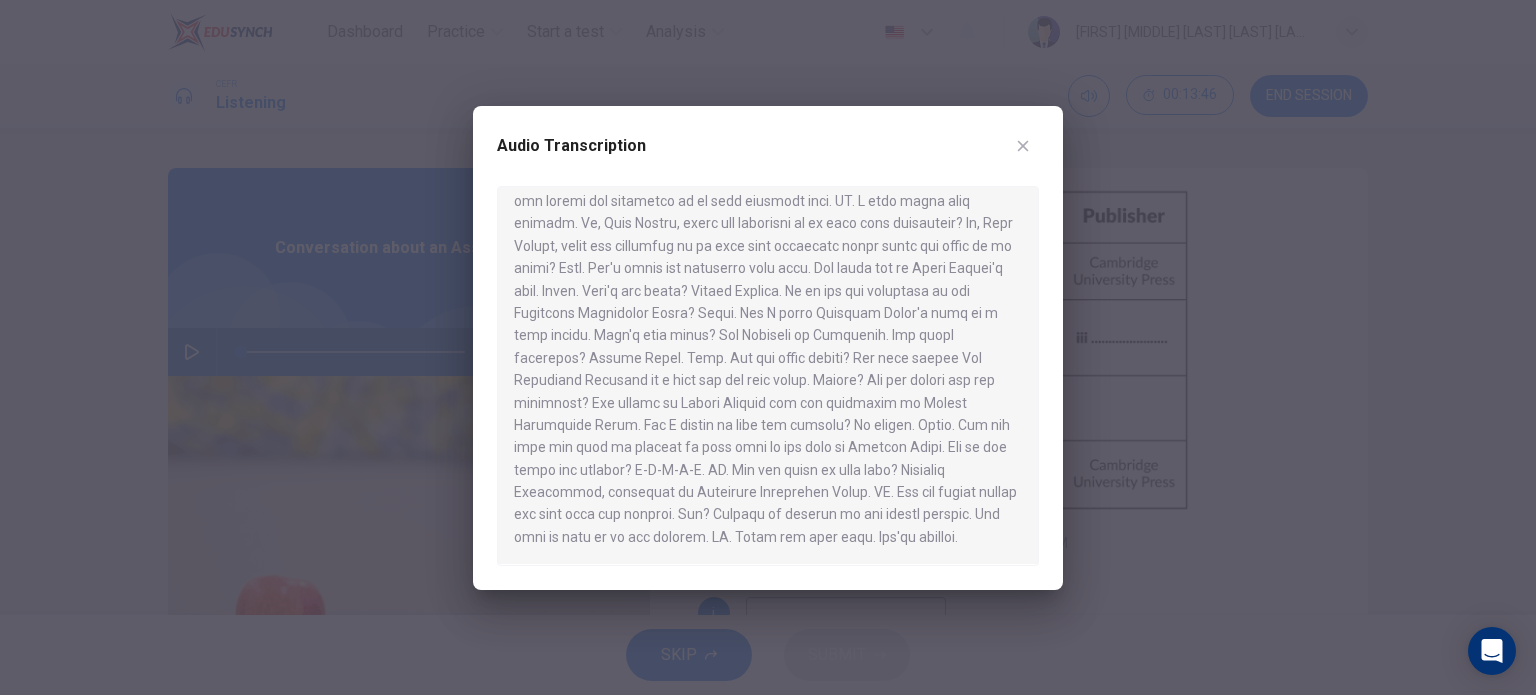 scroll, scrollTop: 651, scrollLeft: 0, axis: vertical 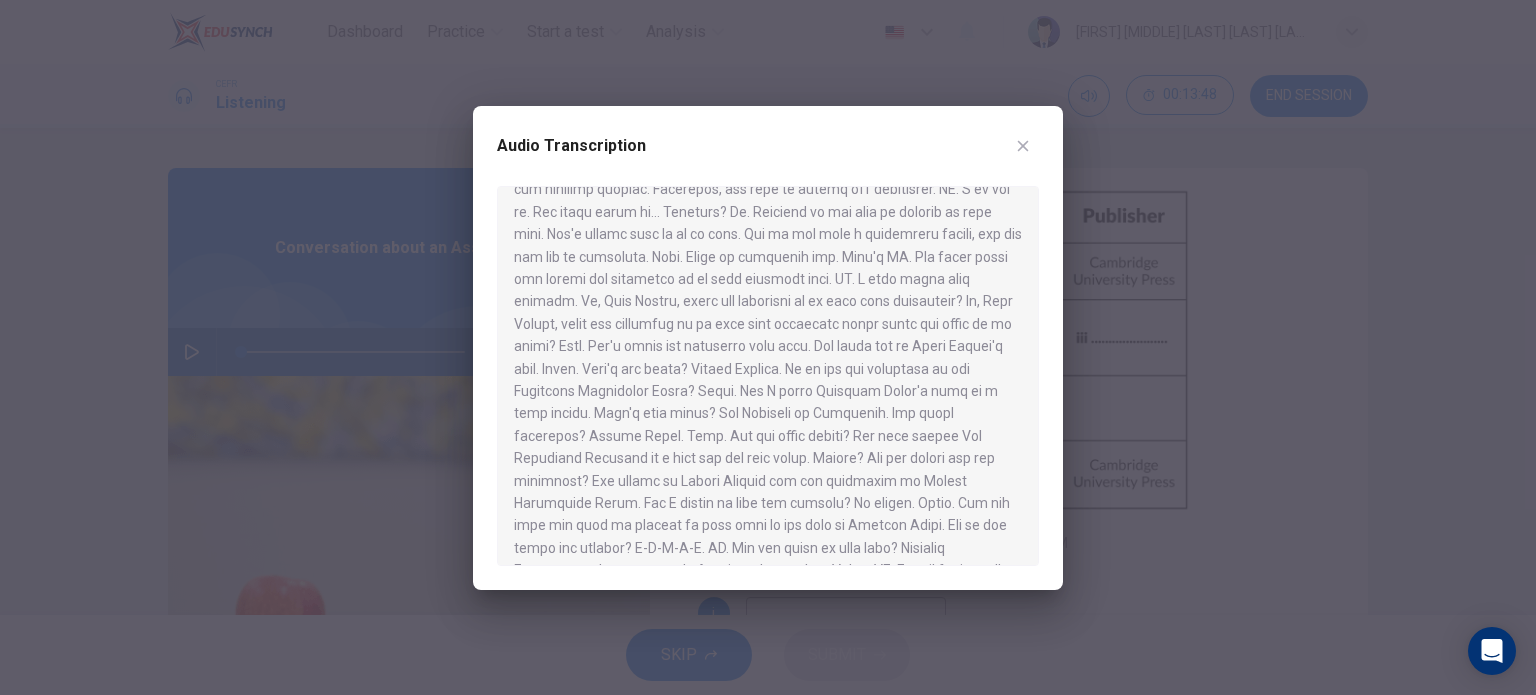 click at bounding box center [1023, 146] 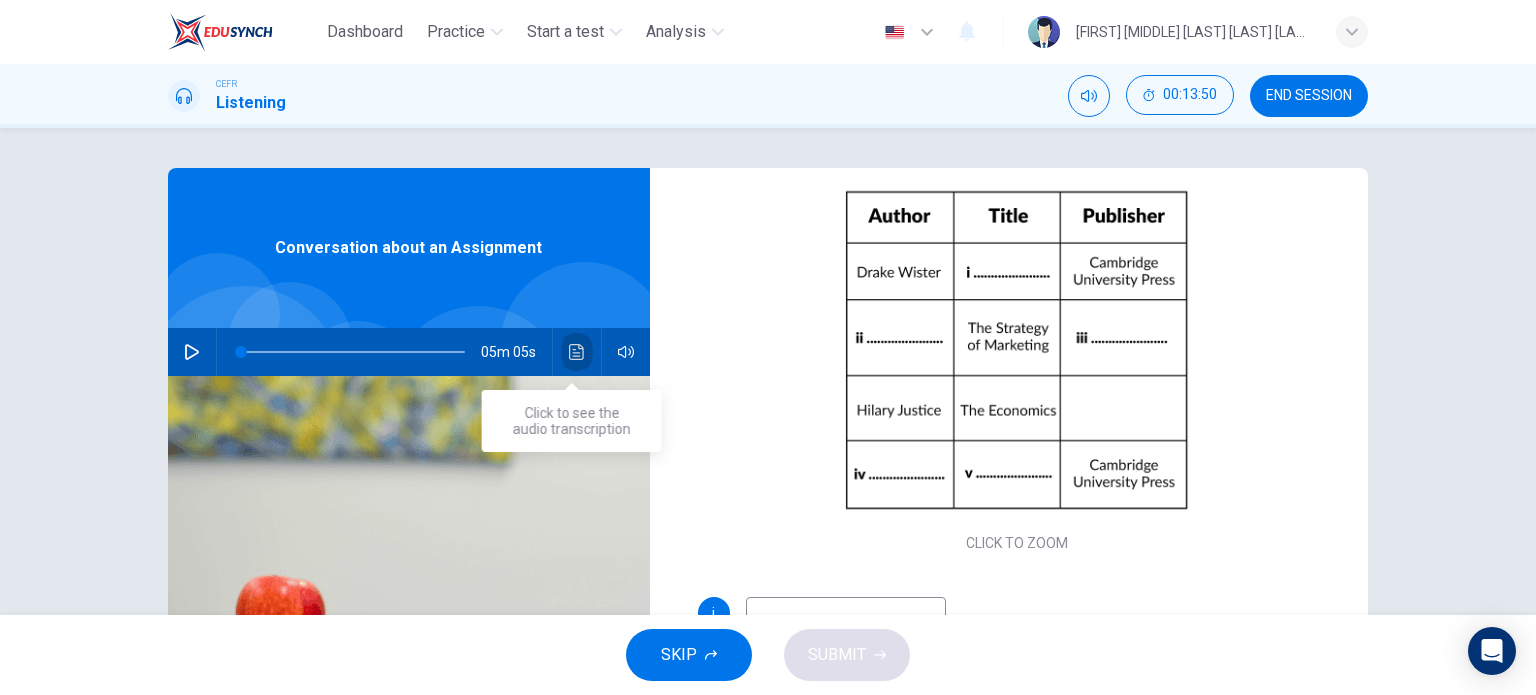 click at bounding box center (577, 352) 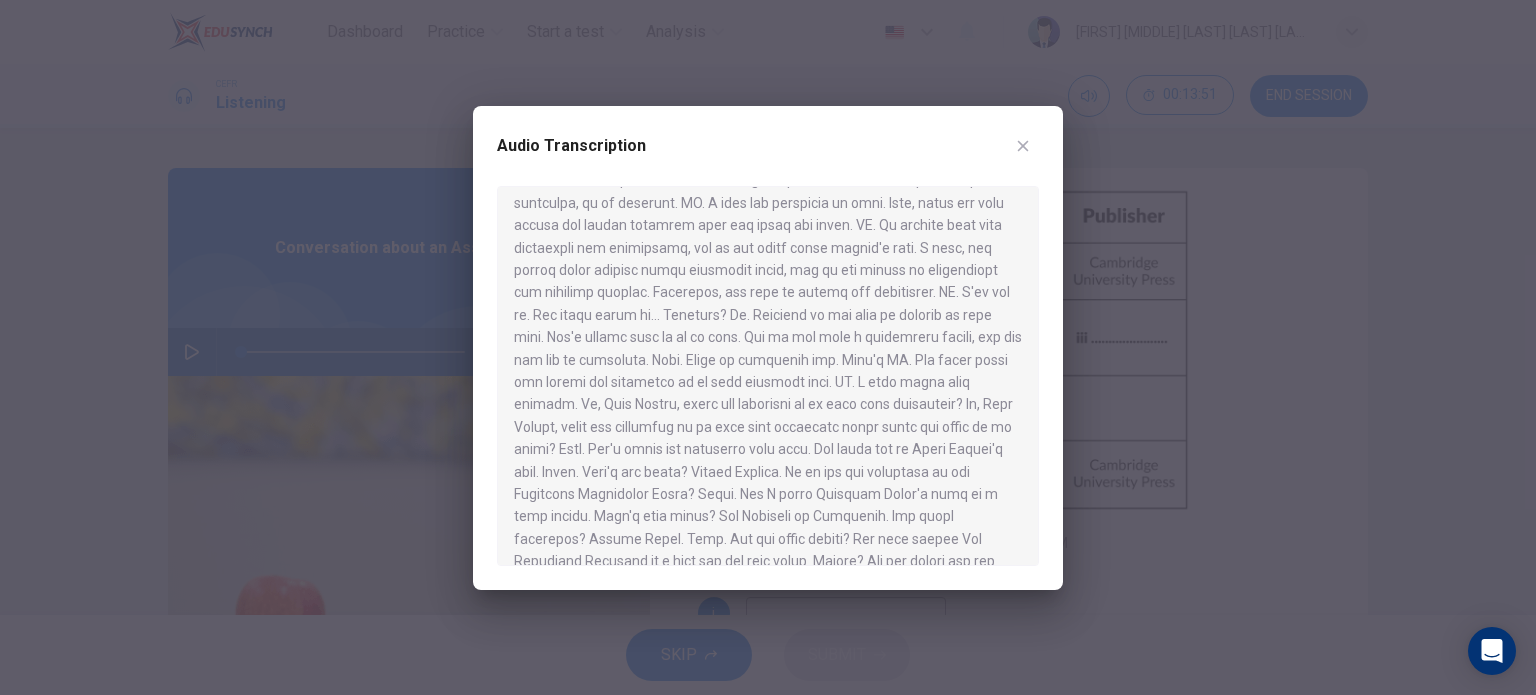scroll, scrollTop: 600, scrollLeft: 0, axis: vertical 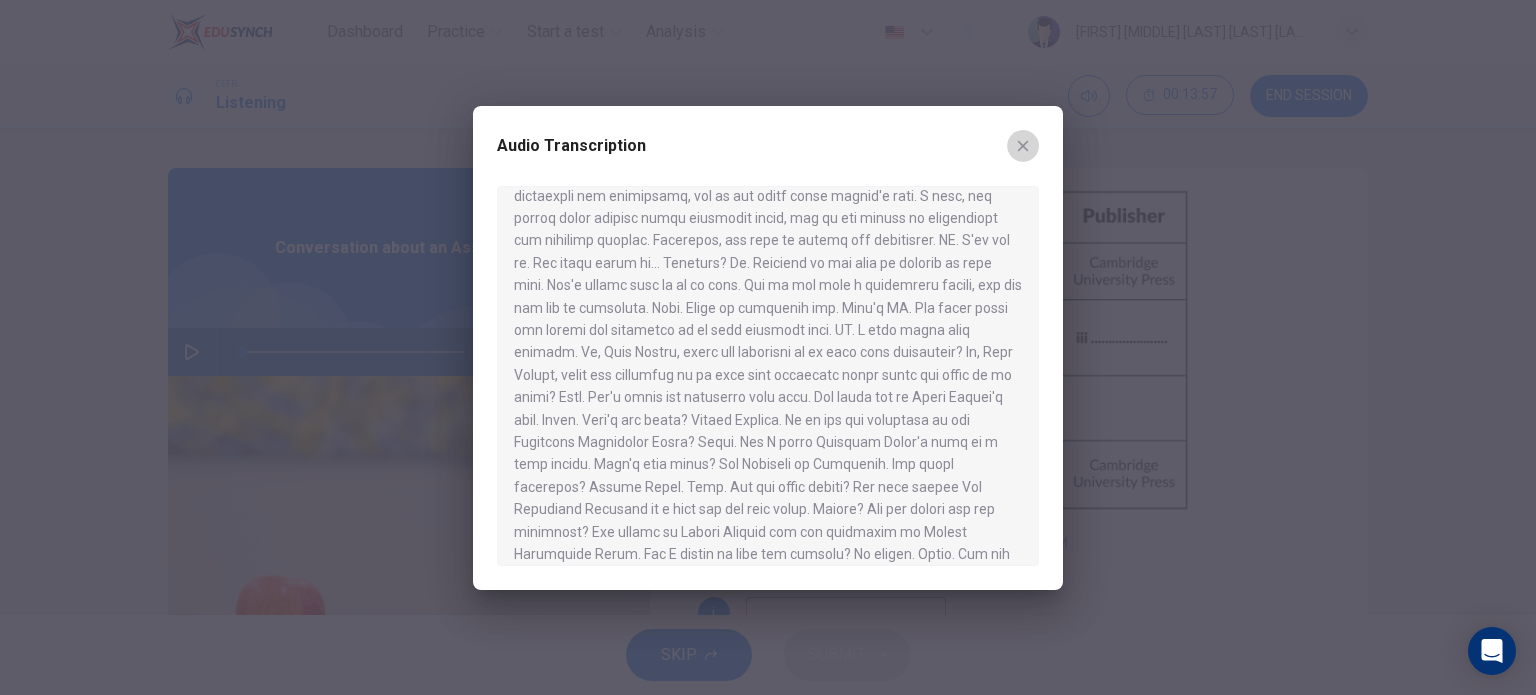 click at bounding box center (1023, 146) 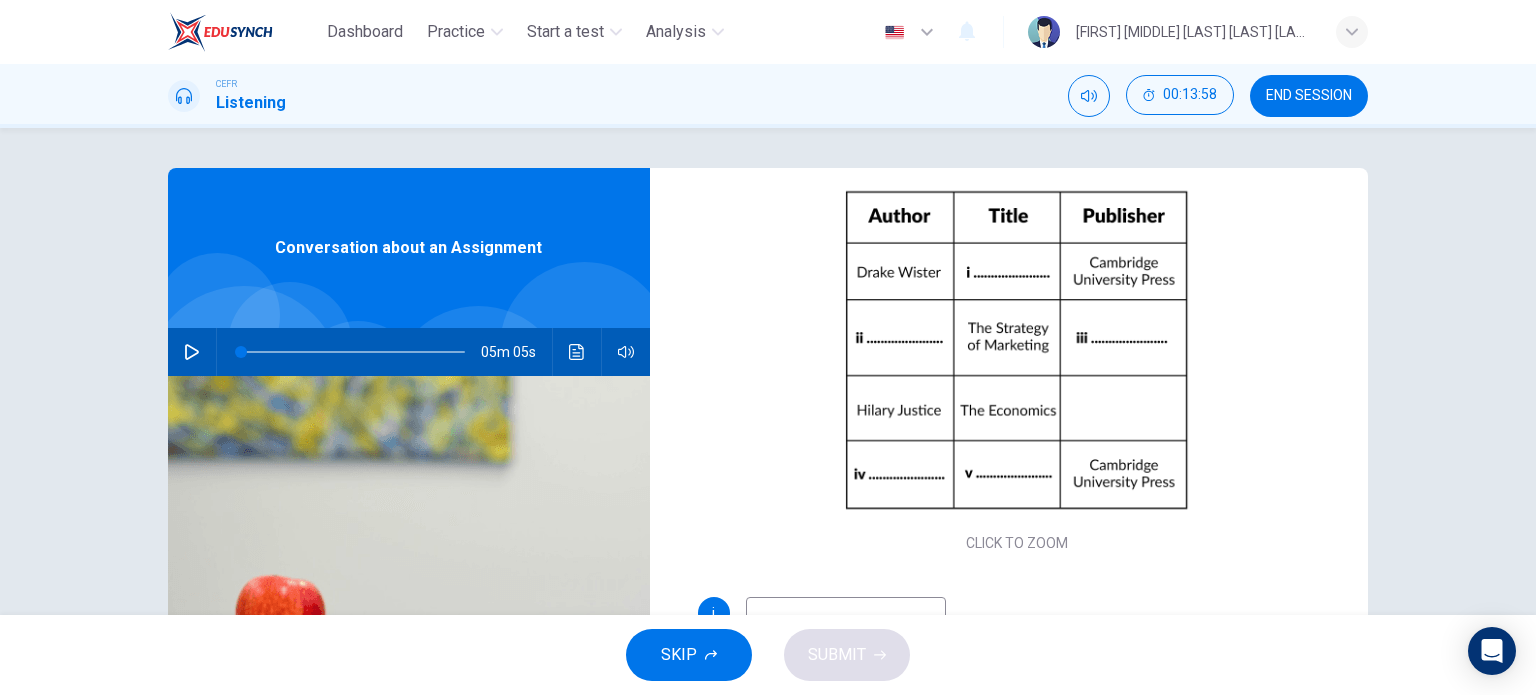click at bounding box center (846, 613) 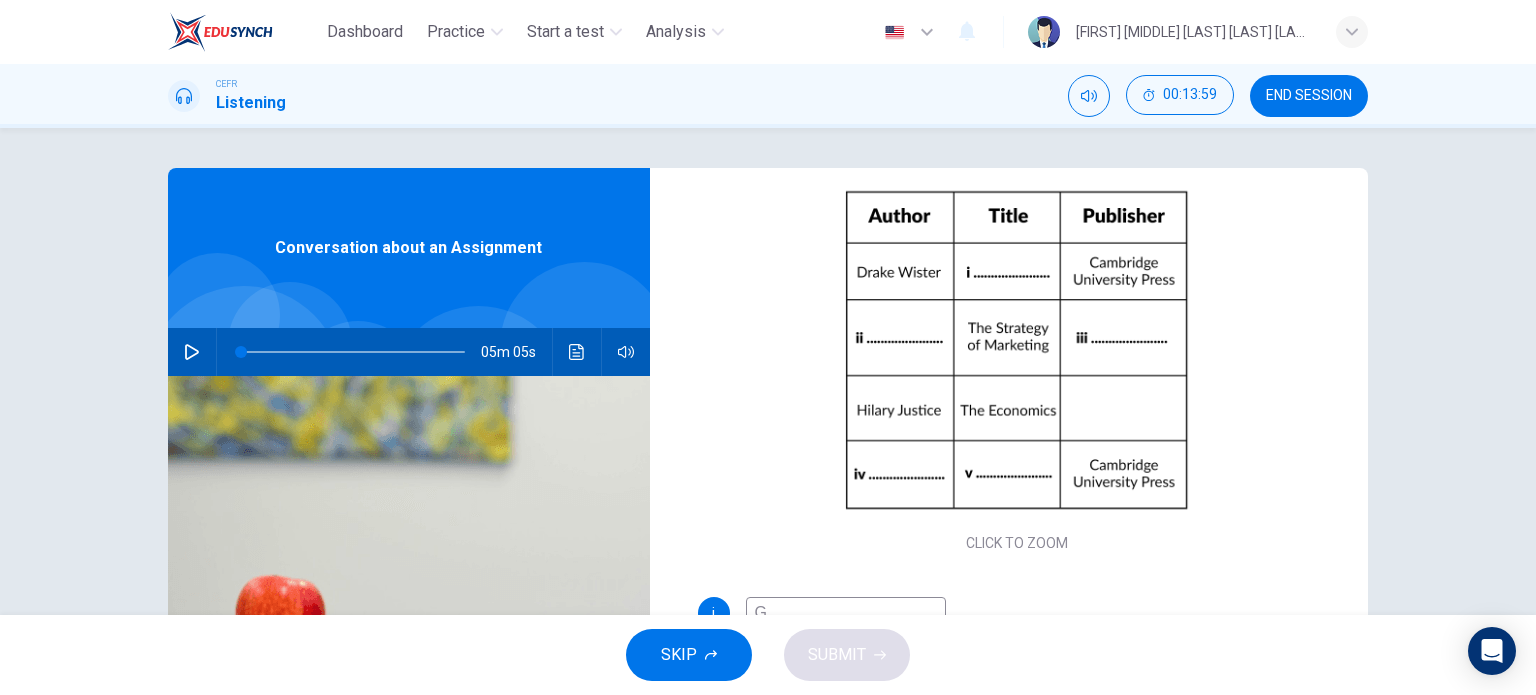 scroll, scrollTop: 6, scrollLeft: 0, axis: vertical 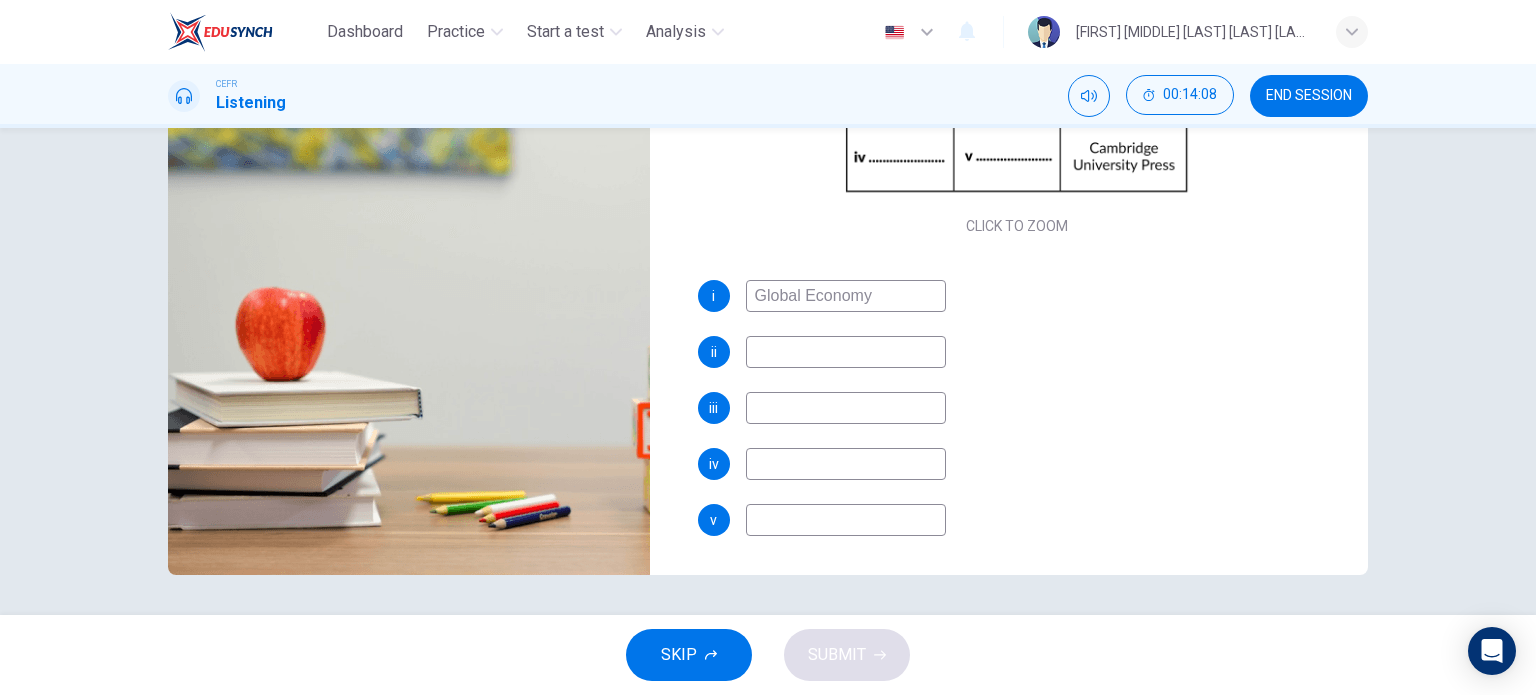 type on "Global Economy" 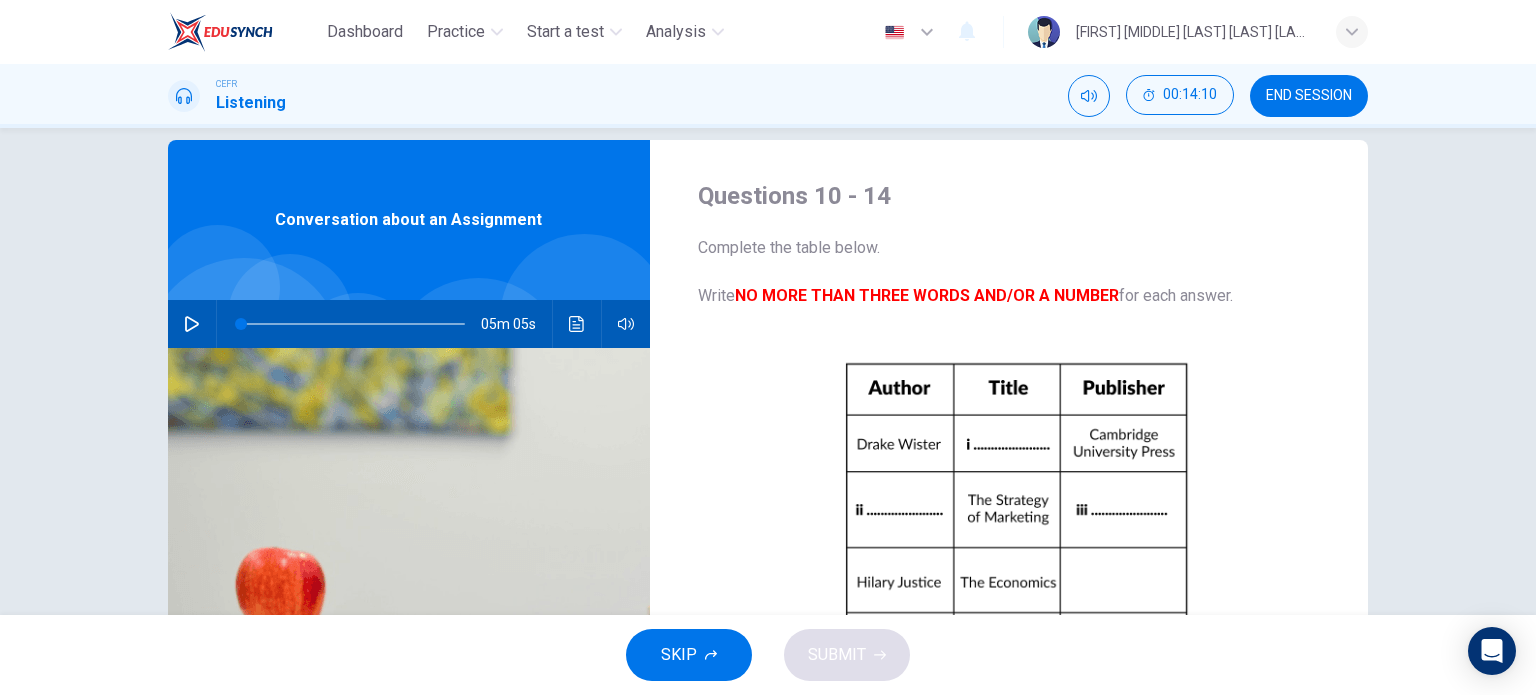 scroll, scrollTop: 0, scrollLeft: 0, axis: both 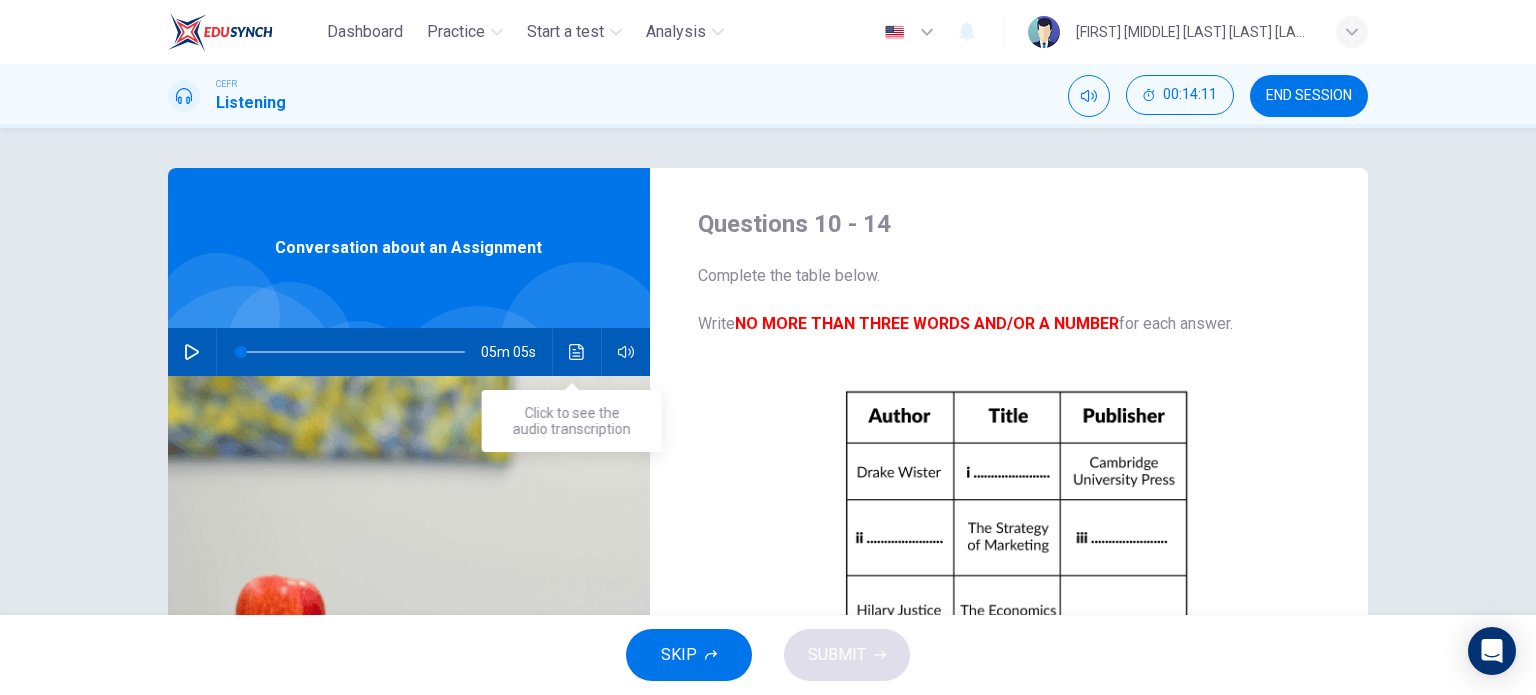 click at bounding box center [577, 352] 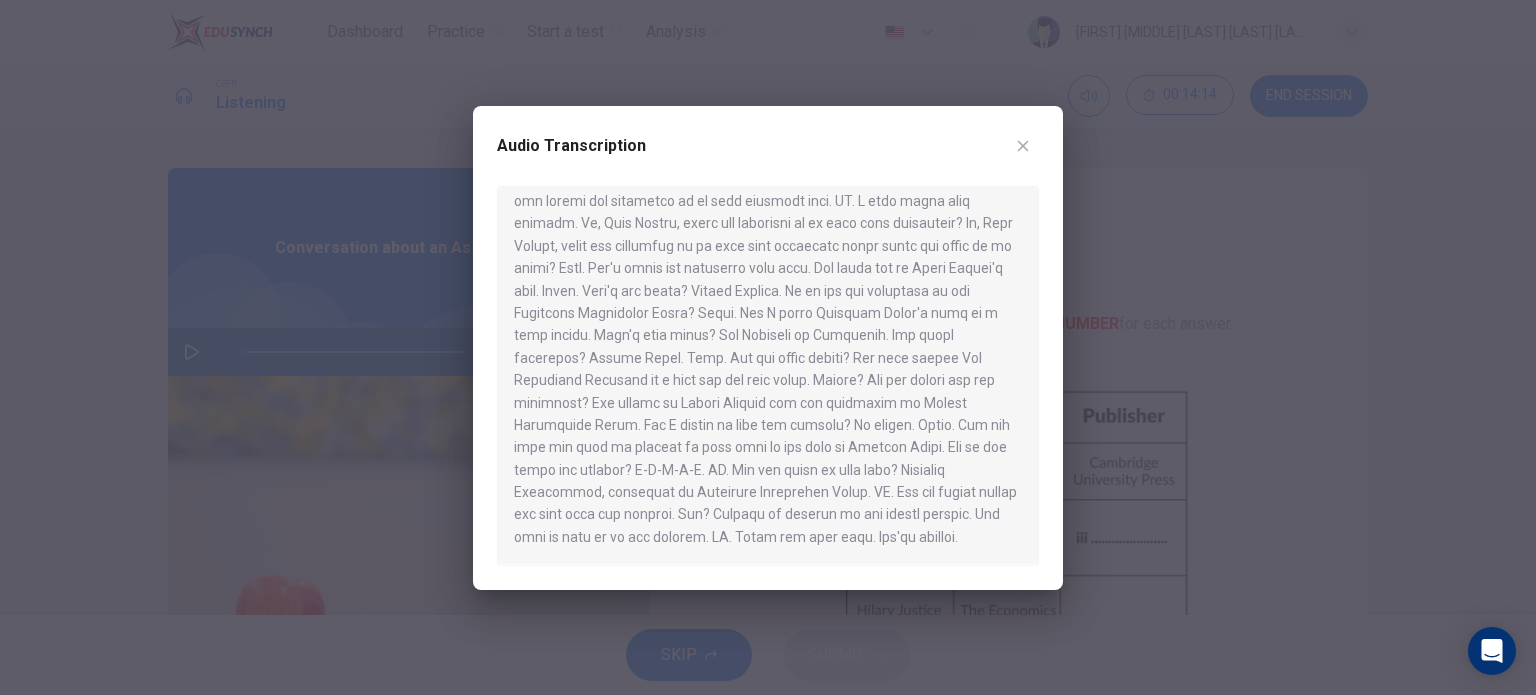 scroll, scrollTop: 751, scrollLeft: 0, axis: vertical 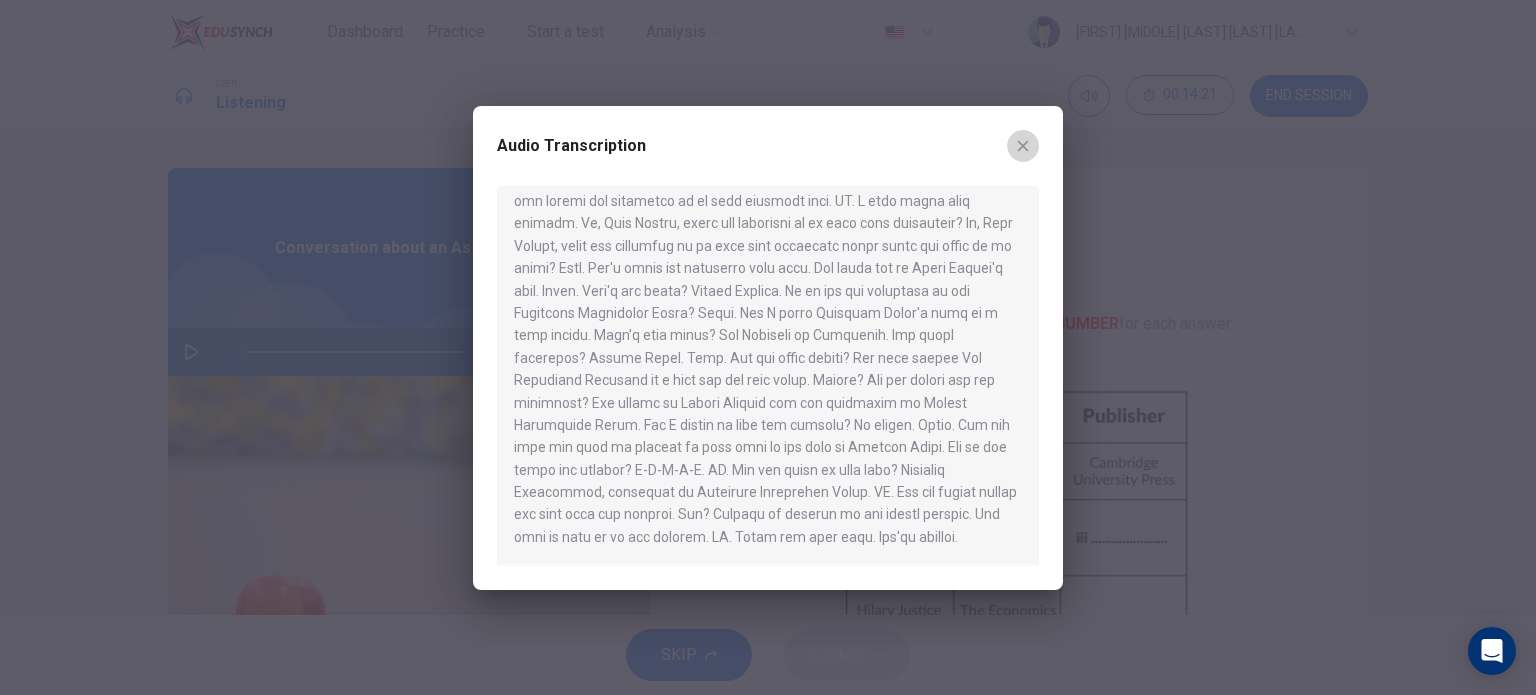 click at bounding box center [1023, 146] 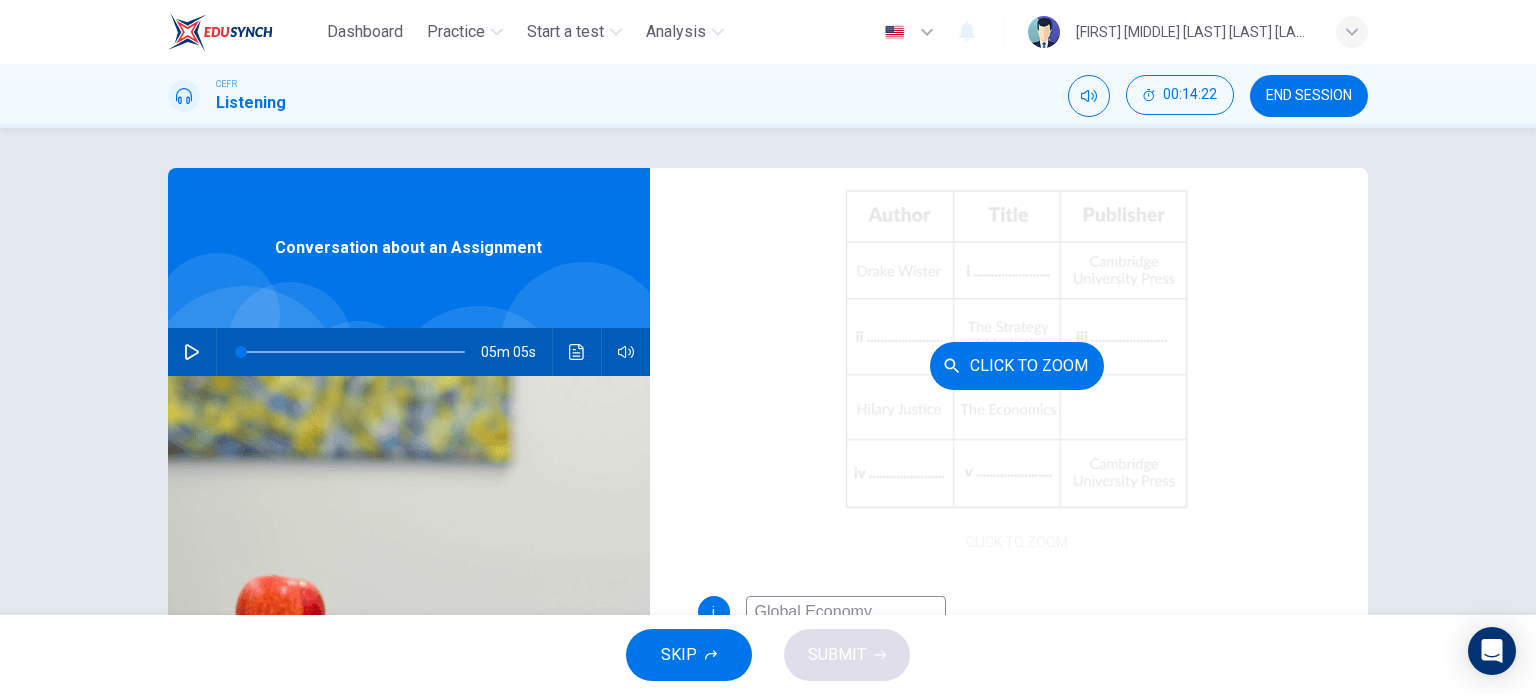 scroll, scrollTop: 229, scrollLeft: 0, axis: vertical 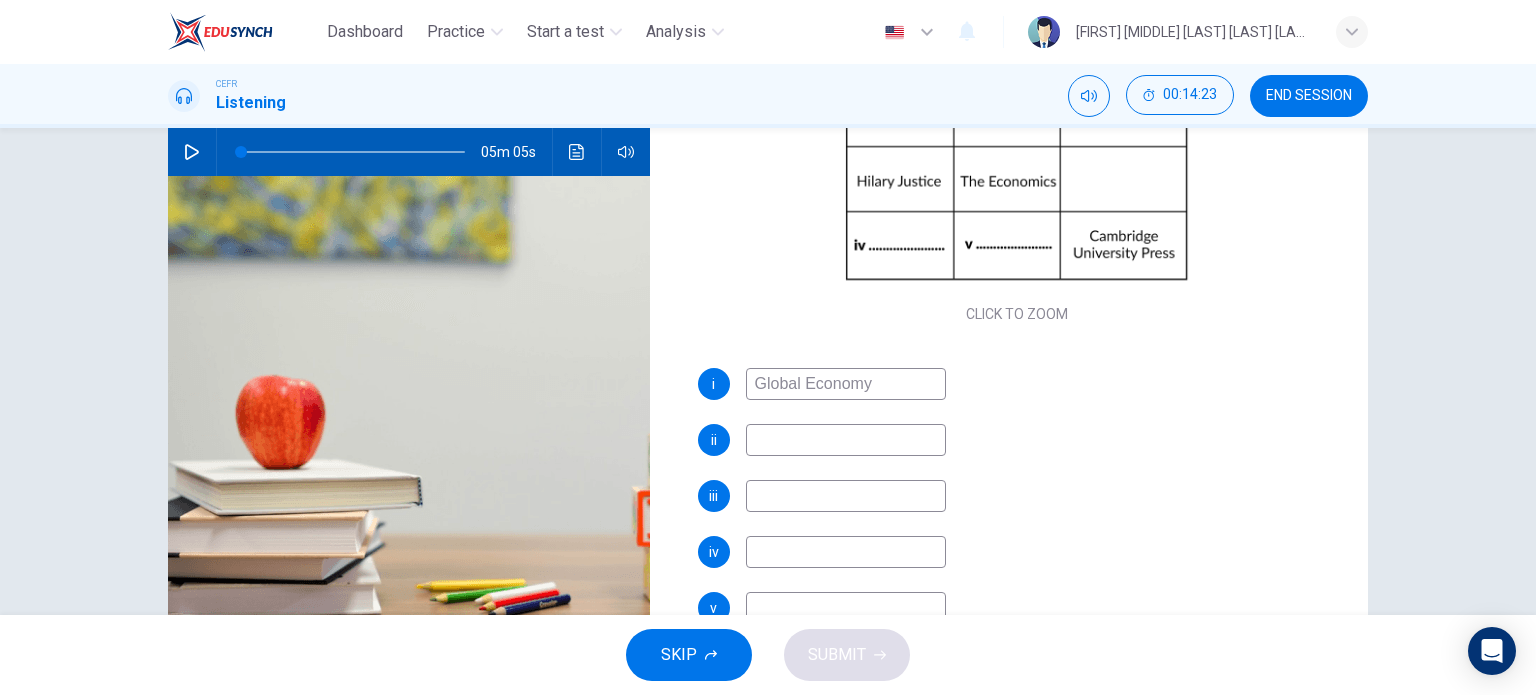 click at bounding box center [846, 384] 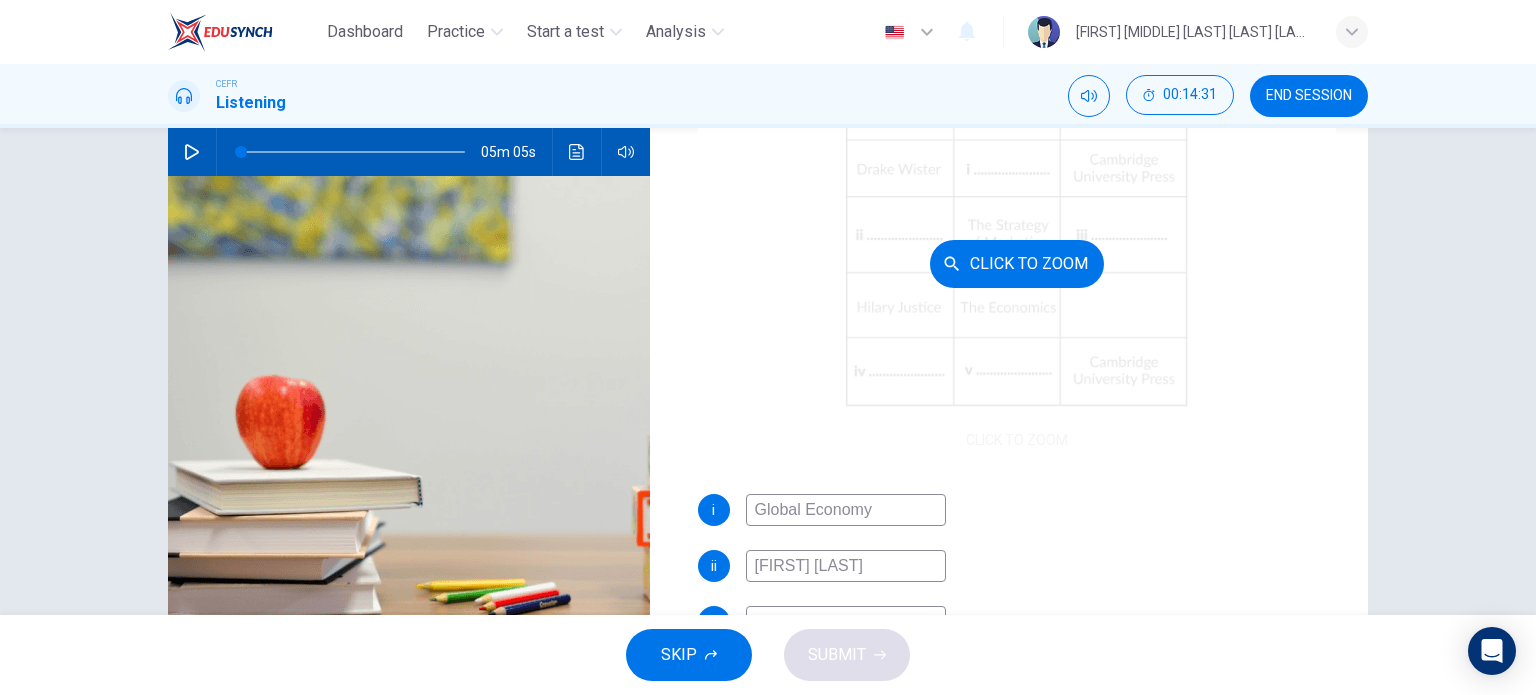 scroll, scrollTop: 0, scrollLeft: 0, axis: both 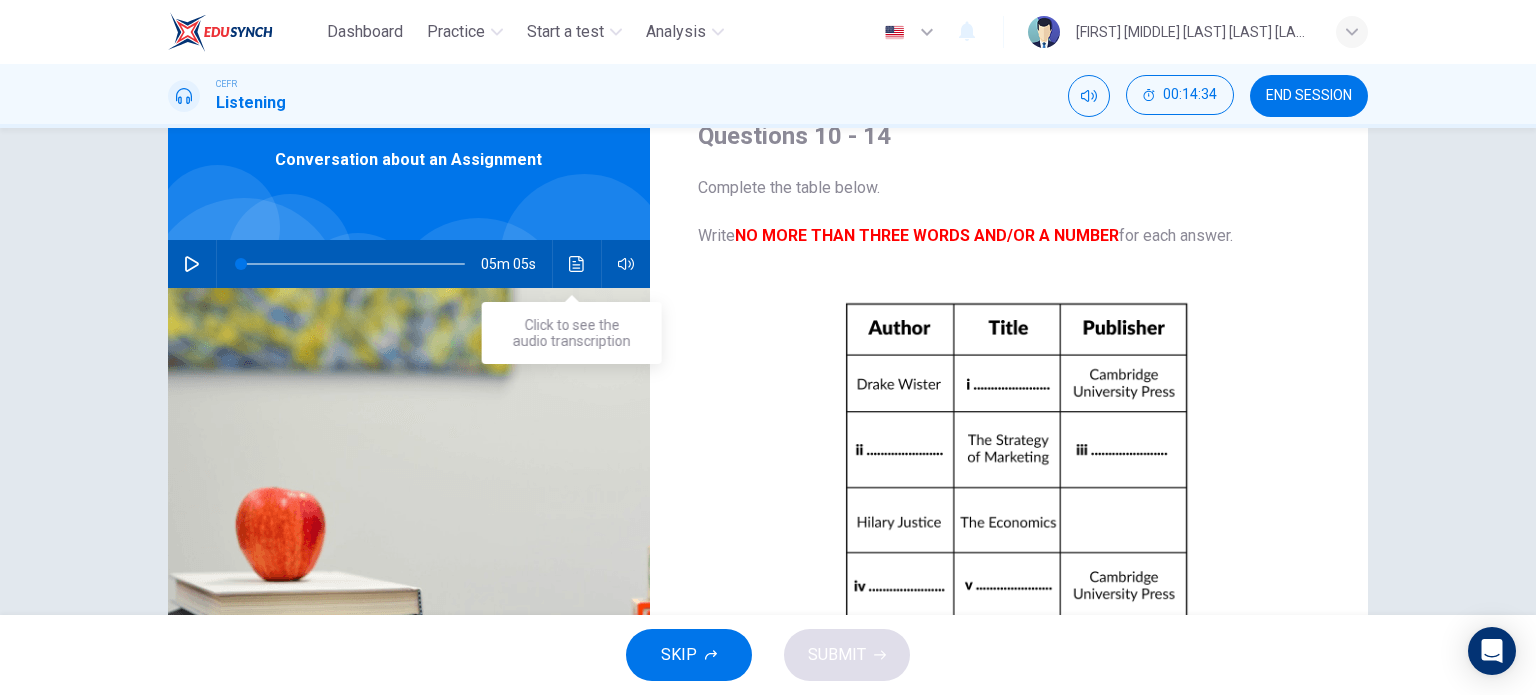 type on "[FIRST] [LAST]" 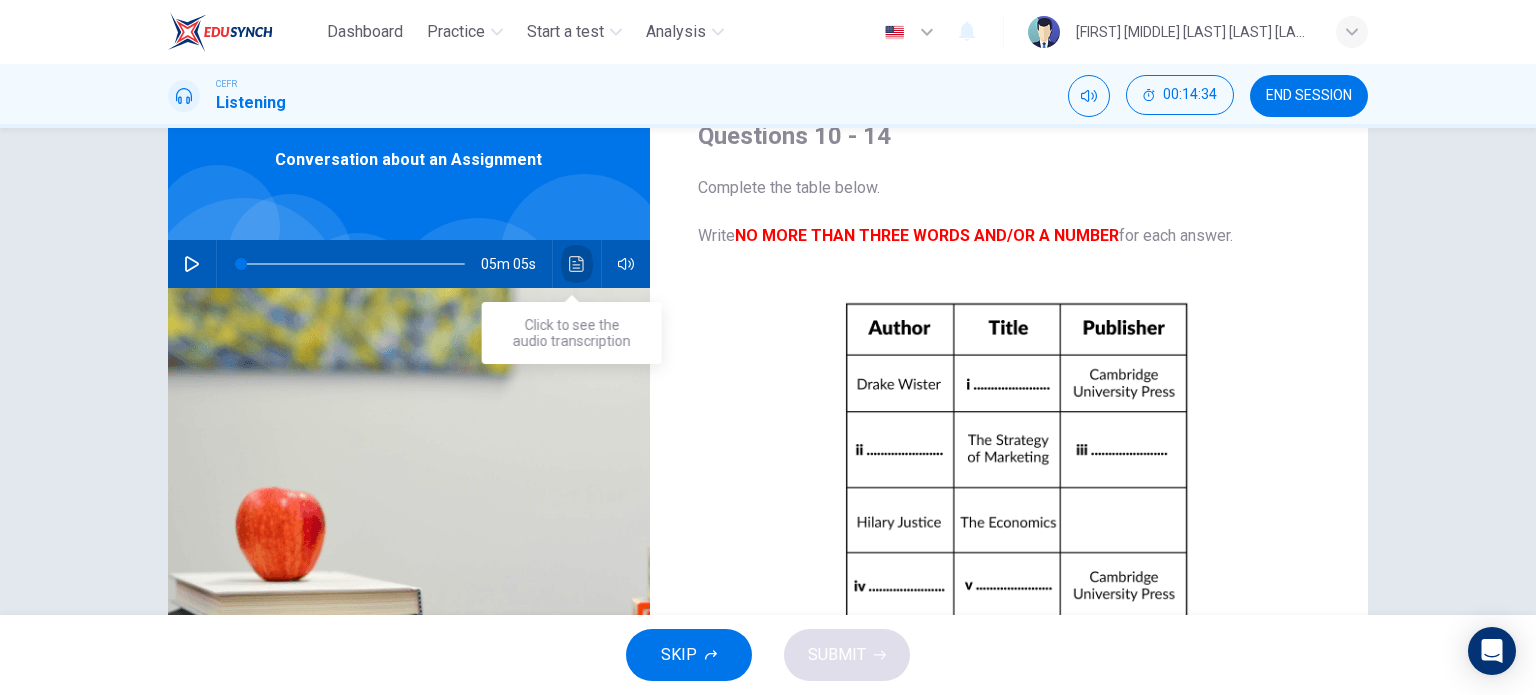 click at bounding box center (577, 264) 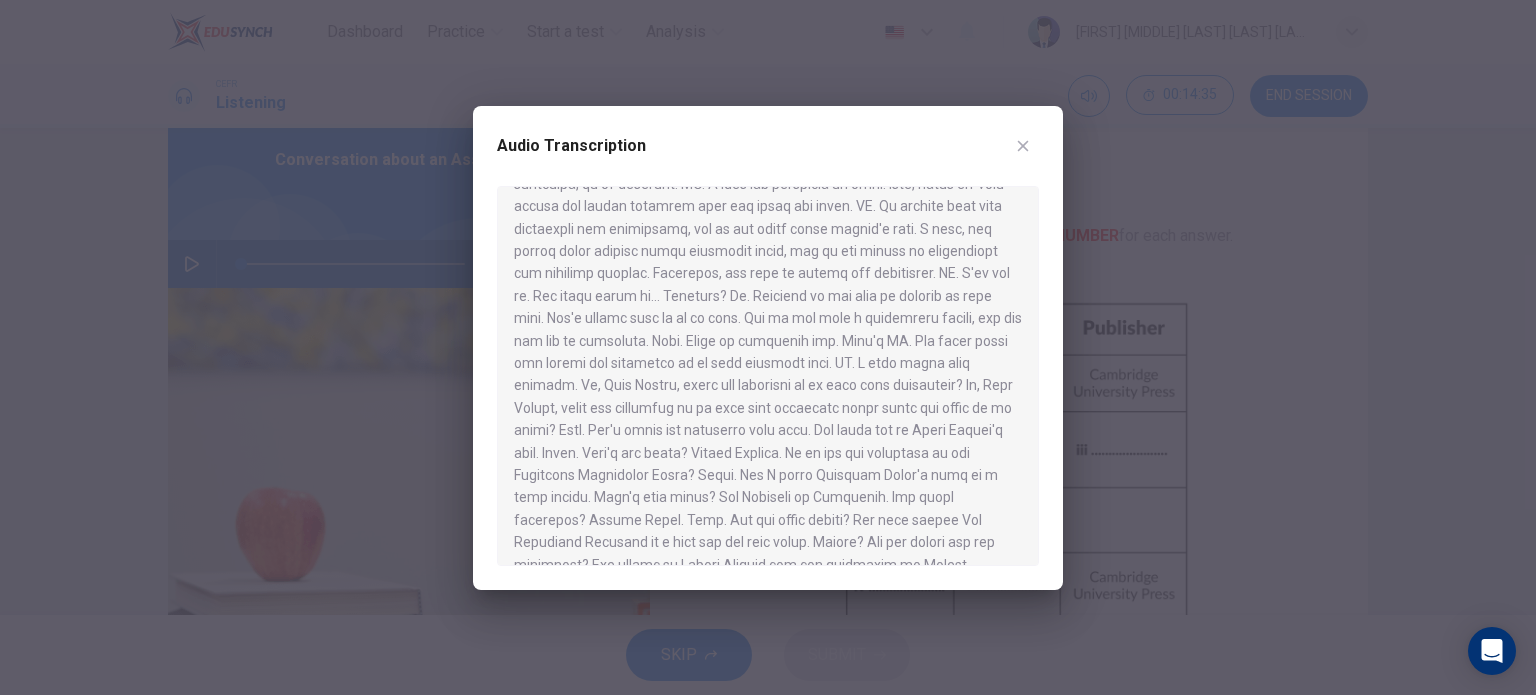 scroll, scrollTop: 600, scrollLeft: 0, axis: vertical 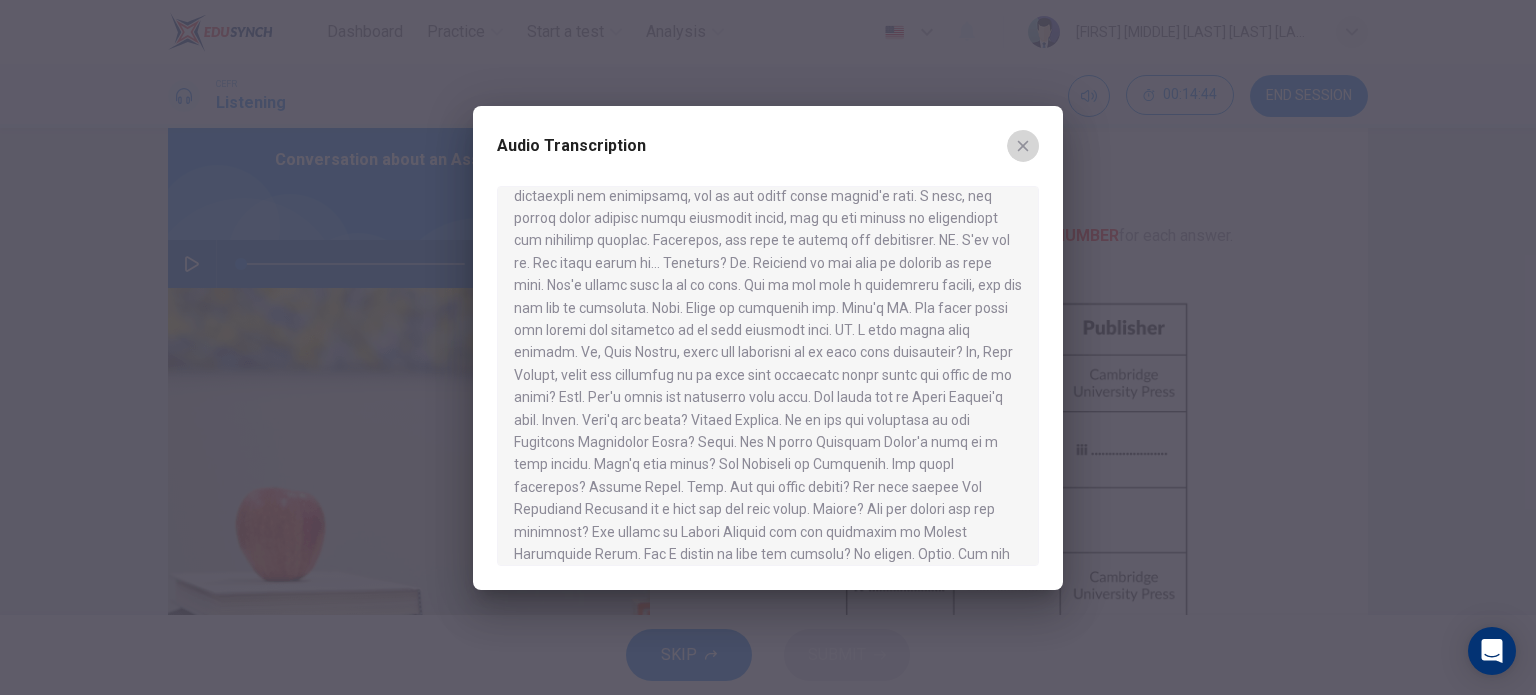 click at bounding box center [1023, 146] 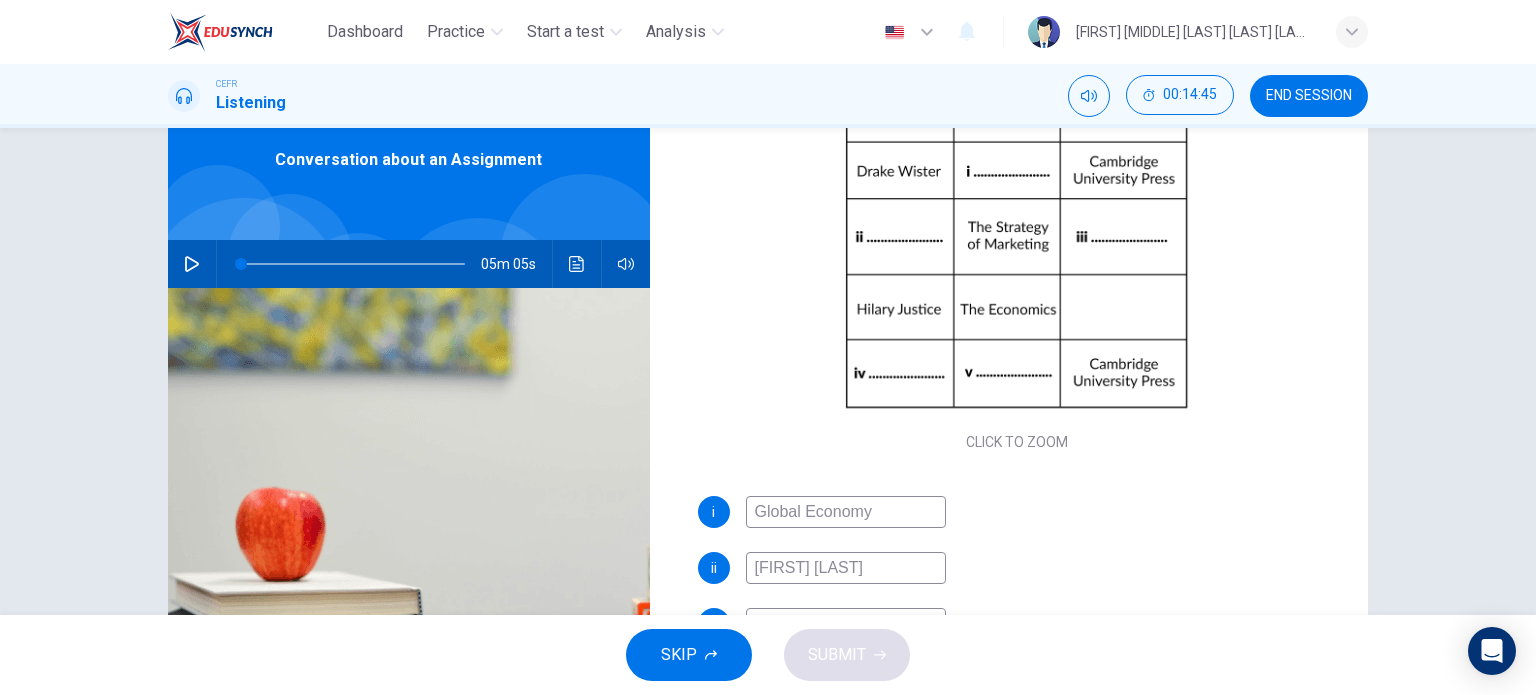 scroll, scrollTop: 229, scrollLeft: 0, axis: vertical 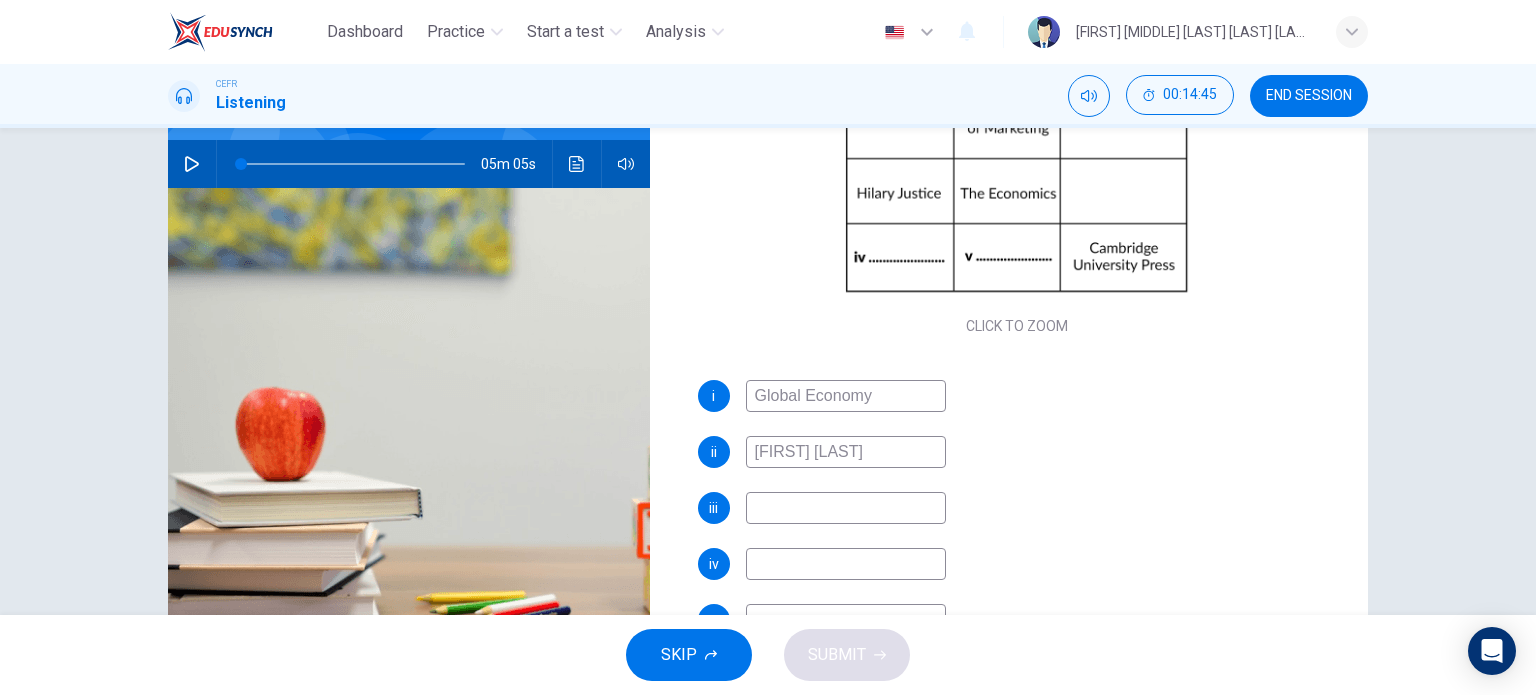 click at bounding box center [846, 396] 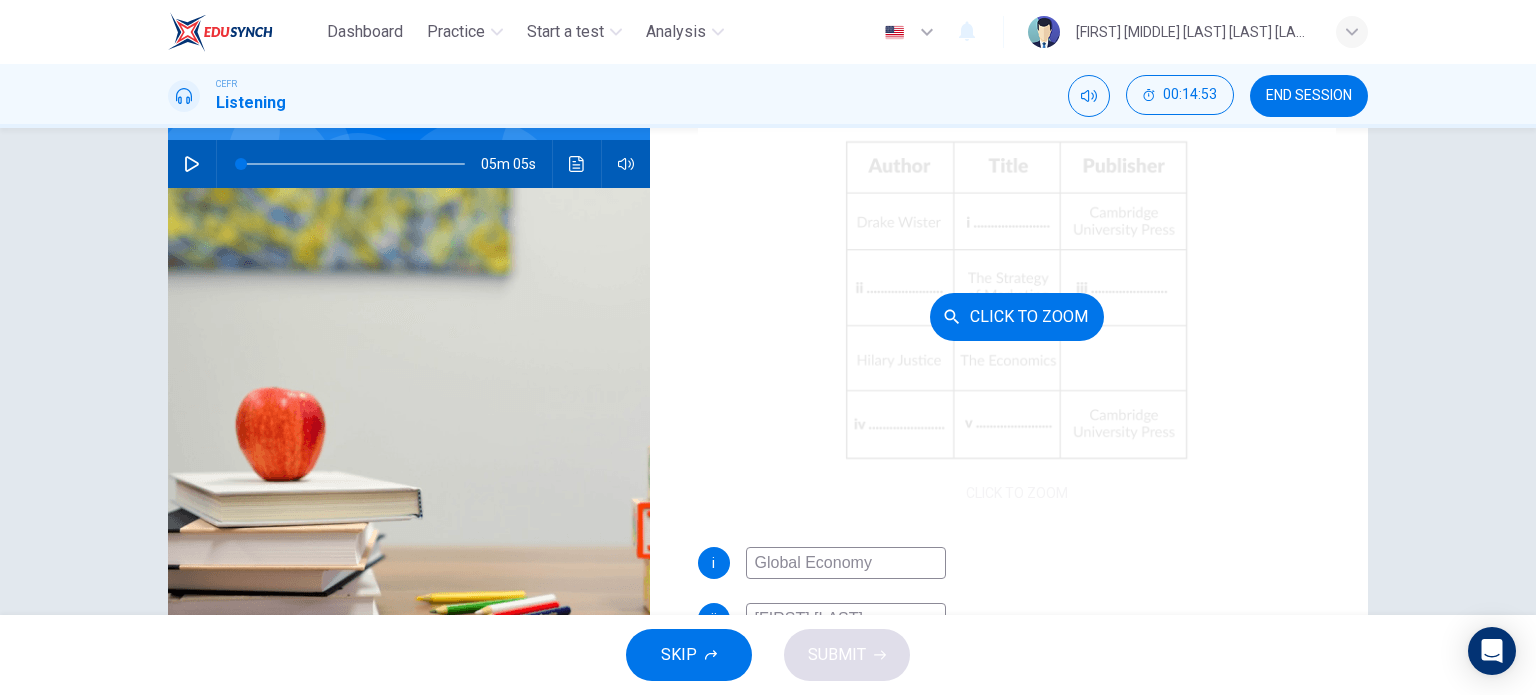 scroll, scrollTop: 29, scrollLeft: 0, axis: vertical 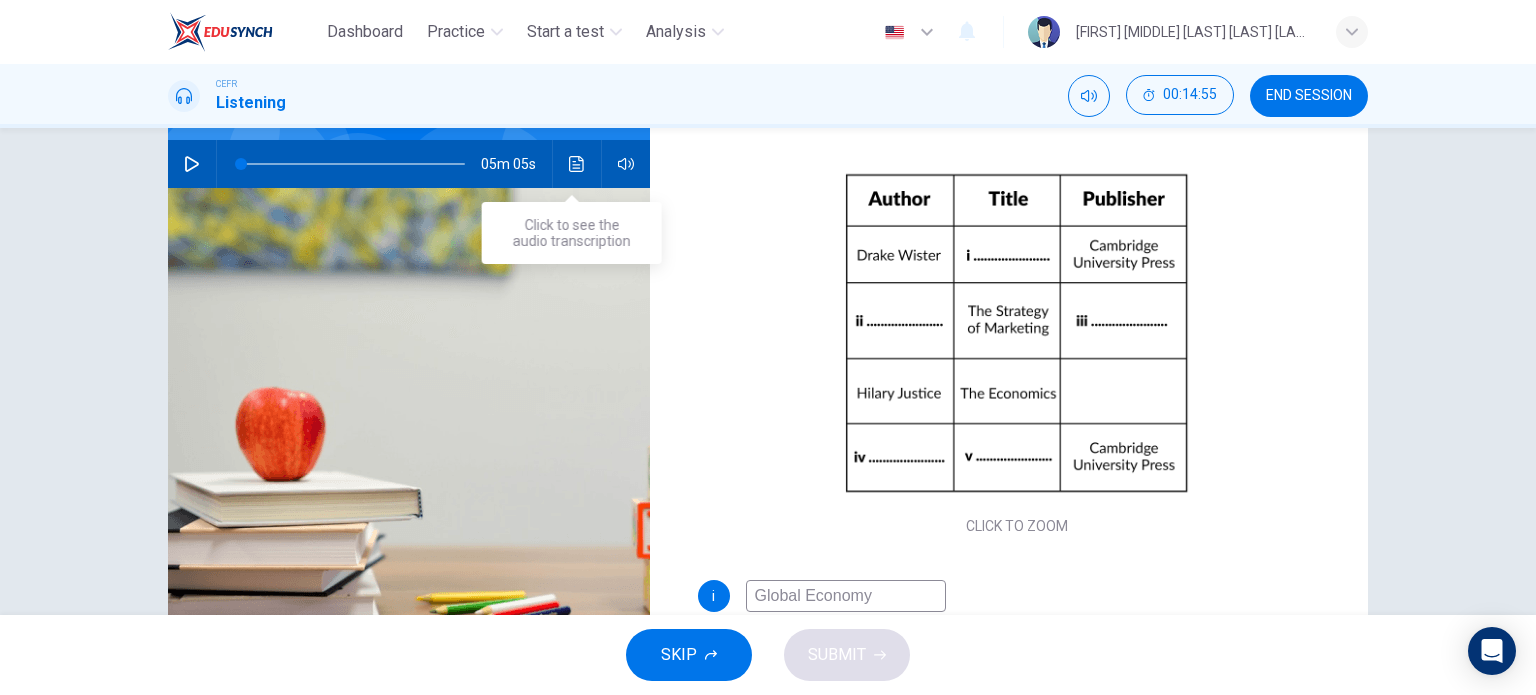 type on "[BRAND] [BRAND]" 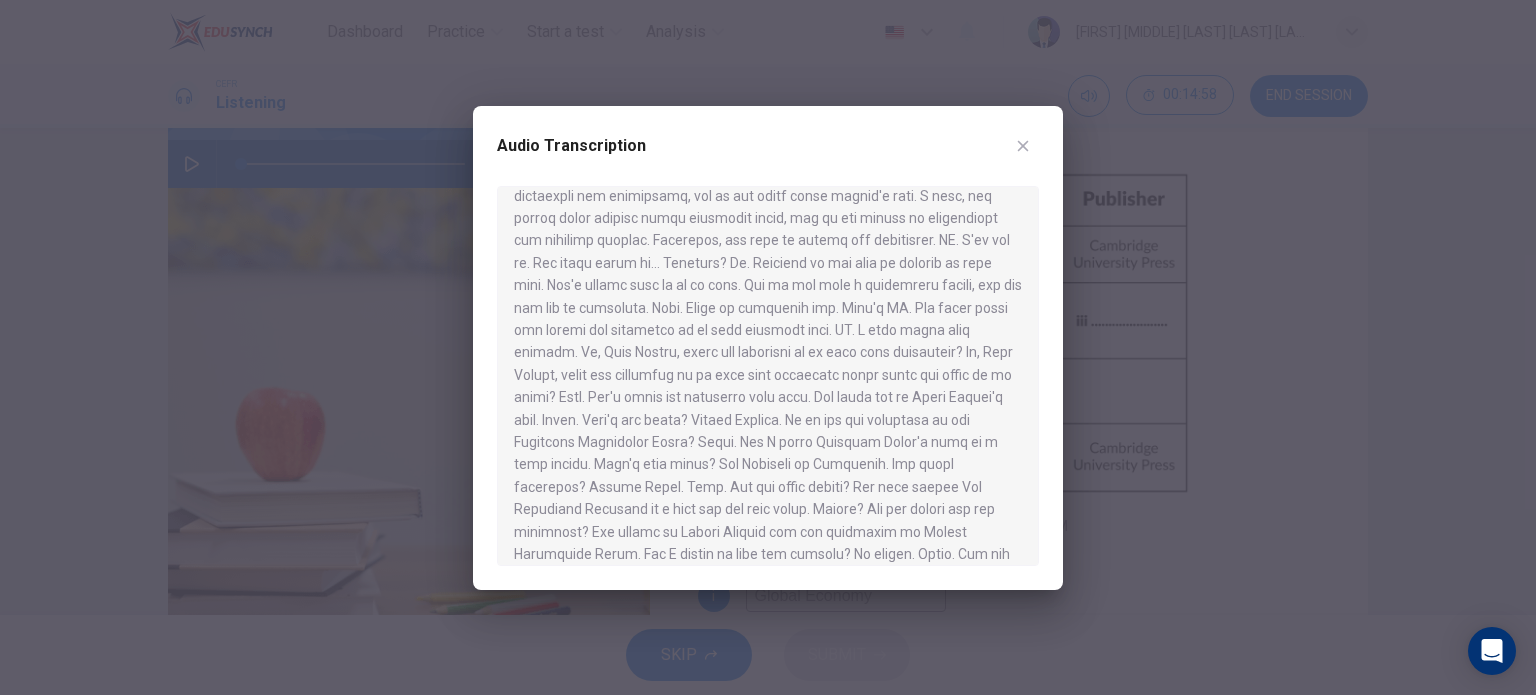 scroll, scrollTop: 700, scrollLeft: 0, axis: vertical 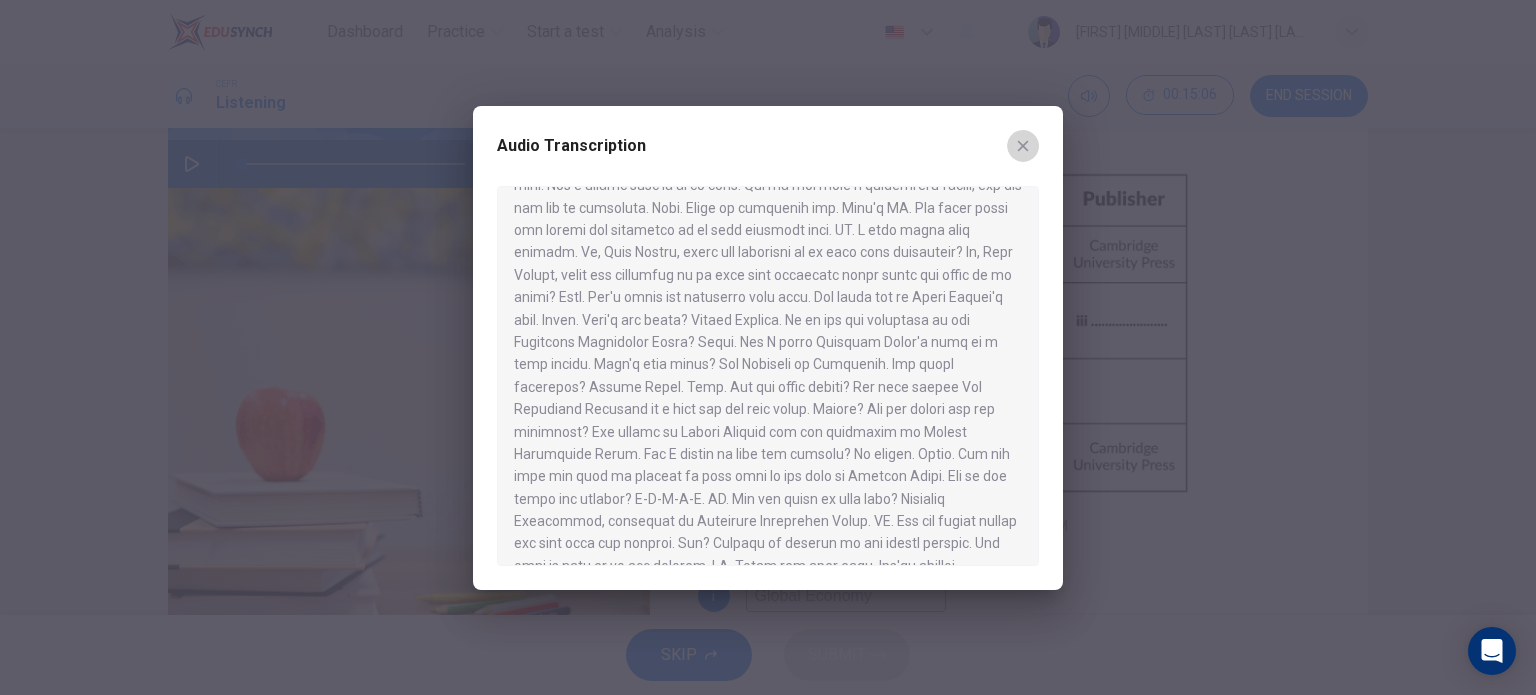 click at bounding box center (1023, 146) 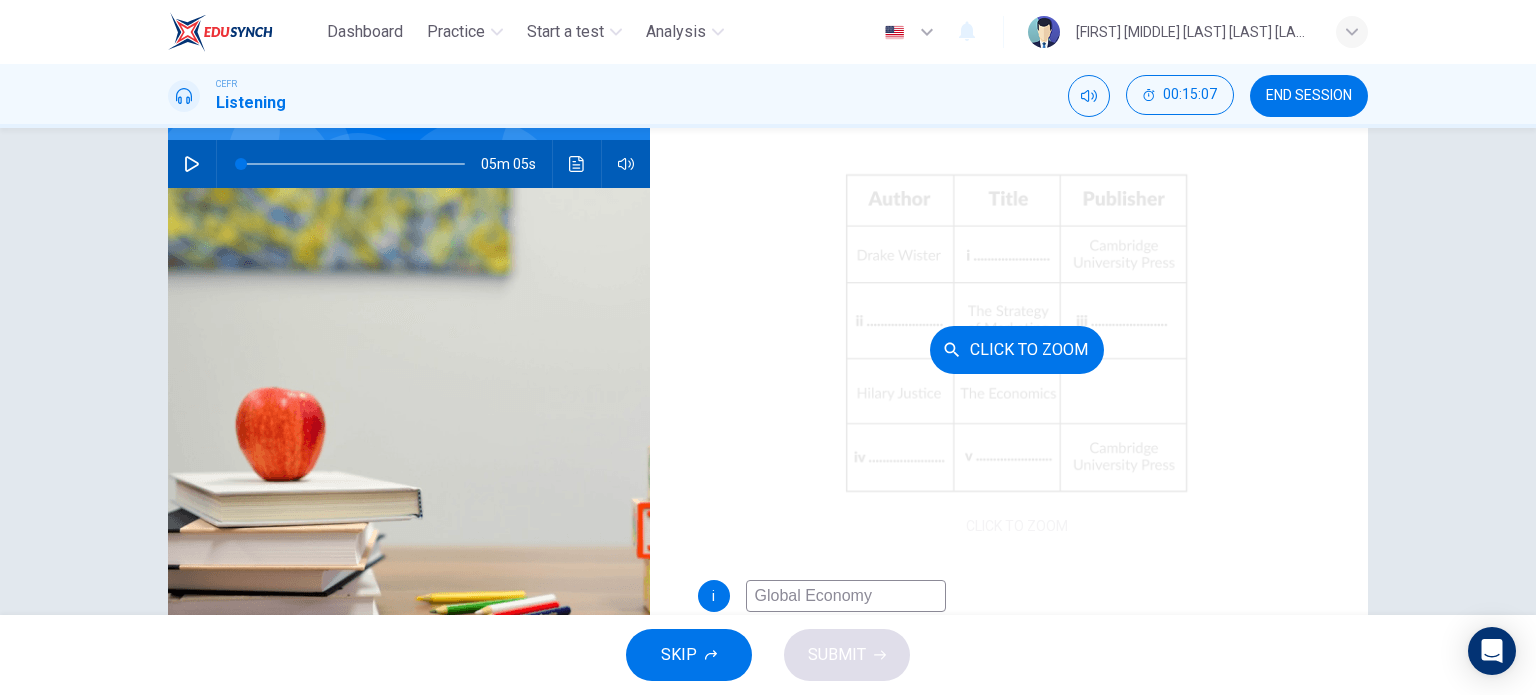 scroll, scrollTop: 229, scrollLeft: 0, axis: vertical 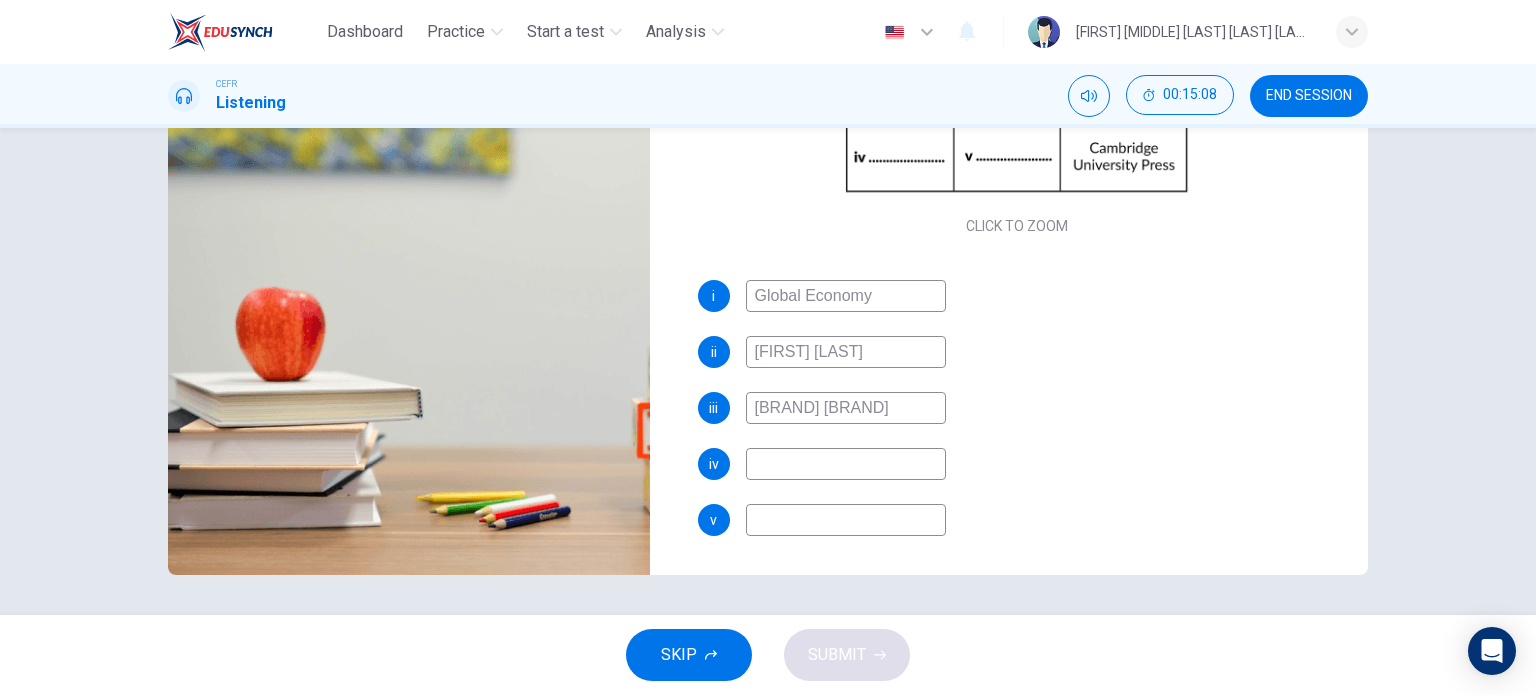 click at bounding box center [846, 296] 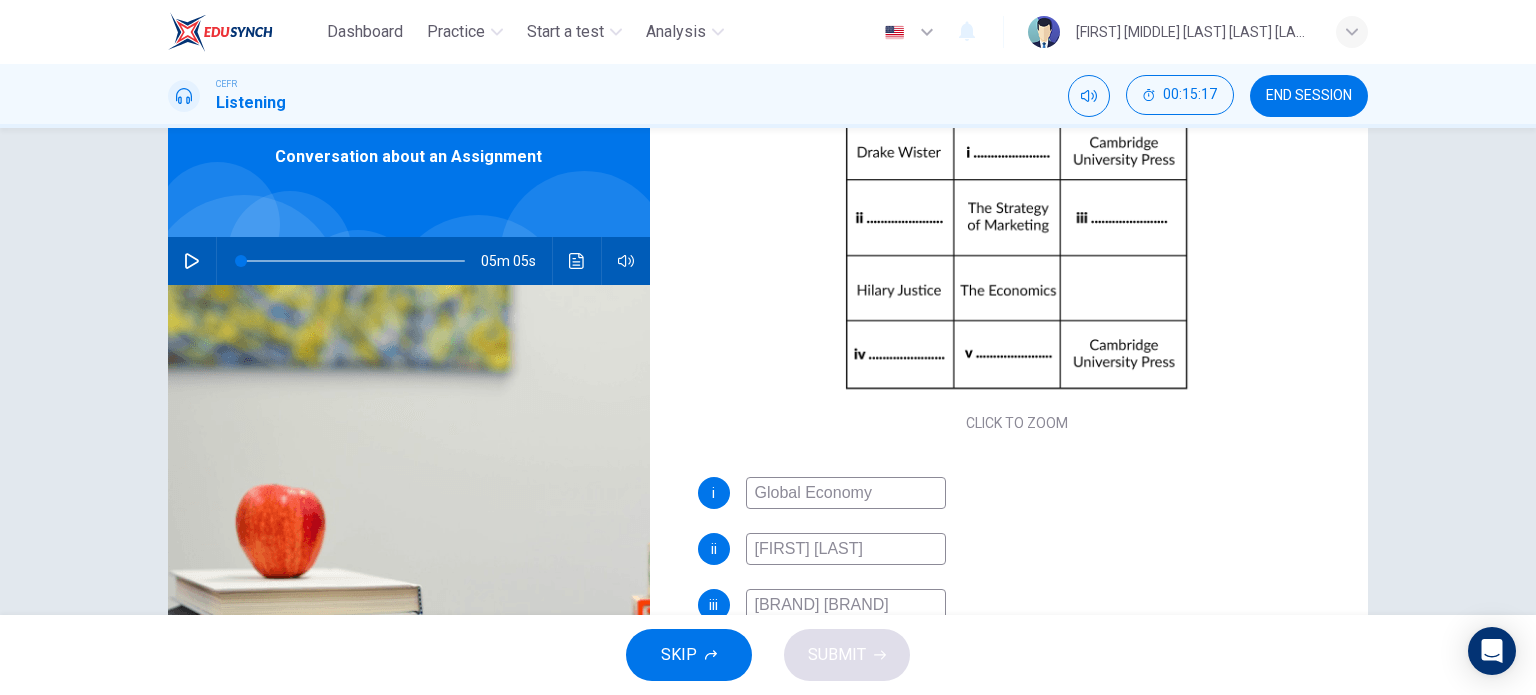scroll, scrollTop: 88, scrollLeft: 0, axis: vertical 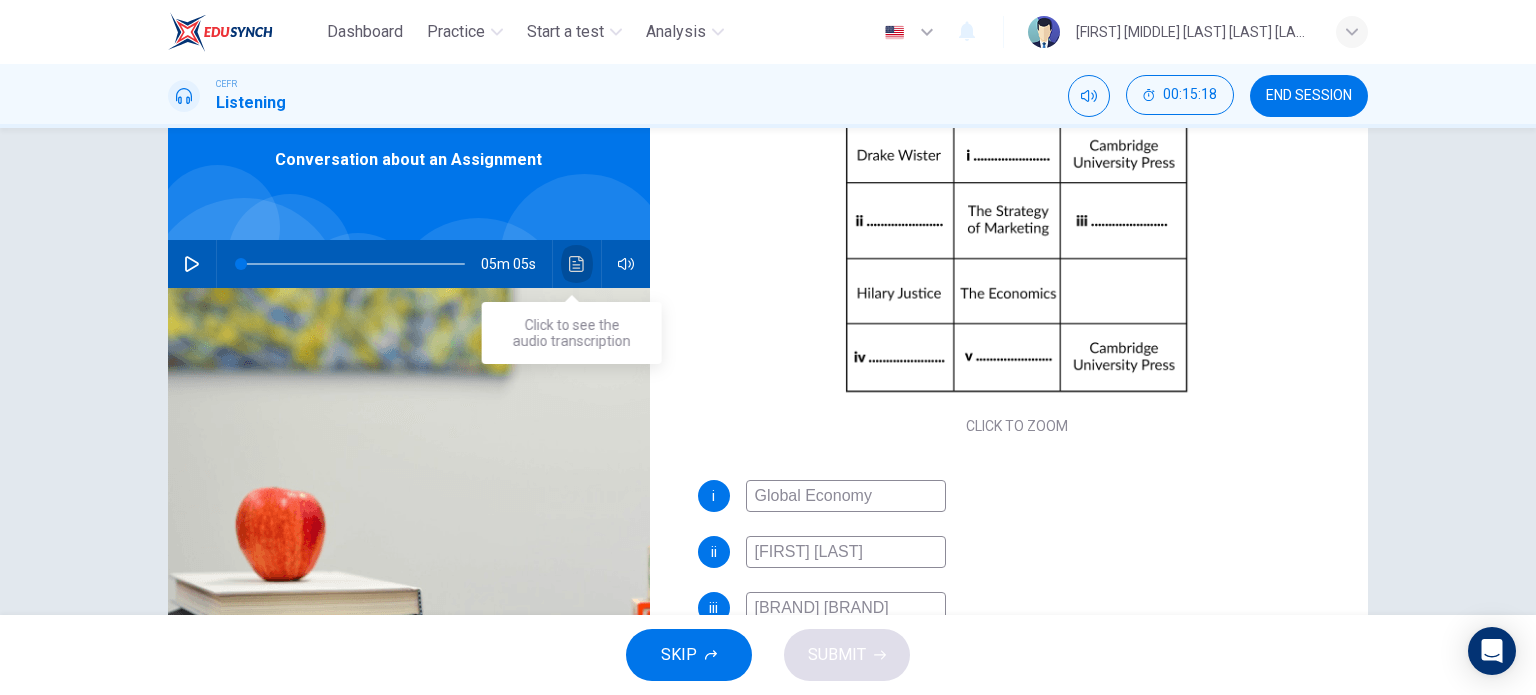 click at bounding box center [577, 264] 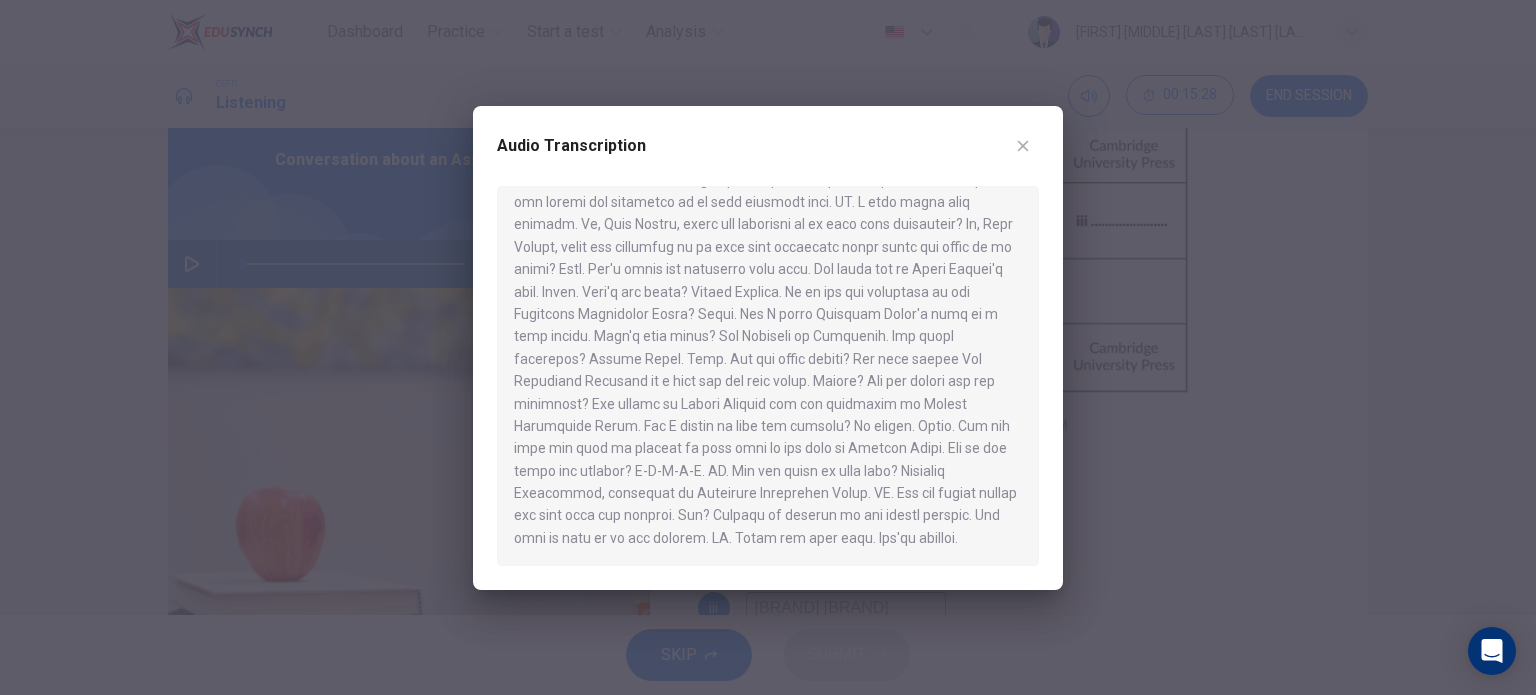 scroll, scrollTop: 751, scrollLeft: 0, axis: vertical 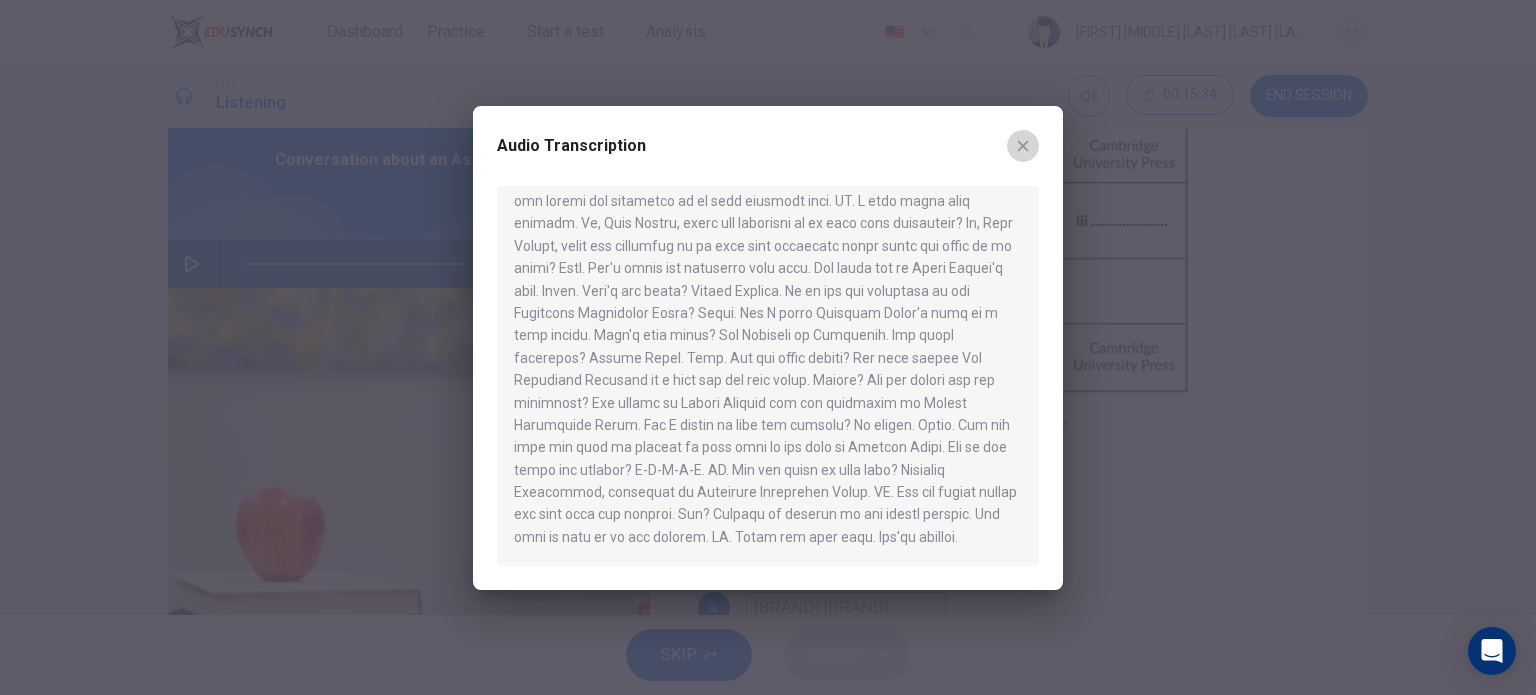 click at bounding box center (1023, 146) 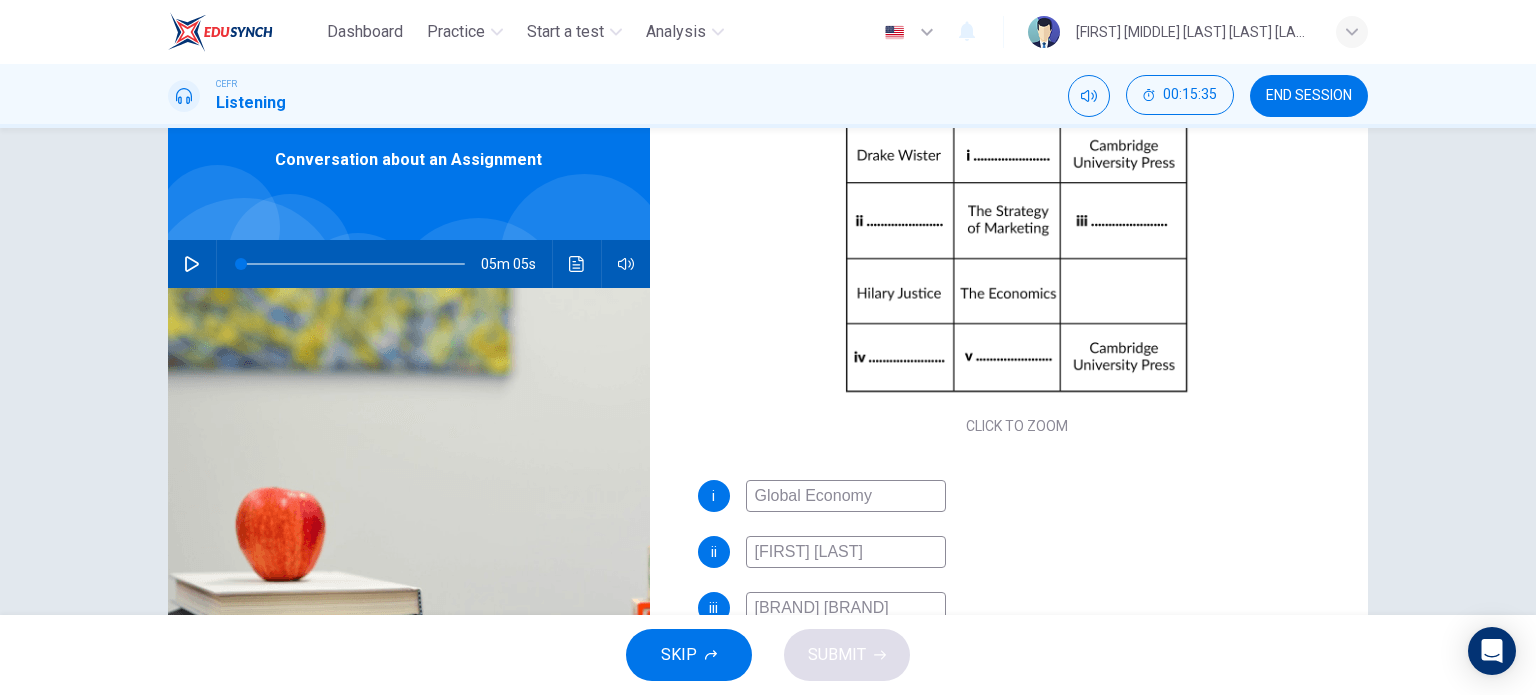 scroll, scrollTop: 288, scrollLeft: 0, axis: vertical 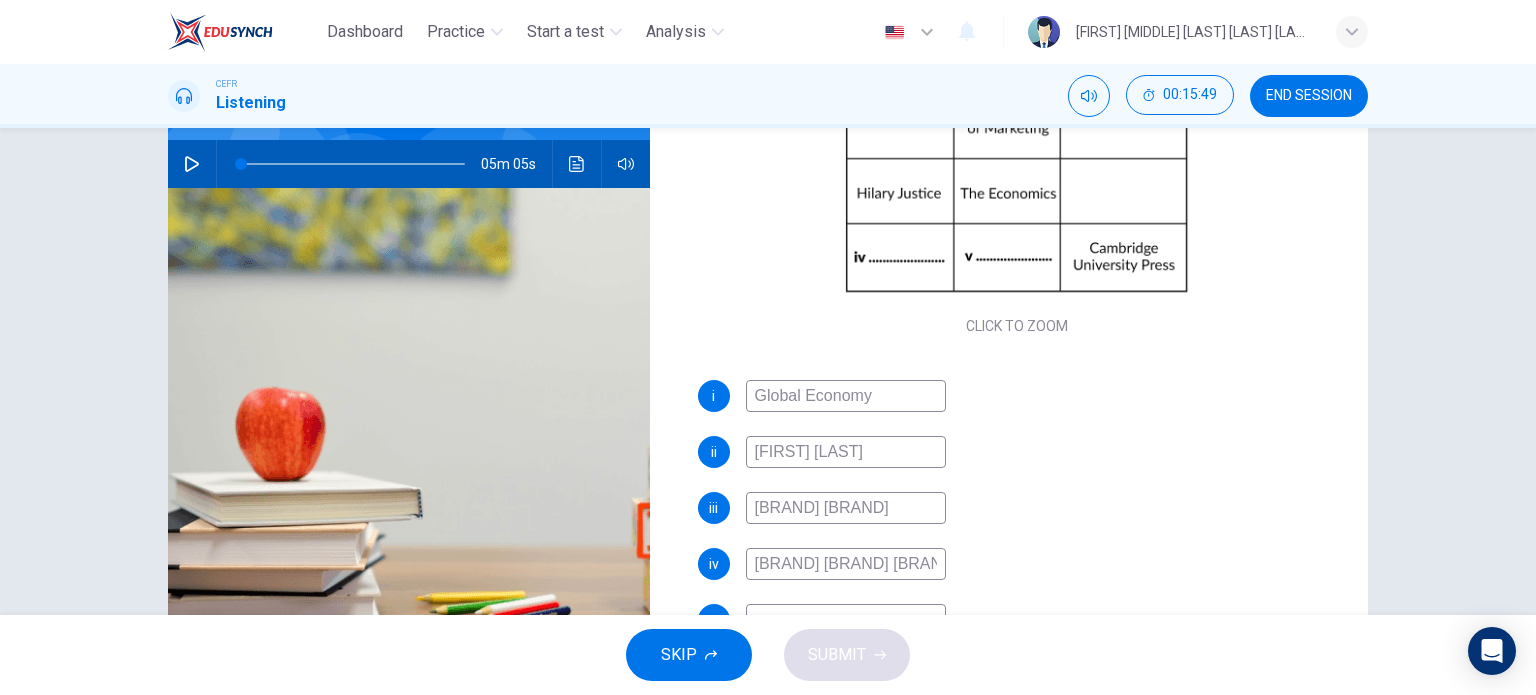 click on "[BRAND] [BRAND] [BRAND]" at bounding box center (846, 396) 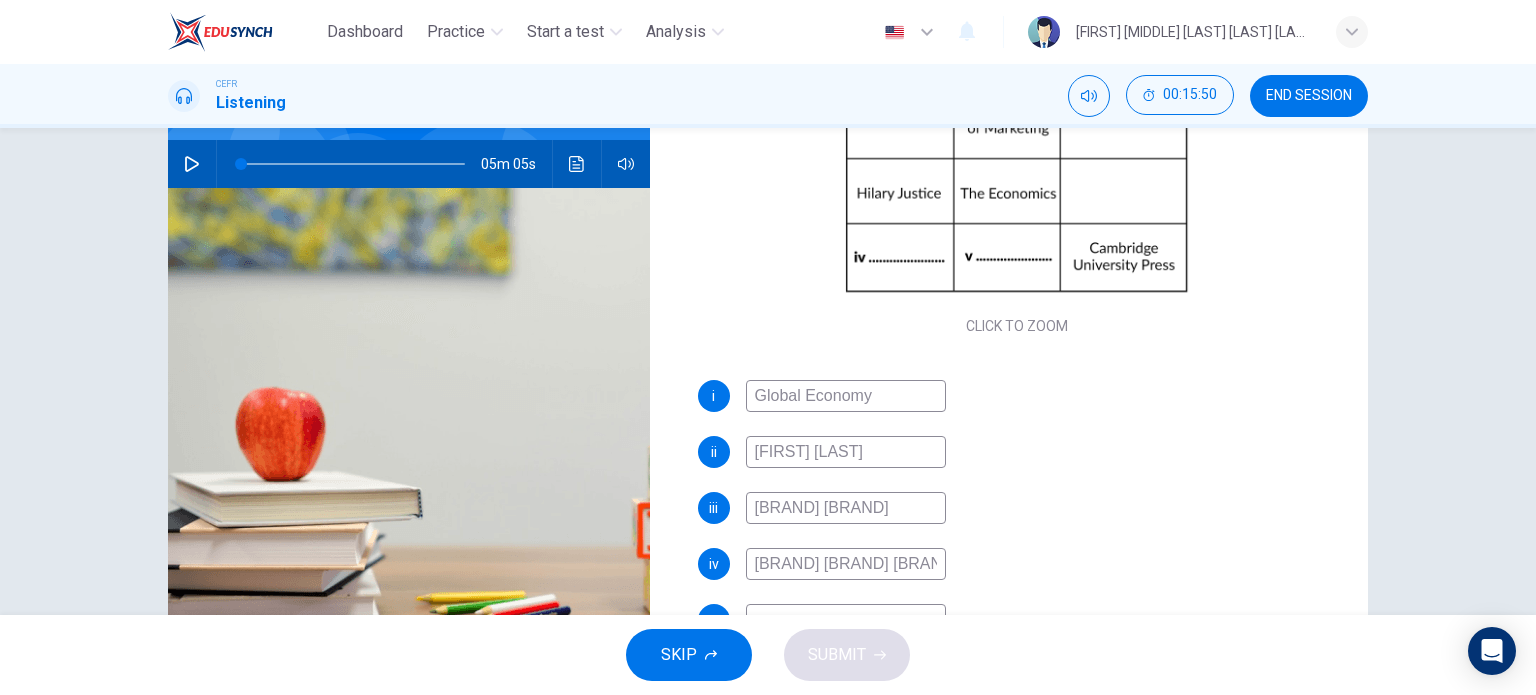 click on "[BRAND] [BRAND] [BRAND]" at bounding box center (846, 396) 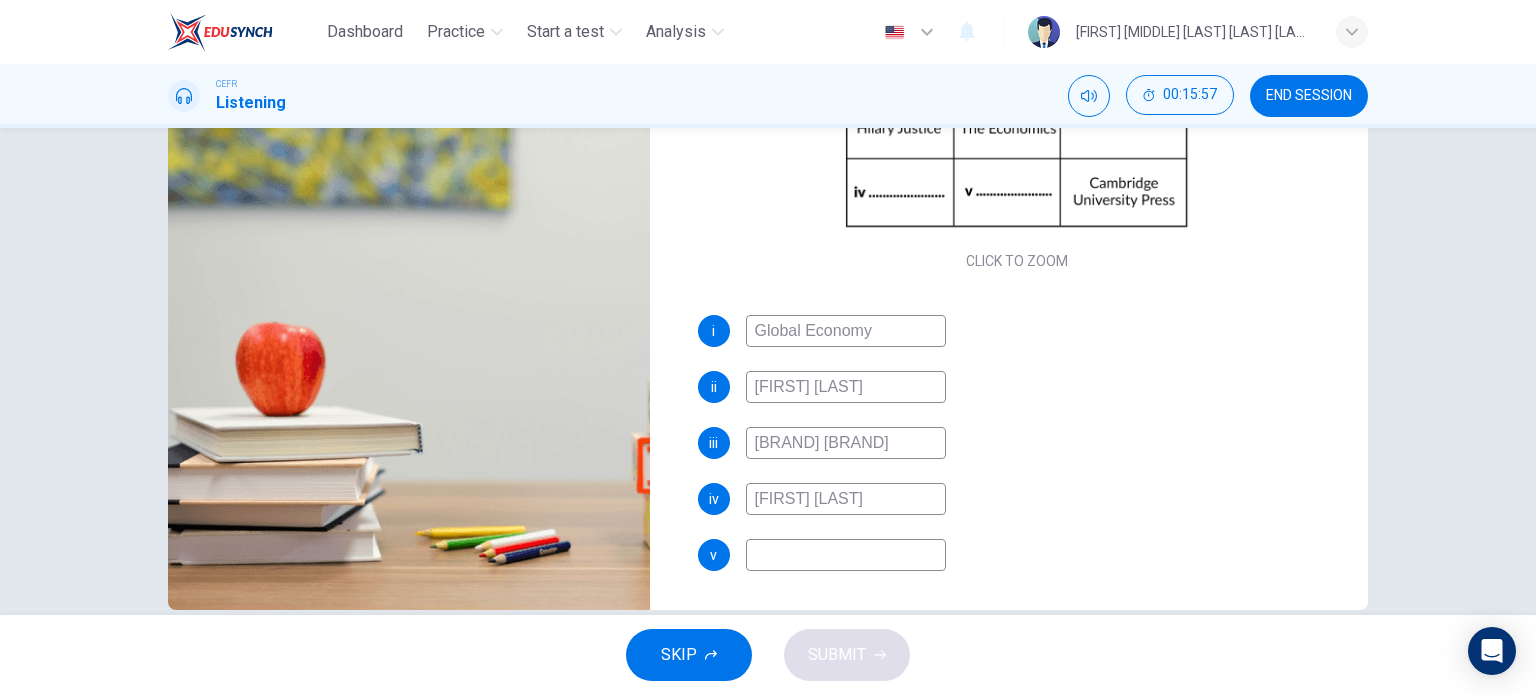 scroll, scrollTop: 288, scrollLeft: 0, axis: vertical 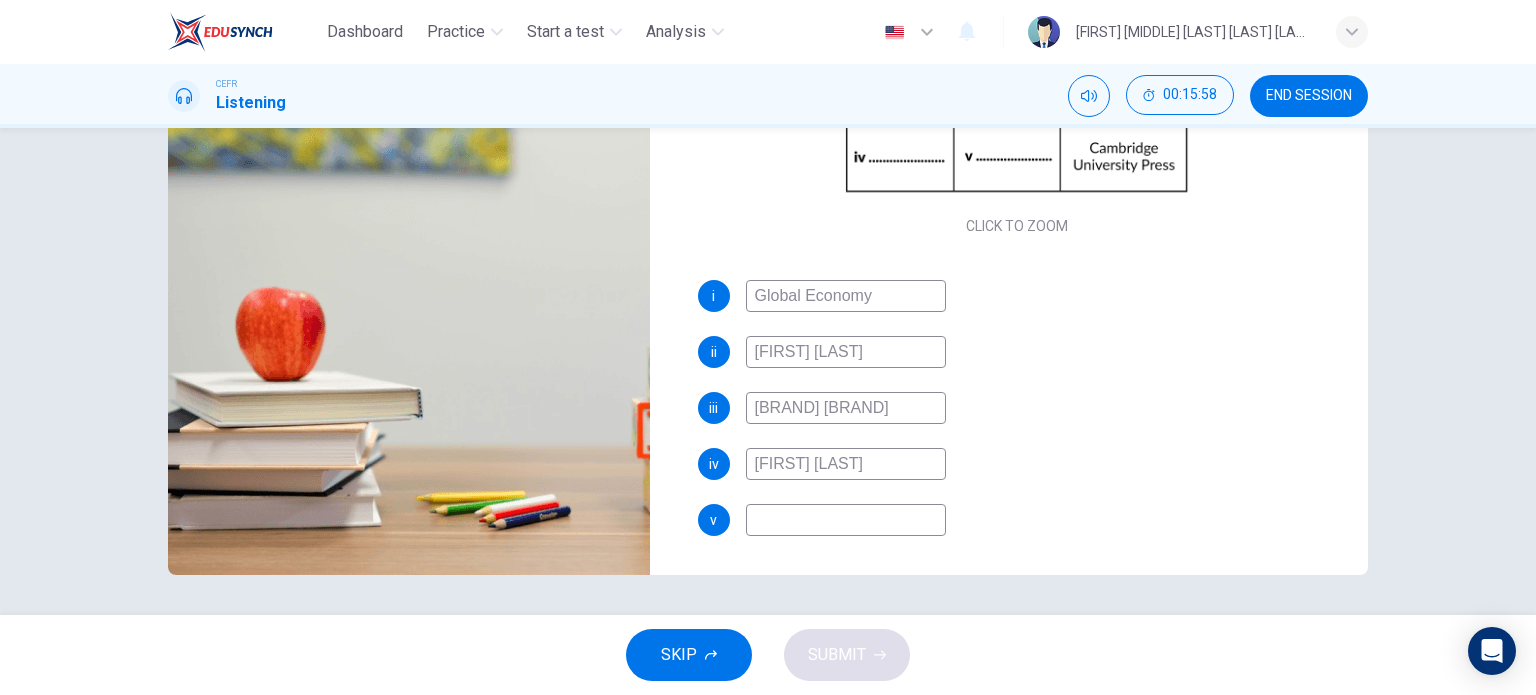 type on "[FIRST] [LAST]" 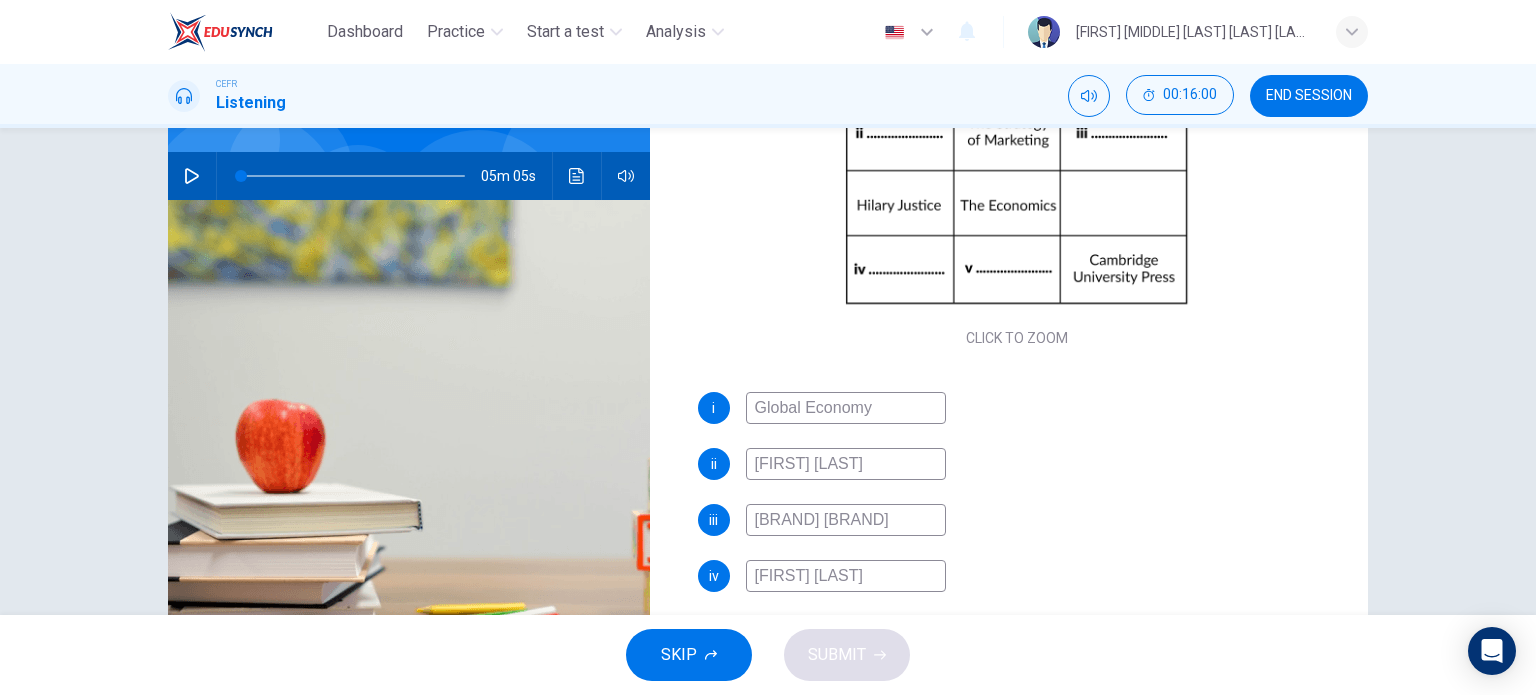 scroll, scrollTop: 88, scrollLeft: 0, axis: vertical 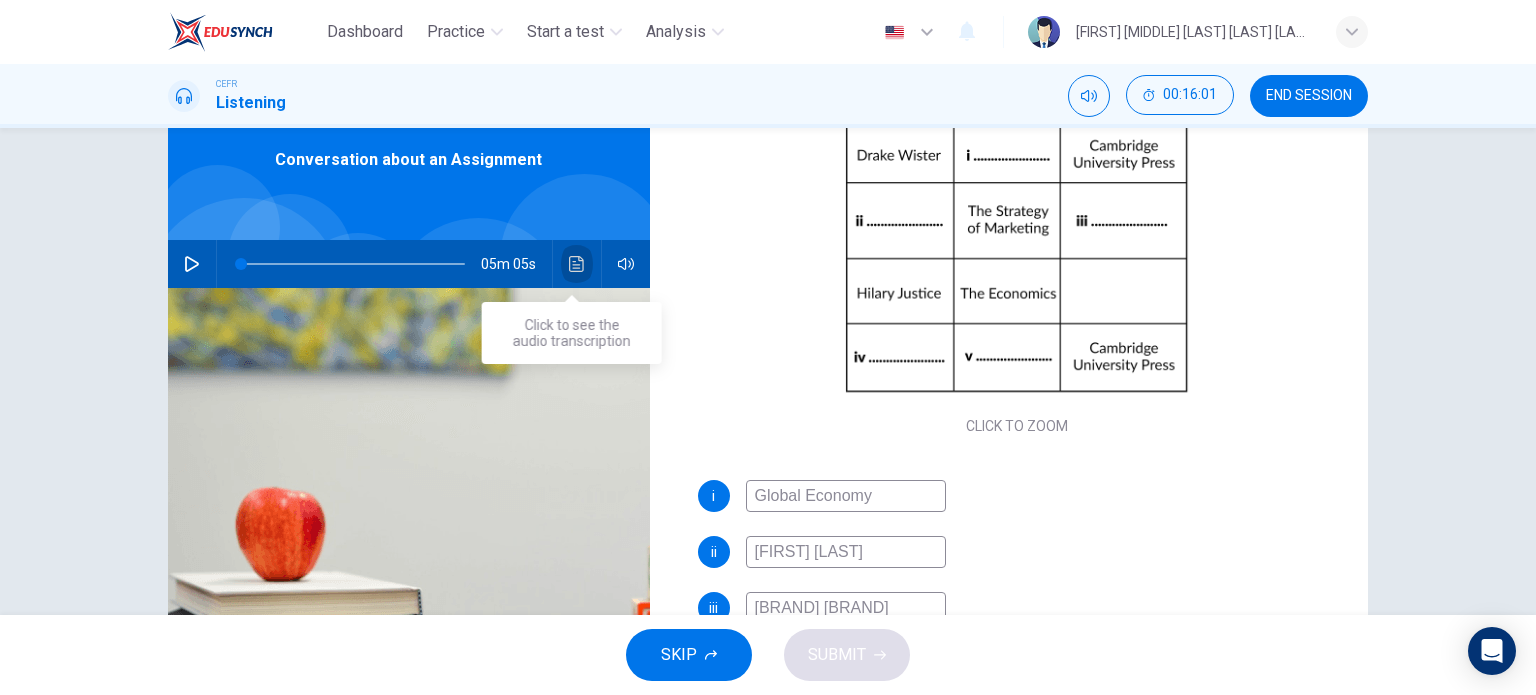 click at bounding box center [577, 264] 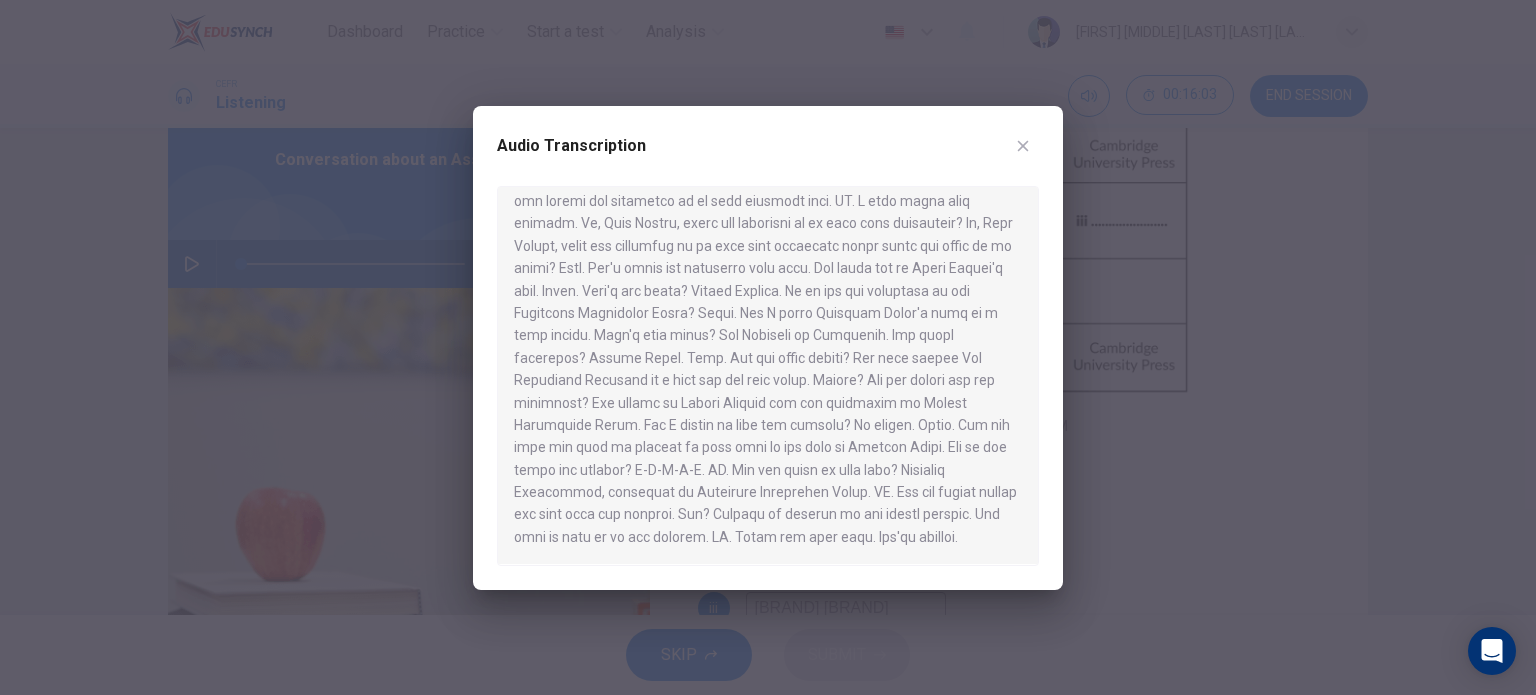 scroll, scrollTop: 751, scrollLeft: 0, axis: vertical 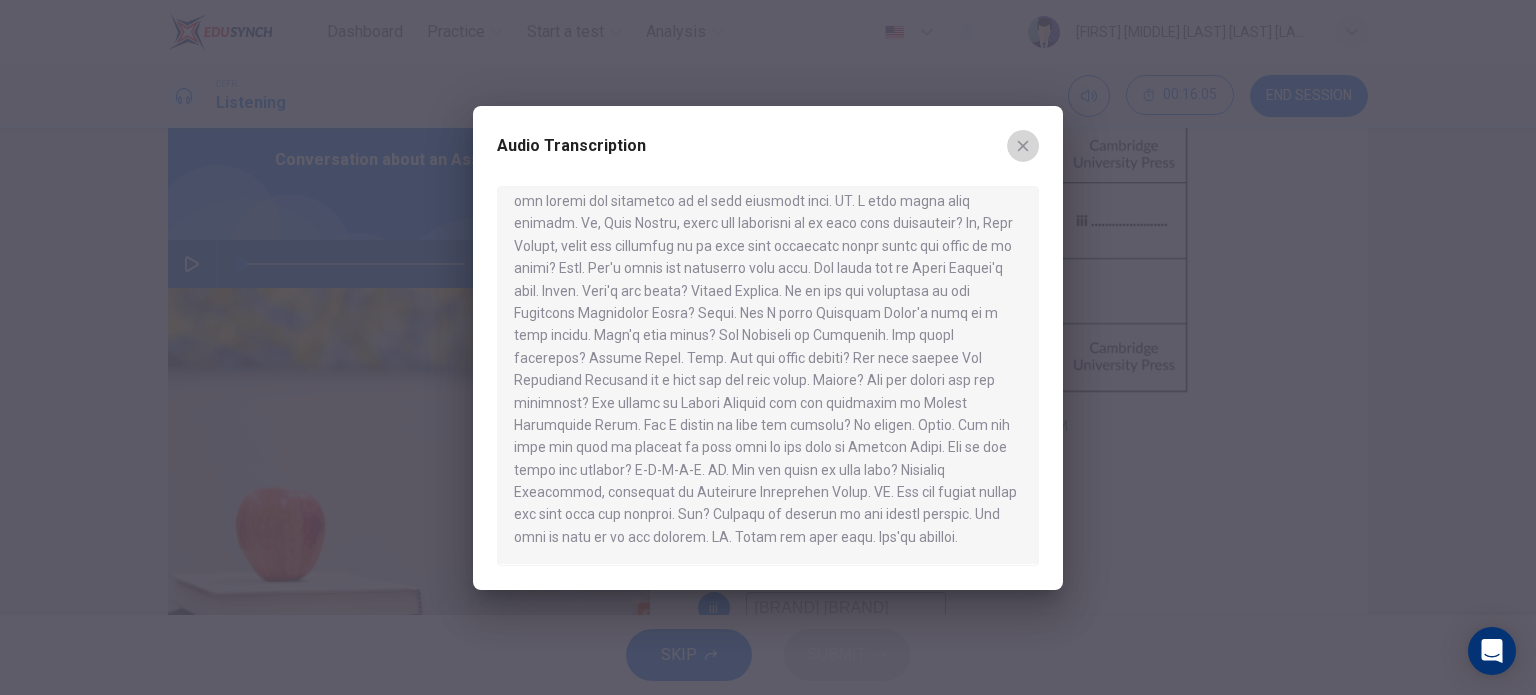 click at bounding box center (1023, 146) 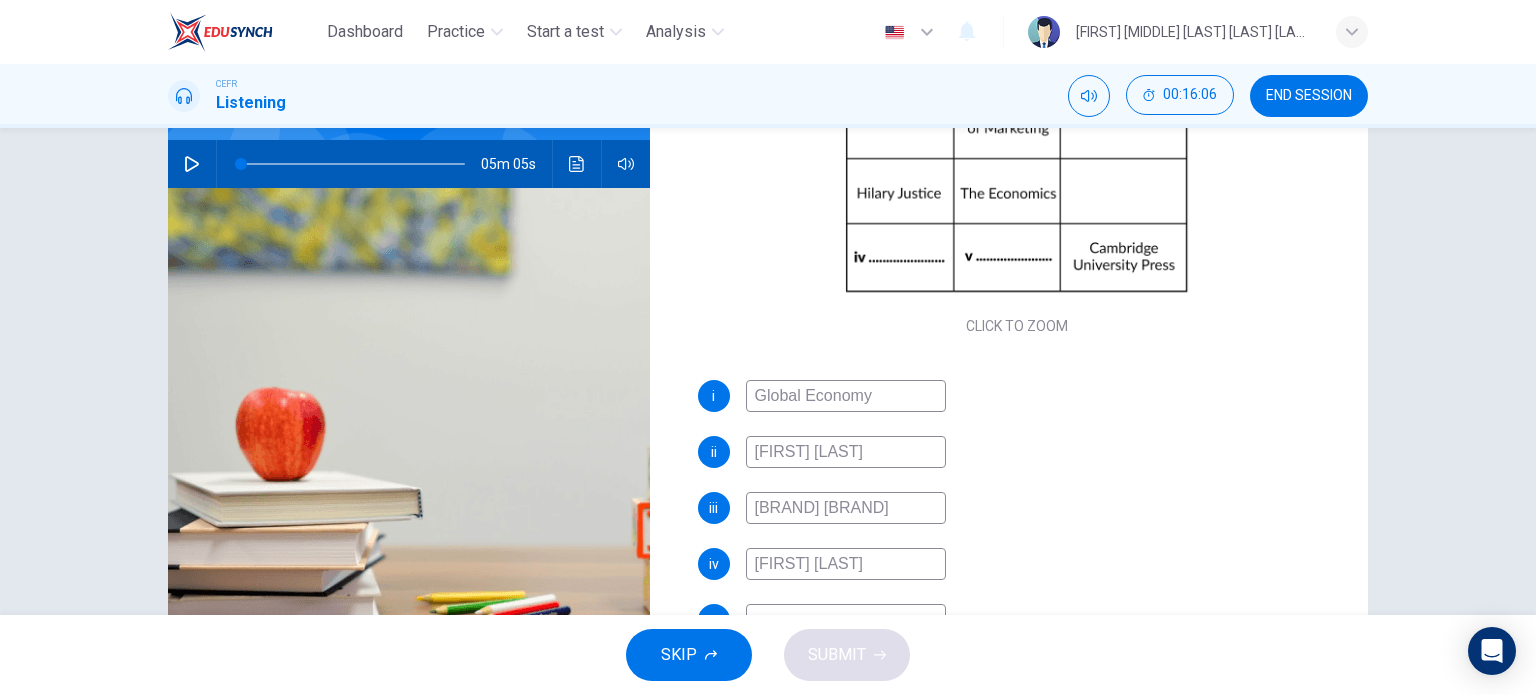scroll, scrollTop: 288, scrollLeft: 0, axis: vertical 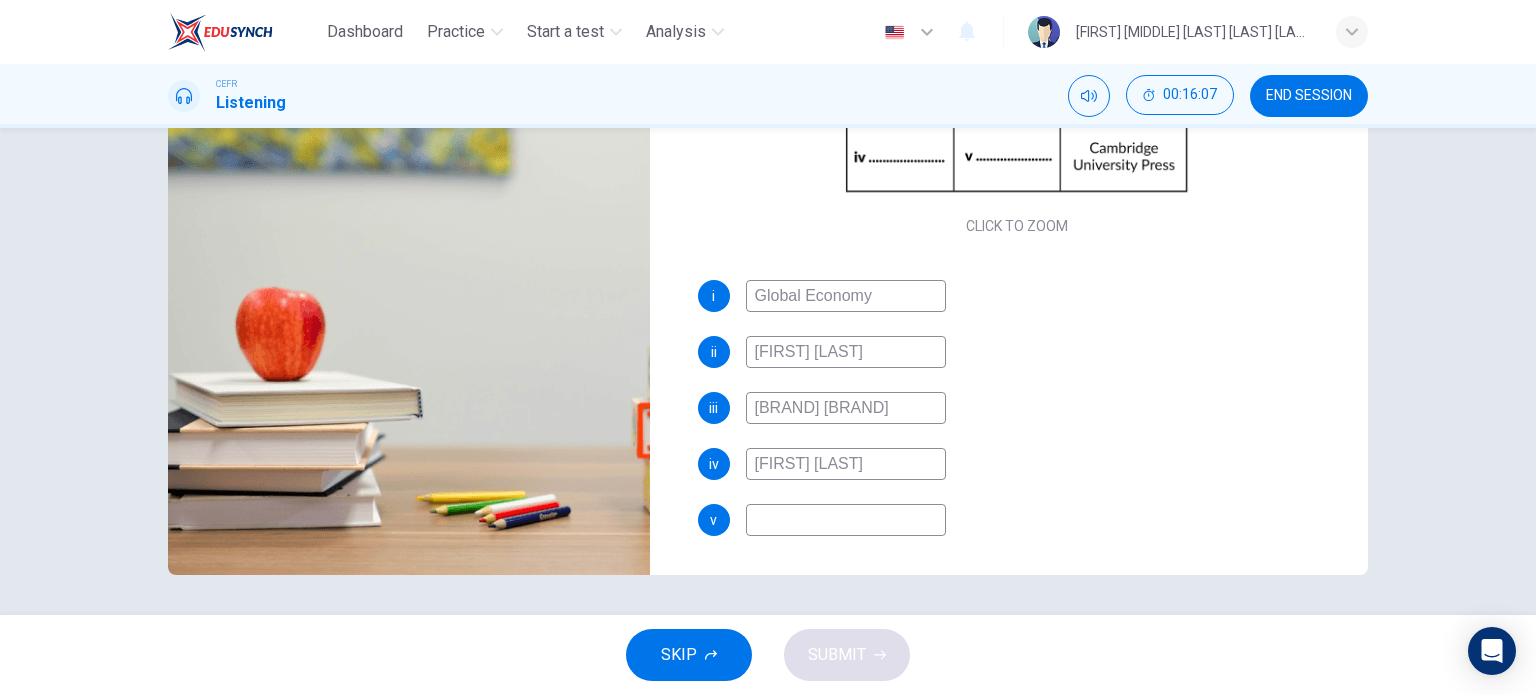 click at bounding box center [846, 296] 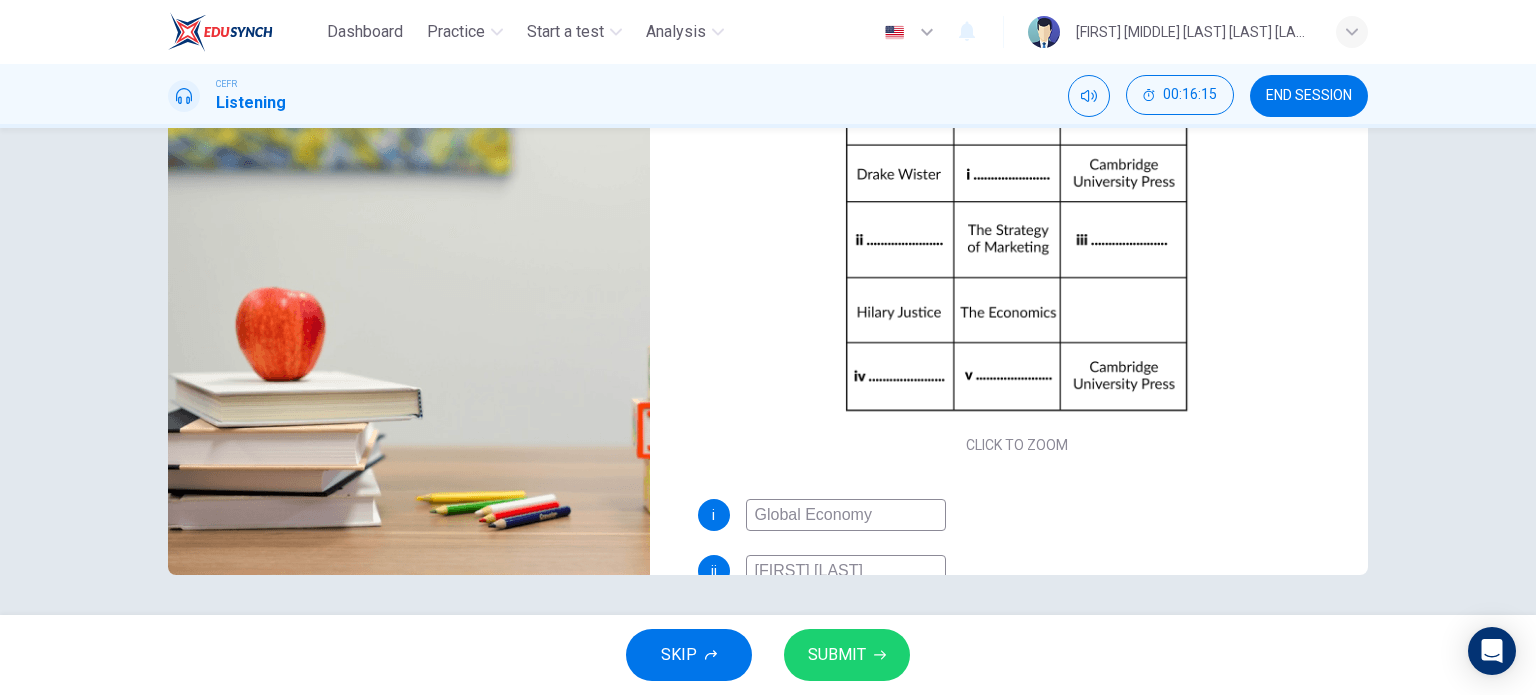 scroll, scrollTop: 0, scrollLeft: 0, axis: both 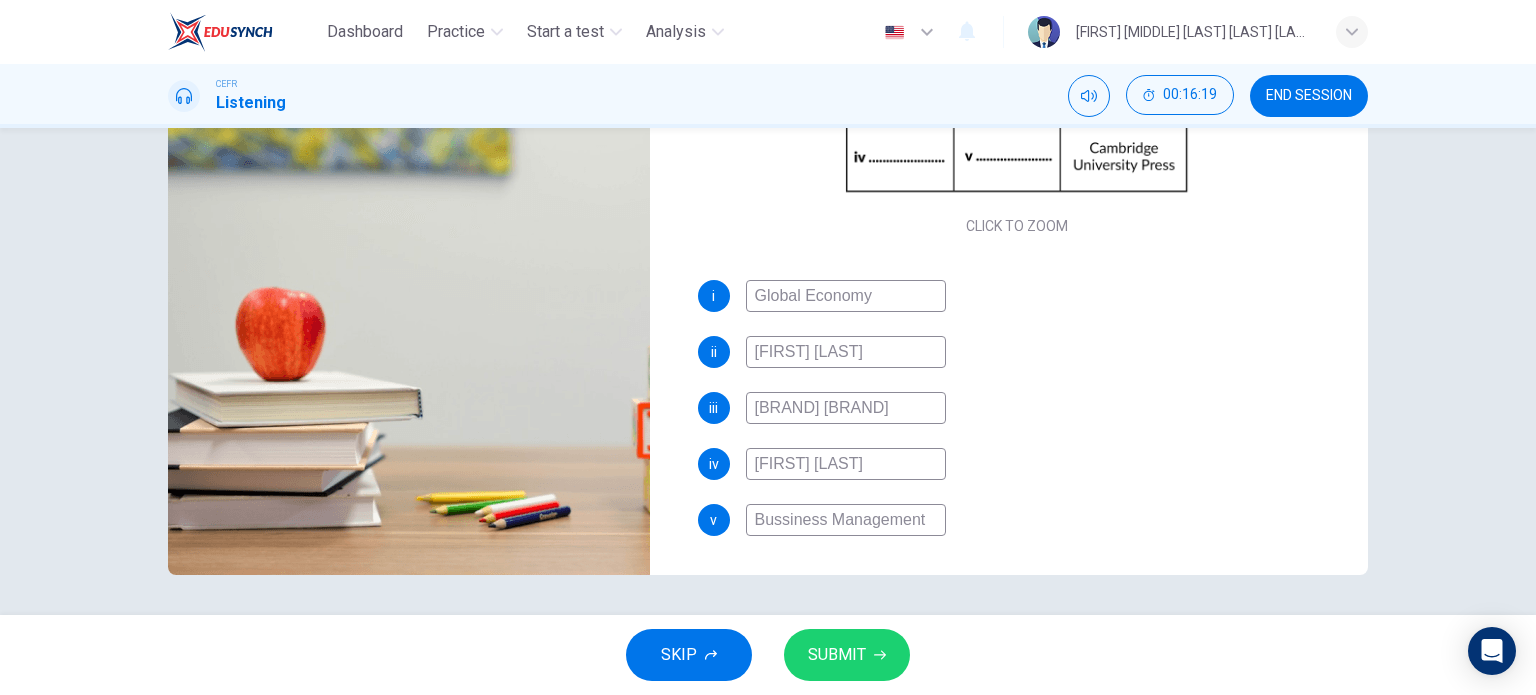 click on "Bussiness Management" at bounding box center (846, 296) 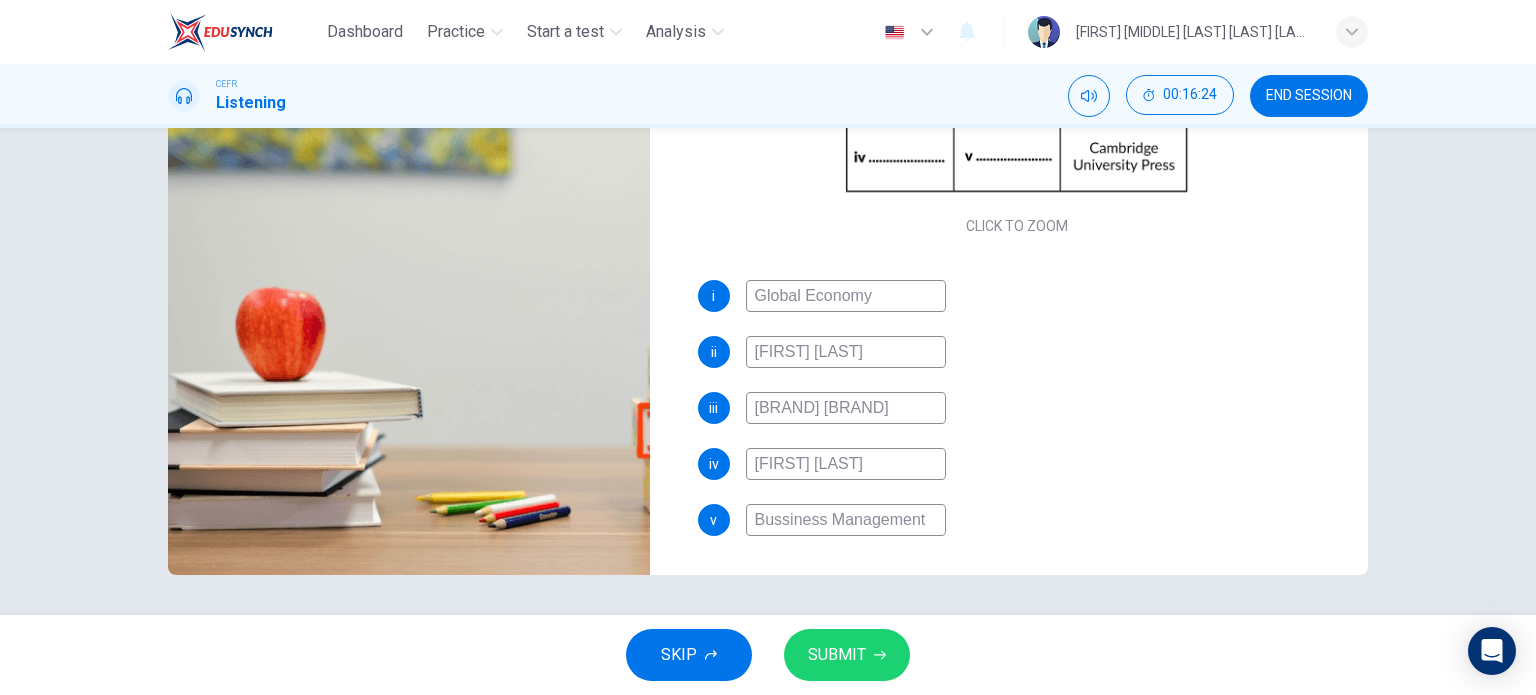 click on "Bussiness Management" at bounding box center [846, 296] 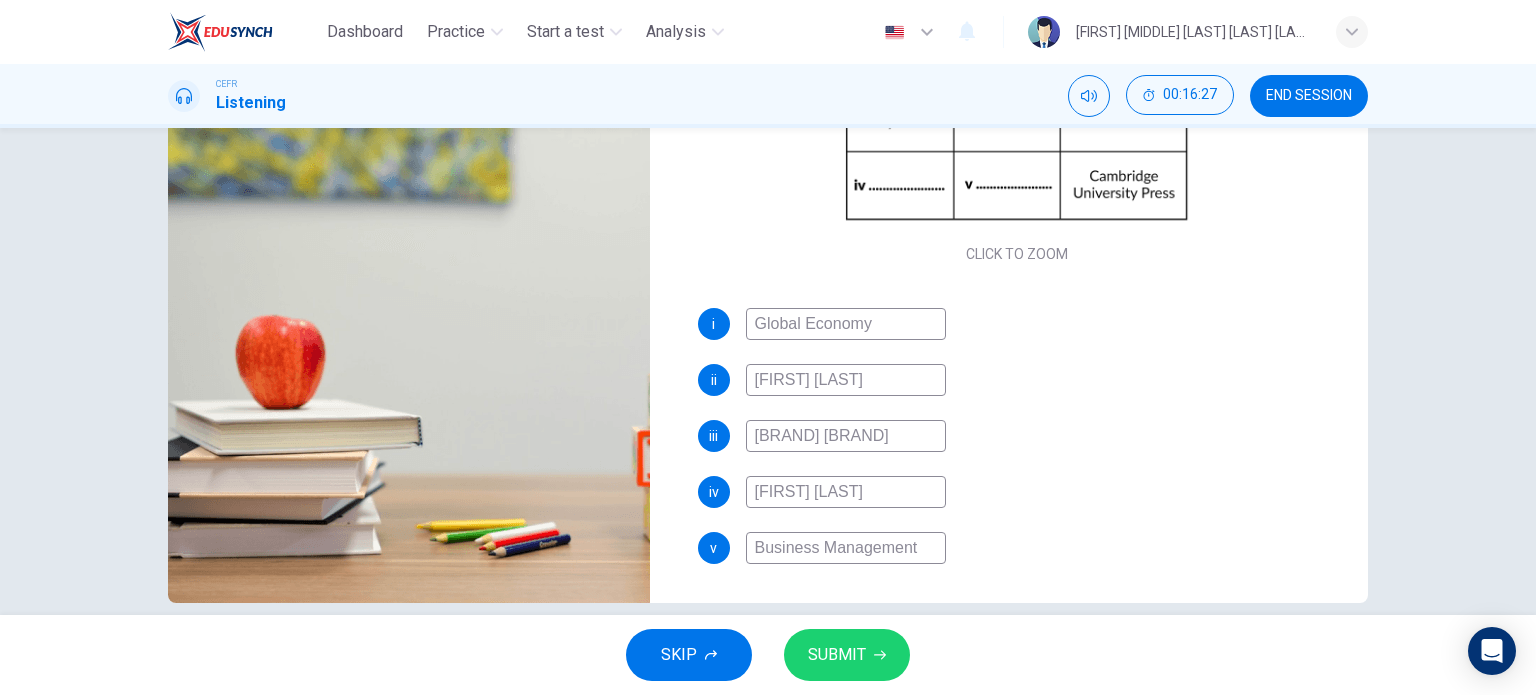 scroll, scrollTop: 188, scrollLeft: 0, axis: vertical 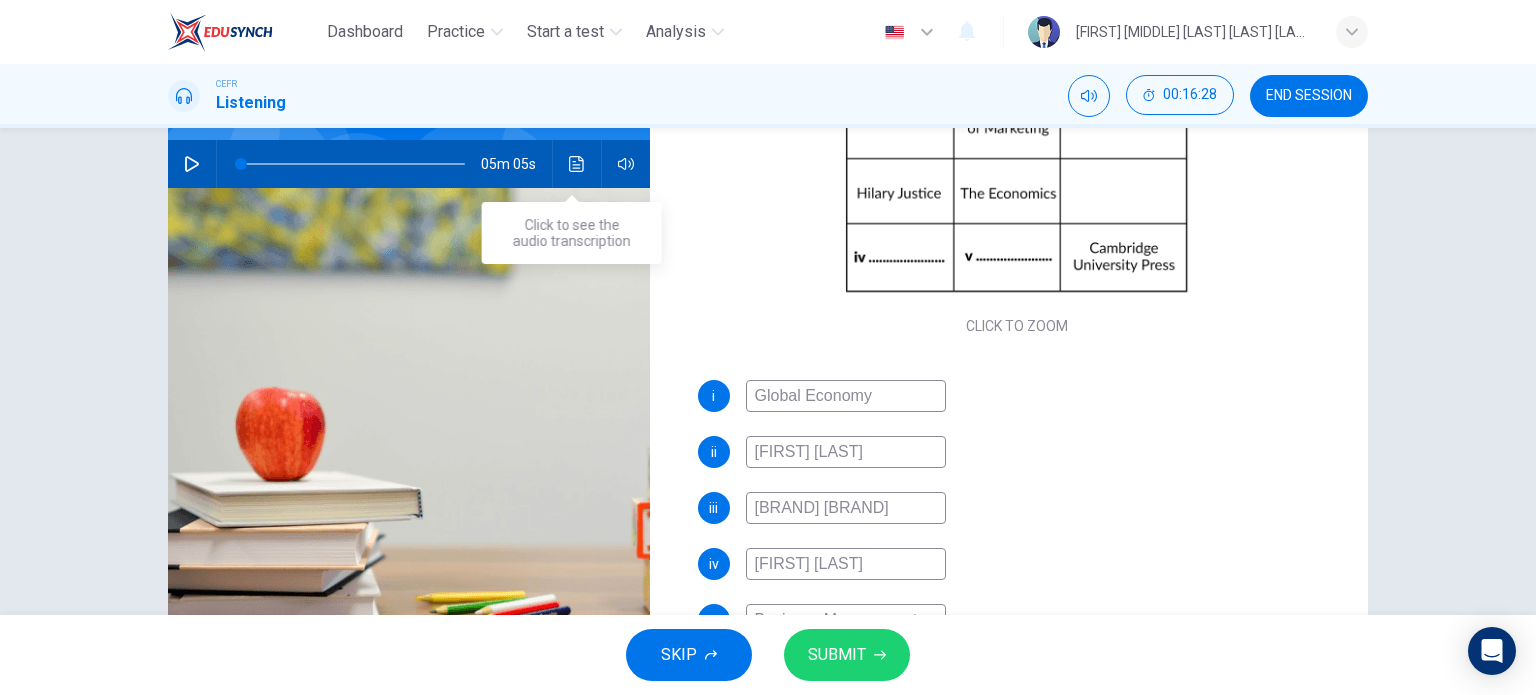 type on "Business Management" 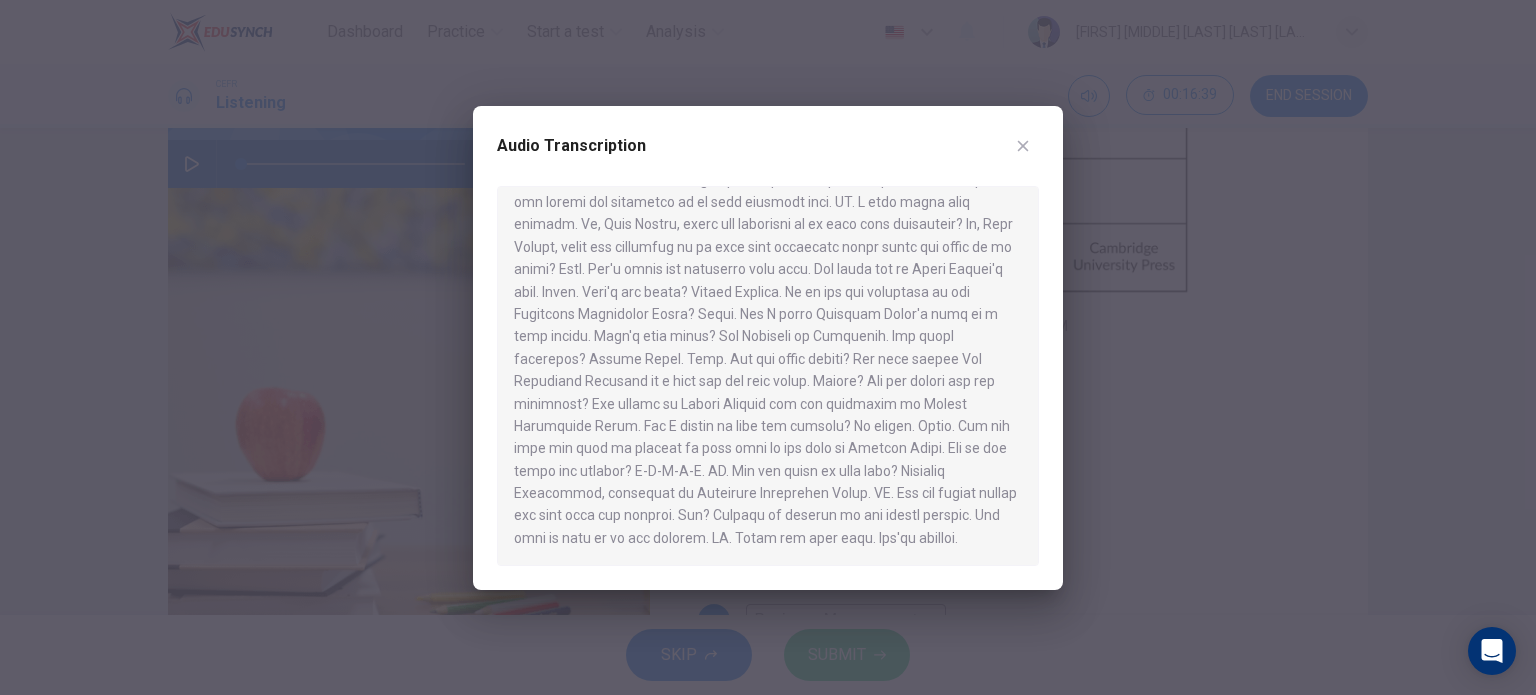 scroll, scrollTop: 751, scrollLeft: 0, axis: vertical 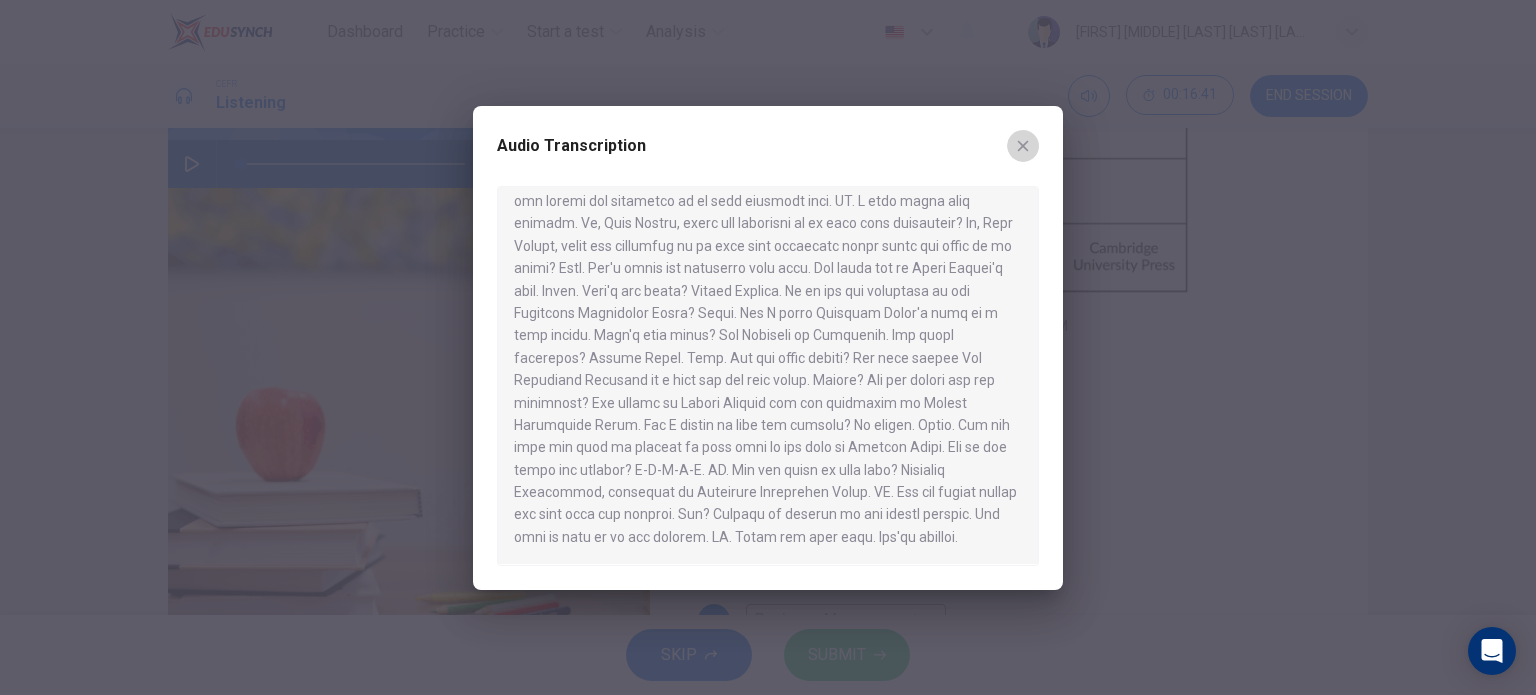 click at bounding box center [1023, 146] 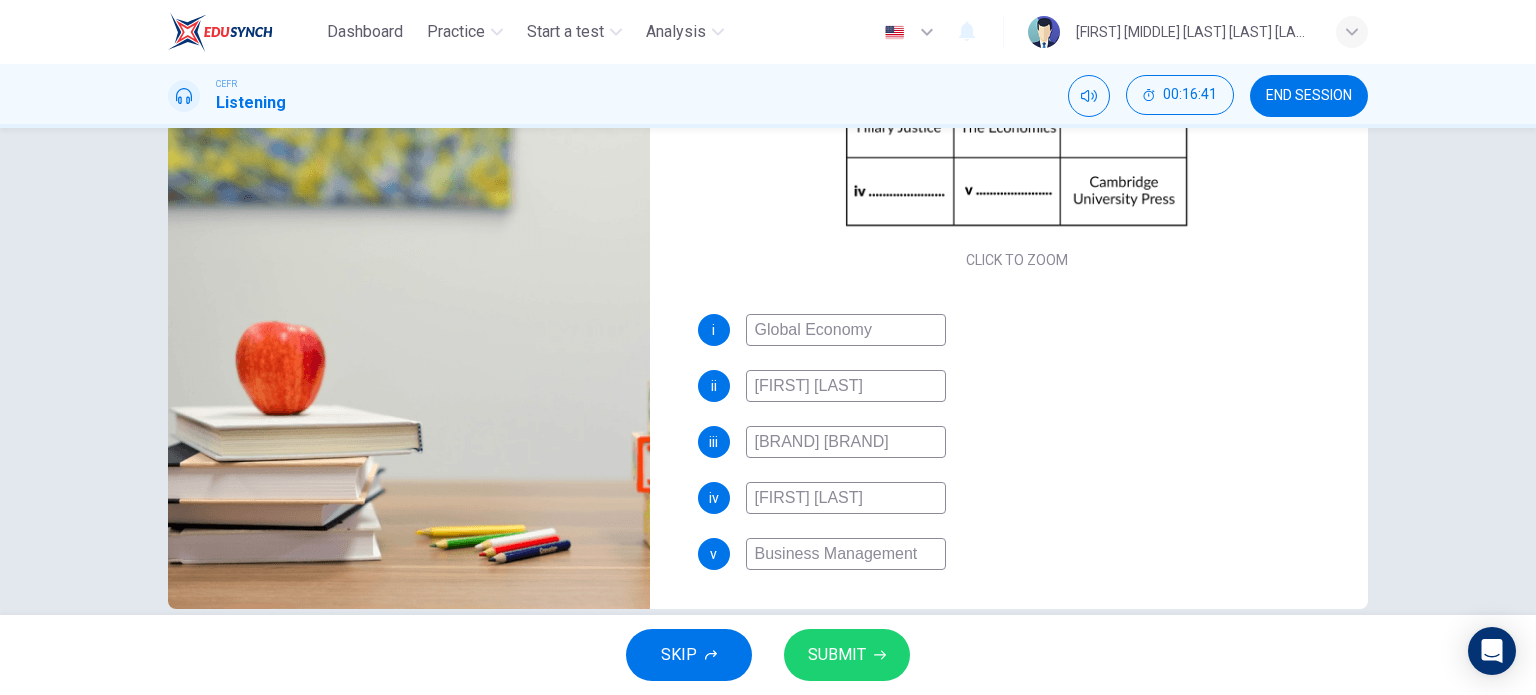 scroll, scrollTop: 288, scrollLeft: 0, axis: vertical 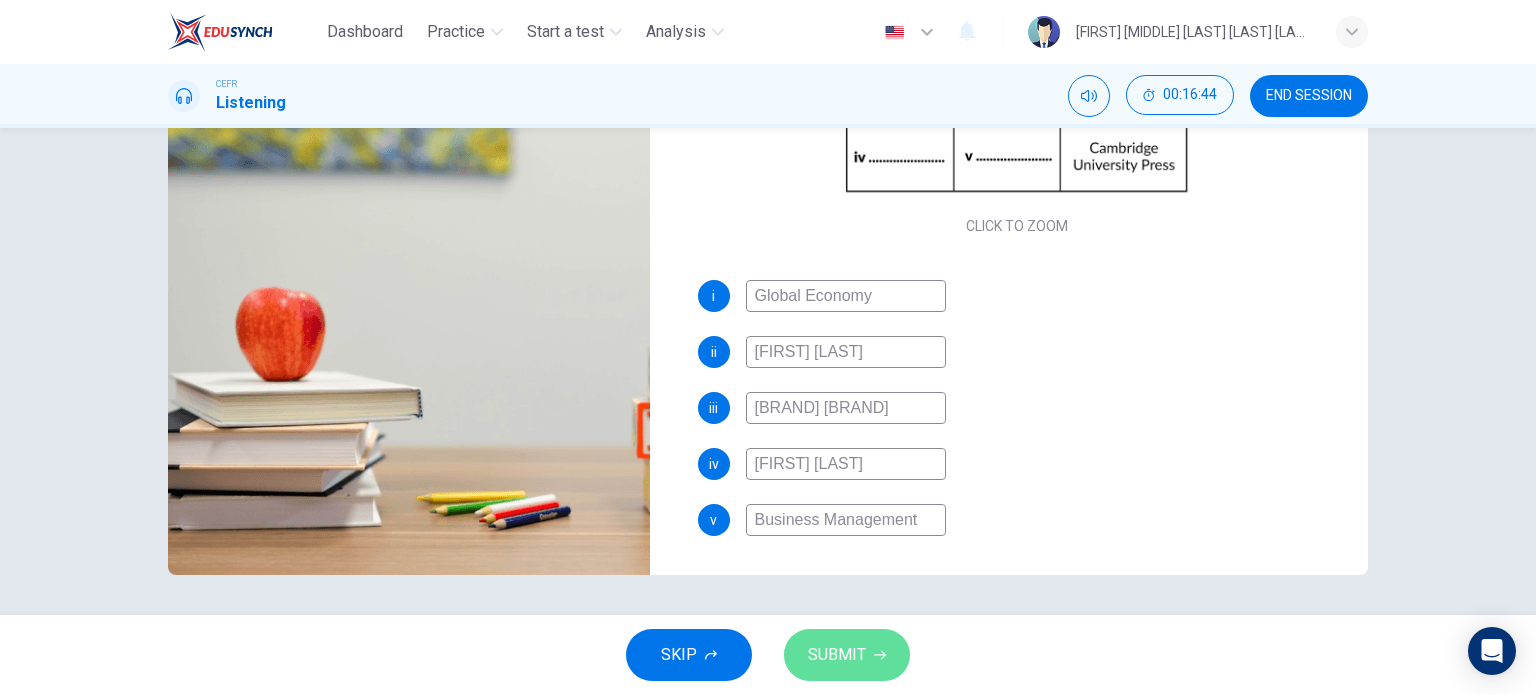 click on "SUBMIT" at bounding box center (837, 655) 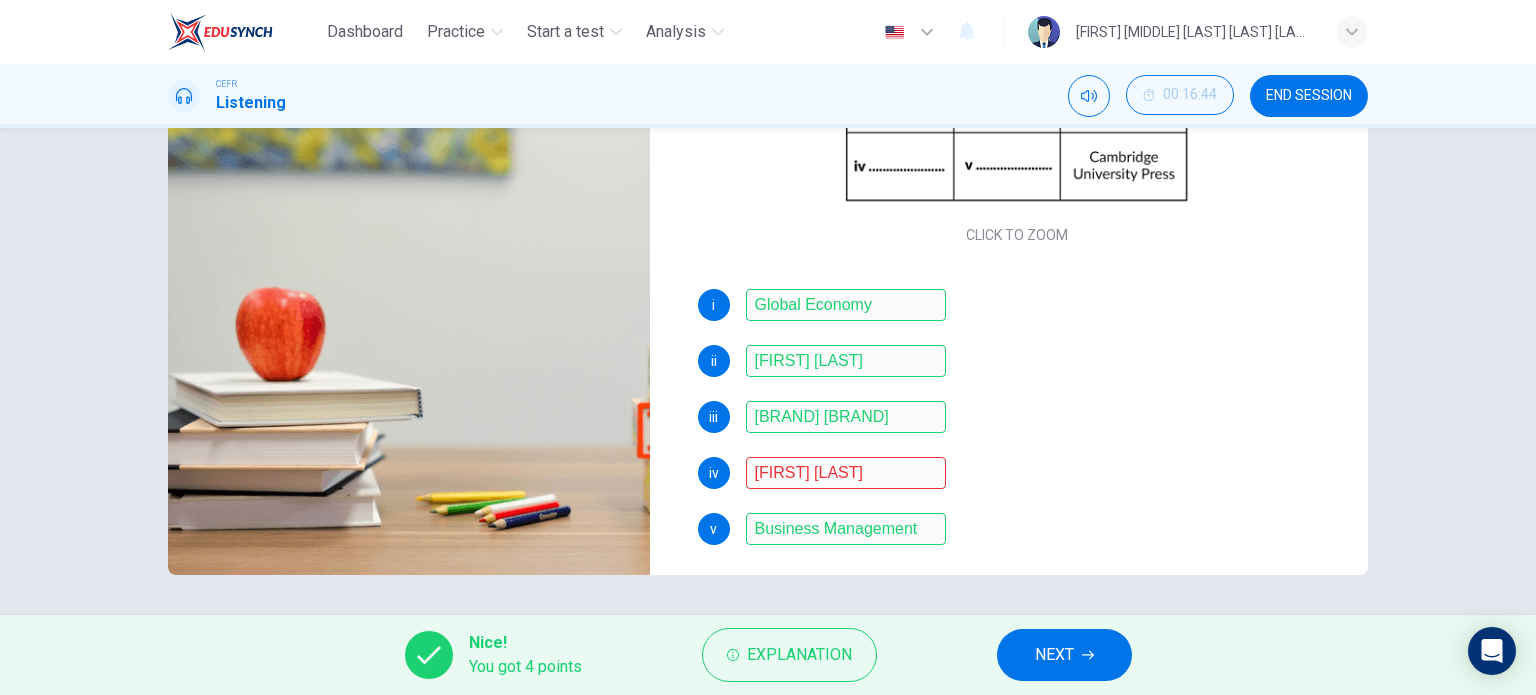 scroll, scrollTop: 229, scrollLeft: 0, axis: vertical 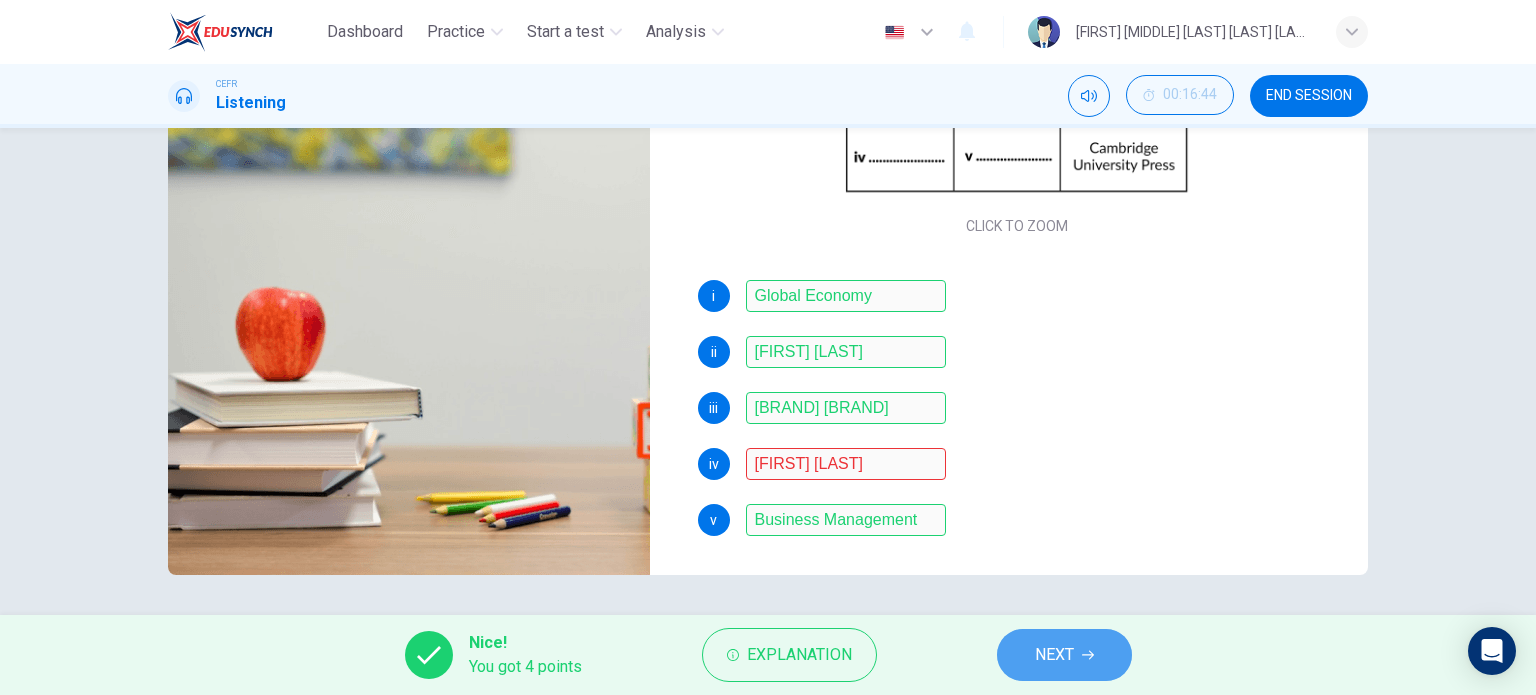 click on "NEXT" at bounding box center (1054, 655) 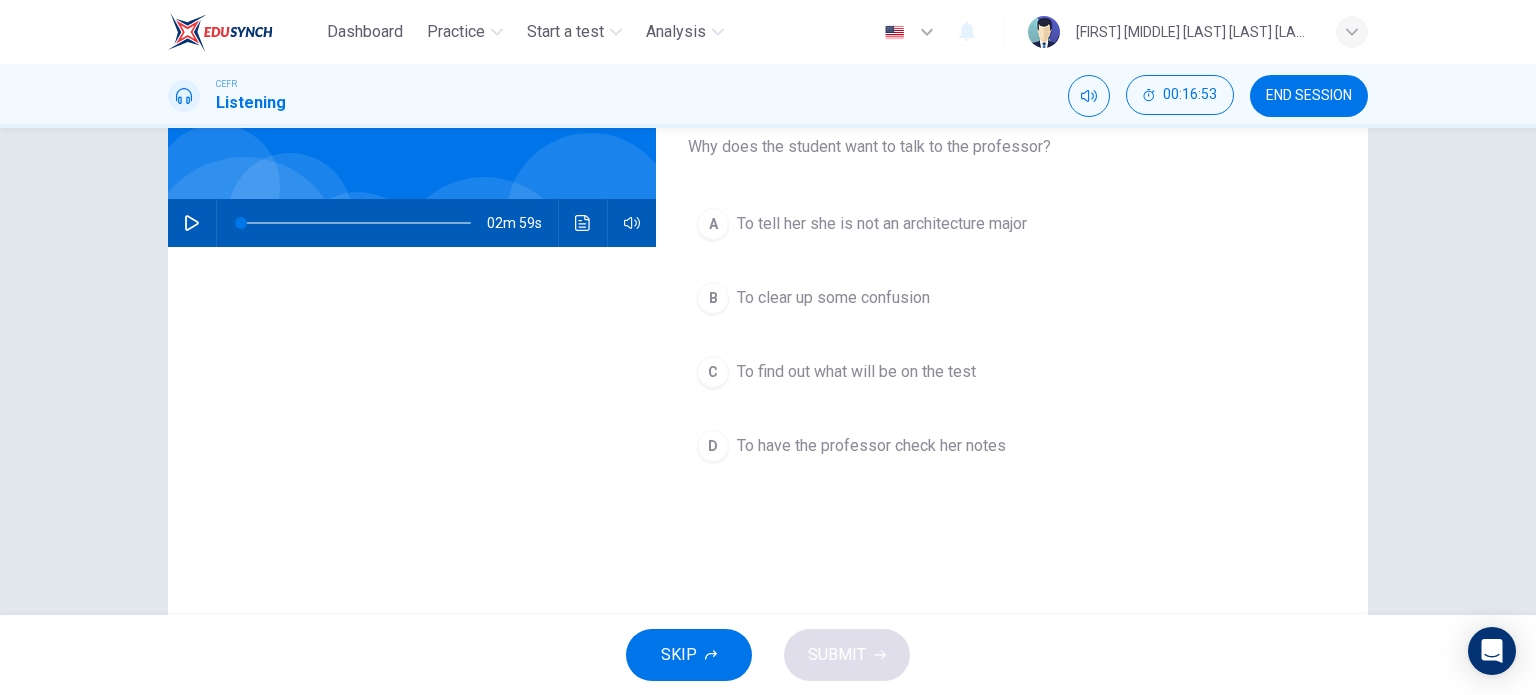 scroll, scrollTop: 0, scrollLeft: 0, axis: both 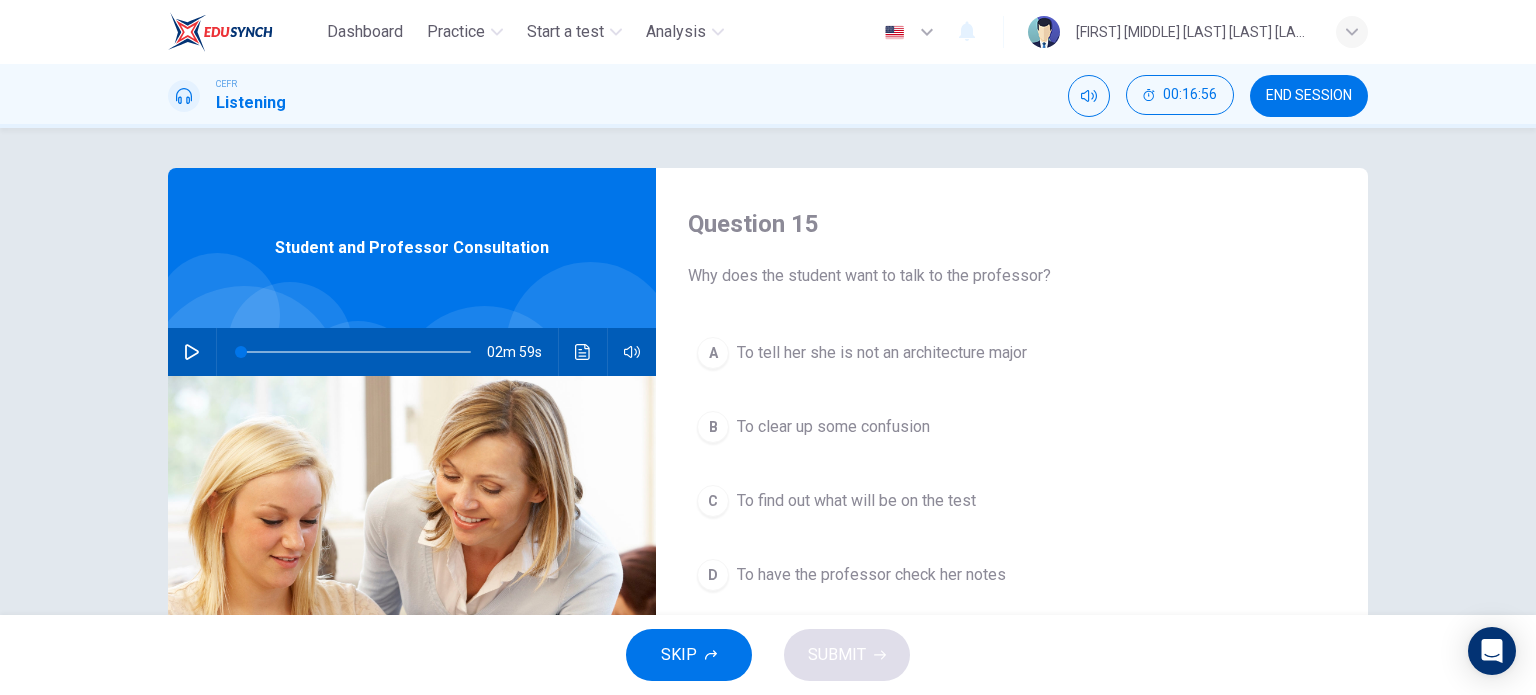click at bounding box center [192, 352] 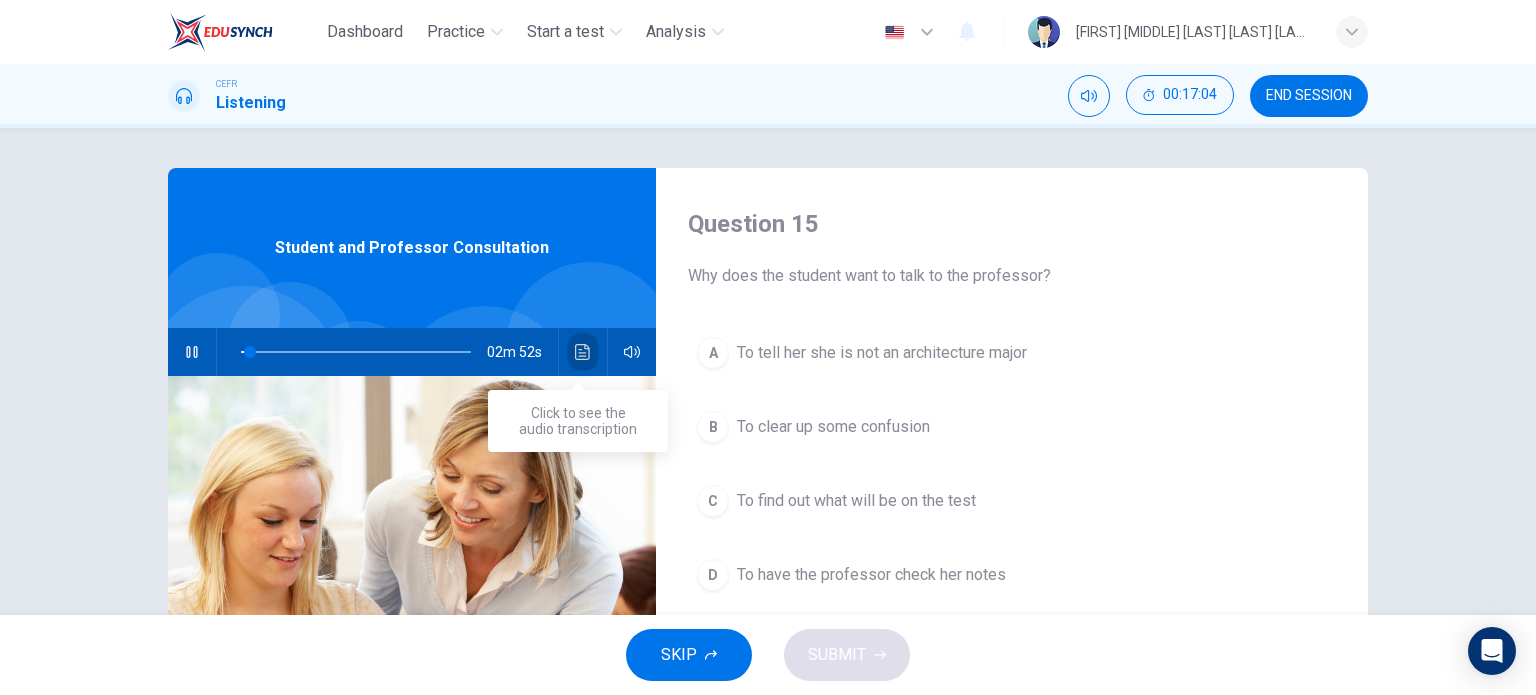 click at bounding box center [582, 352] 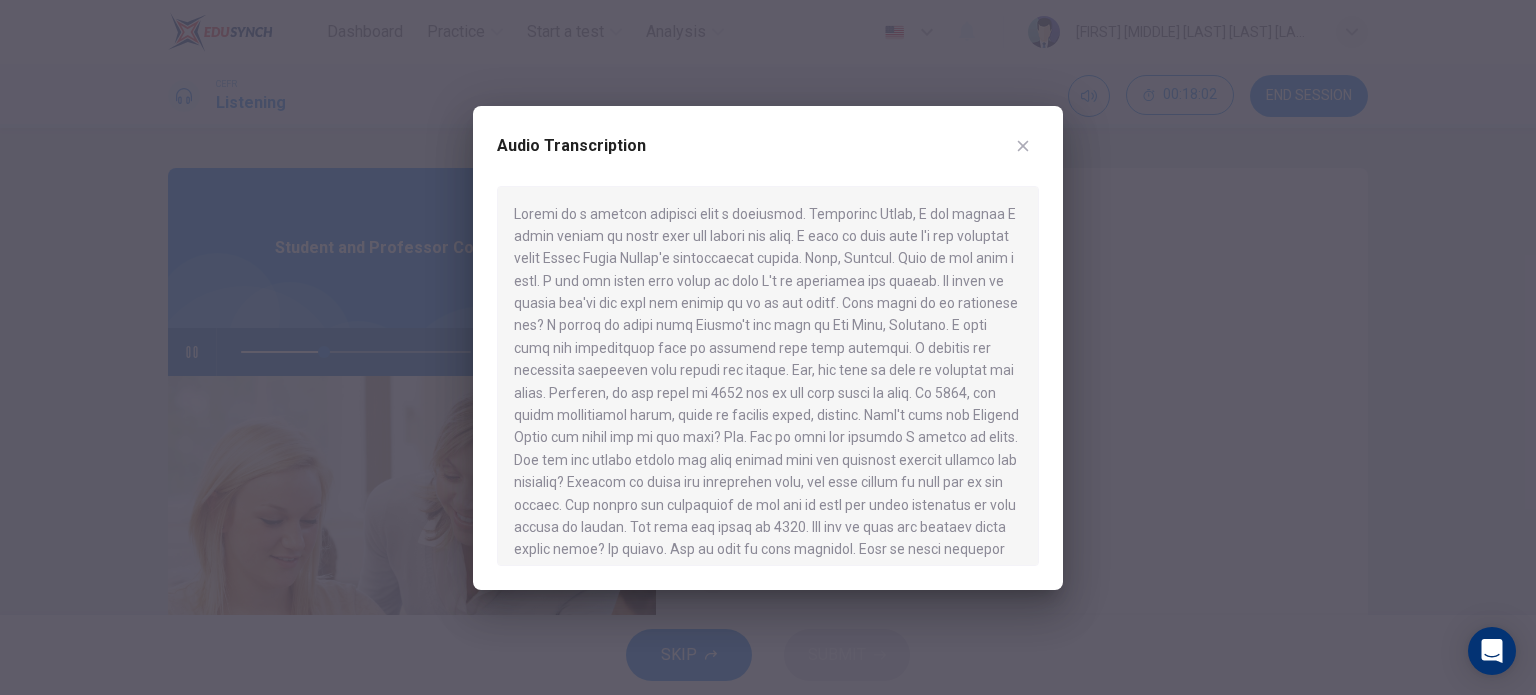click at bounding box center [1023, 146] 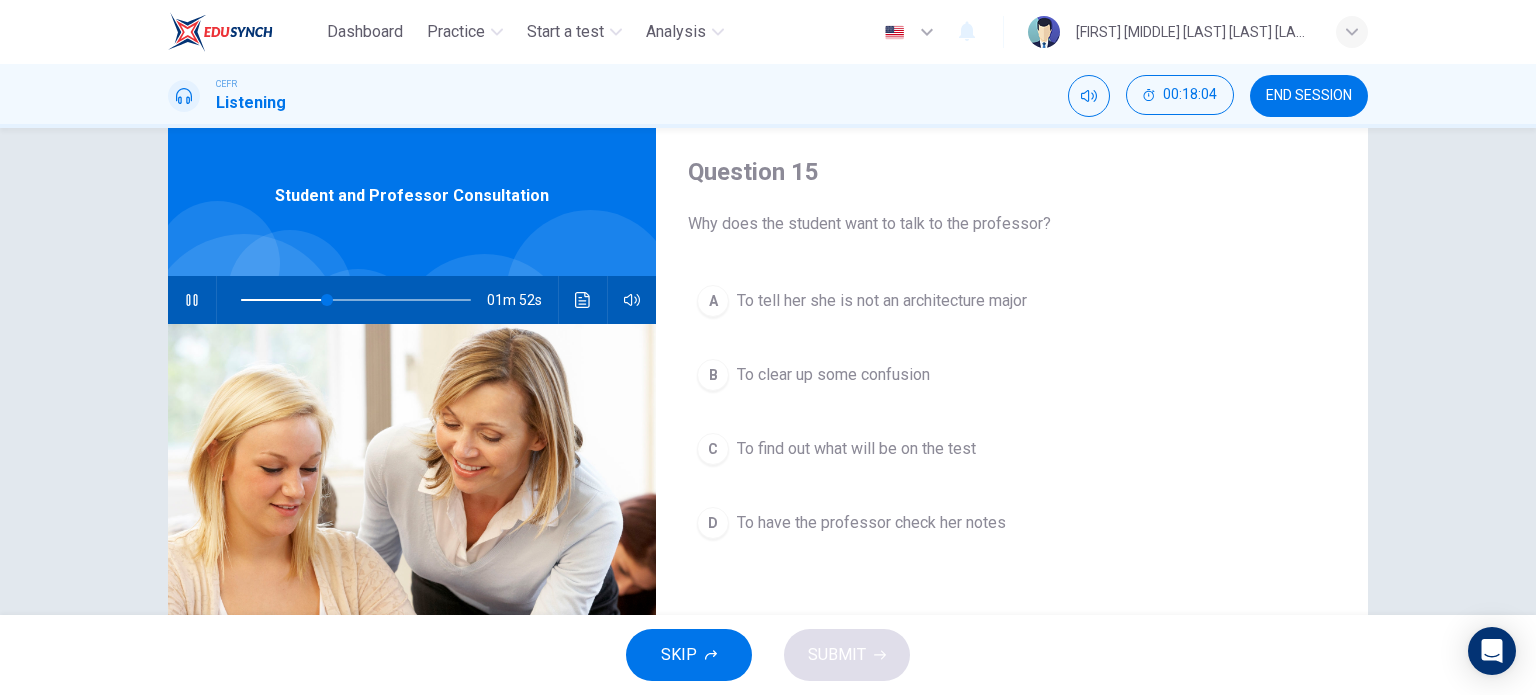 scroll, scrollTop: 100, scrollLeft: 0, axis: vertical 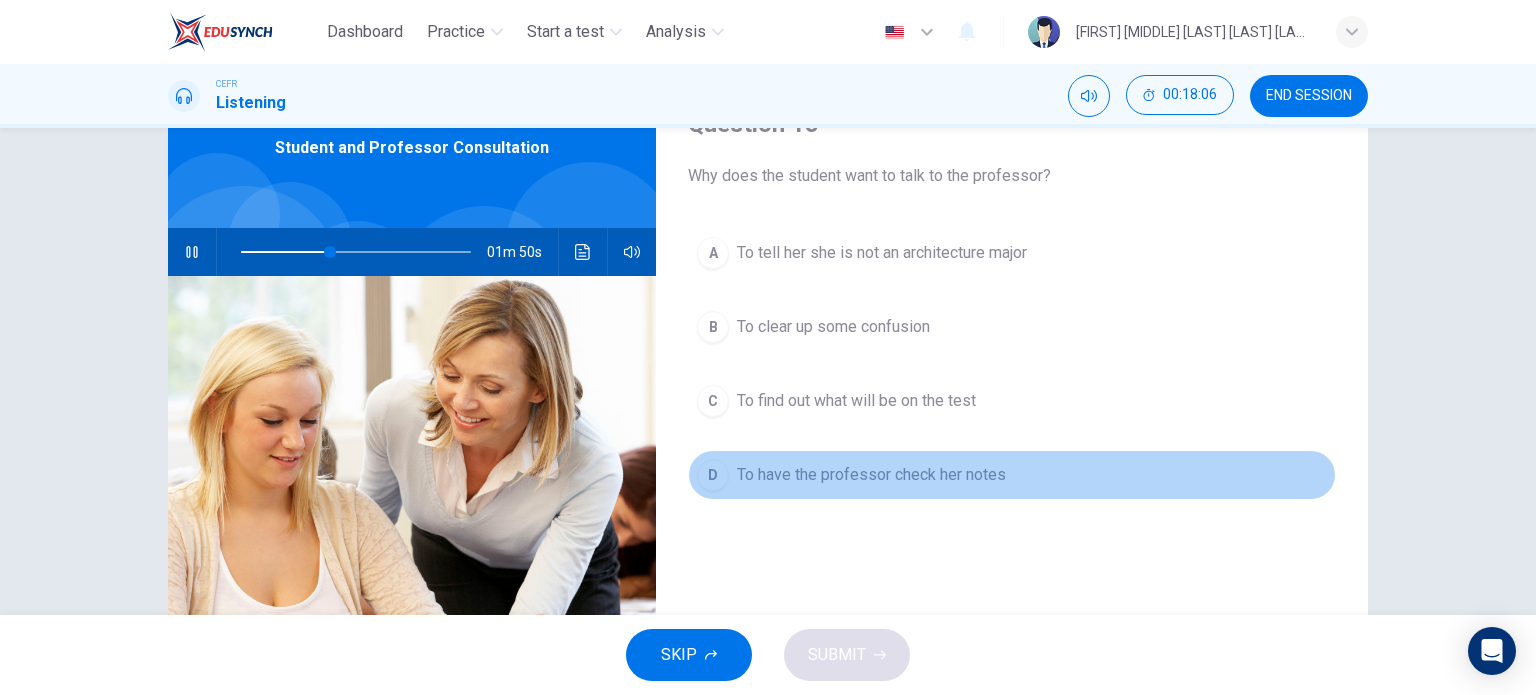 click on "To have the professor check her notes" at bounding box center [882, 253] 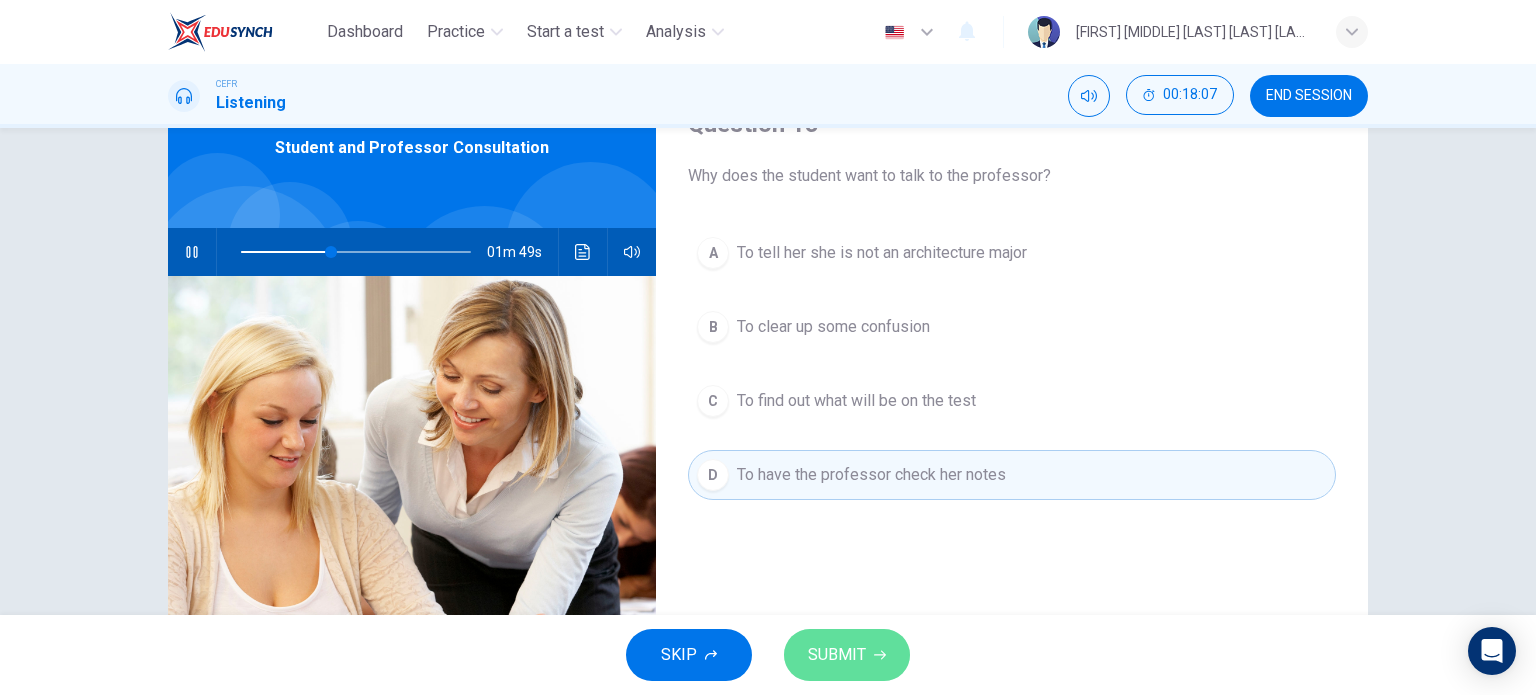 click on "SUBMIT" at bounding box center [837, 655] 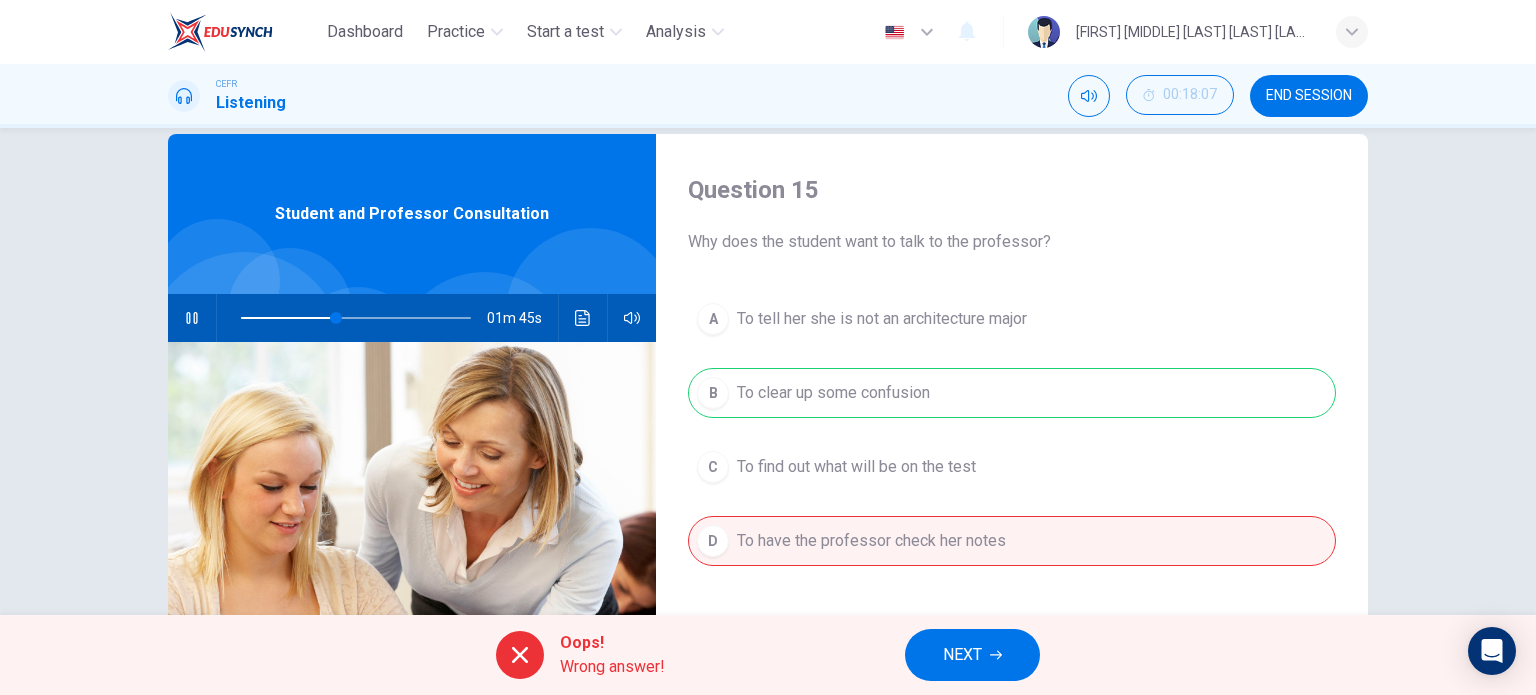 scroll, scrollTop: 0, scrollLeft: 0, axis: both 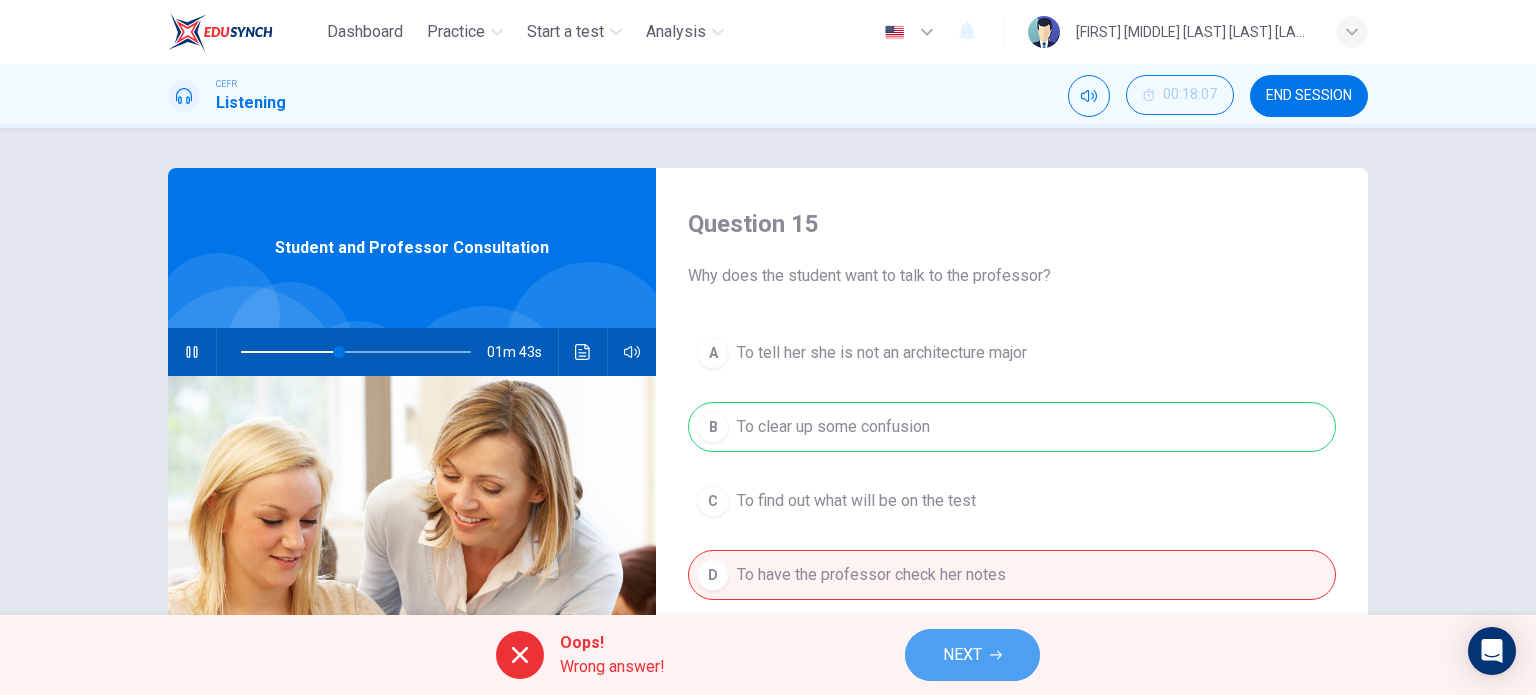 click on "NEXT" at bounding box center [962, 655] 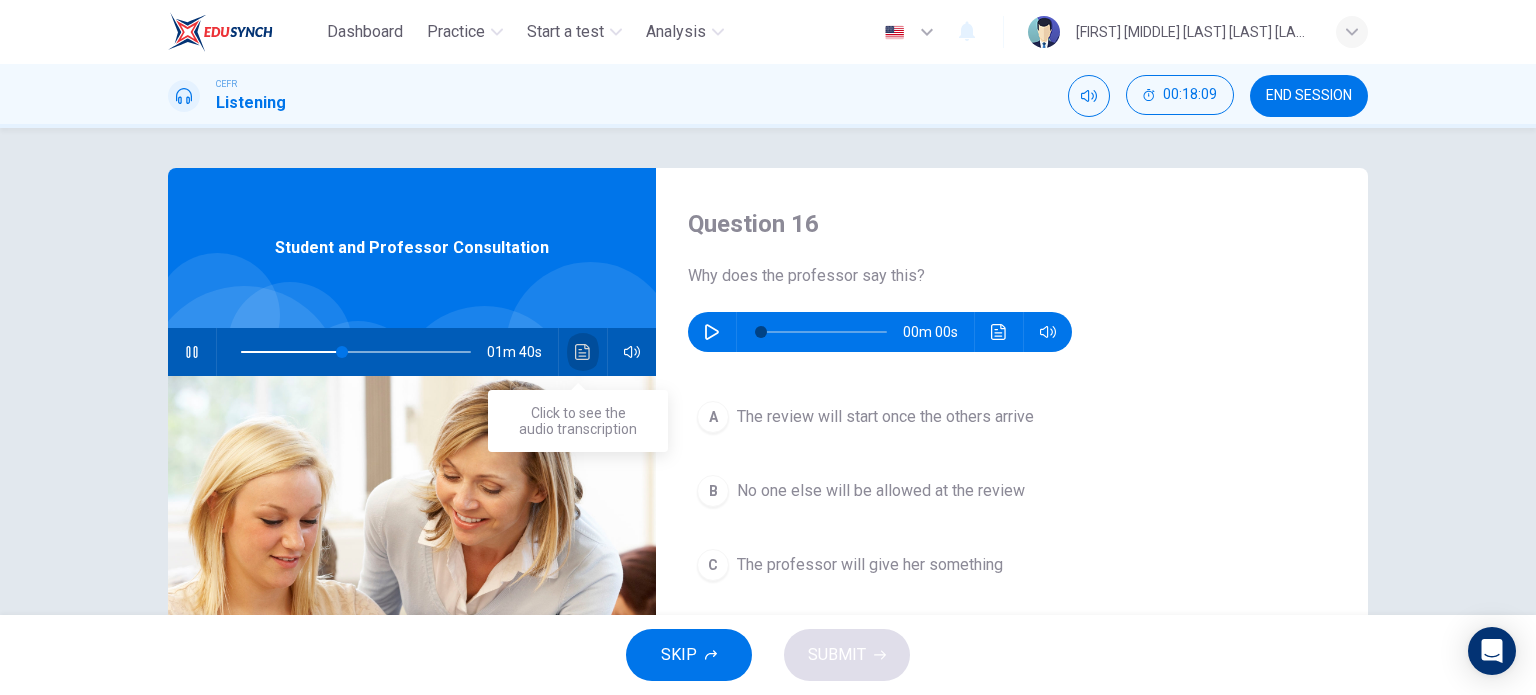 click at bounding box center (583, 352) 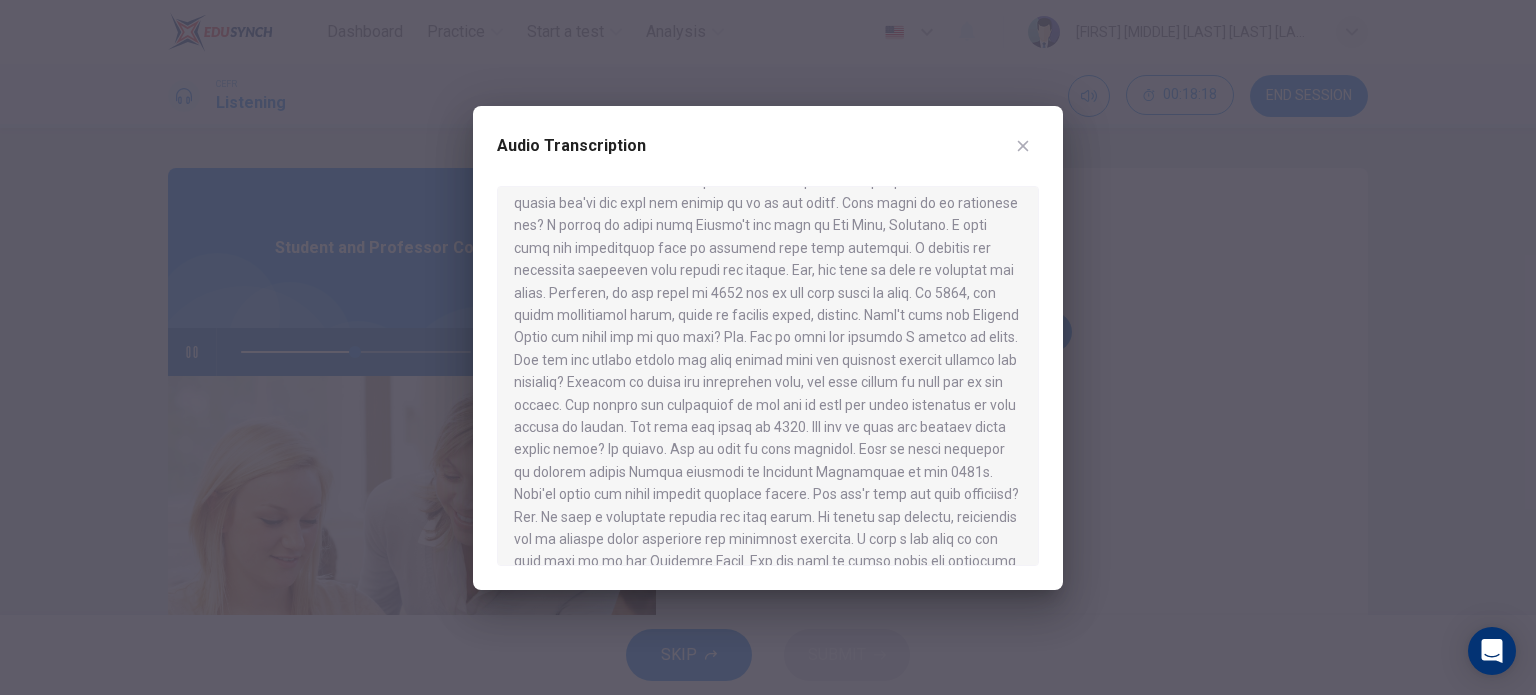 scroll, scrollTop: 200, scrollLeft: 0, axis: vertical 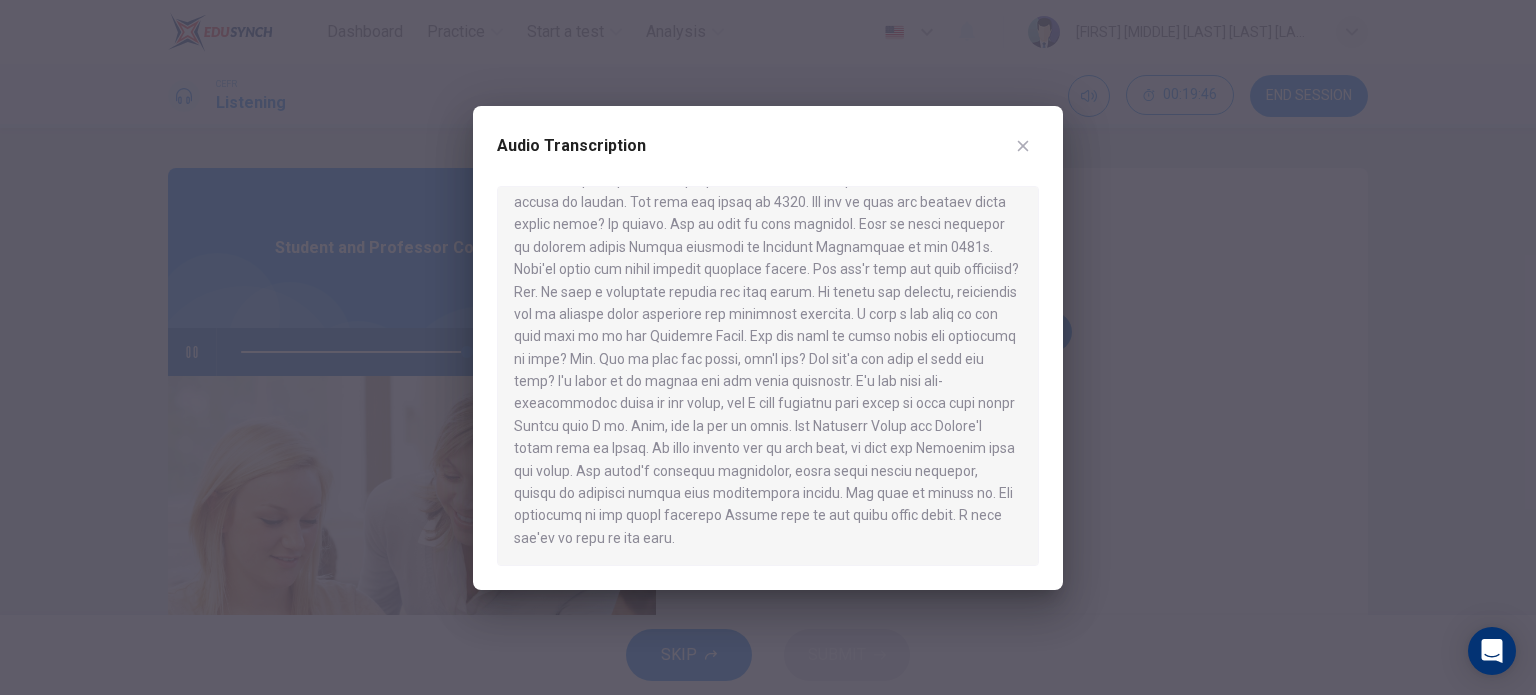 click on "Audio Transcription" at bounding box center [768, 158] 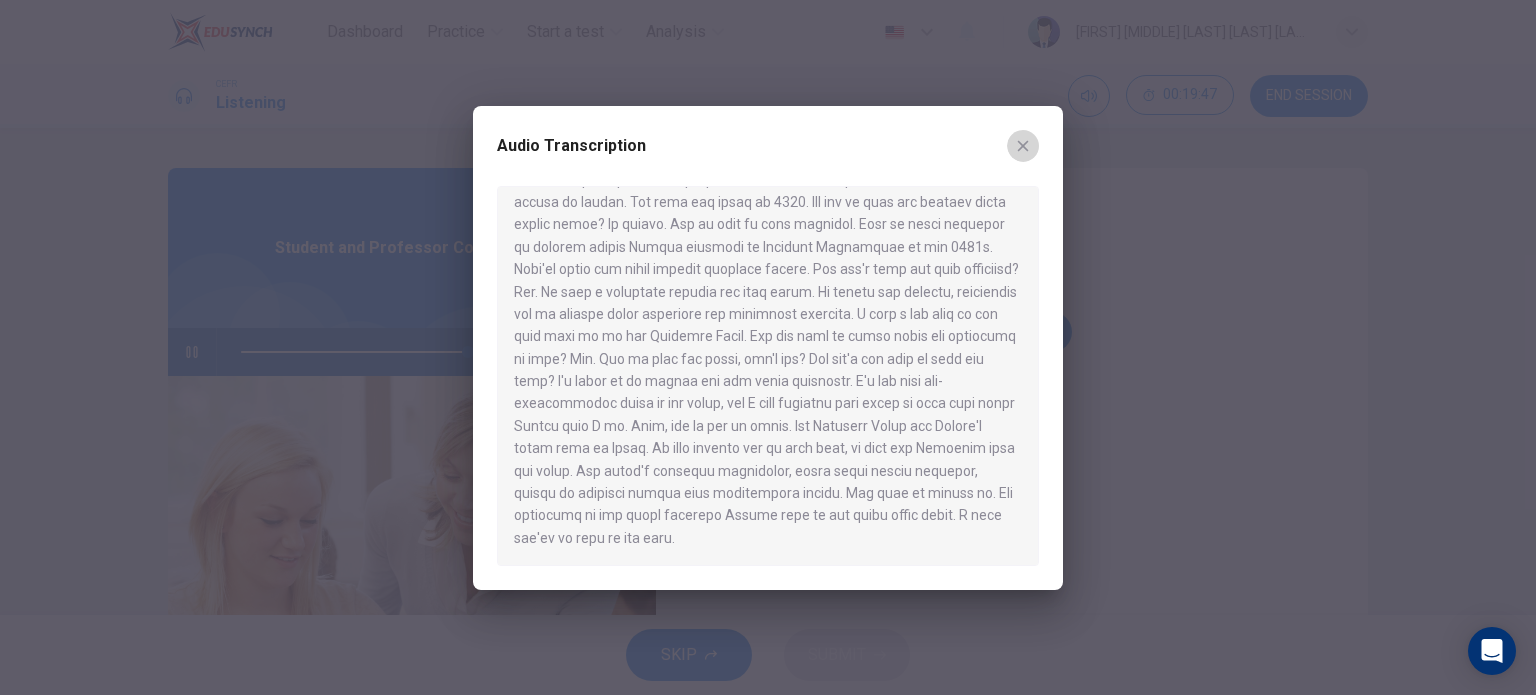 click at bounding box center (1023, 146) 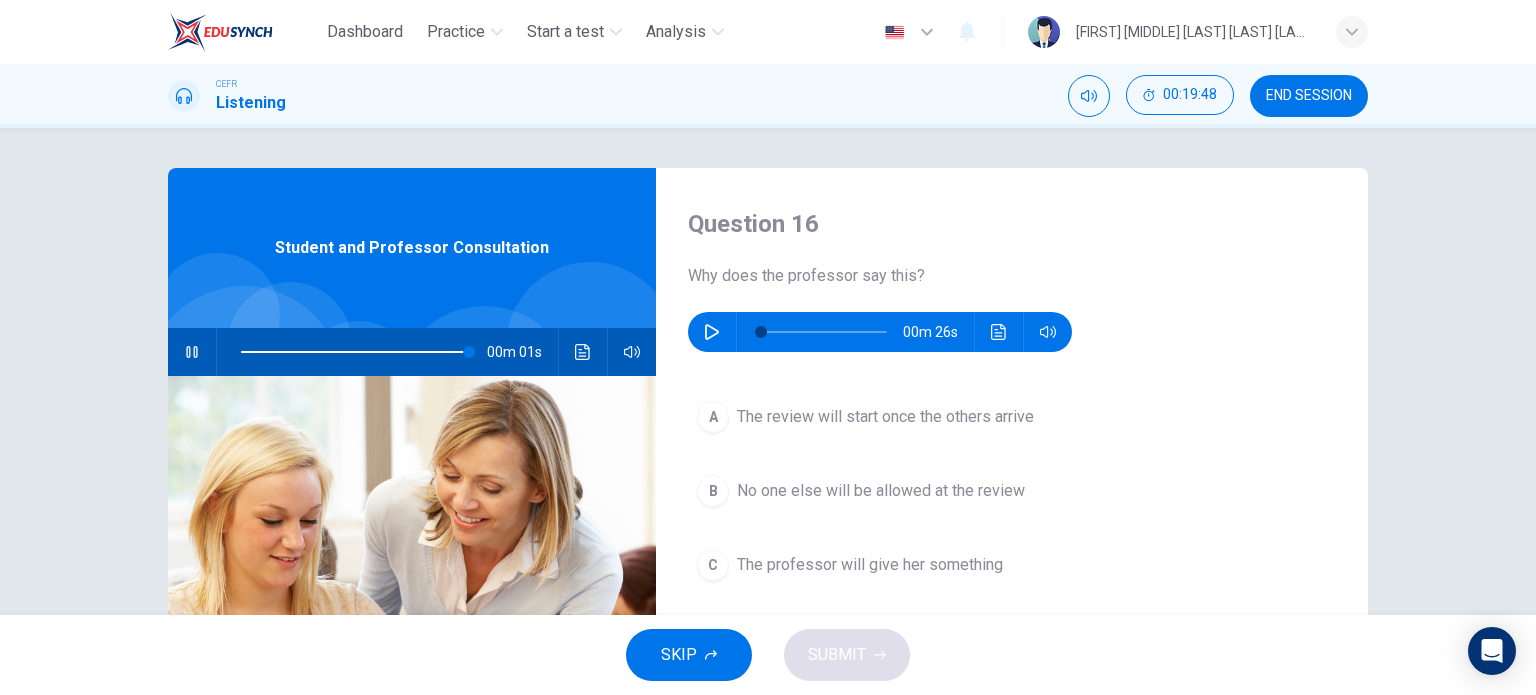 click at bounding box center (712, 332) 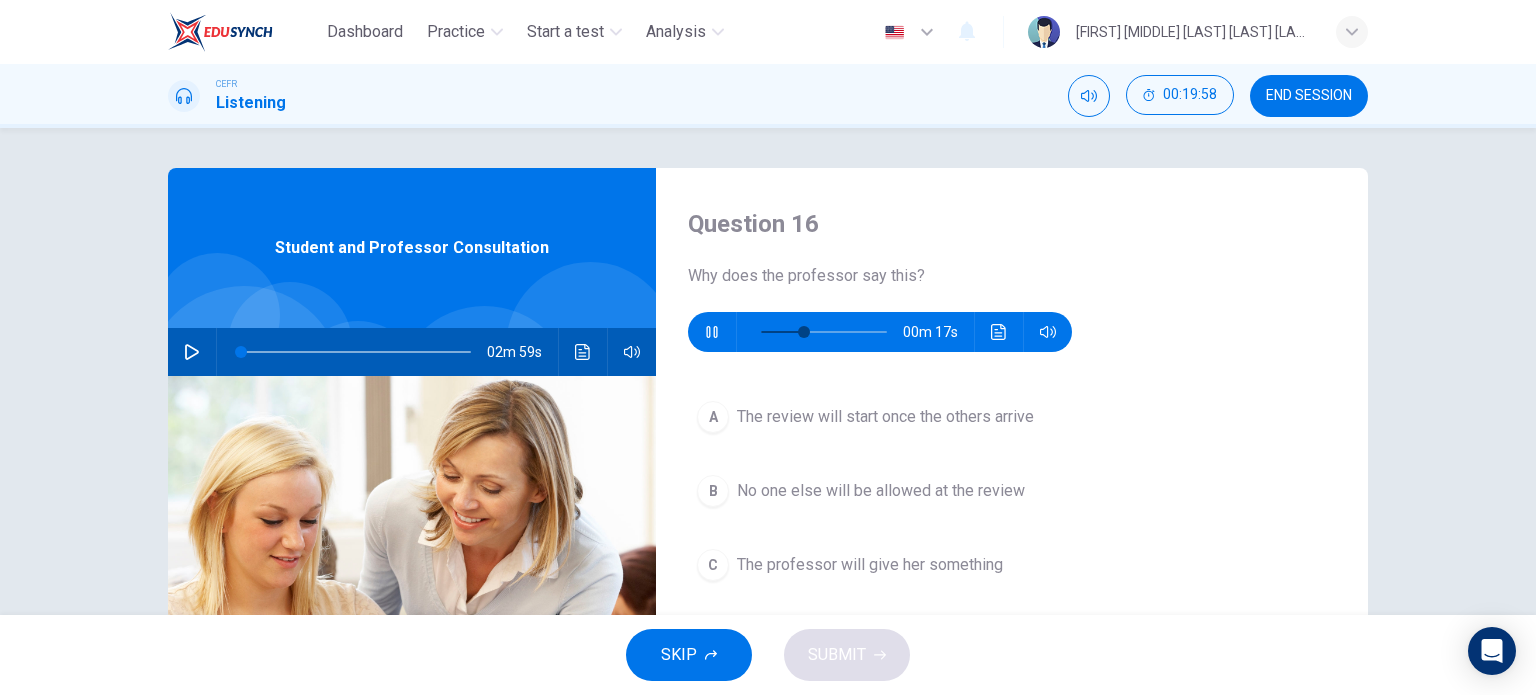scroll, scrollTop: 100, scrollLeft: 0, axis: vertical 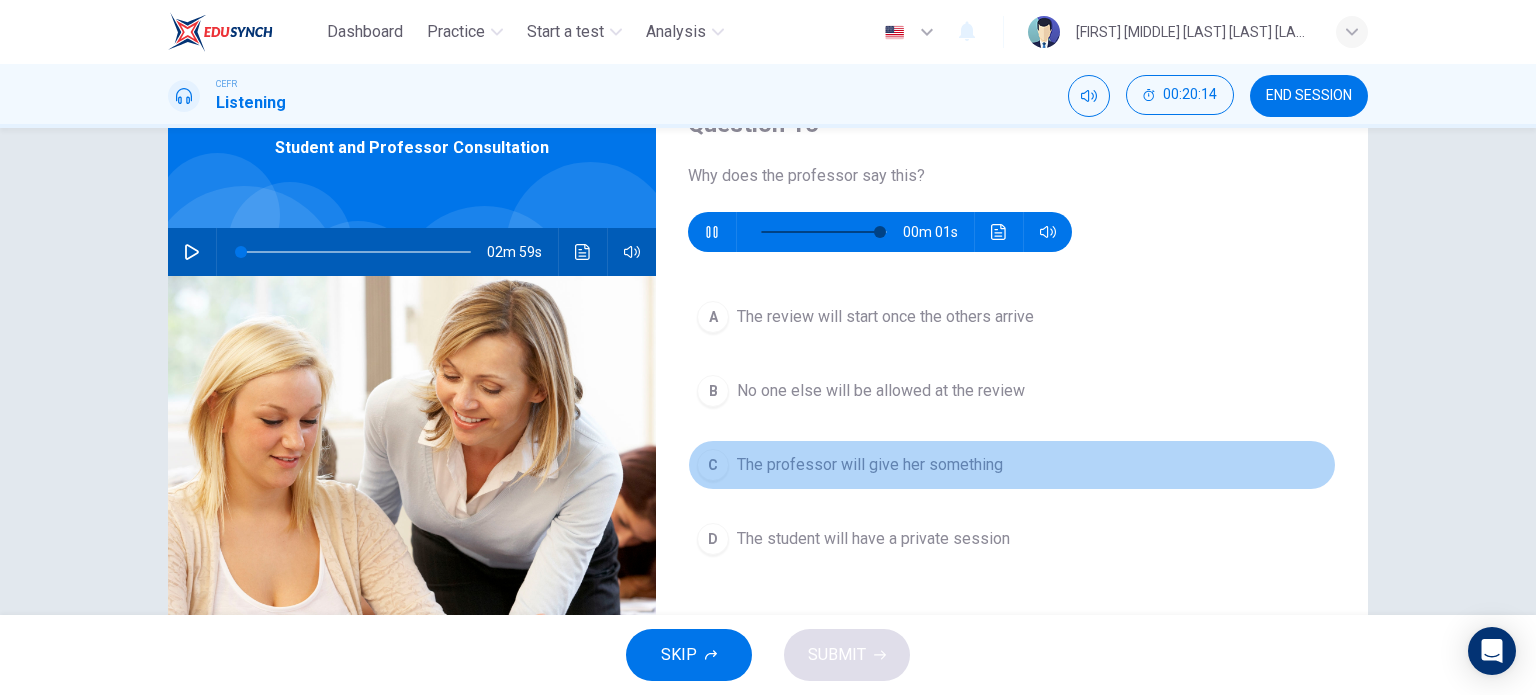 click on "The professor will give her something" at bounding box center (885, 317) 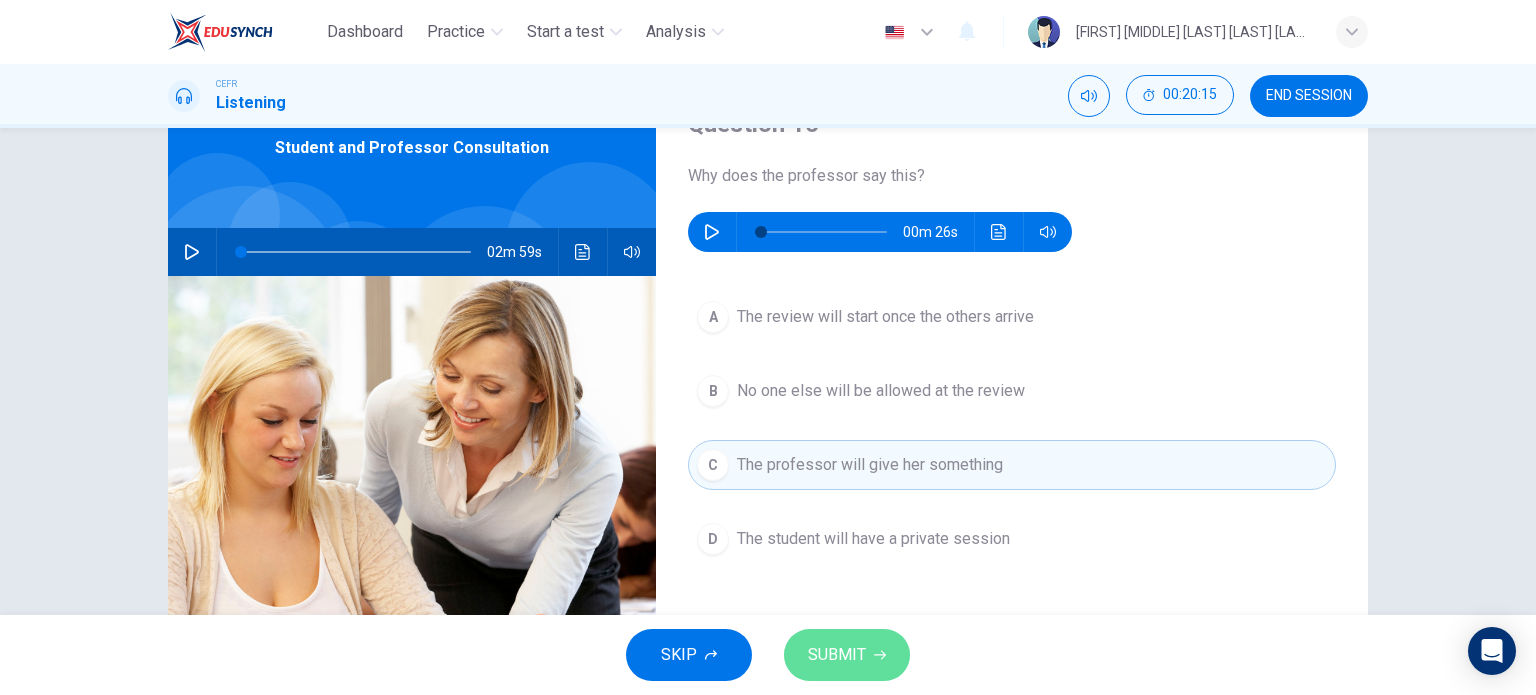 click on "SUBMIT" at bounding box center [847, 655] 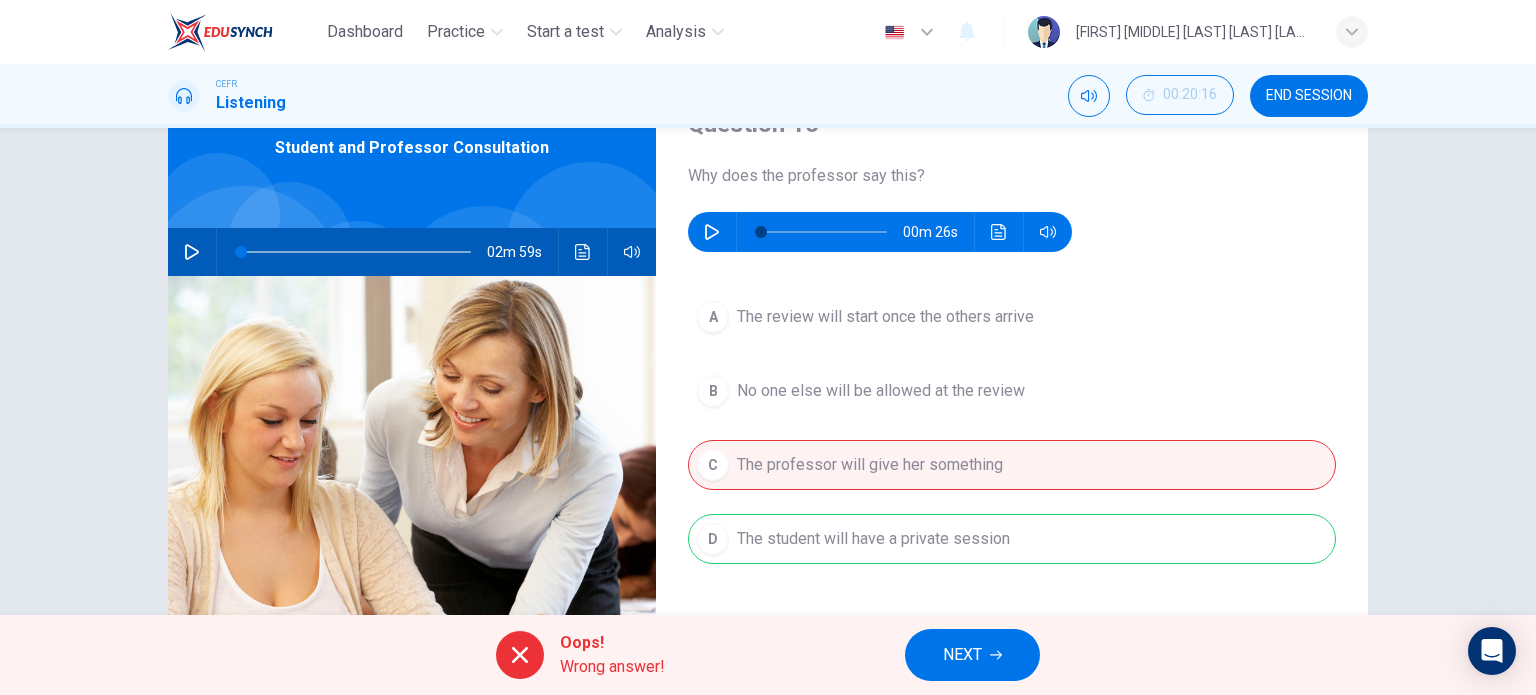 click on "NEXT" at bounding box center (962, 655) 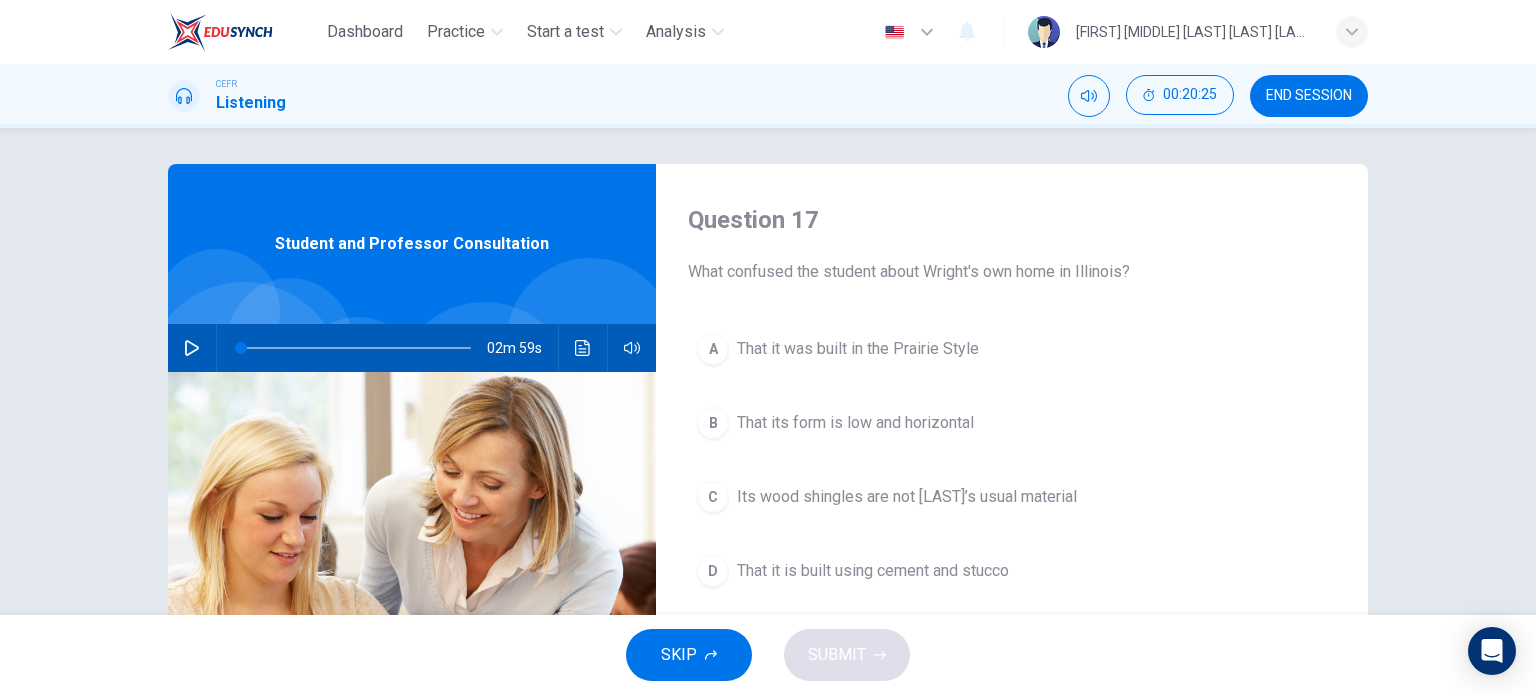scroll, scrollTop: 0, scrollLeft: 0, axis: both 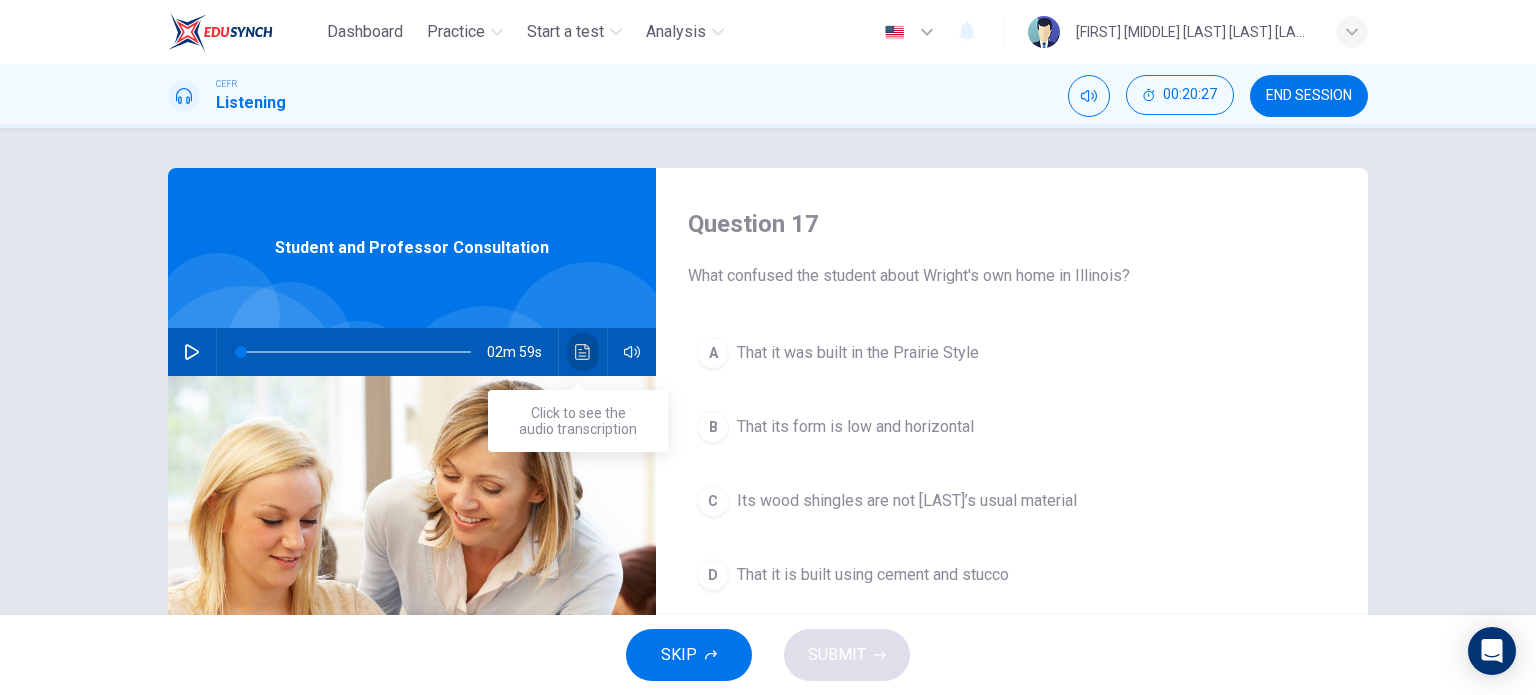 click at bounding box center (583, 352) 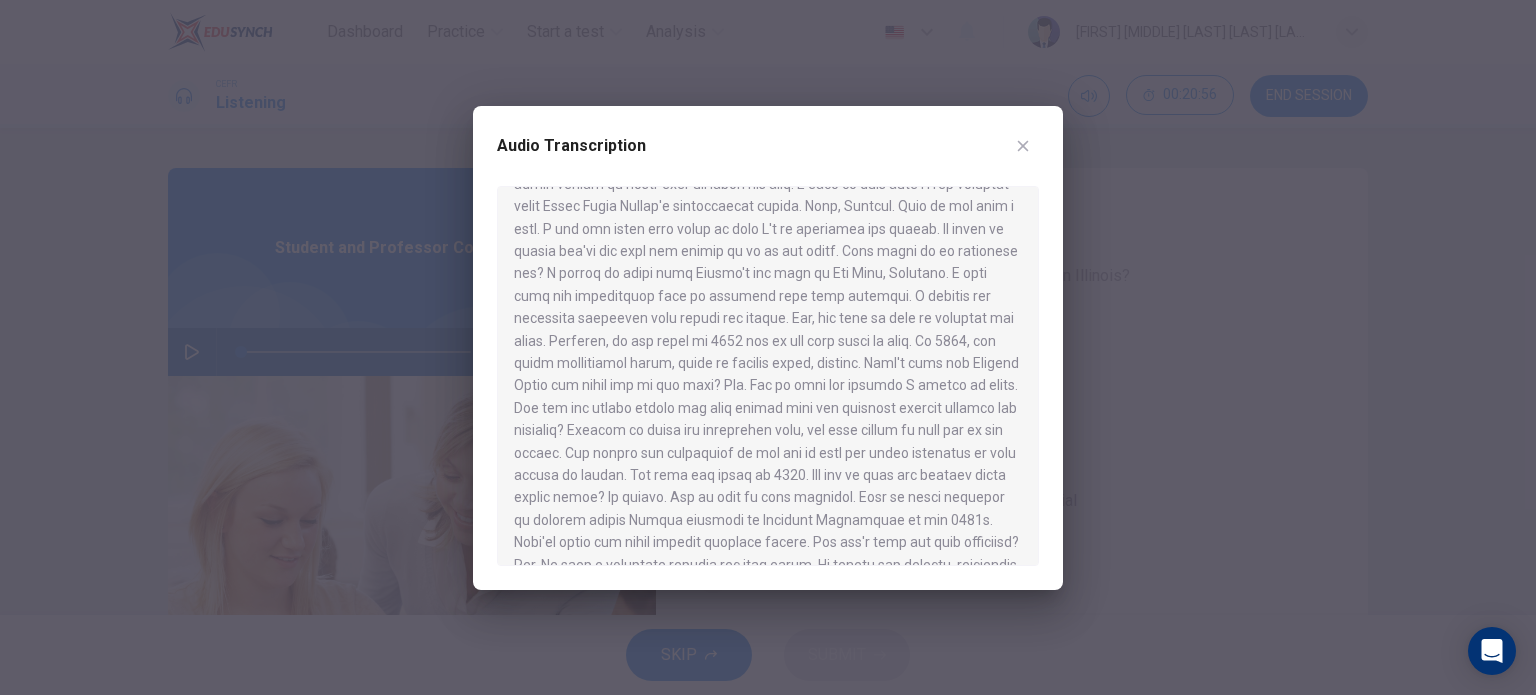scroll, scrollTop: 100, scrollLeft: 0, axis: vertical 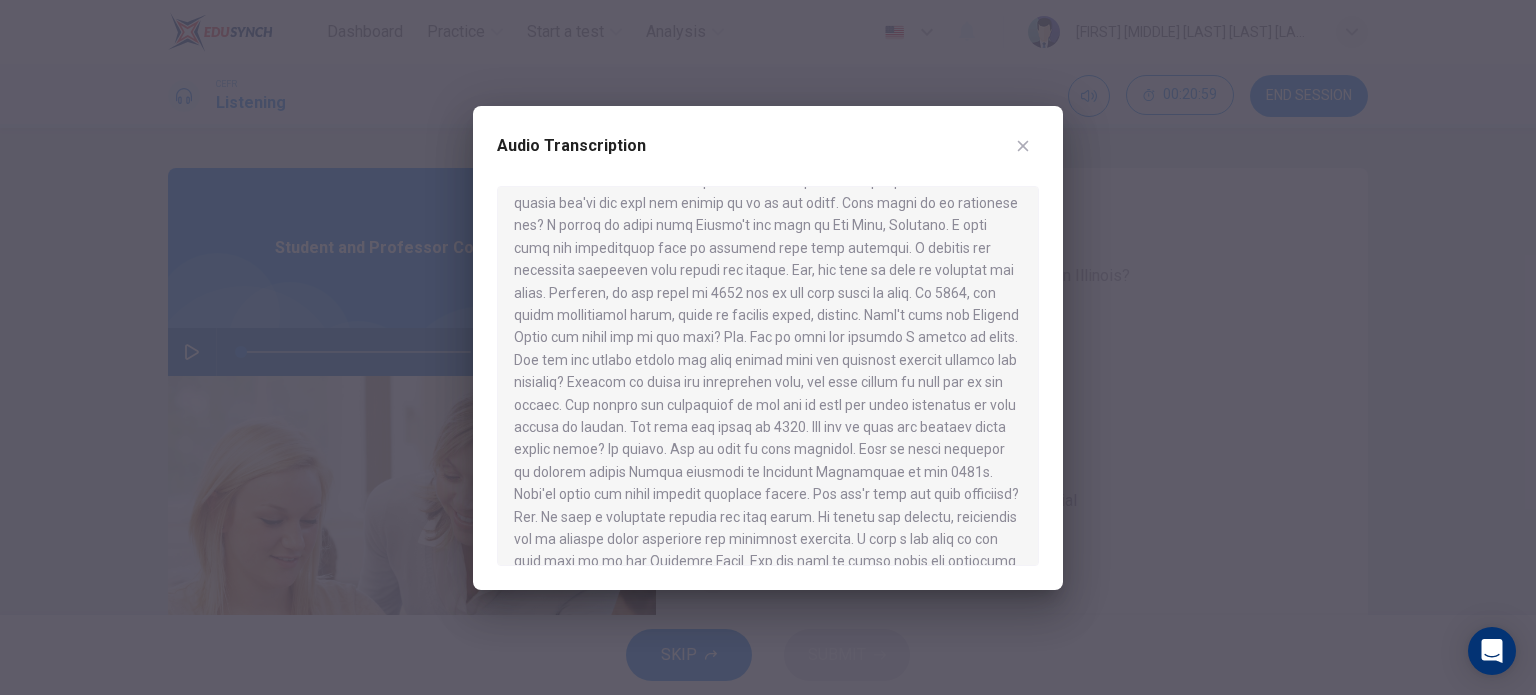 click on "Audio Transcription" at bounding box center [768, 158] 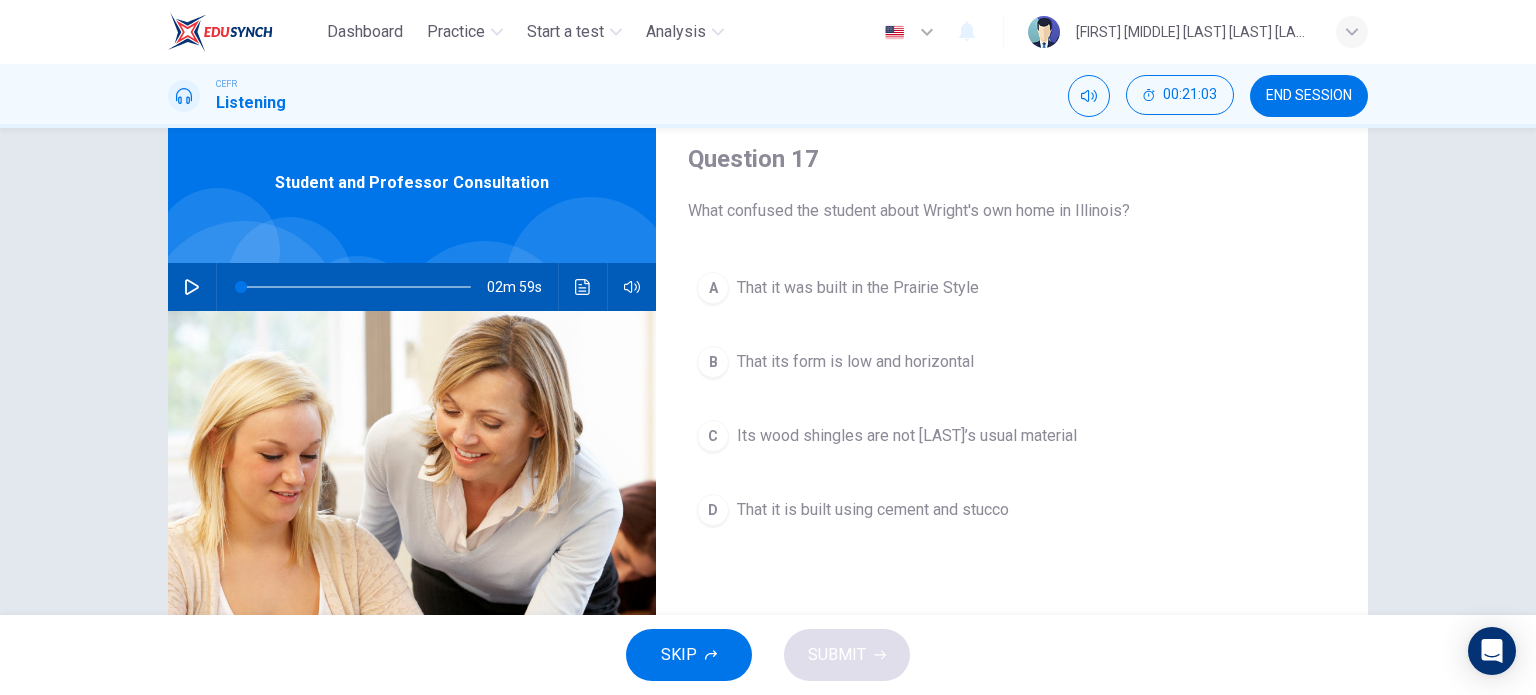 scroll, scrollTop: 100, scrollLeft: 0, axis: vertical 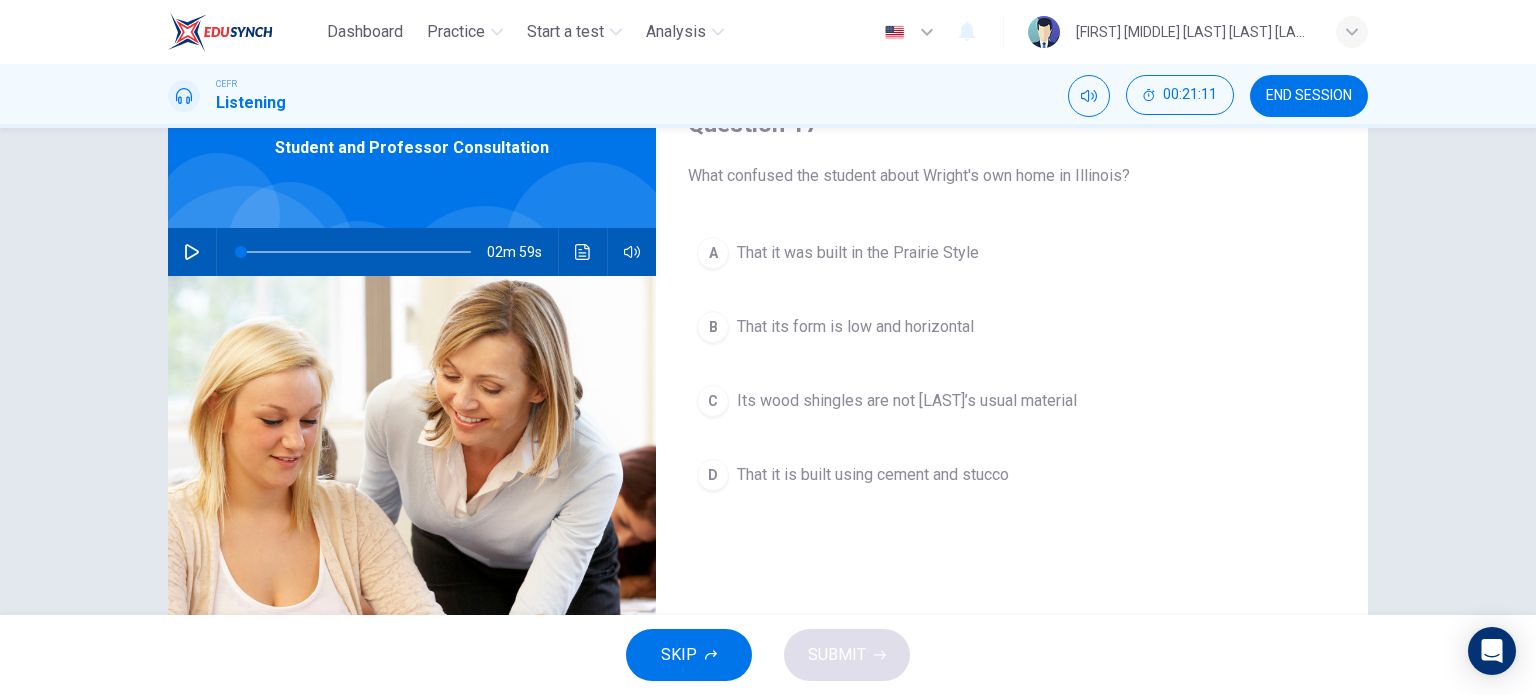 click on "That it is built using cement and stucco" at bounding box center (858, 253) 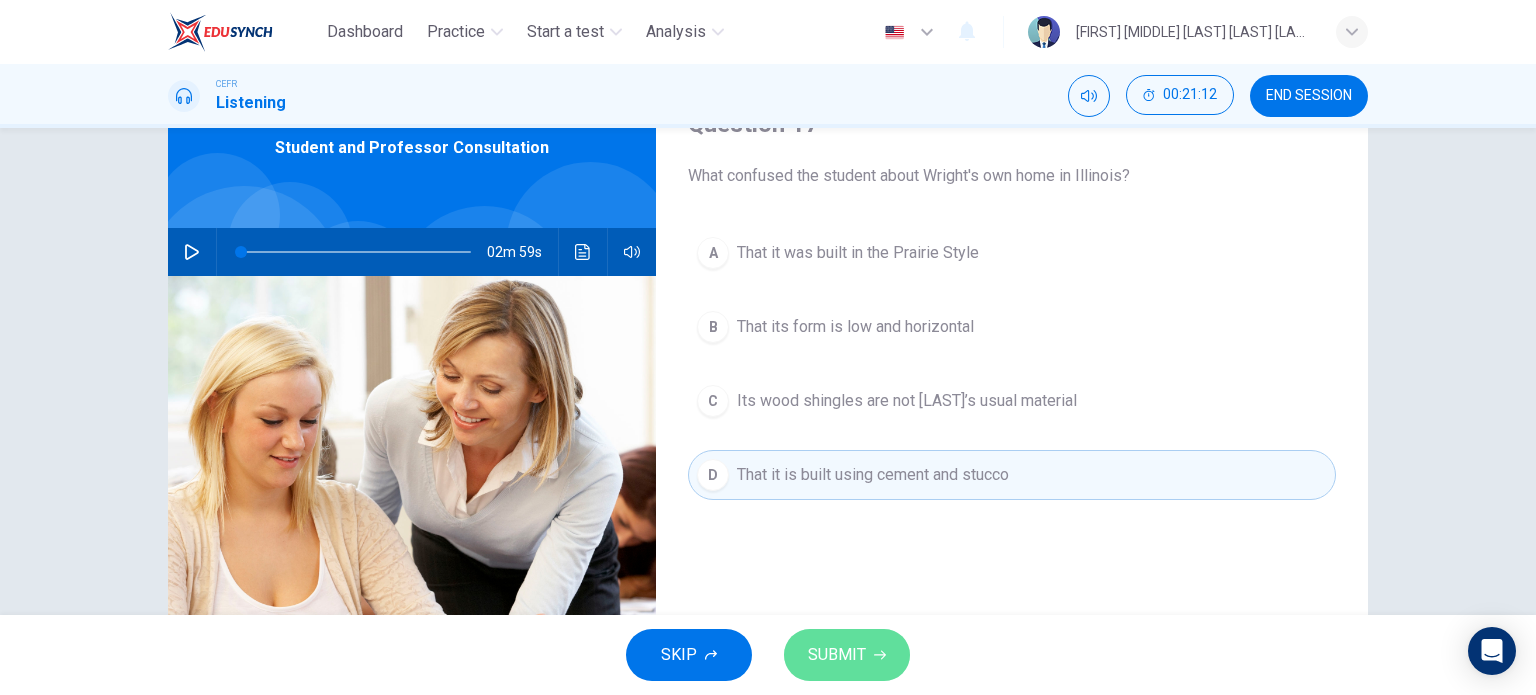 click on "SUBMIT" at bounding box center (837, 655) 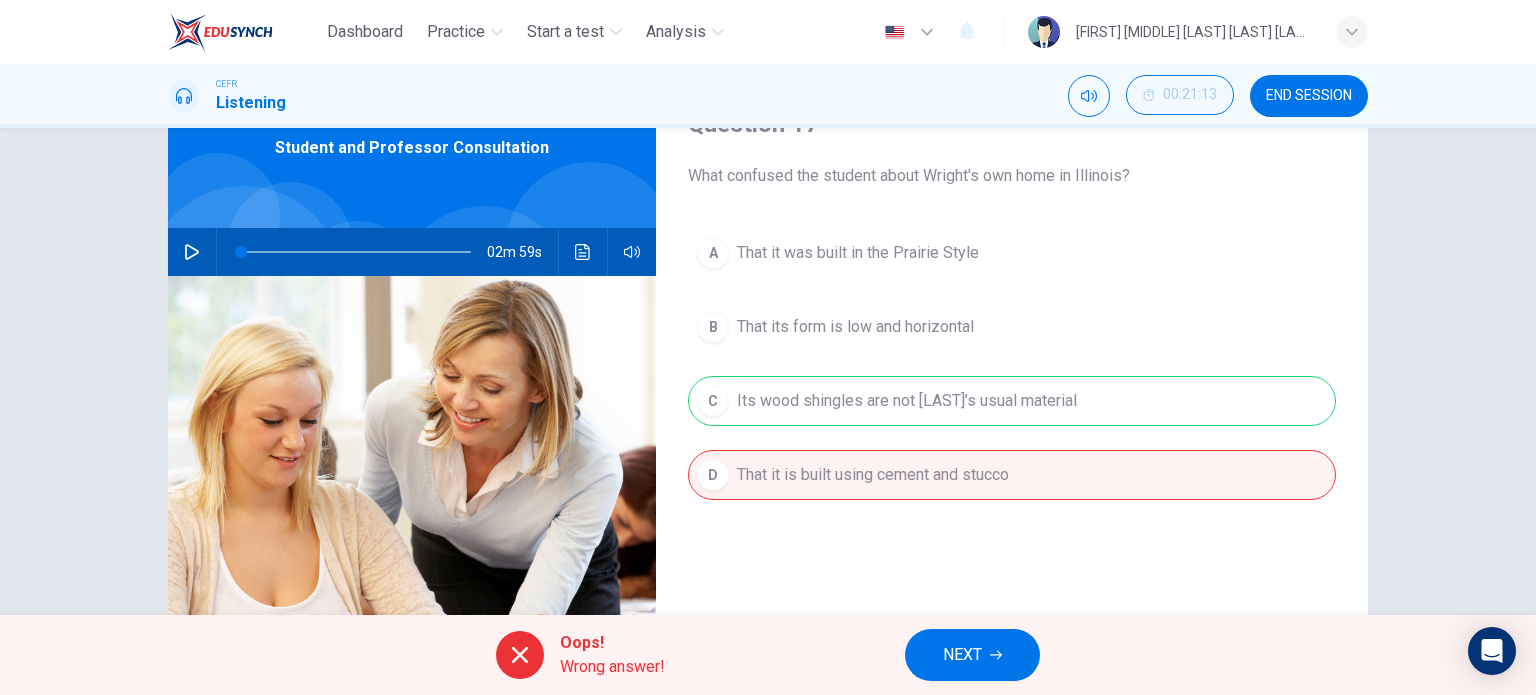 click on "NEXT" at bounding box center [962, 655] 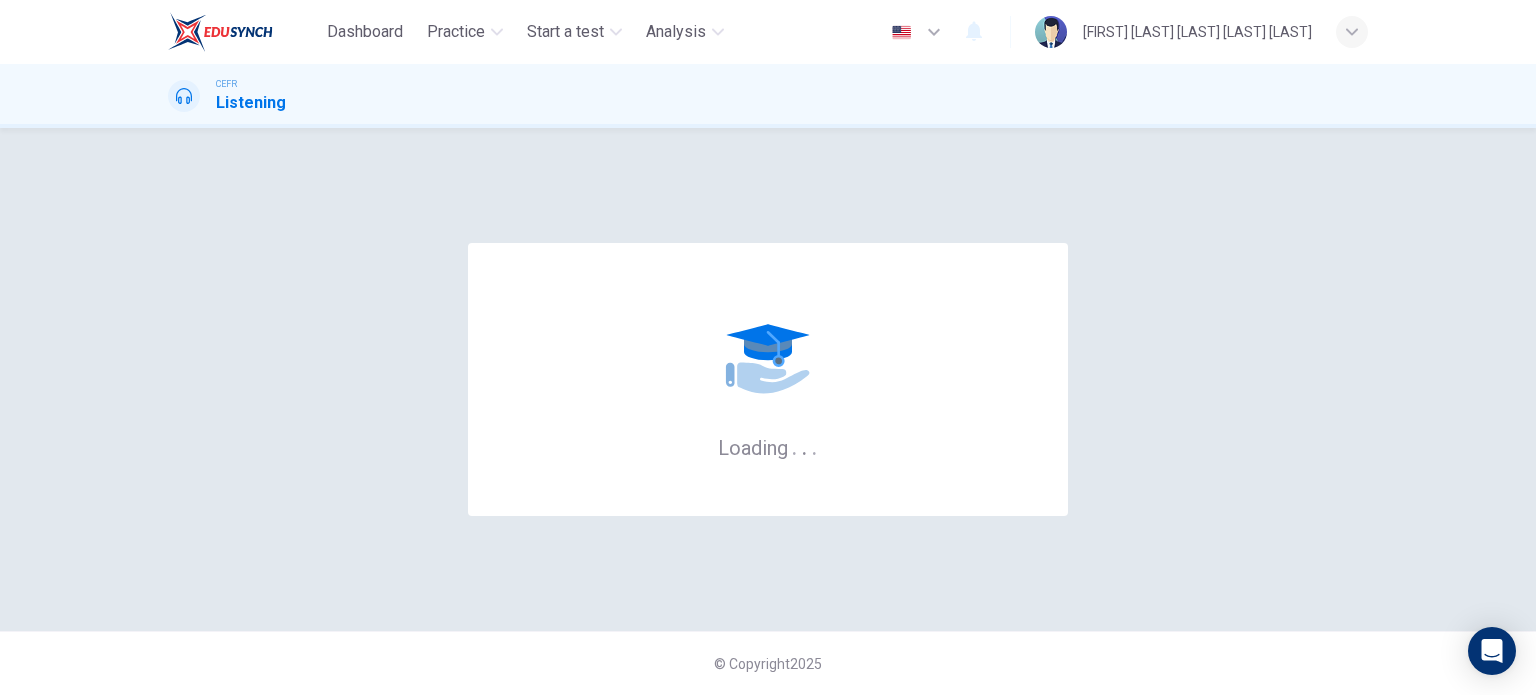 scroll, scrollTop: 0, scrollLeft: 0, axis: both 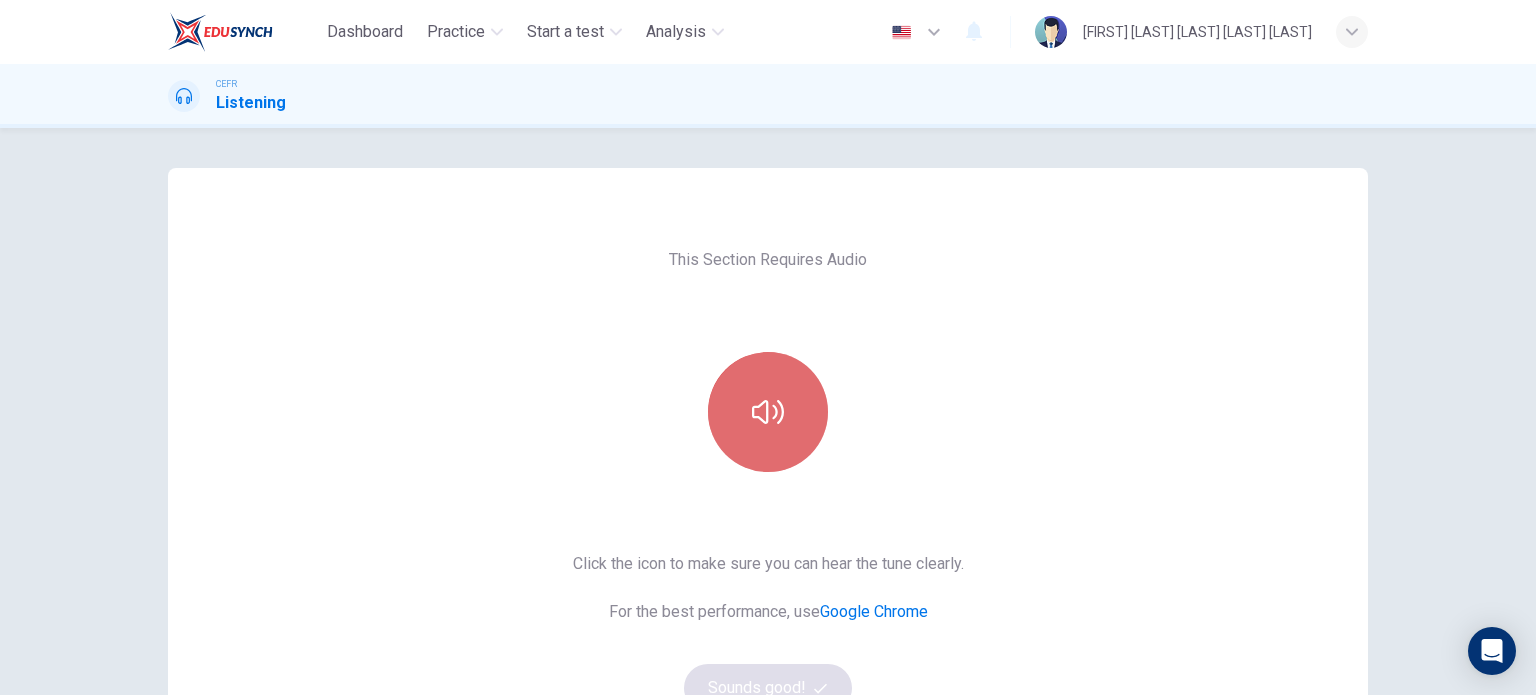 click at bounding box center [768, 412] 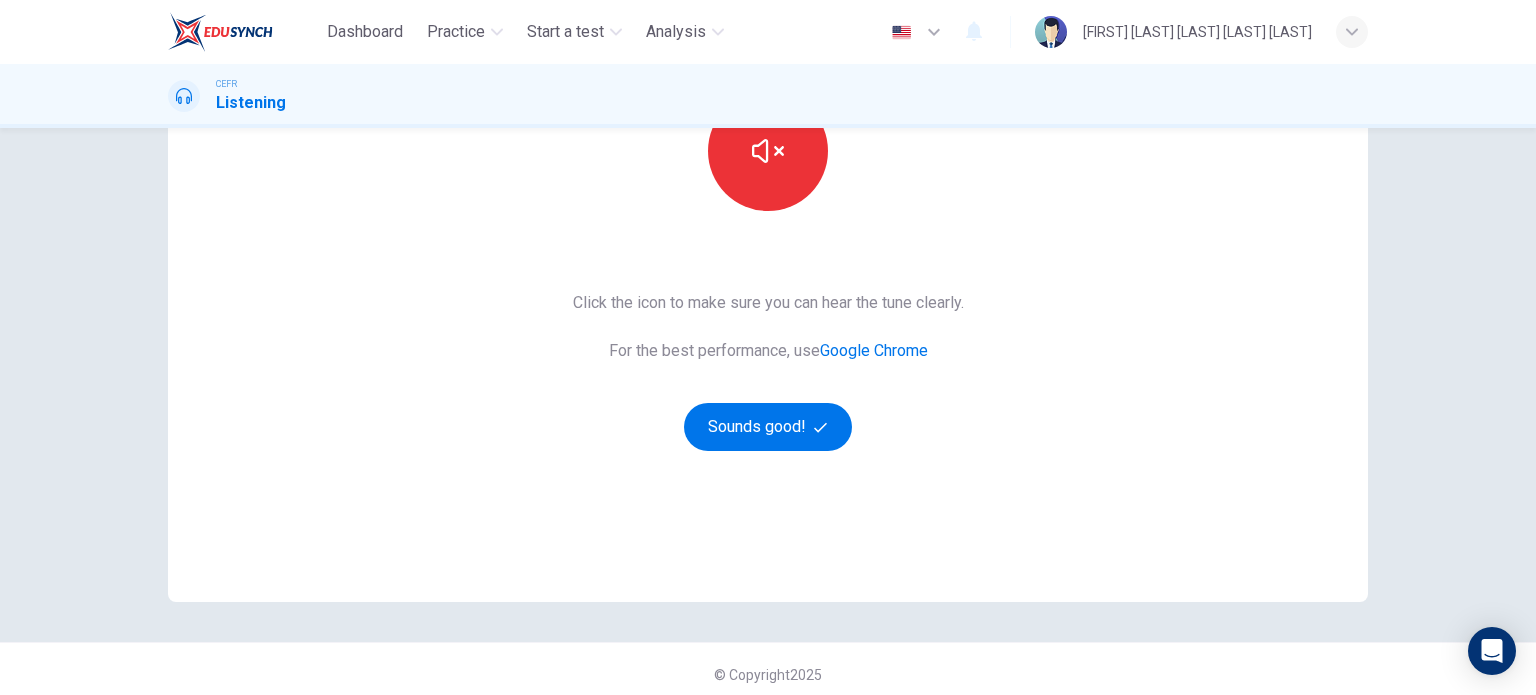 scroll, scrollTop: 272, scrollLeft: 0, axis: vertical 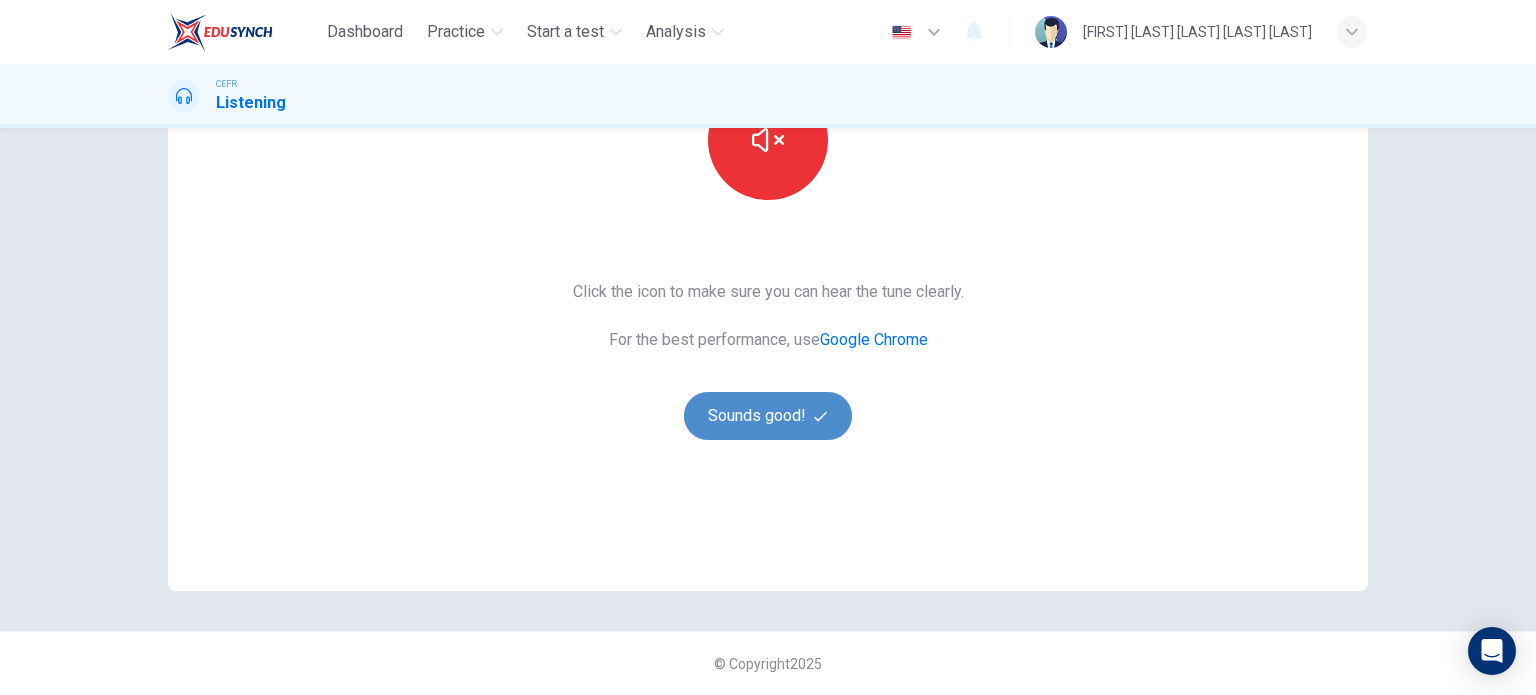 click on "Sounds good!" at bounding box center [768, 416] 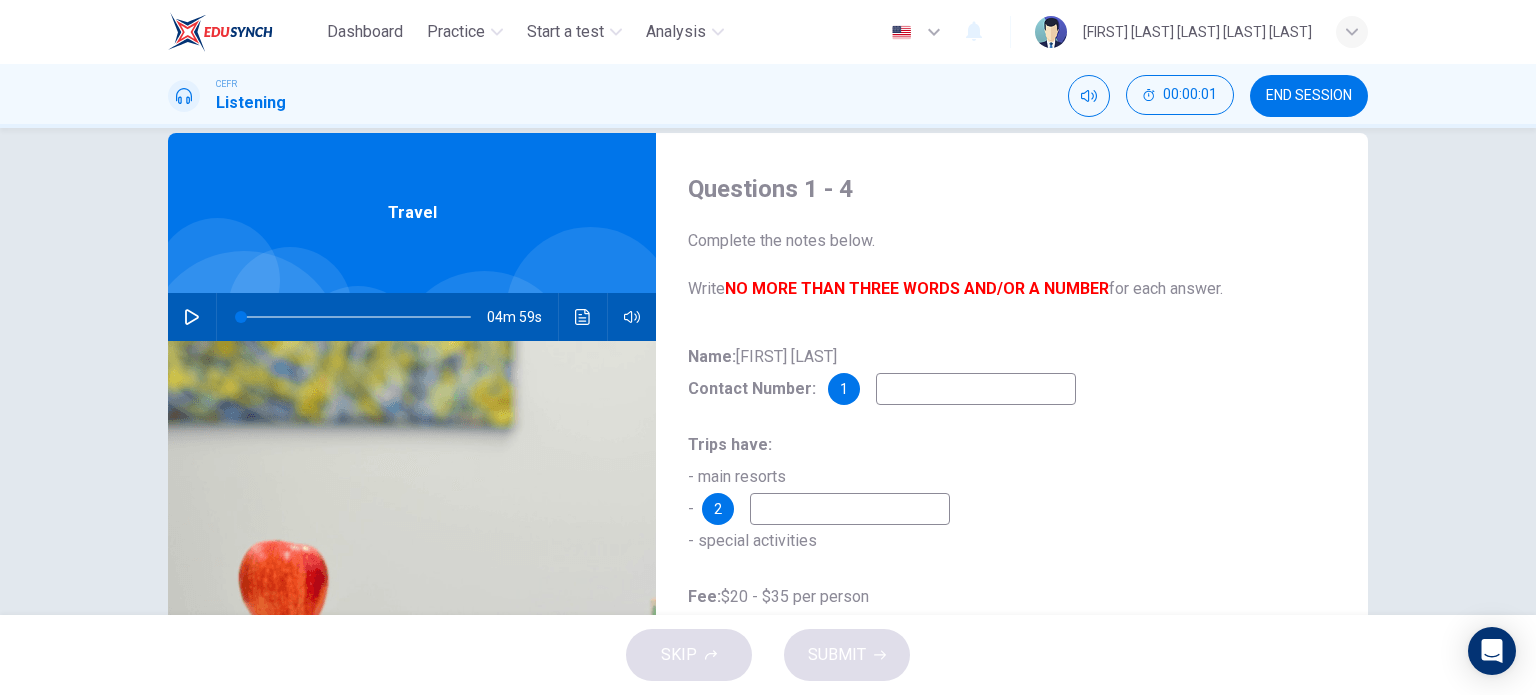 scroll, scrollTop: 0, scrollLeft: 0, axis: both 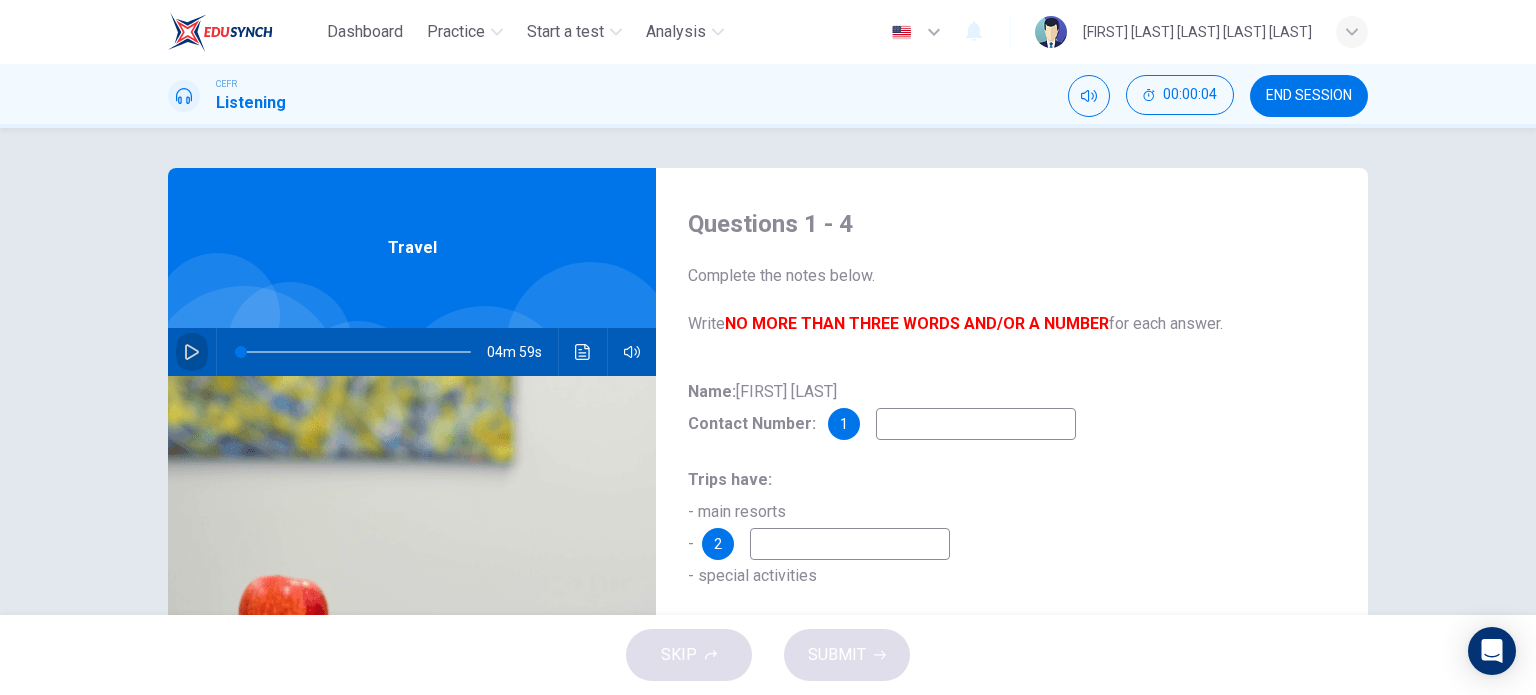 click at bounding box center [192, 352] 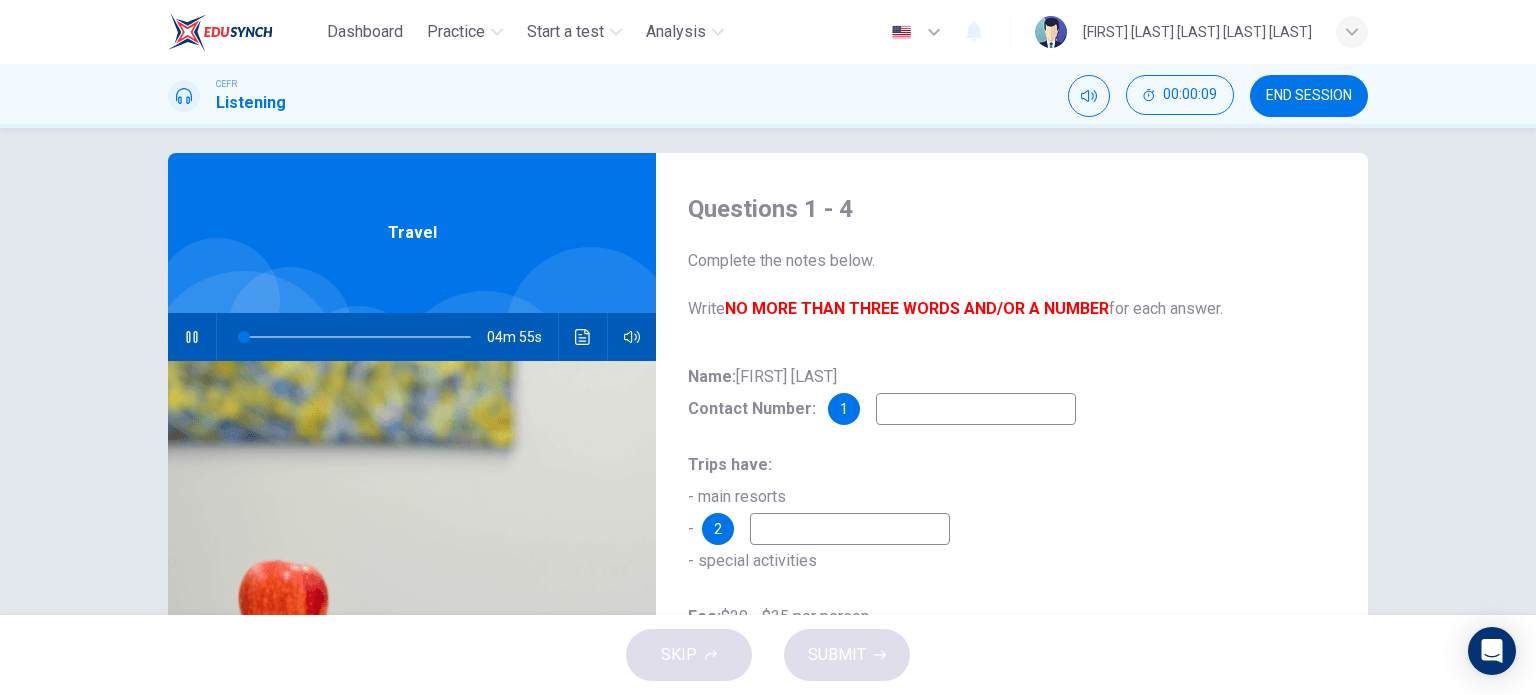 scroll, scrollTop: 0, scrollLeft: 0, axis: both 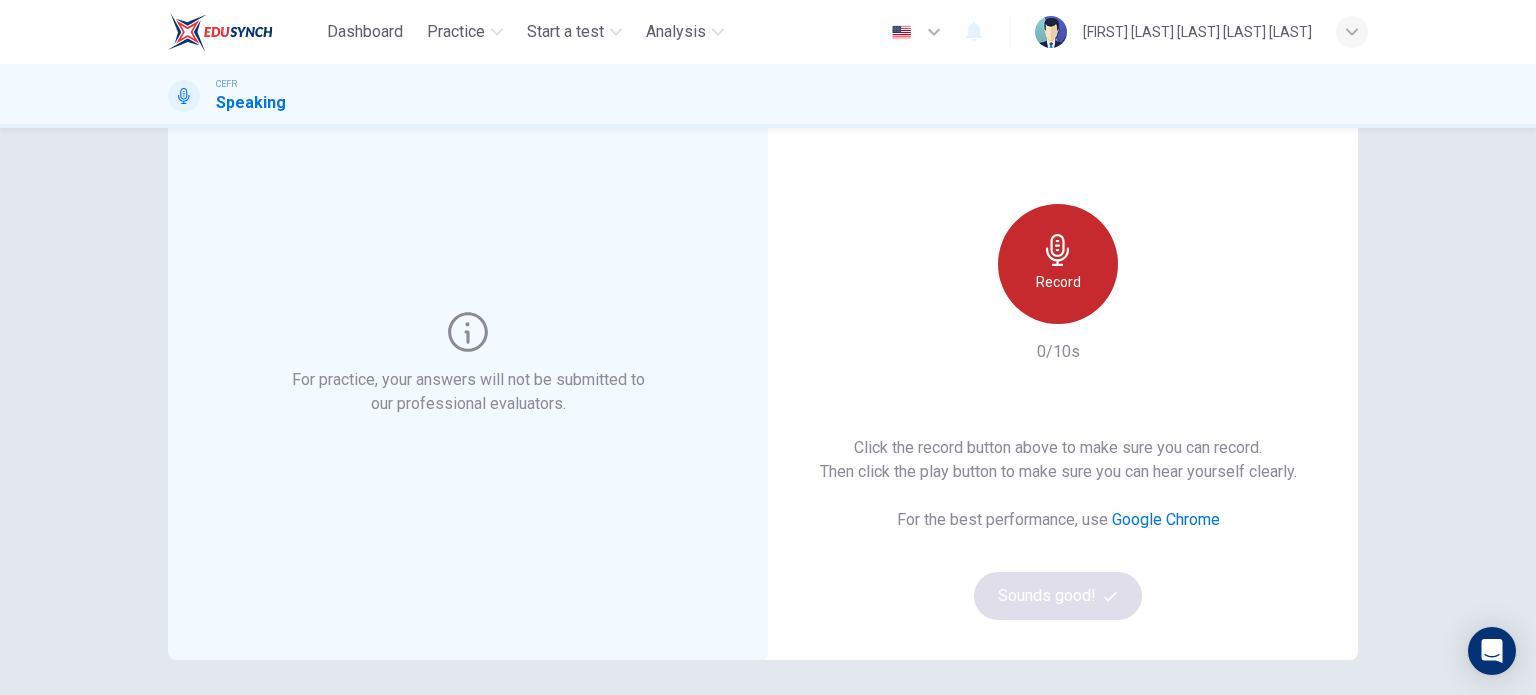 click on "Record" at bounding box center (1058, 264) 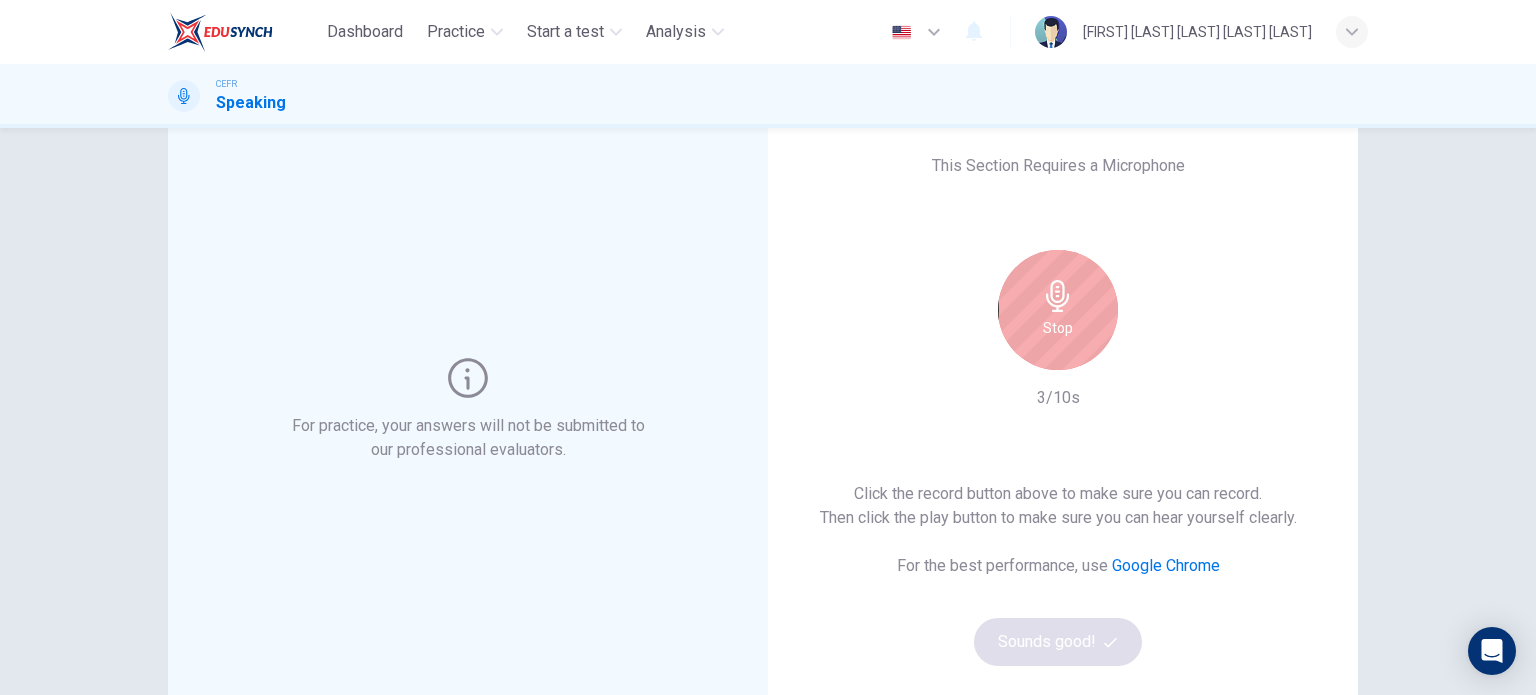 scroll, scrollTop: 100, scrollLeft: 0, axis: vertical 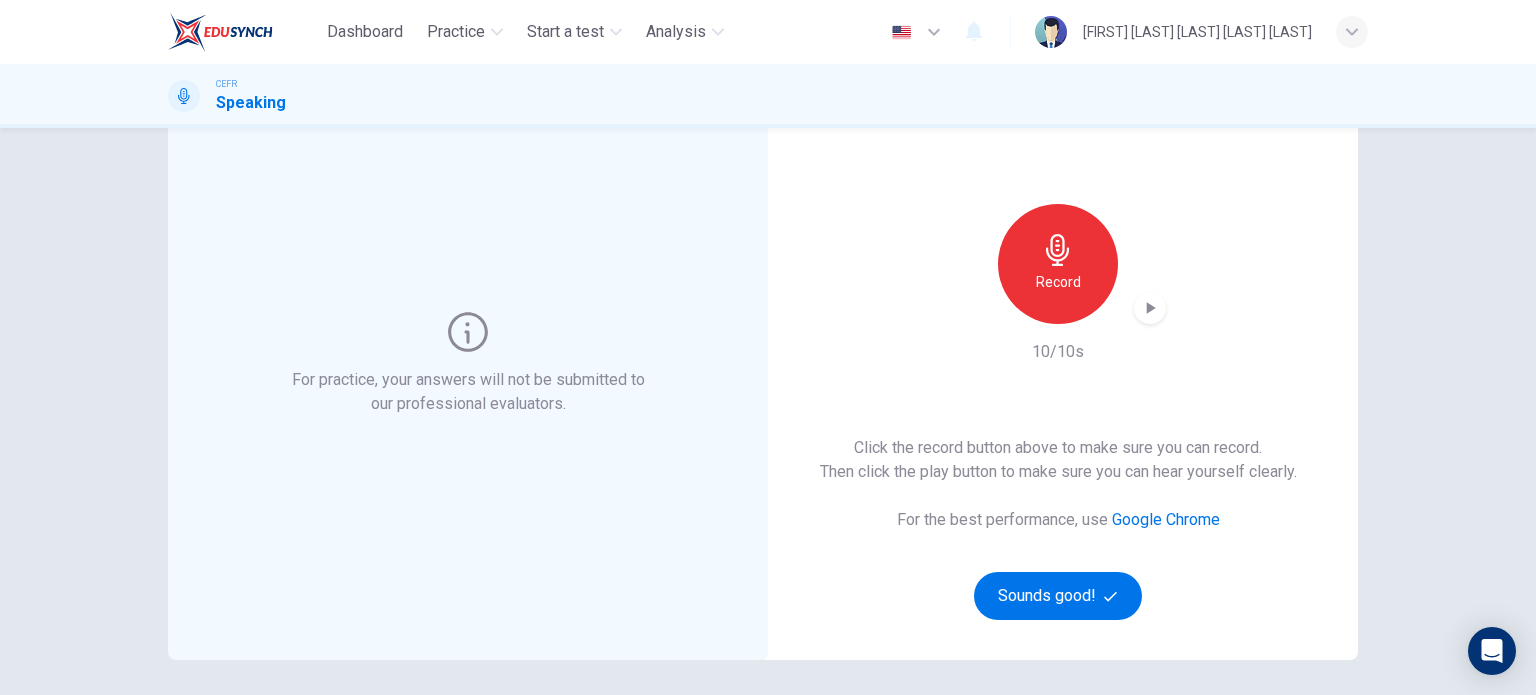 click at bounding box center [1150, 308] 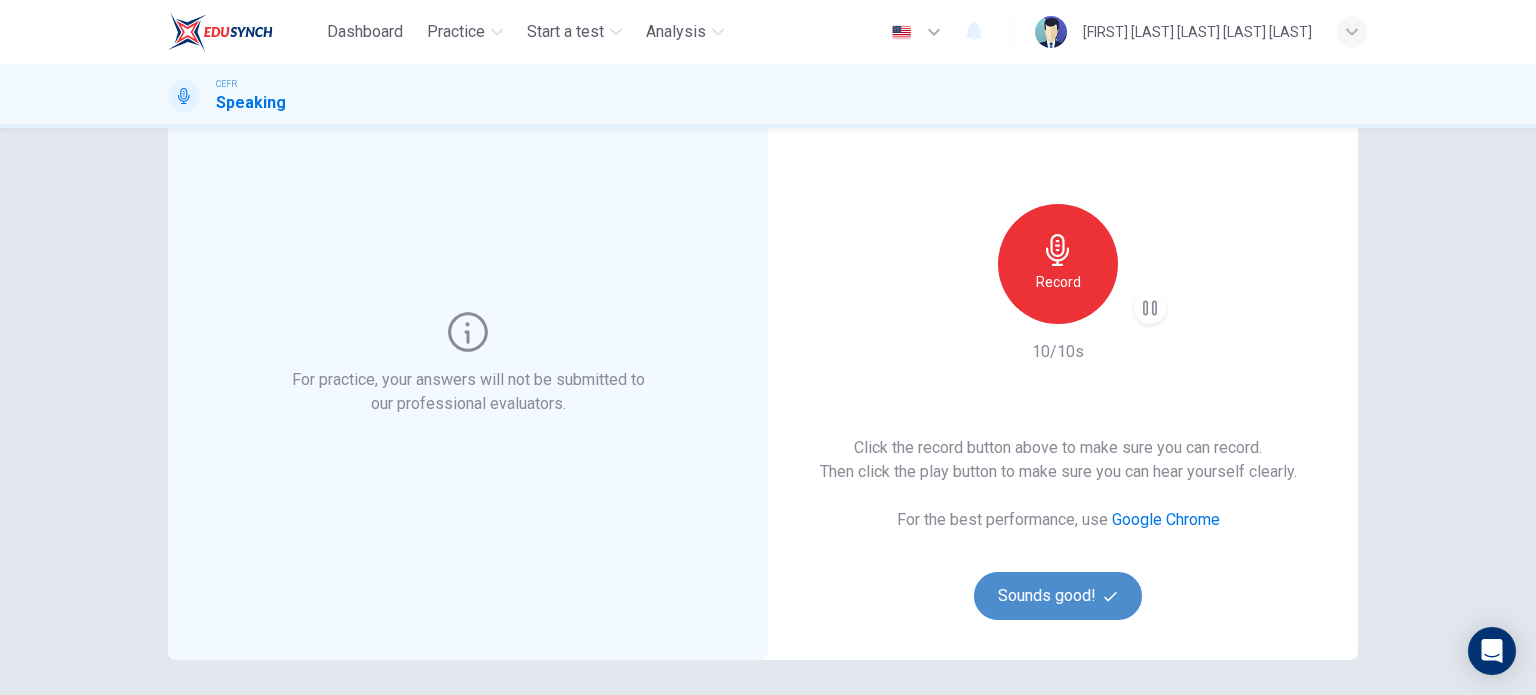 click on "Sounds good!" at bounding box center (1058, 596) 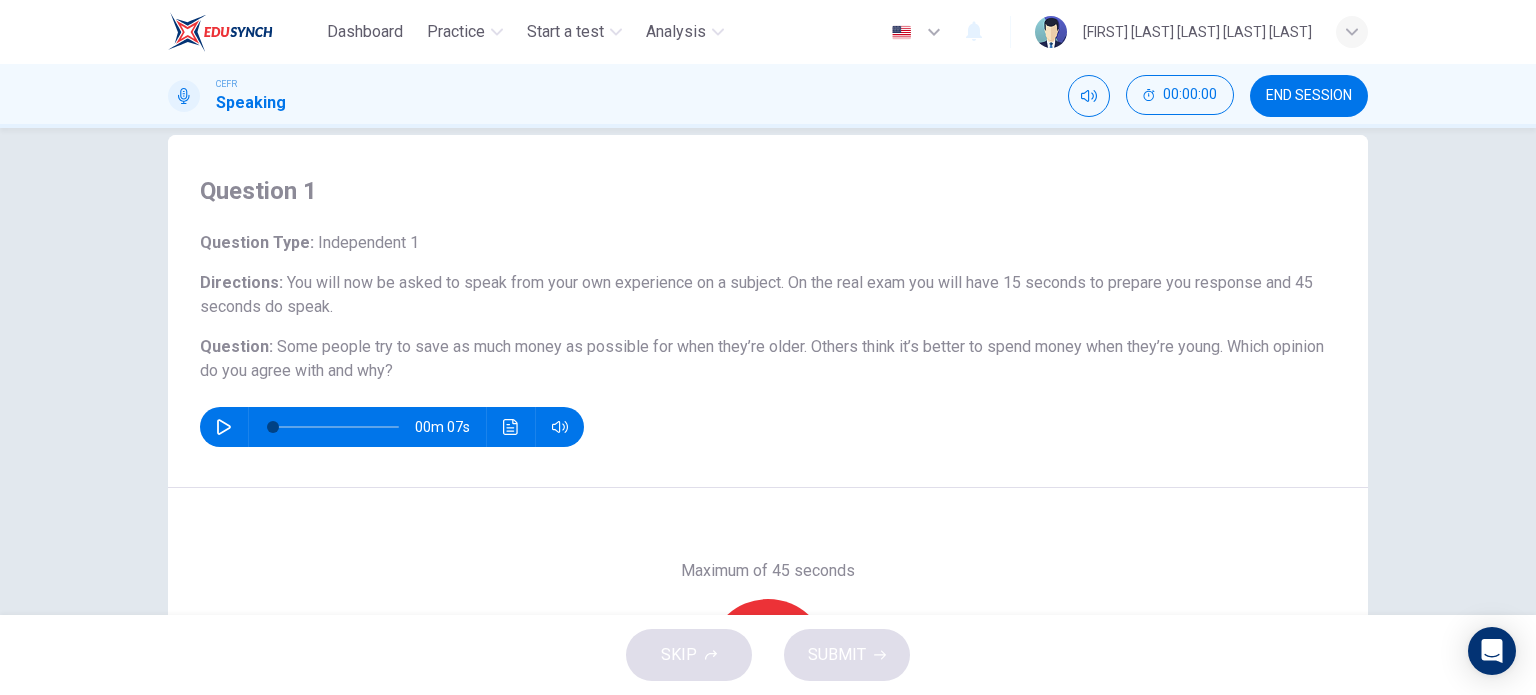 scroll, scrollTop: 0, scrollLeft: 0, axis: both 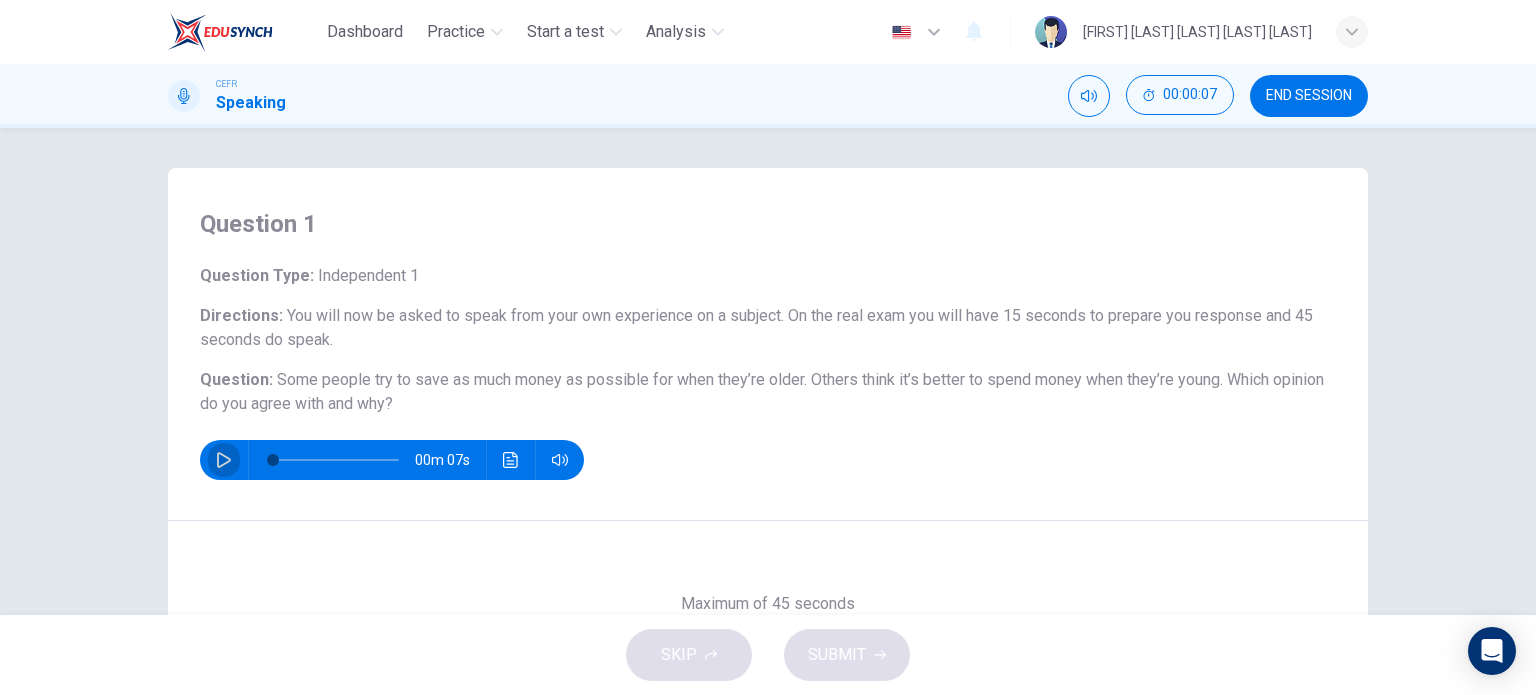 click at bounding box center (224, 460) 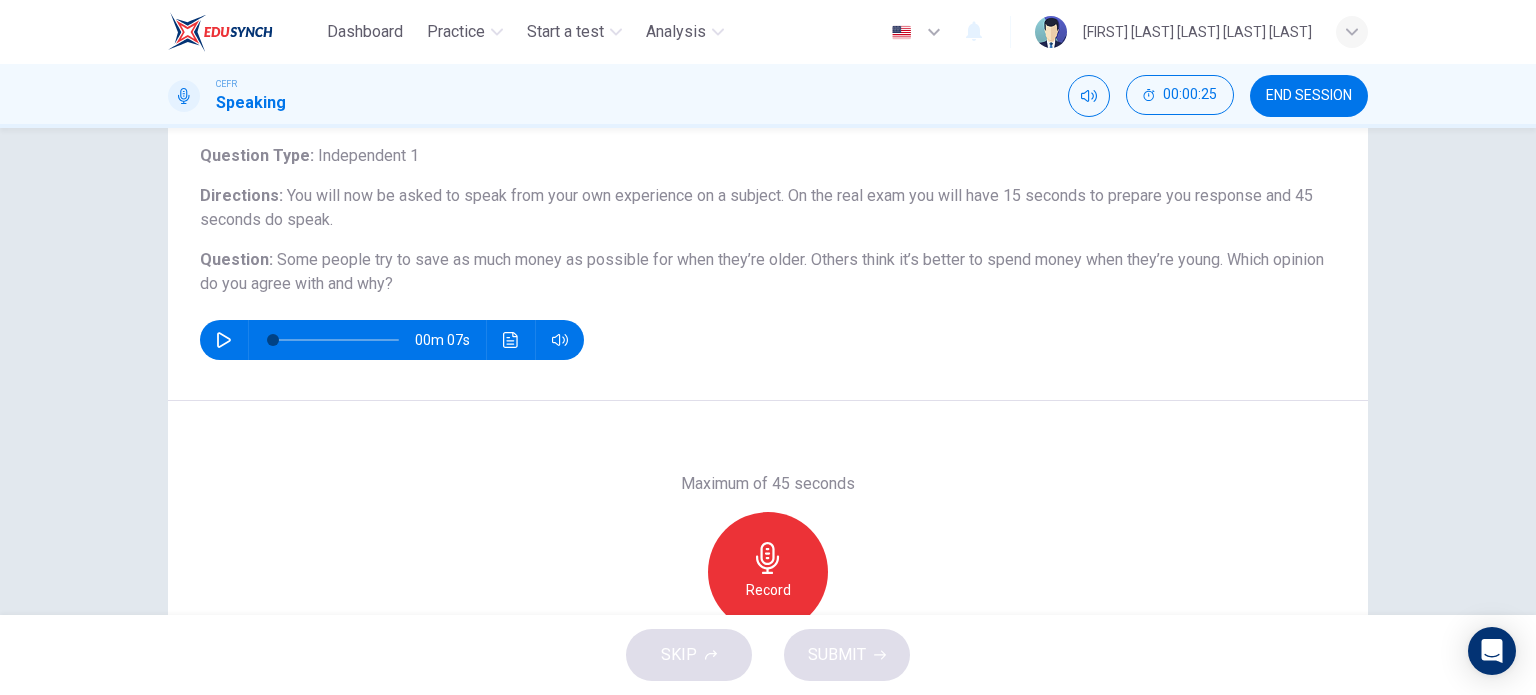 scroll, scrollTop: 119, scrollLeft: 0, axis: vertical 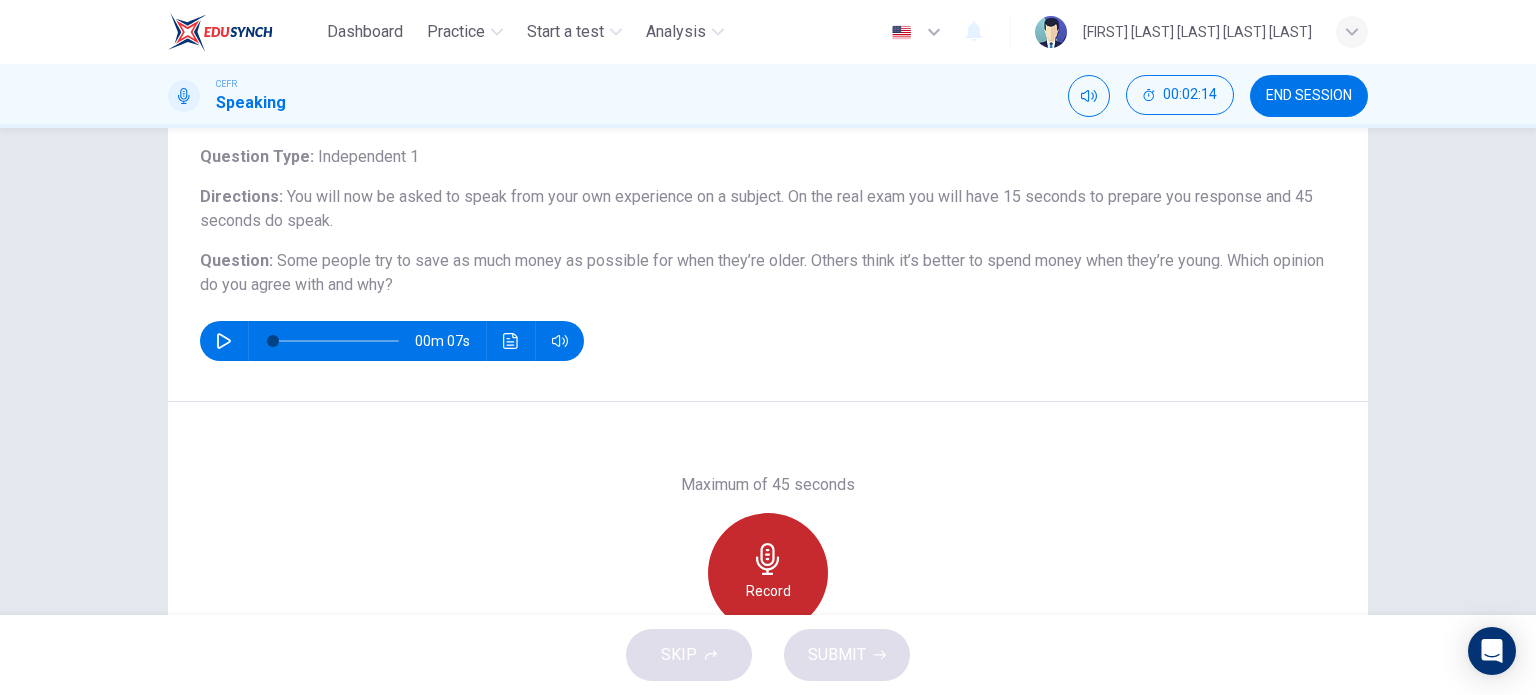 click at bounding box center (767, 559) 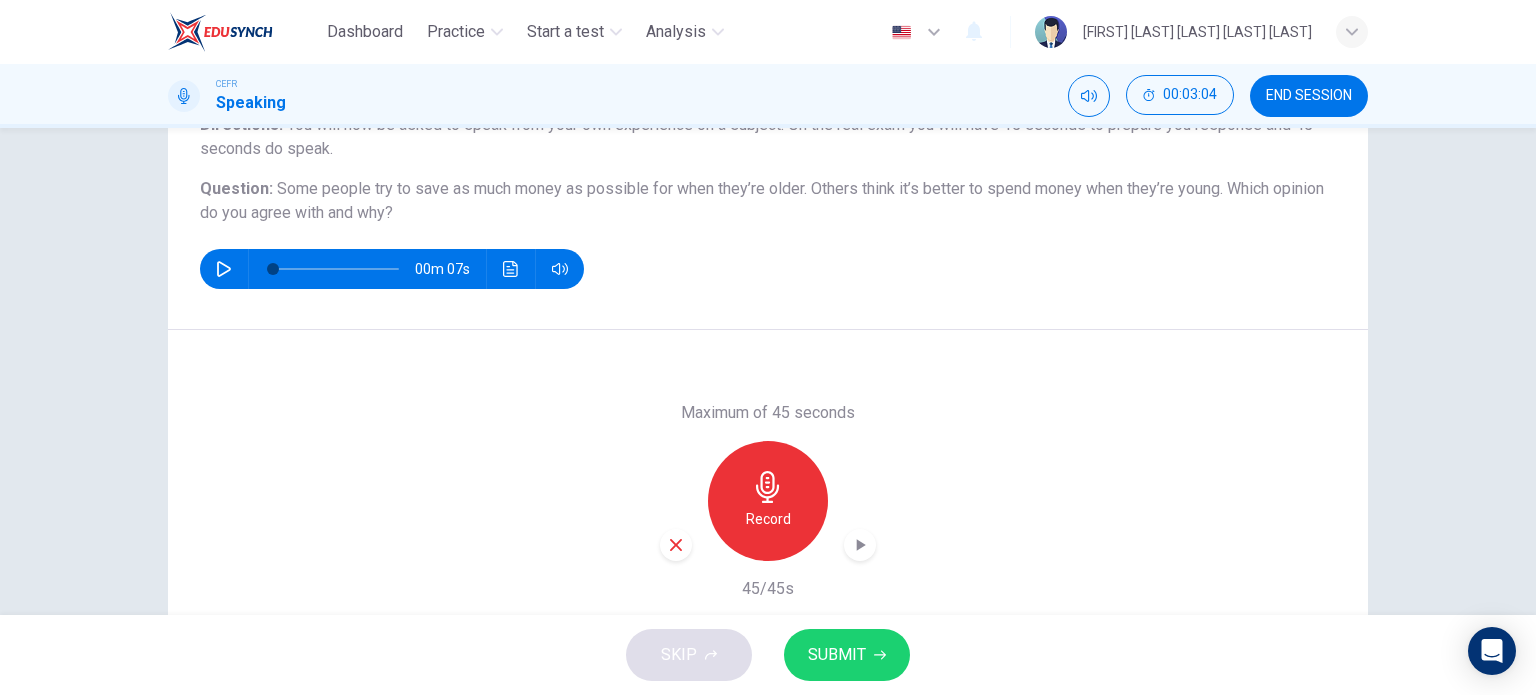 scroll, scrollTop: 191, scrollLeft: 0, axis: vertical 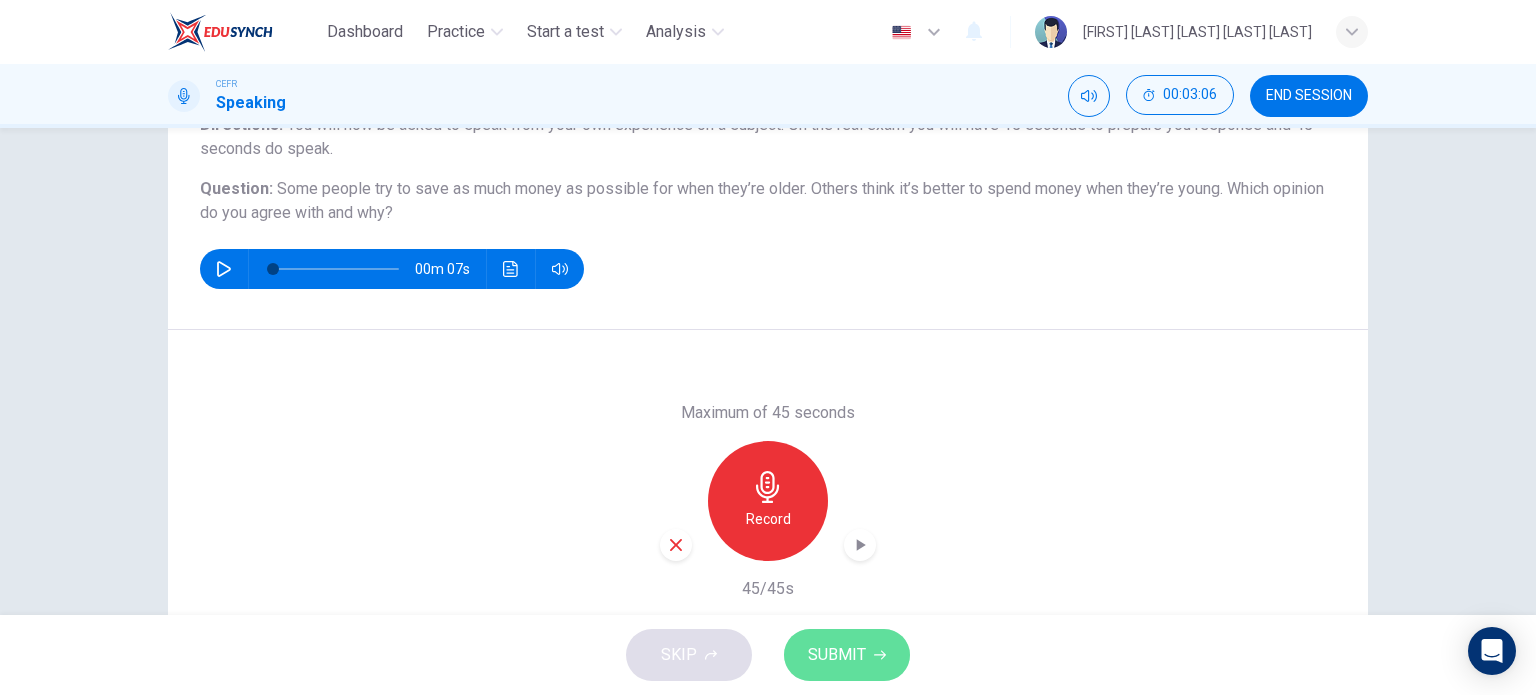click on "SUBMIT" at bounding box center (837, 655) 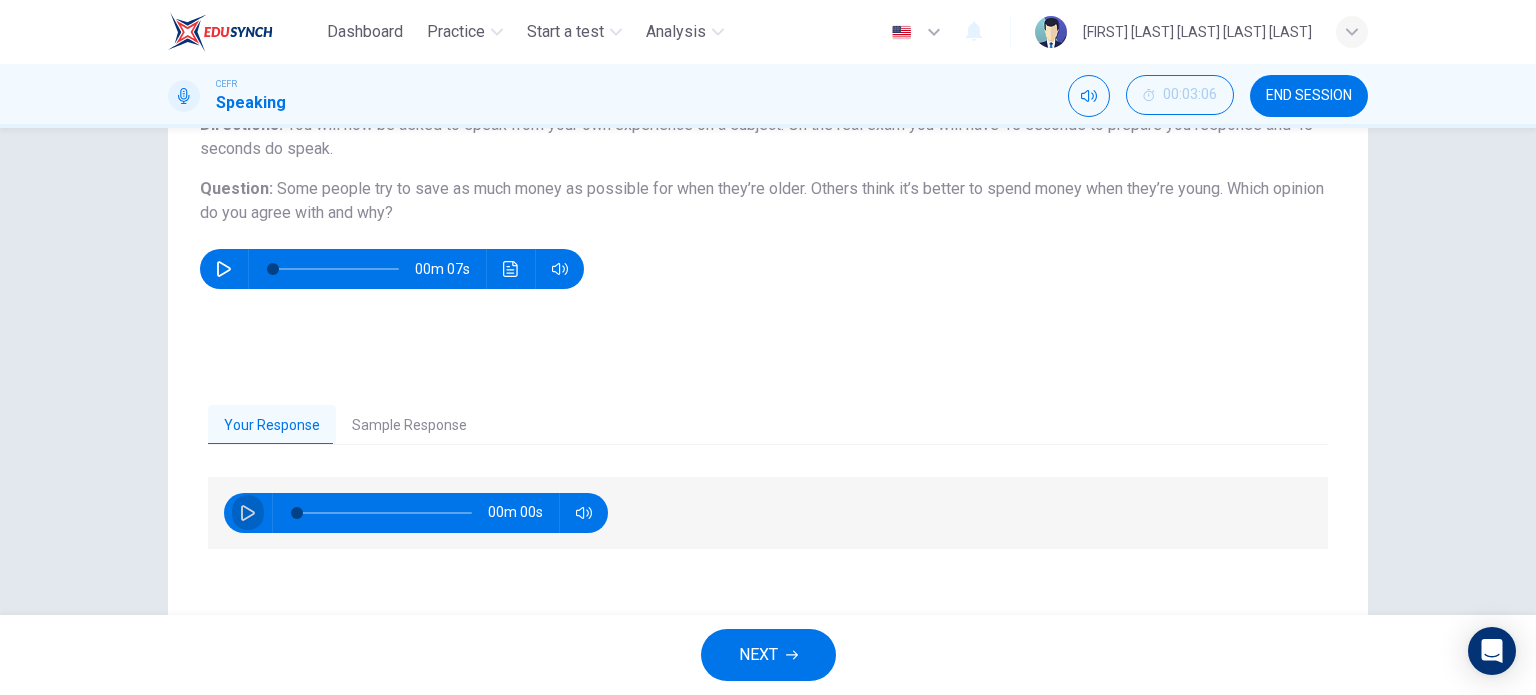 click at bounding box center [248, 513] 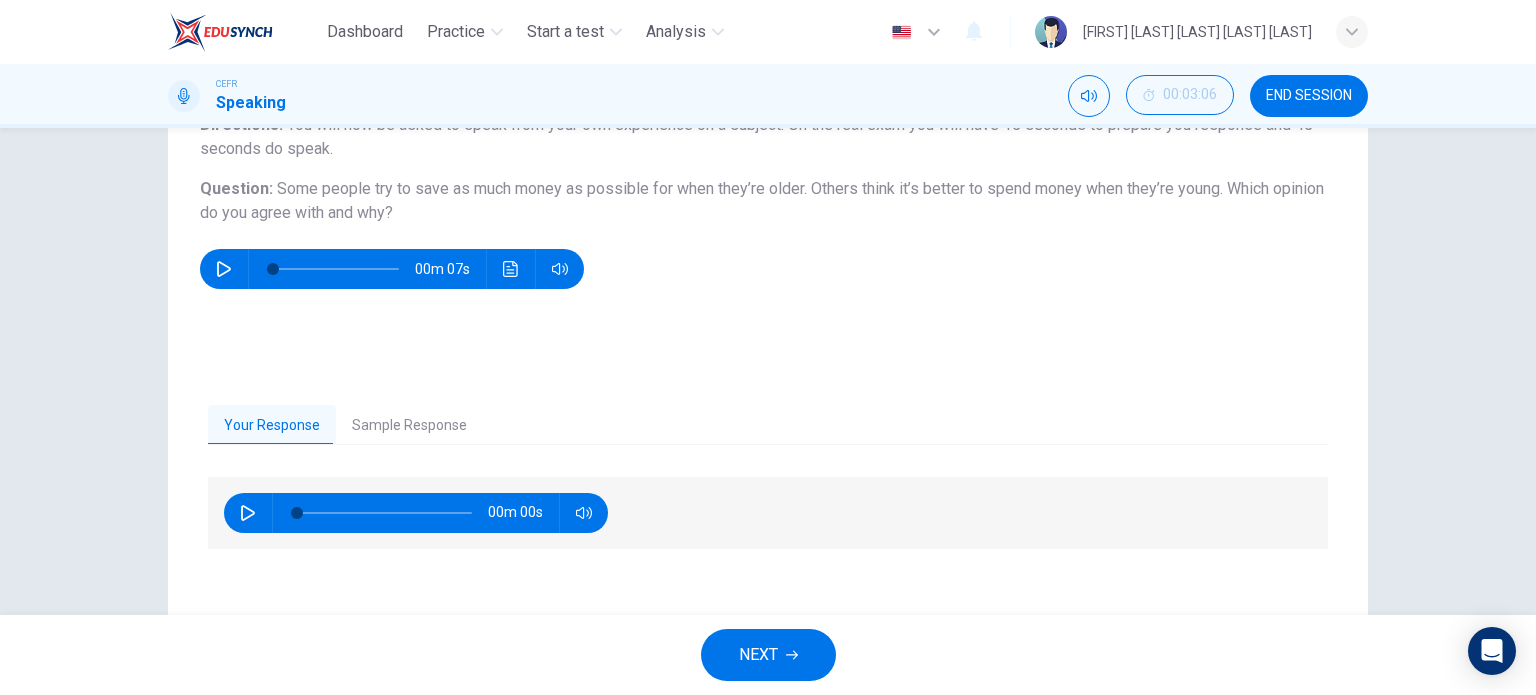 scroll, scrollTop: 288, scrollLeft: 0, axis: vertical 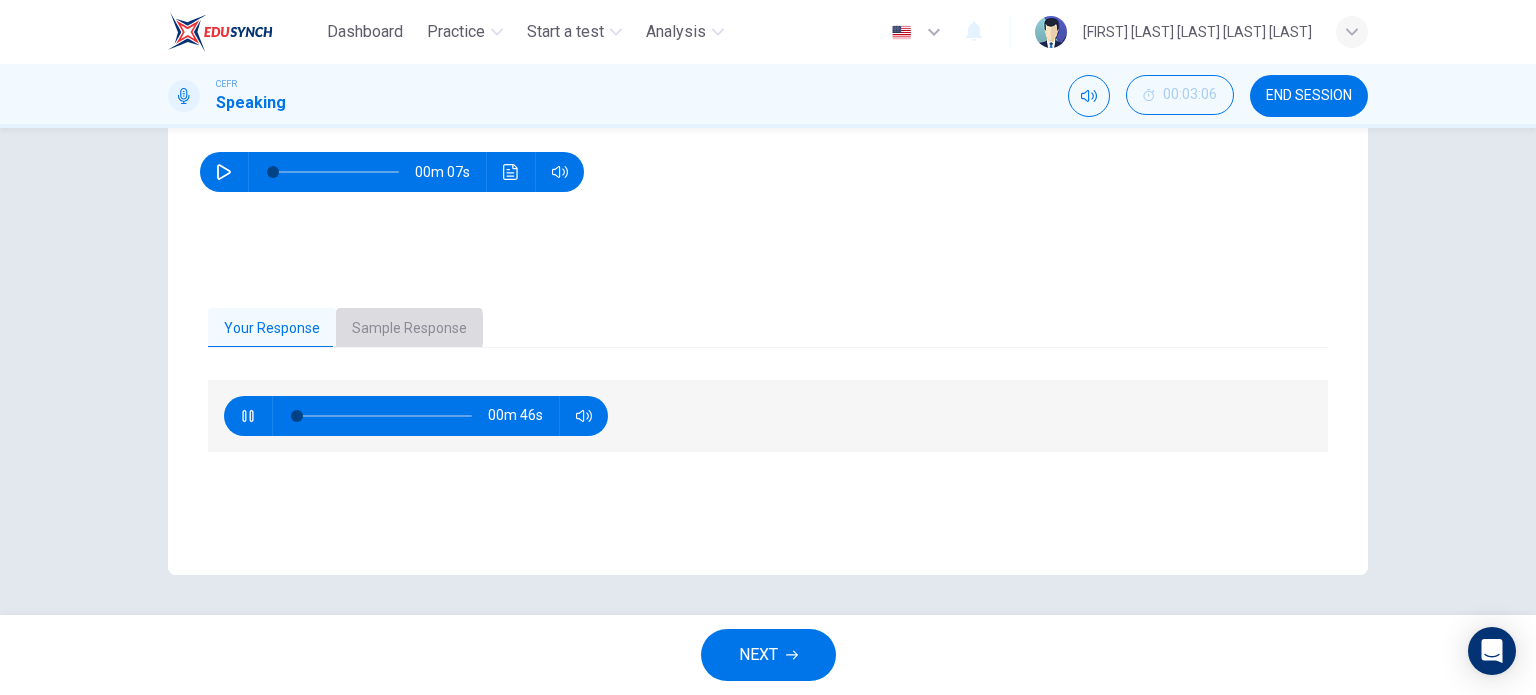 click on "Sample Response" at bounding box center [409, 329] 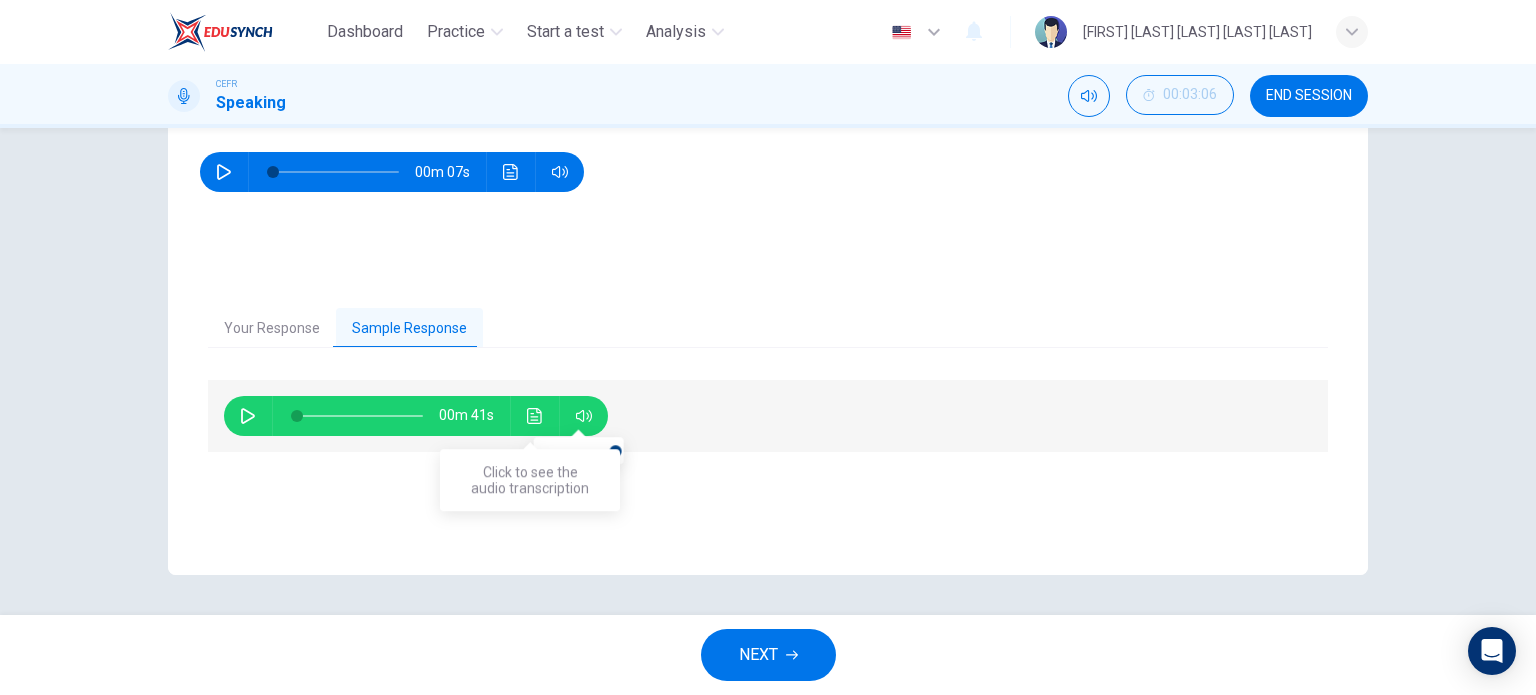 click at bounding box center (535, 416) 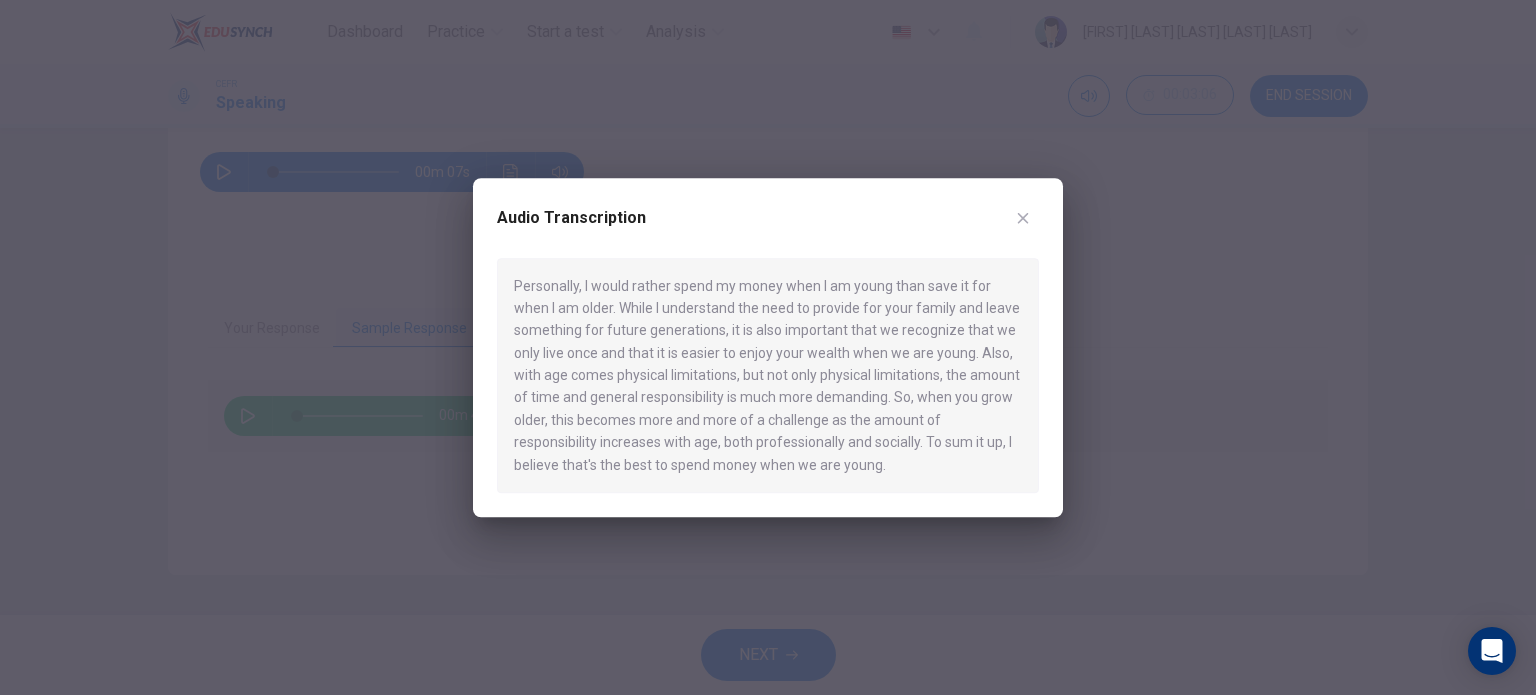 click at bounding box center (1023, 218) 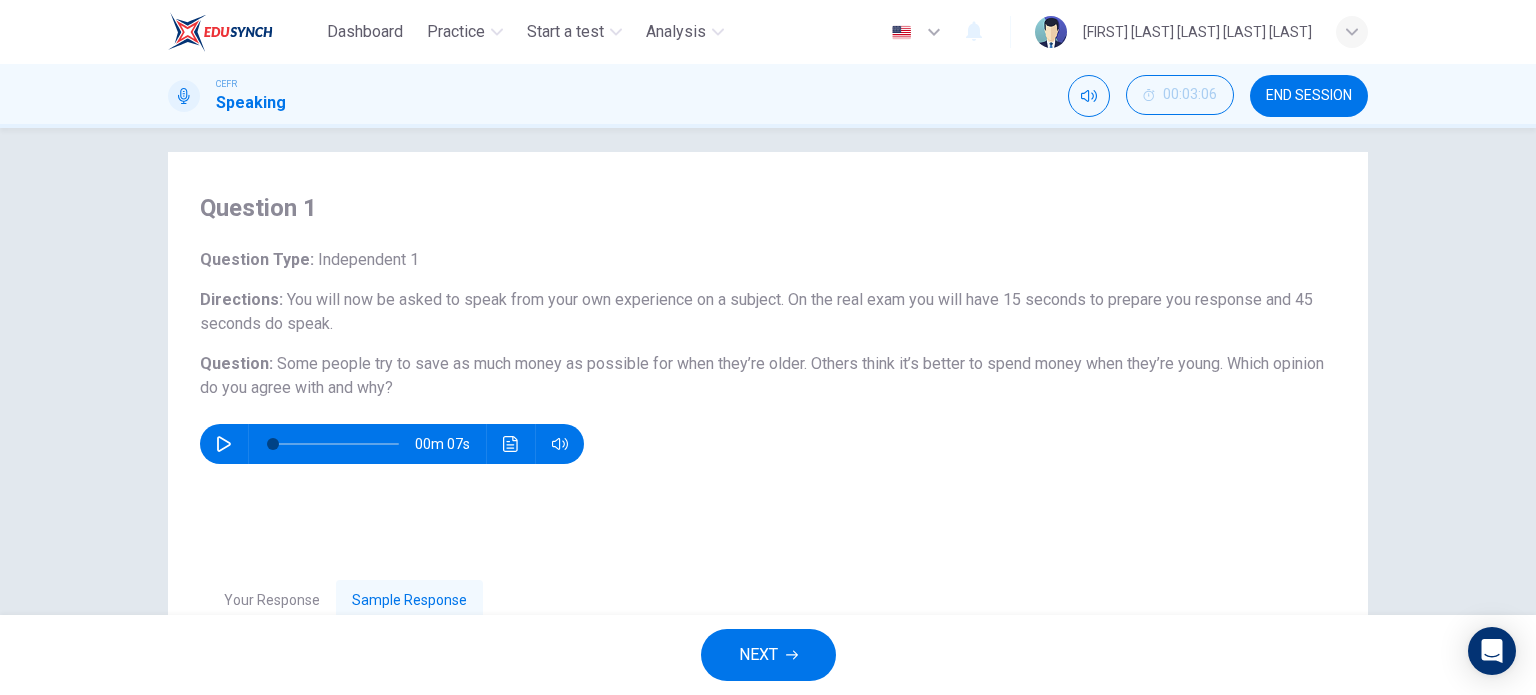 scroll, scrollTop: 0, scrollLeft: 0, axis: both 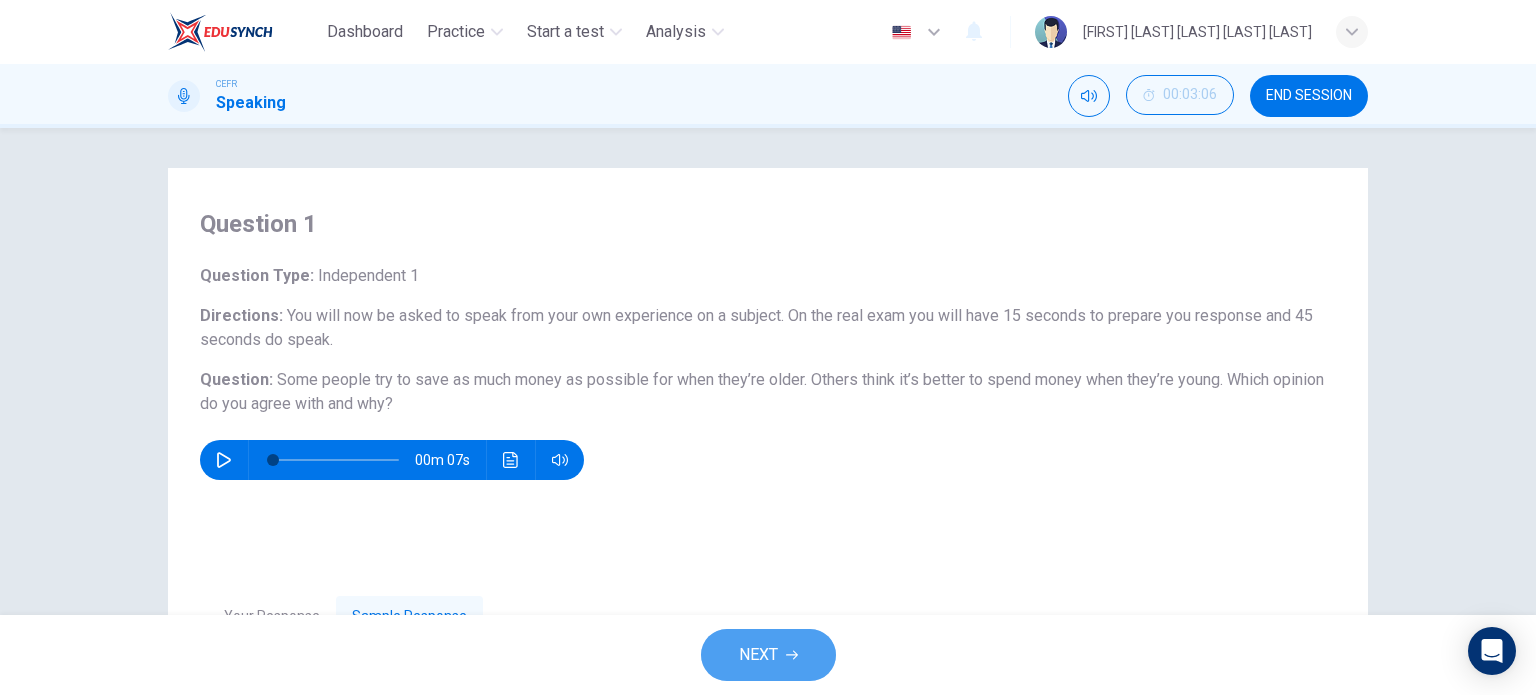 click on "NEXT" at bounding box center (758, 655) 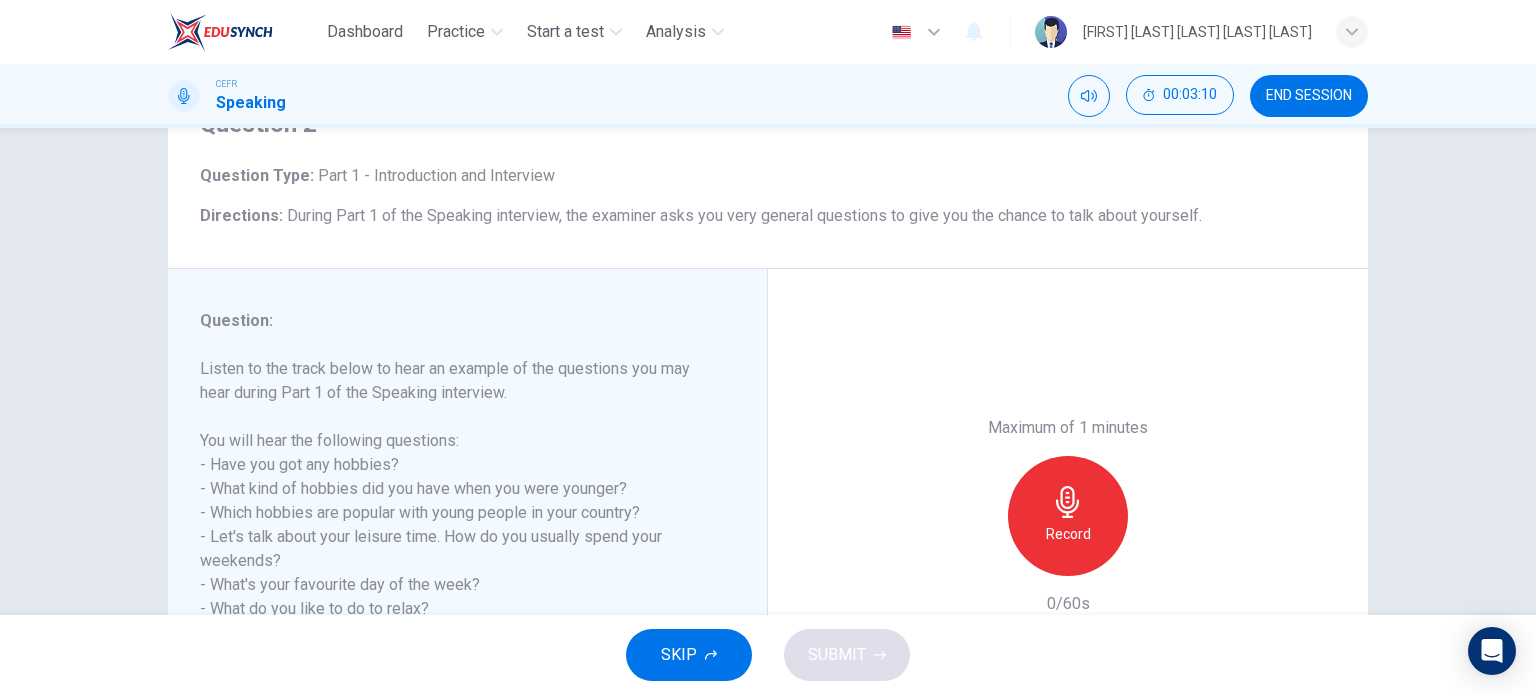 scroll, scrollTop: 200, scrollLeft: 0, axis: vertical 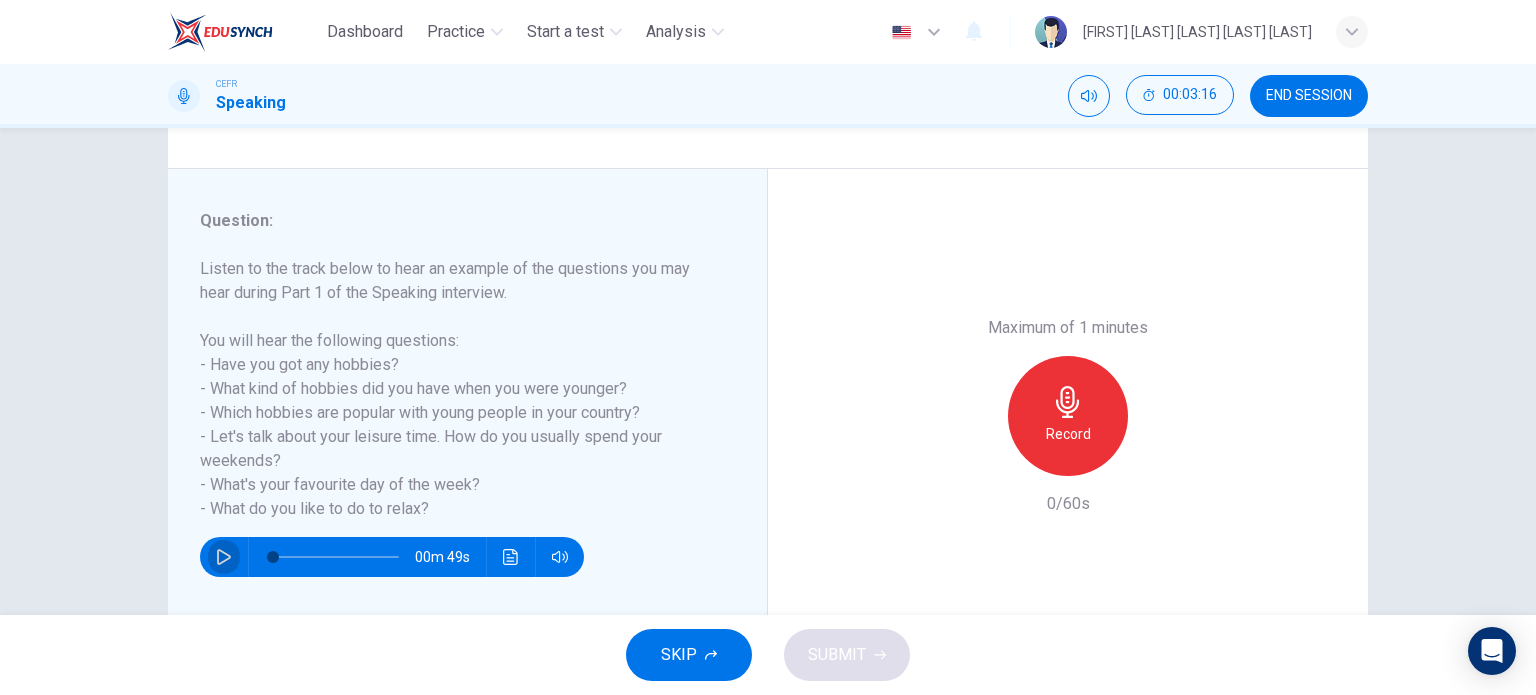 click at bounding box center [224, 557] 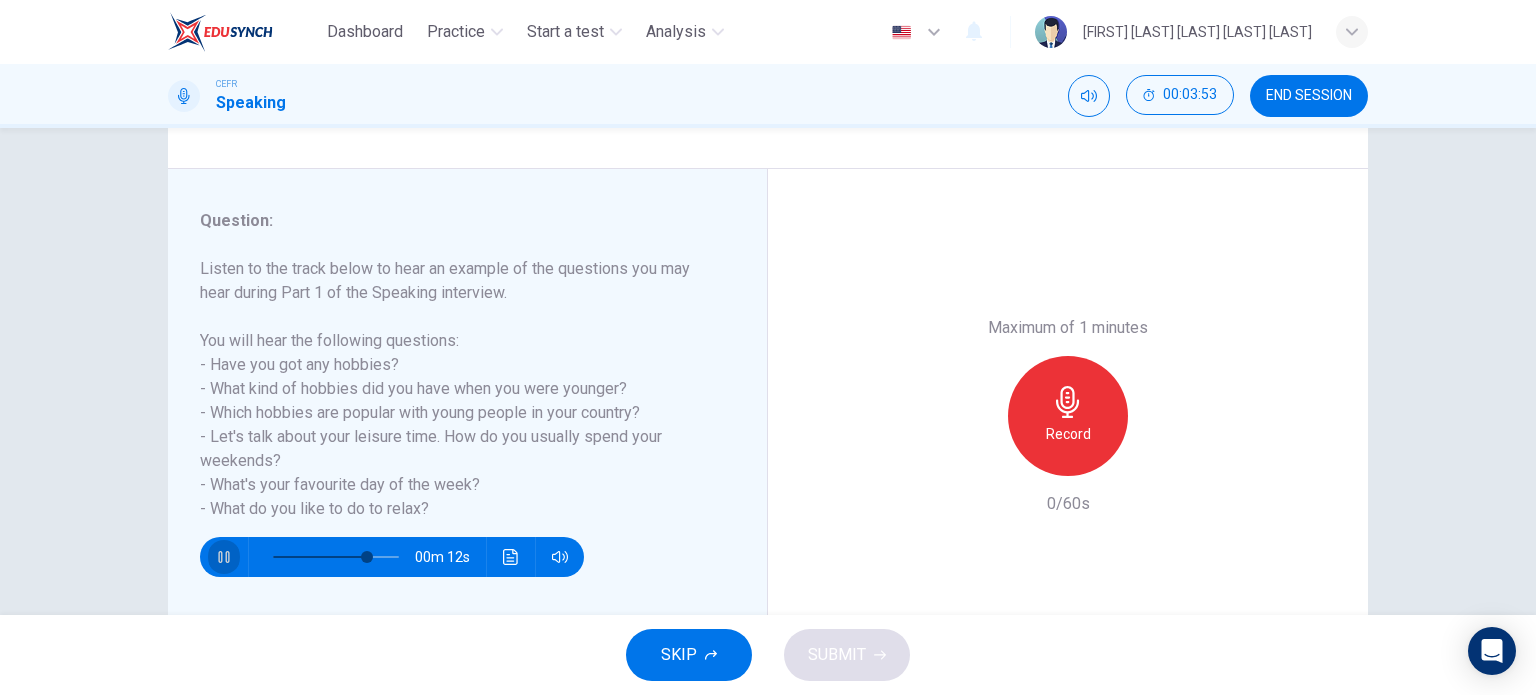 click at bounding box center (224, 557) 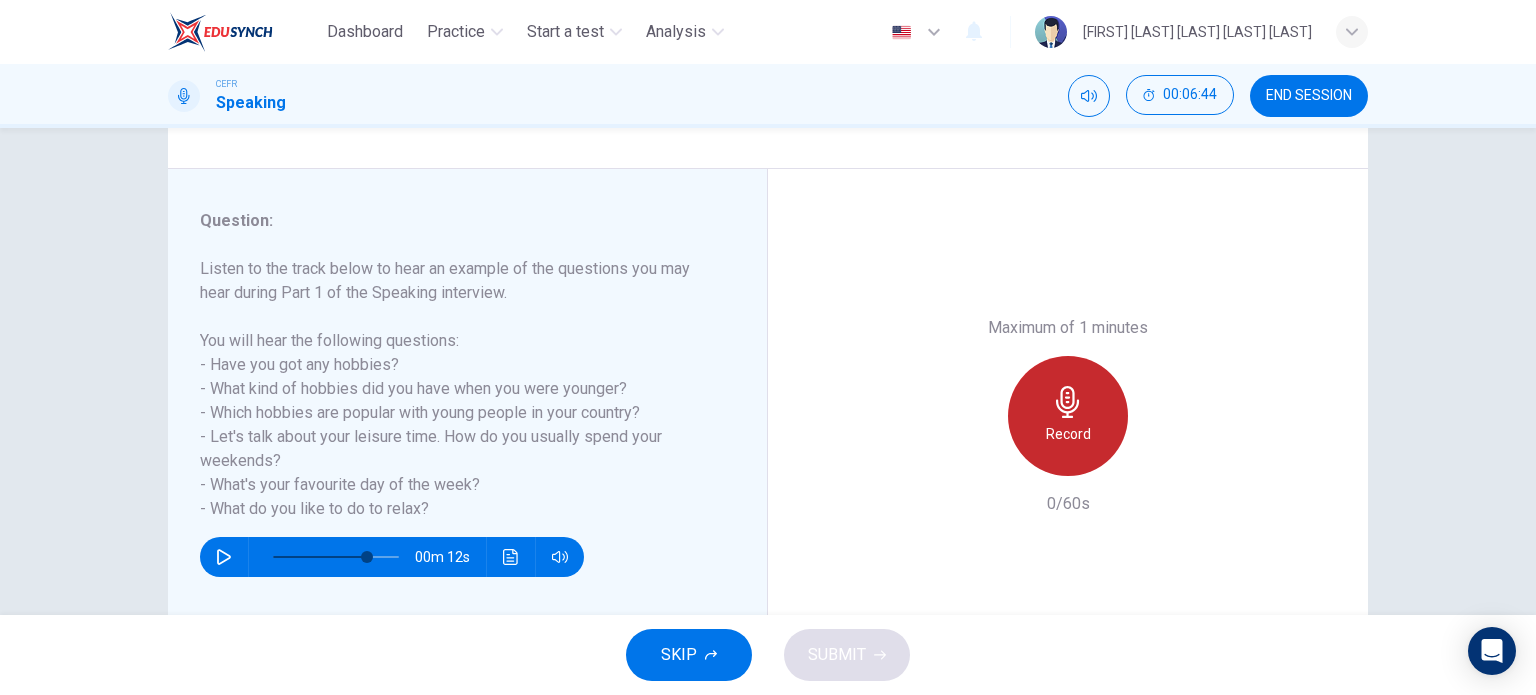 click on "Record" at bounding box center (1068, 416) 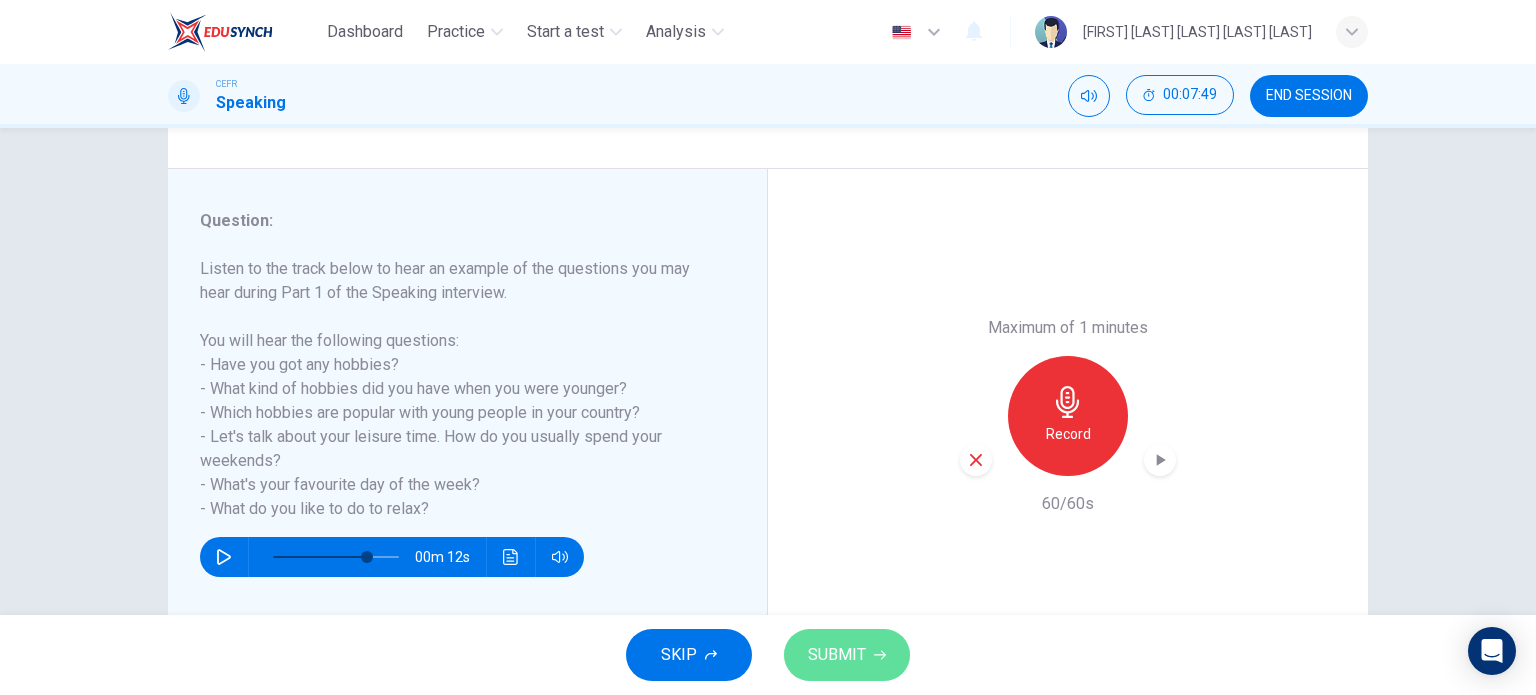 click at bounding box center (880, 655) 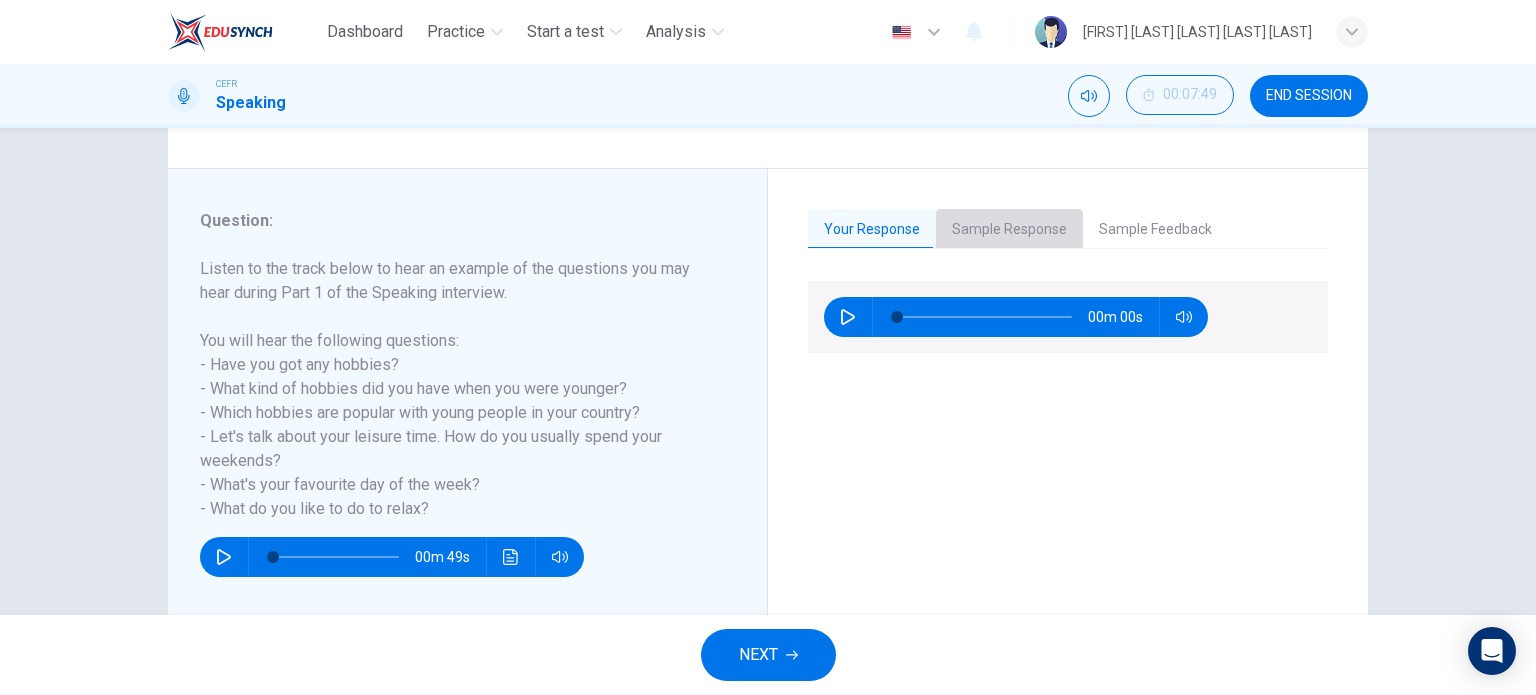 click on "Sample Response" at bounding box center [1009, 230] 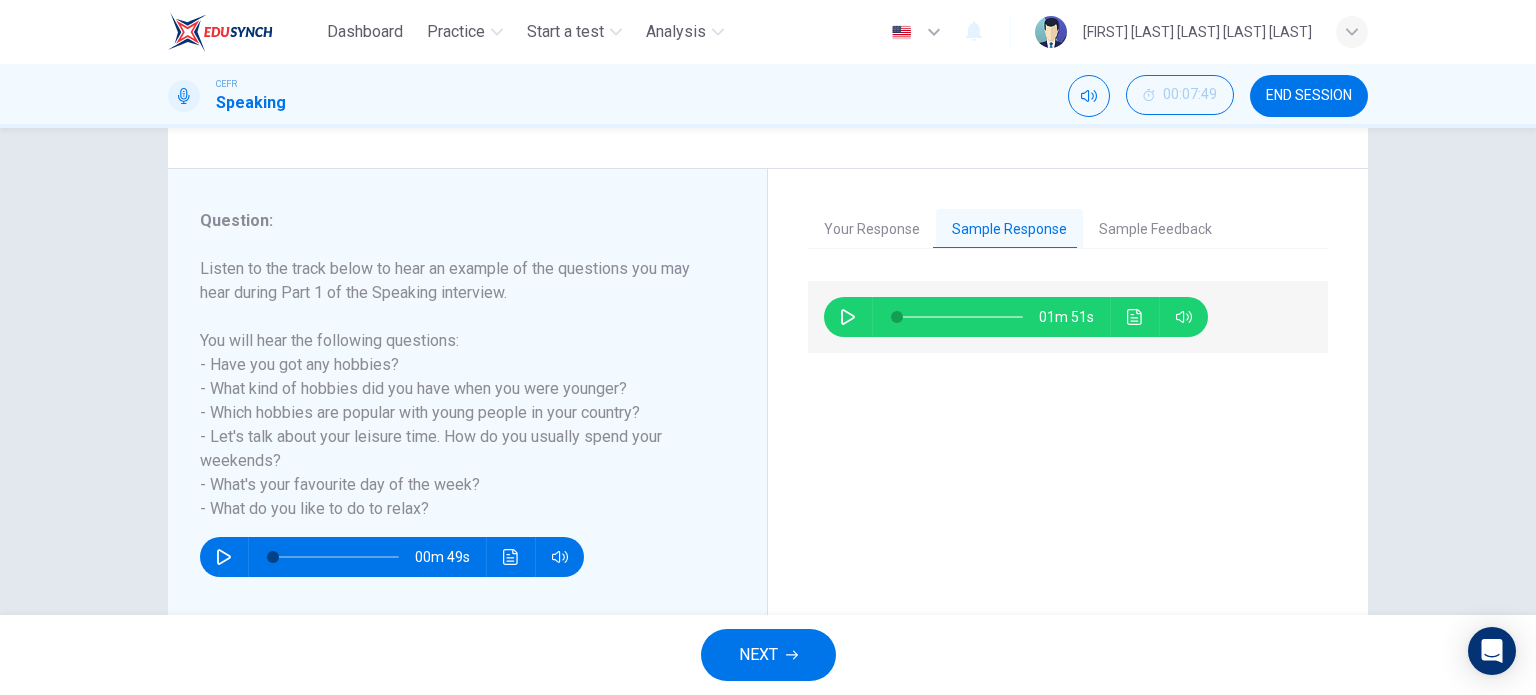 click on "Sample Feedback" at bounding box center (1155, 230) 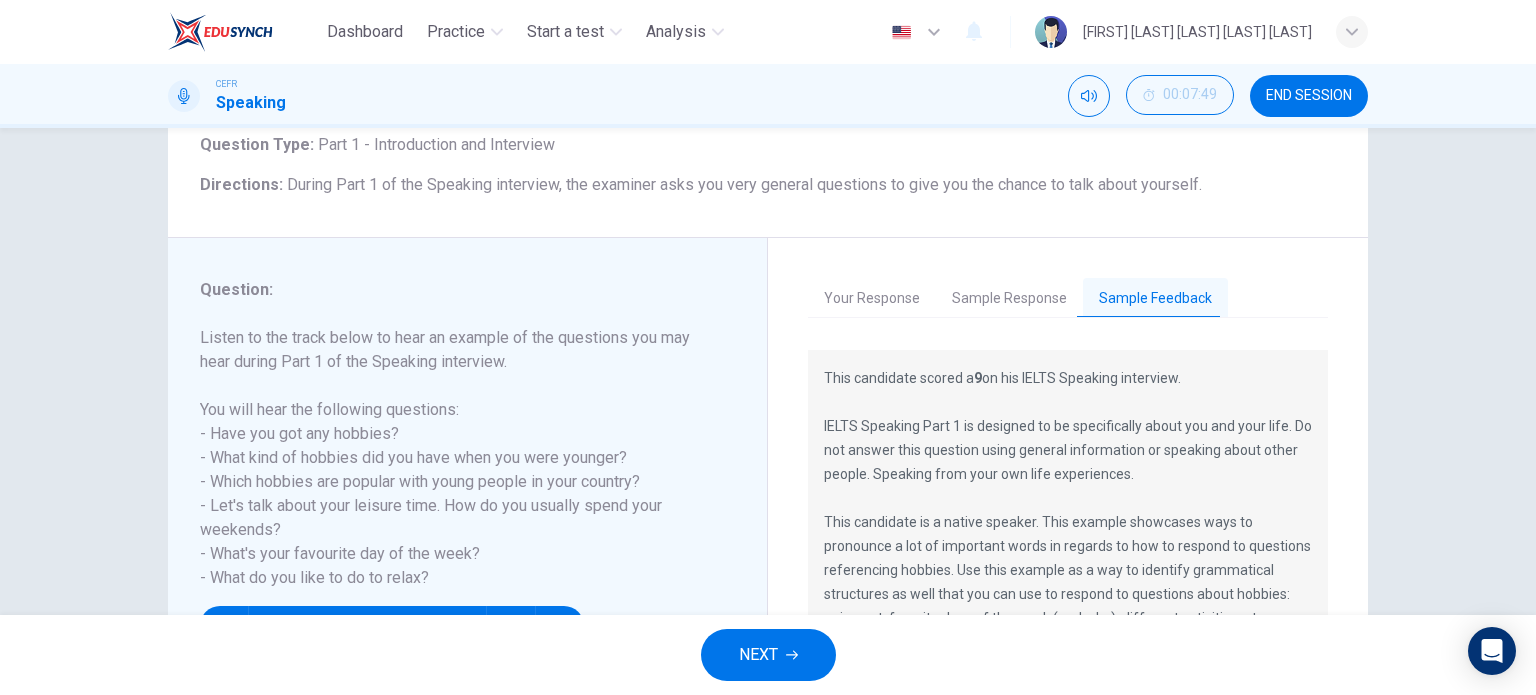scroll, scrollTop: 88, scrollLeft: 0, axis: vertical 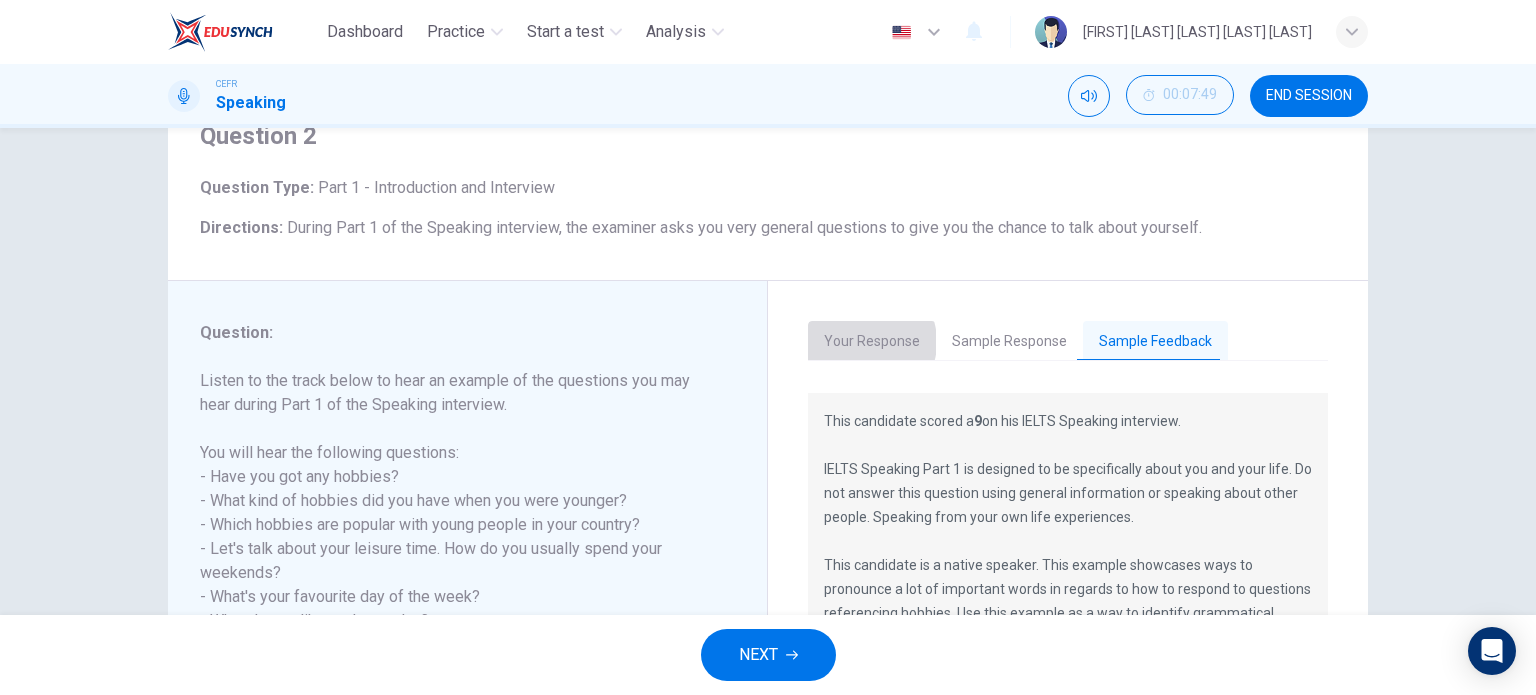 click on "Your Response" at bounding box center (872, 342) 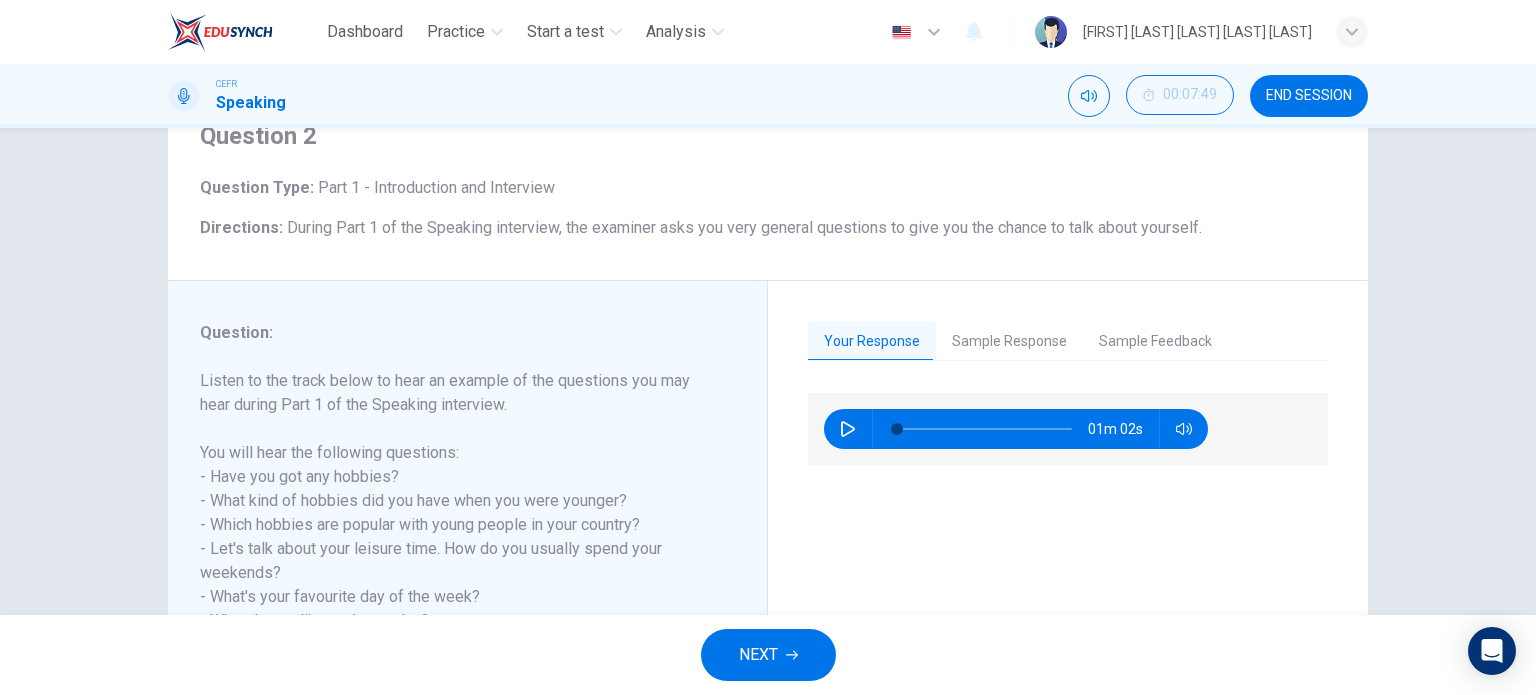 click on "Sample Response" at bounding box center [1009, 342] 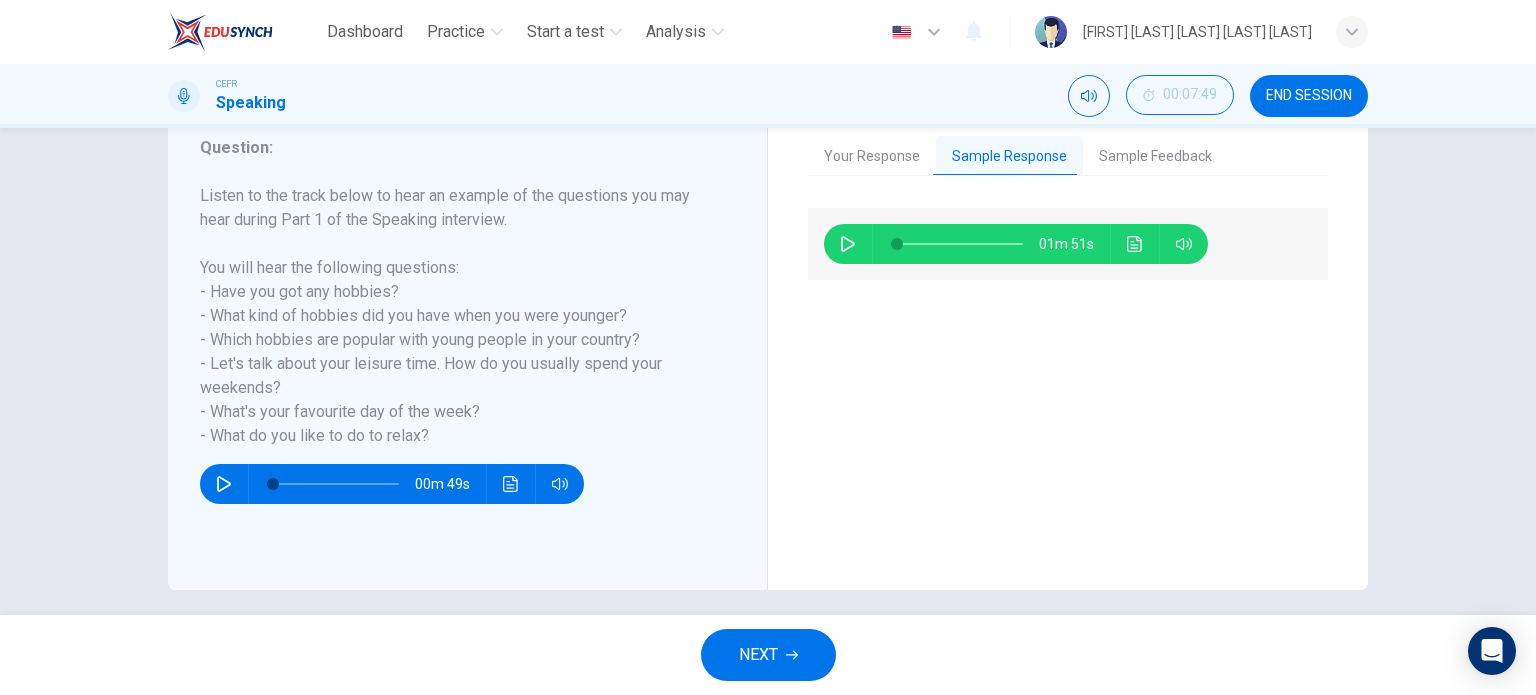 scroll, scrollTop: 288, scrollLeft: 0, axis: vertical 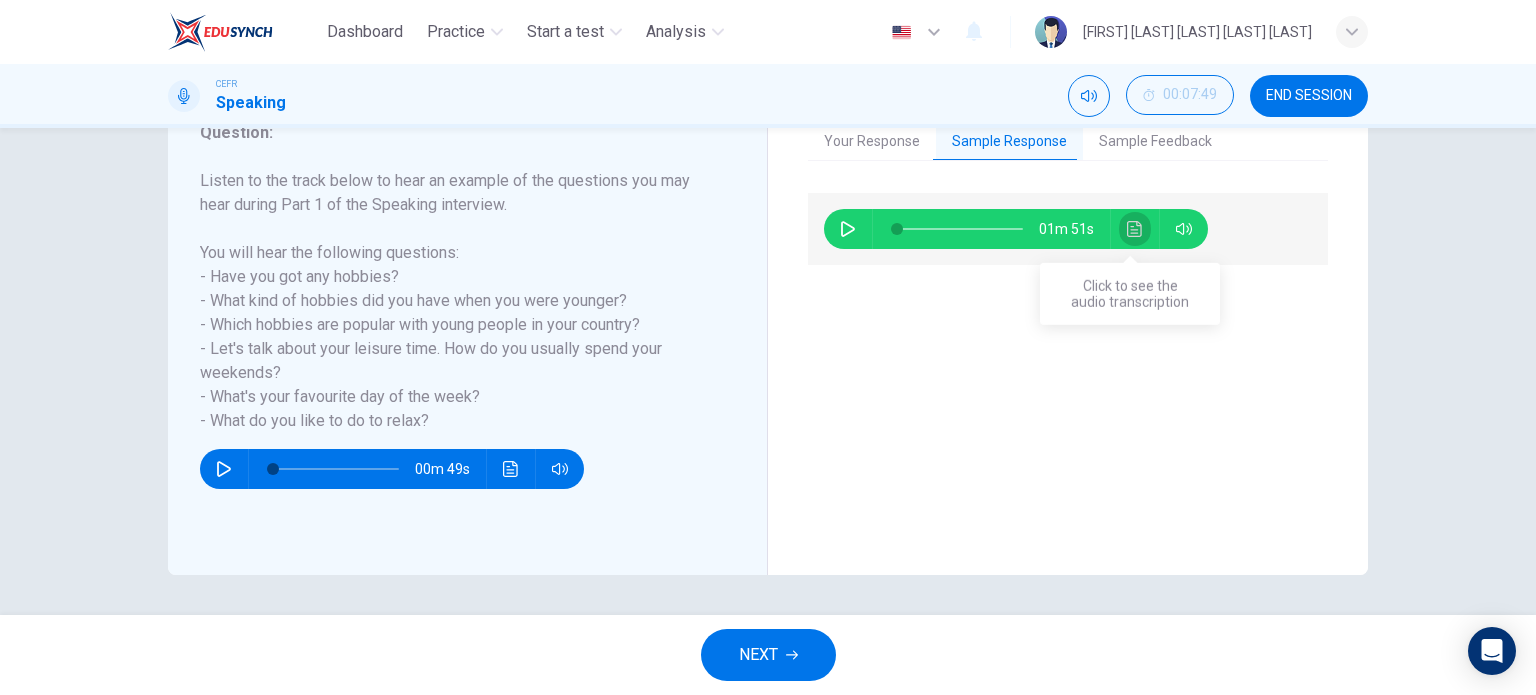 click at bounding box center (1135, 229) 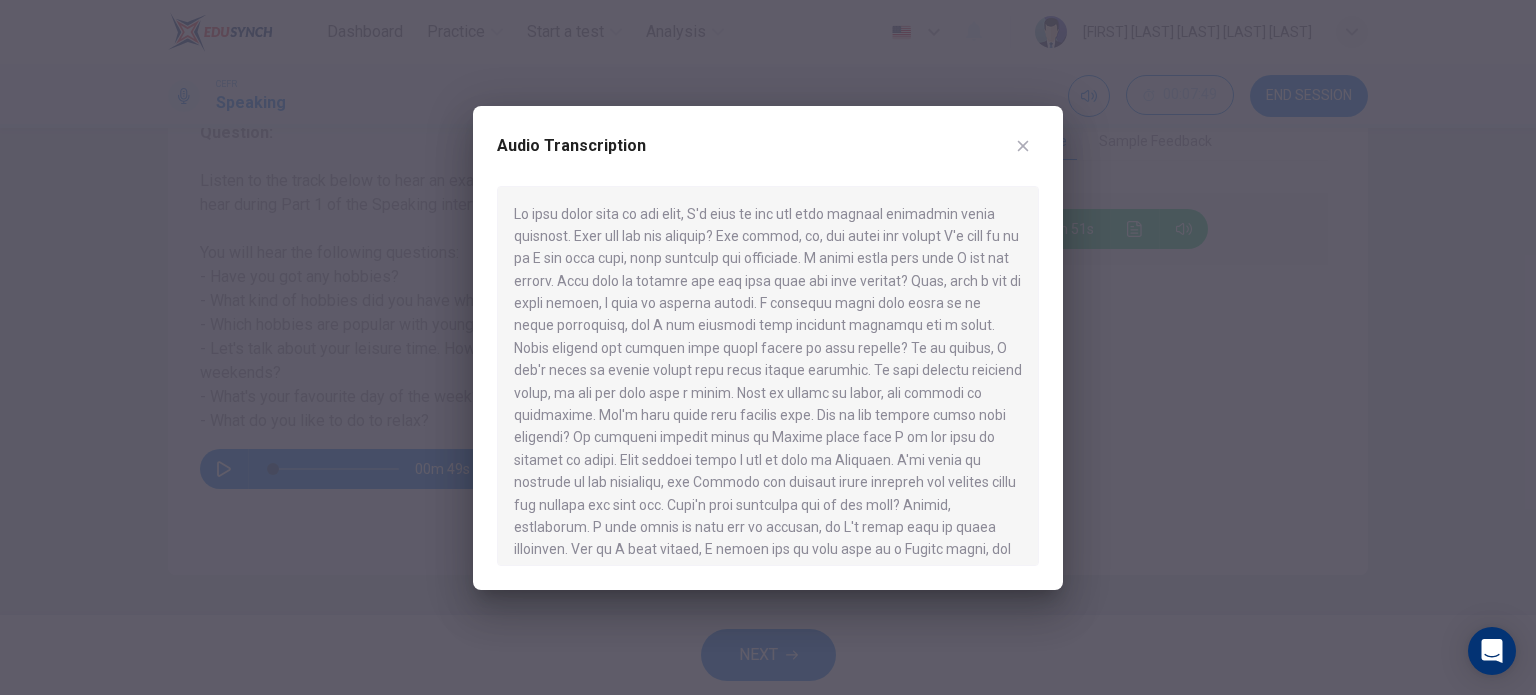 scroll, scrollTop: 101, scrollLeft: 0, axis: vertical 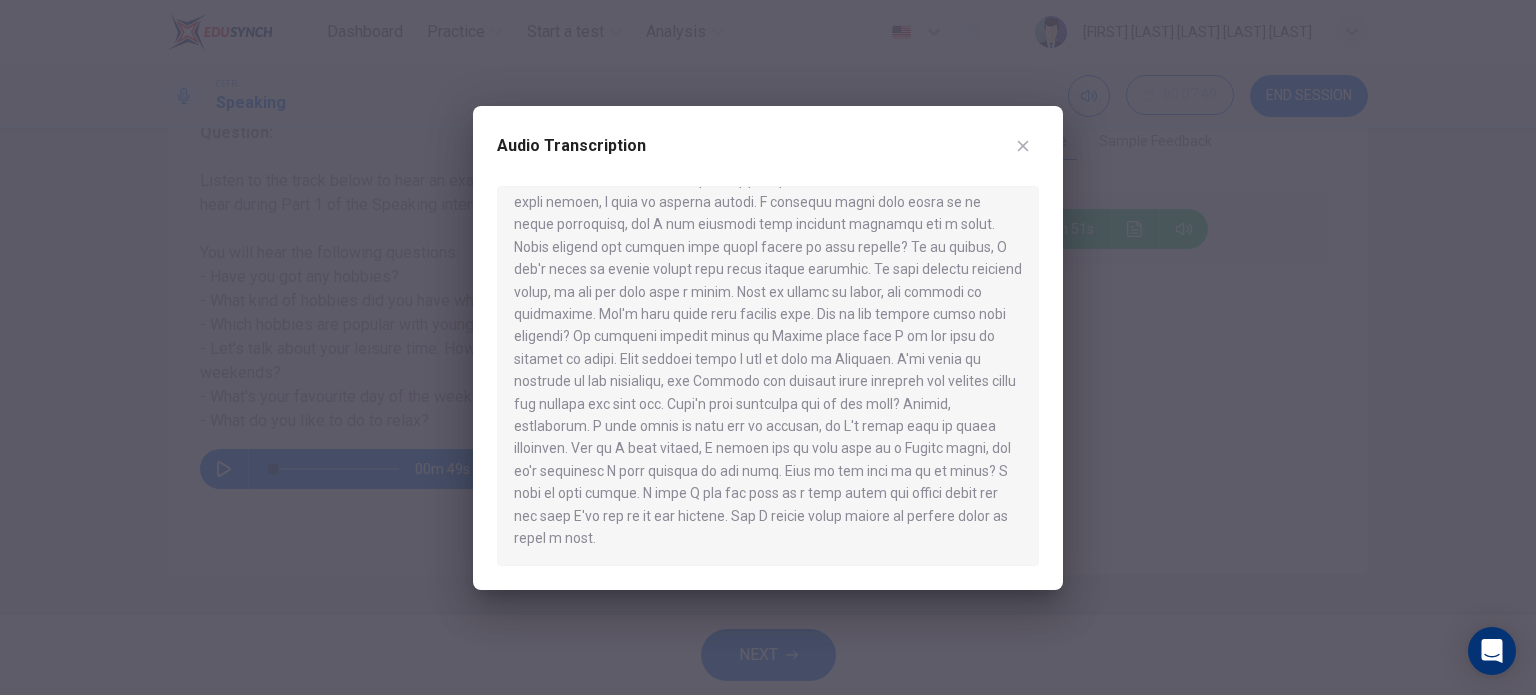 click at bounding box center [1023, 146] 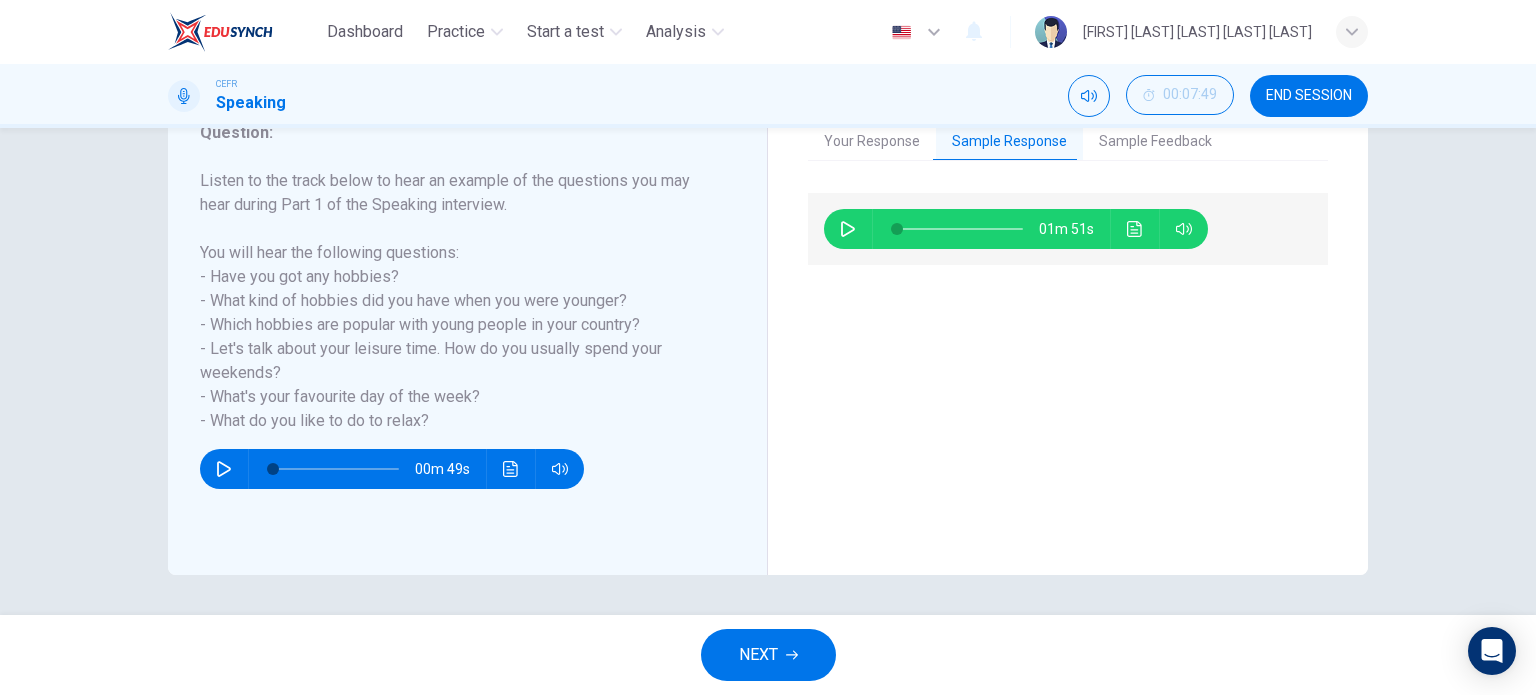 click on "Sample Feedback" at bounding box center [1155, 142] 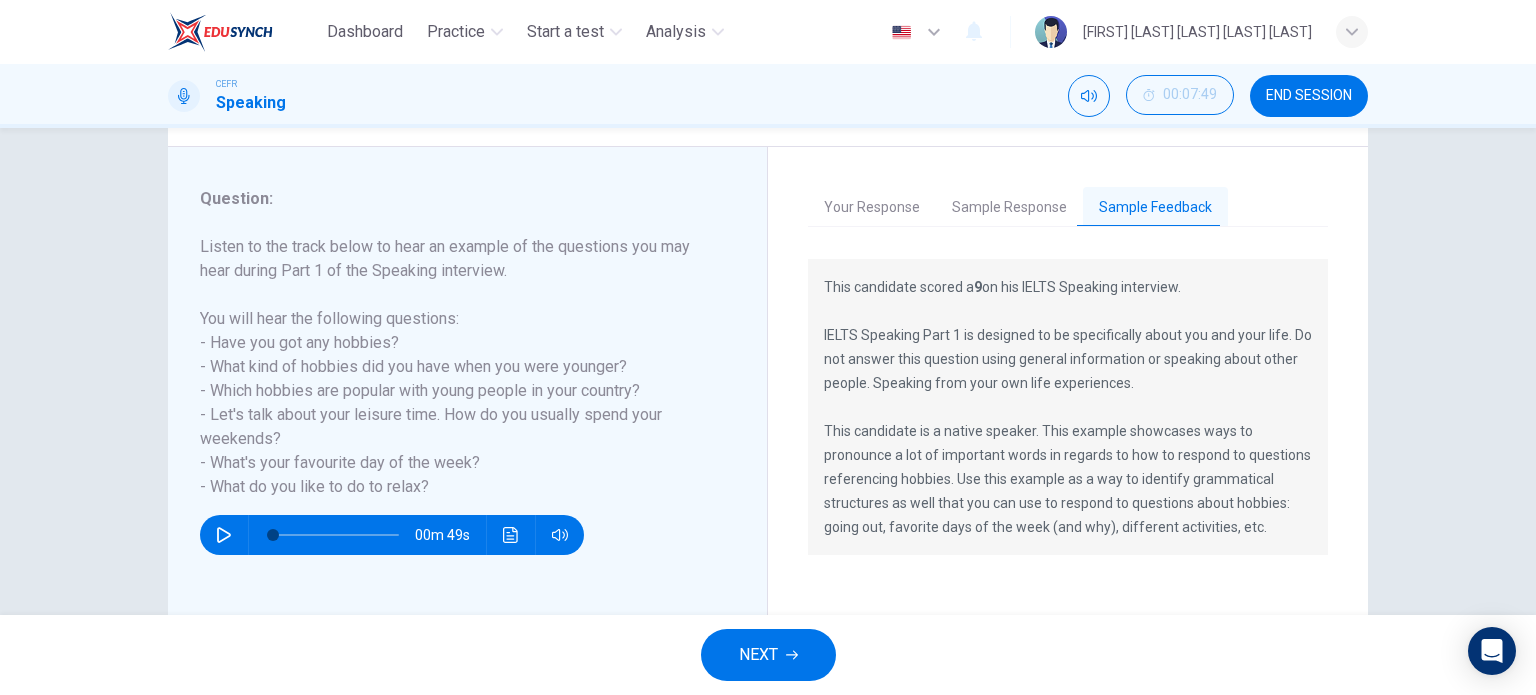 scroll, scrollTop: 188, scrollLeft: 0, axis: vertical 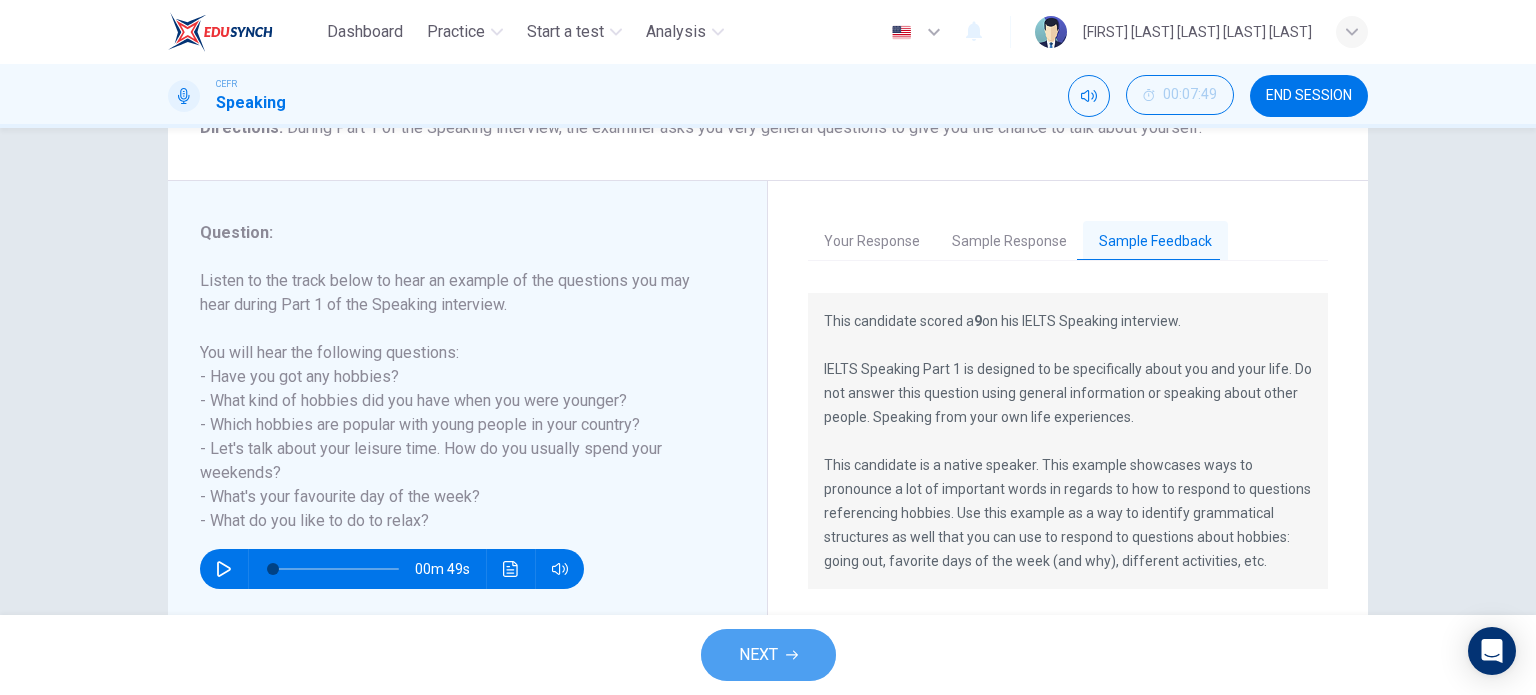 click on "NEXT" at bounding box center (768, 655) 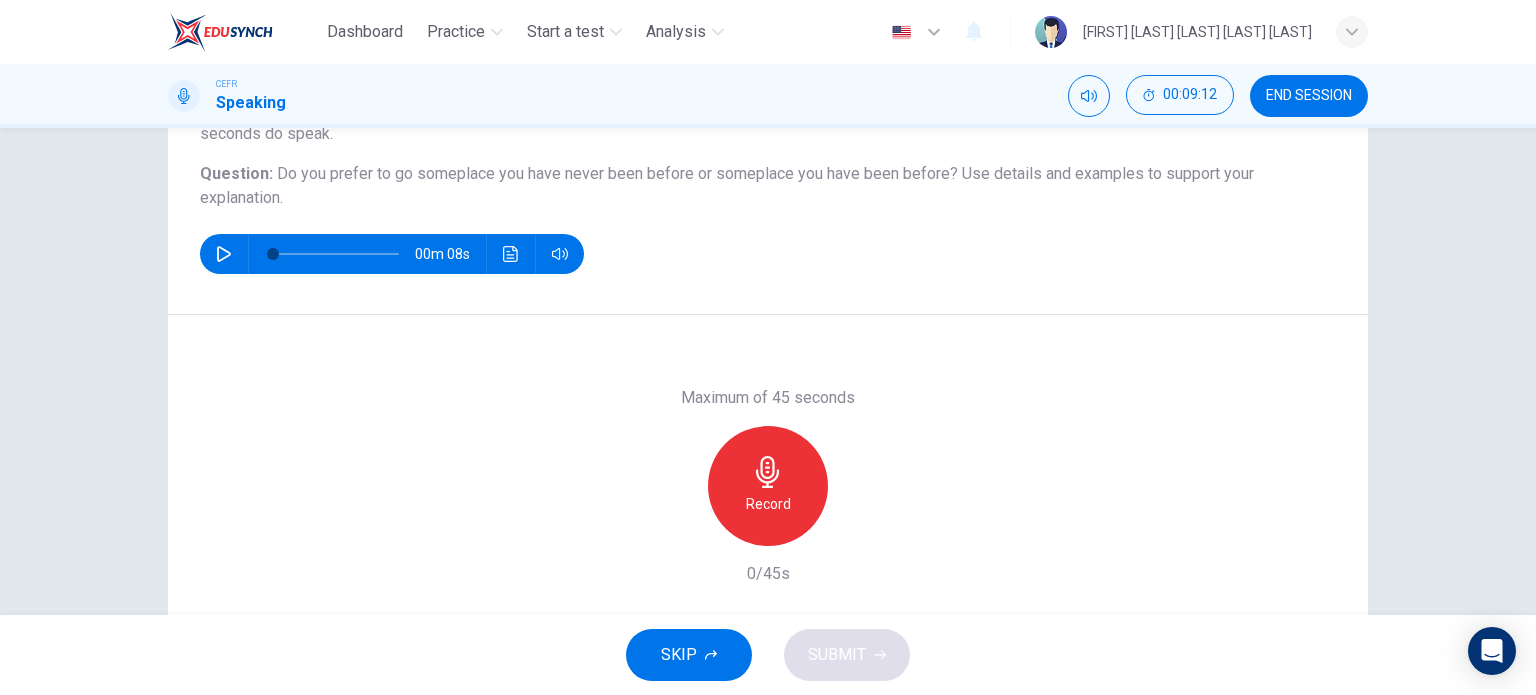 scroll, scrollTop: 288, scrollLeft: 0, axis: vertical 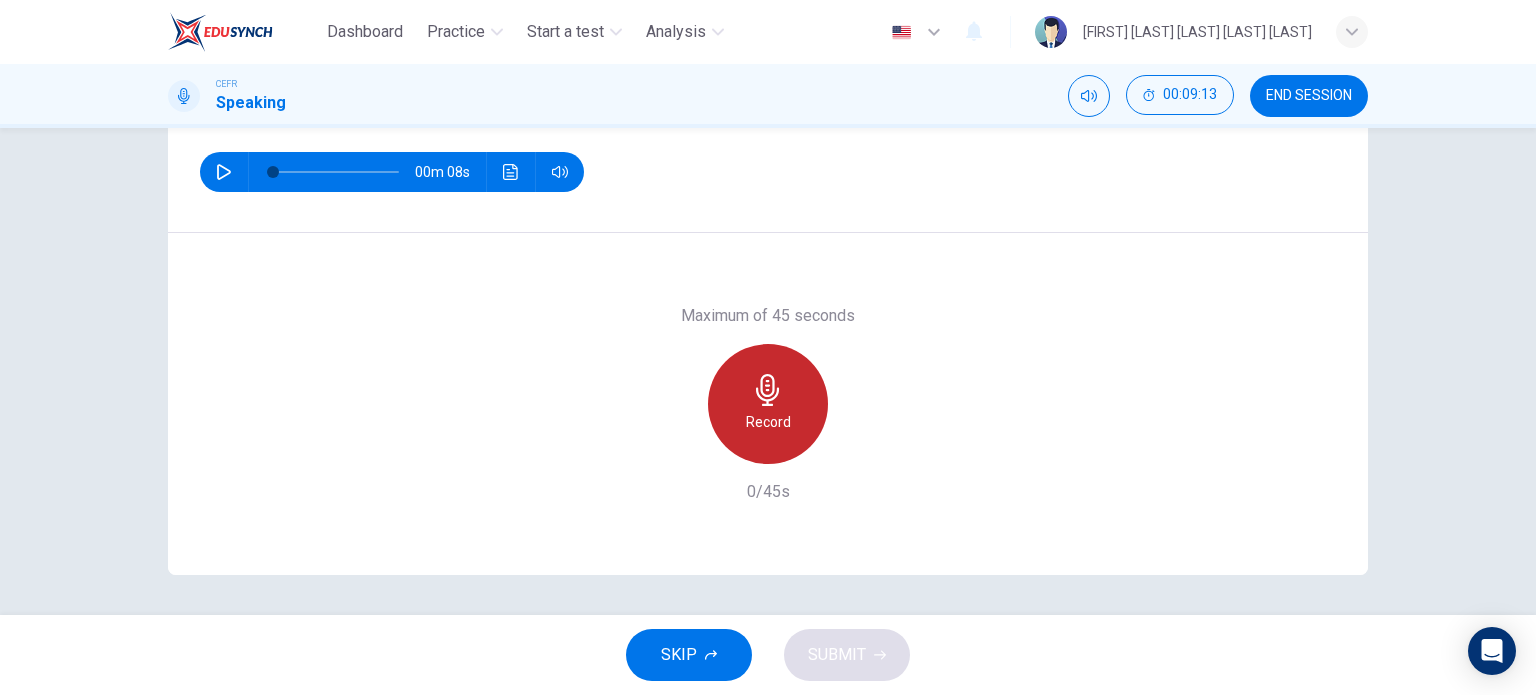 click on "Record" at bounding box center [768, 422] 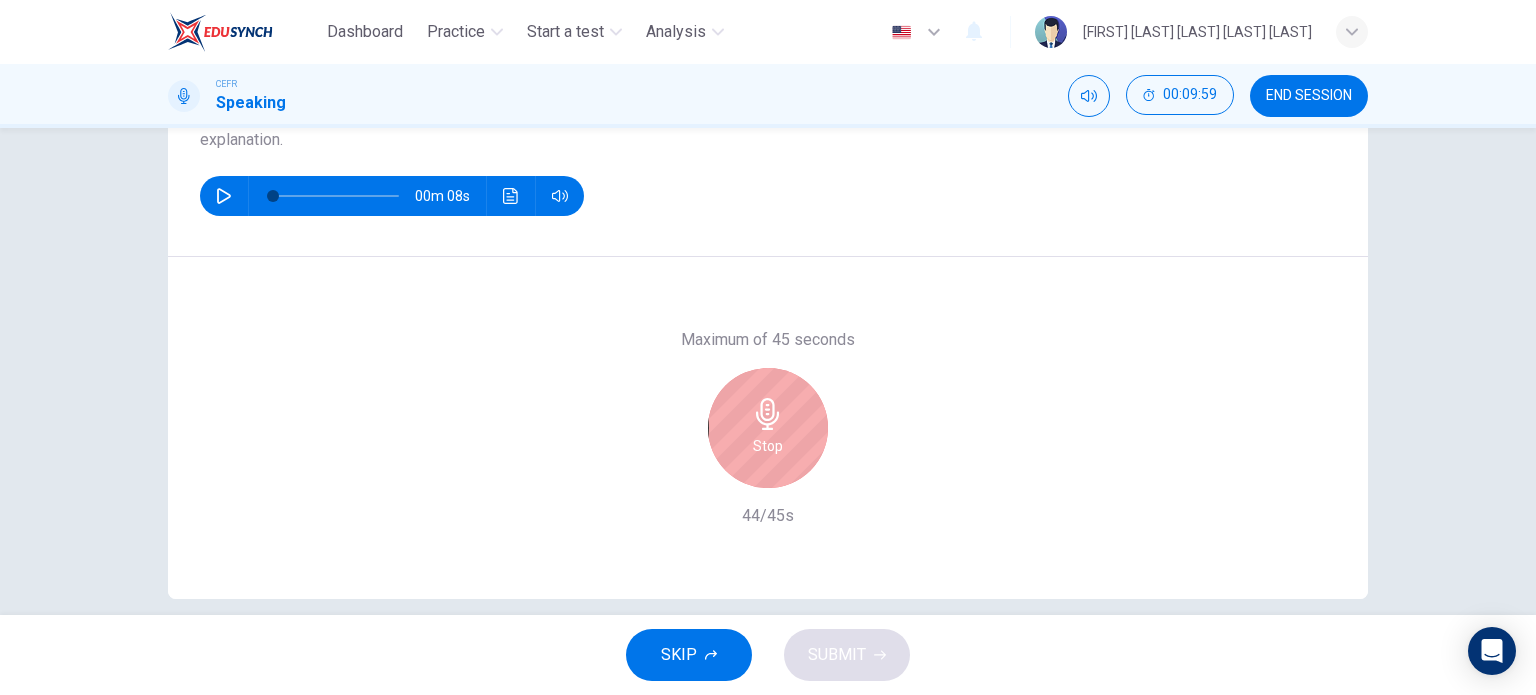 scroll, scrollTop: 263, scrollLeft: 0, axis: vertical 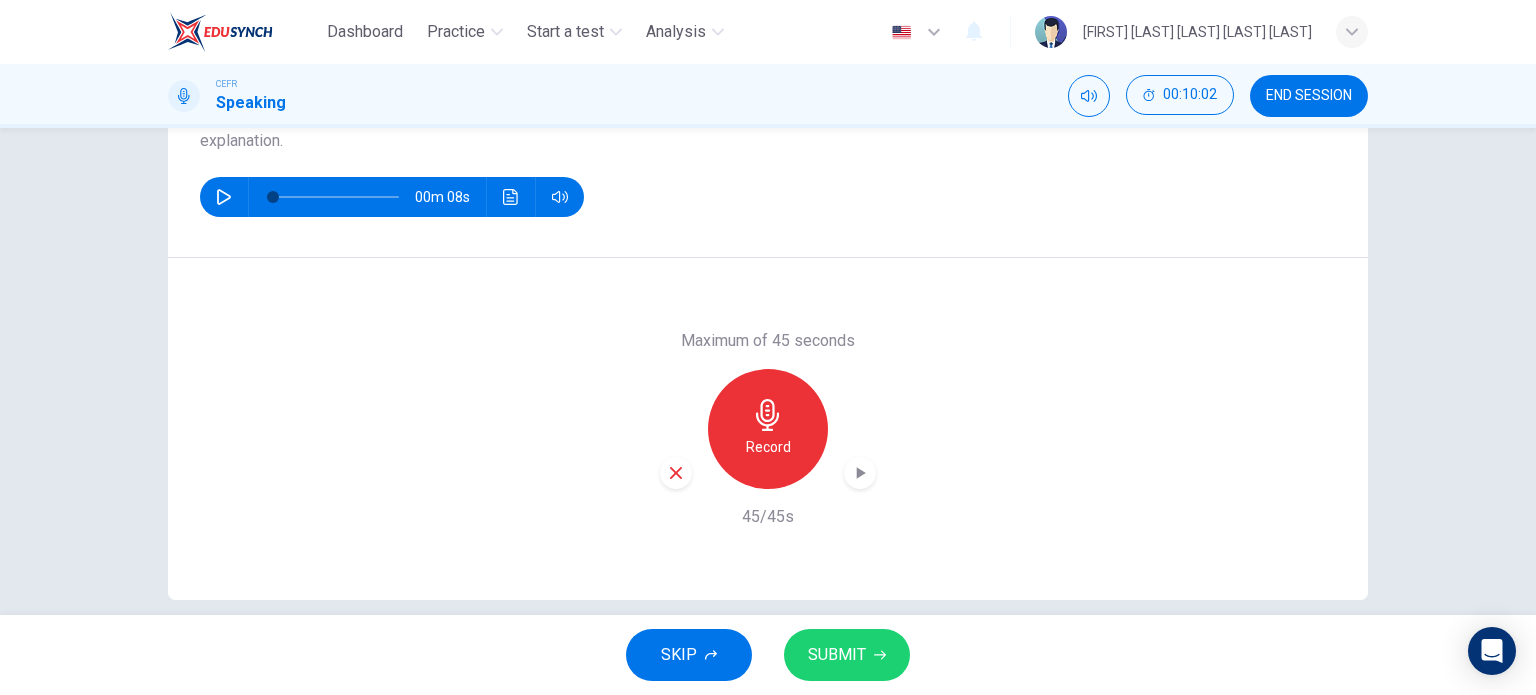 click on "SUBMIT" at bounding box center [837, 655] 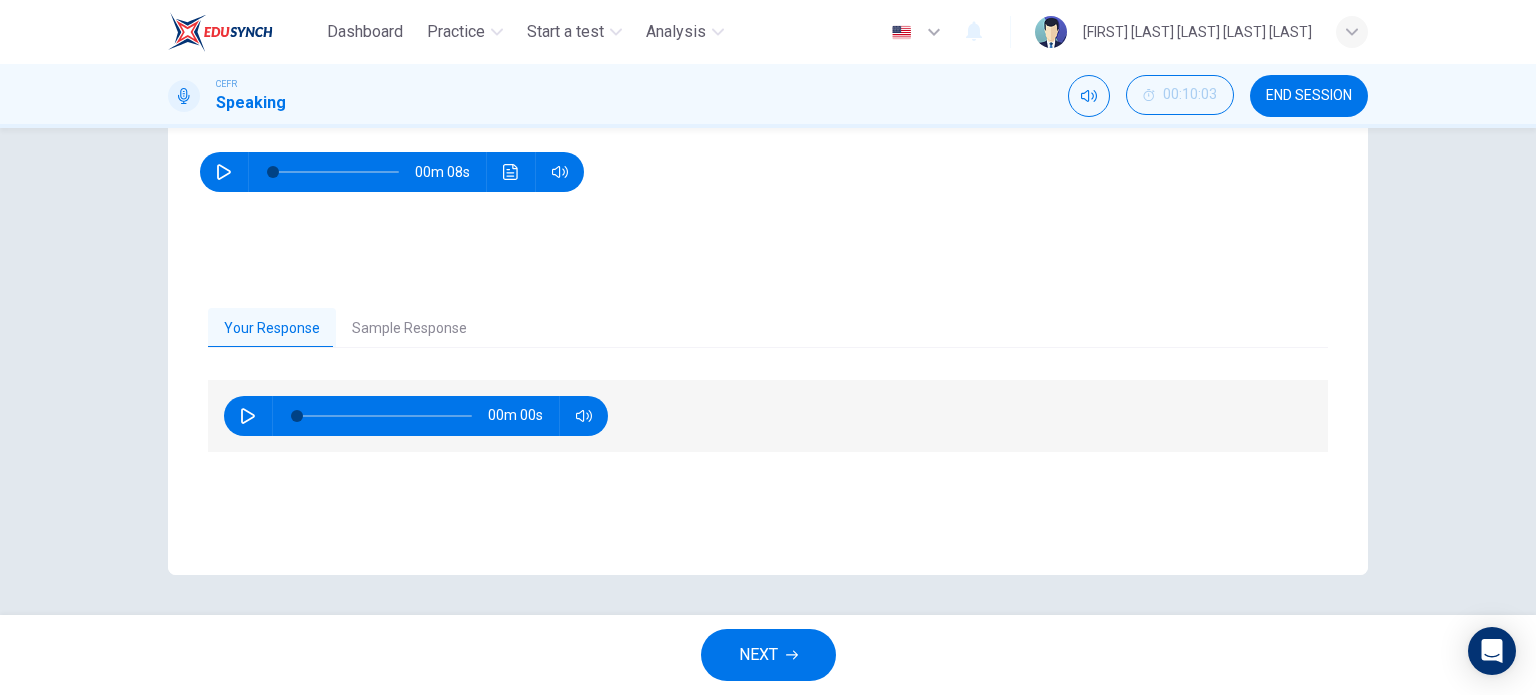 scroll, scrollTop: 188, scrollLeft: 0, axis: vertical 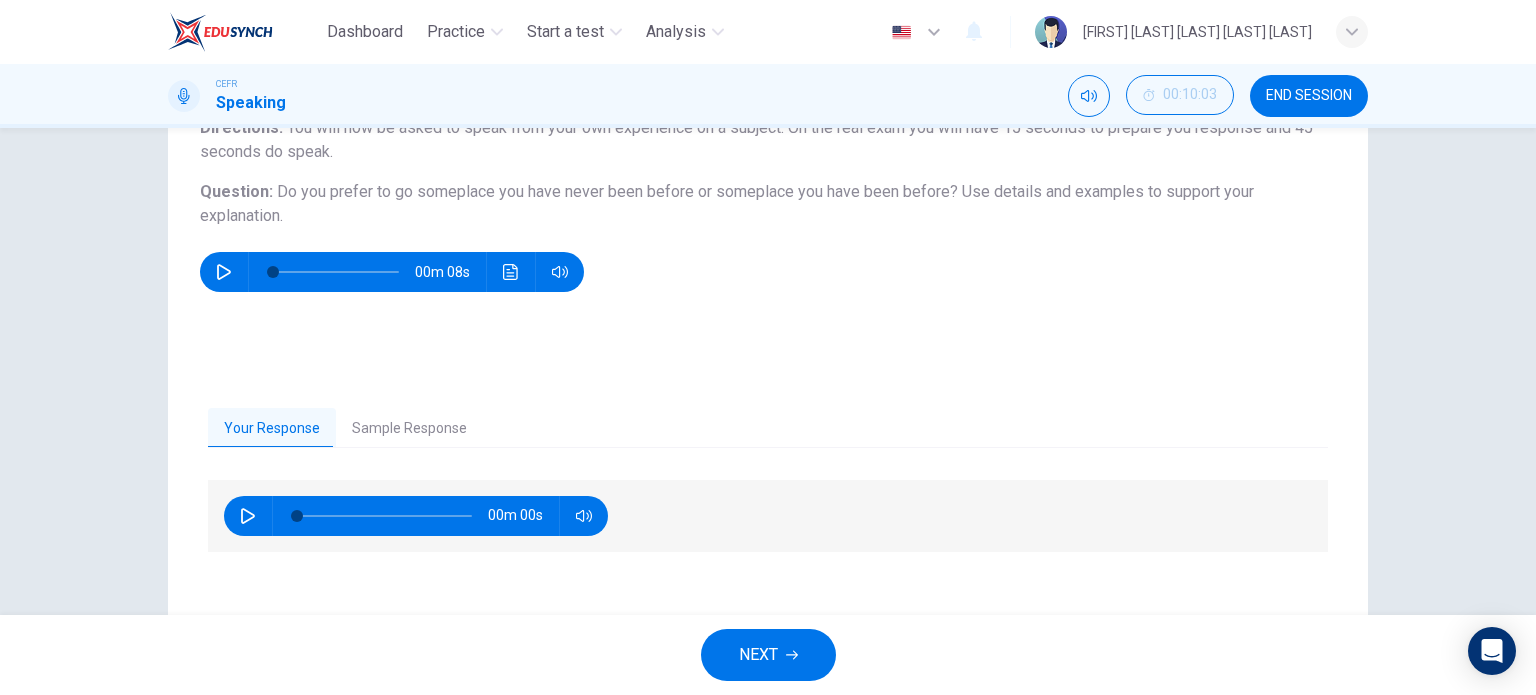 click on "Sample Response" at bounding box center [409, 429] 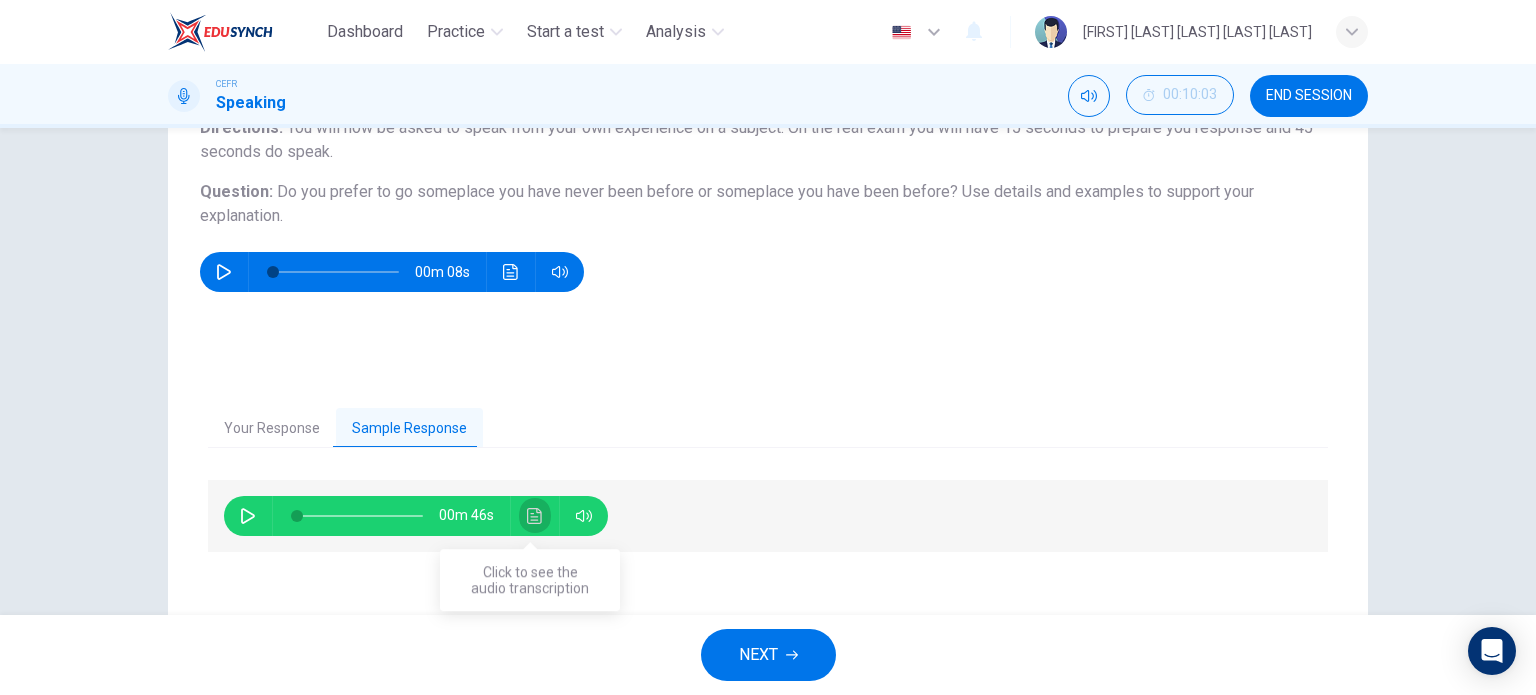 click at bounding box center (535, 516) 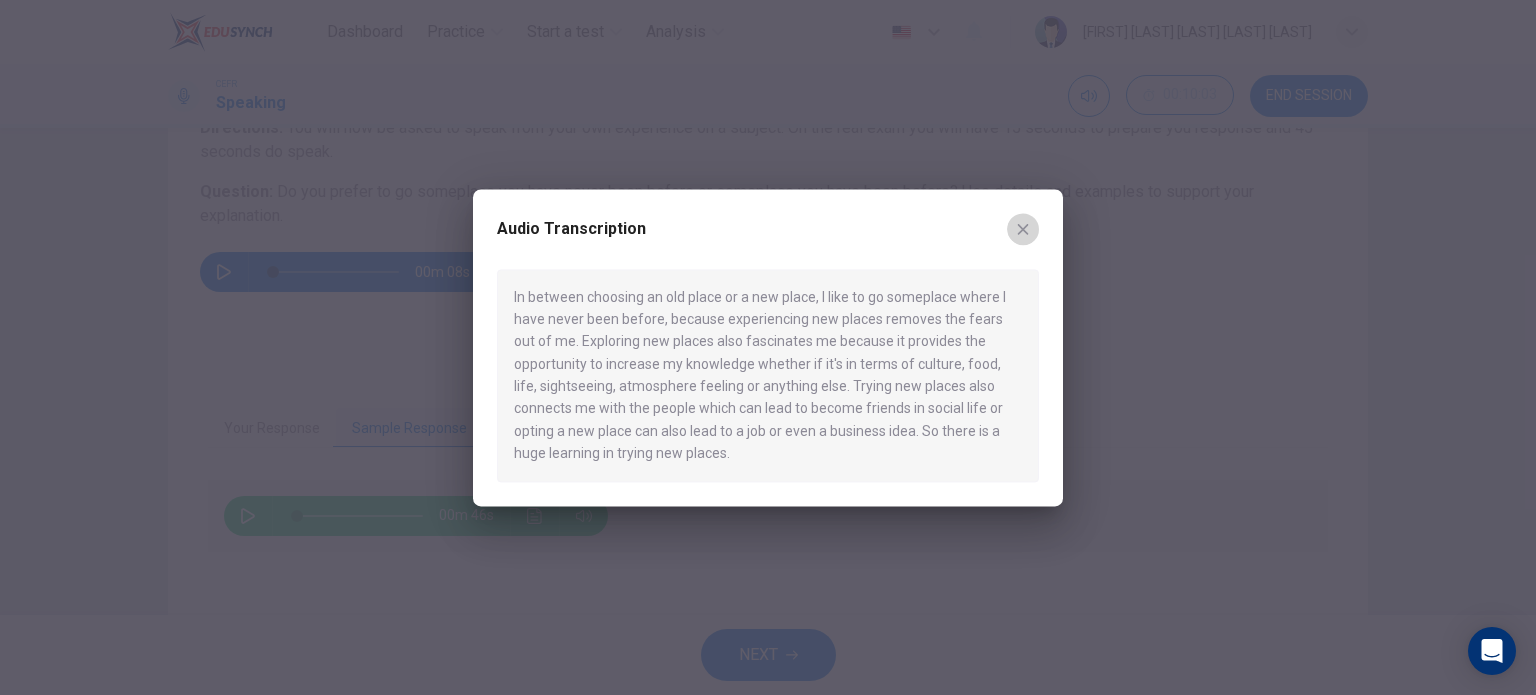 click at bounding box center [1023, 229] 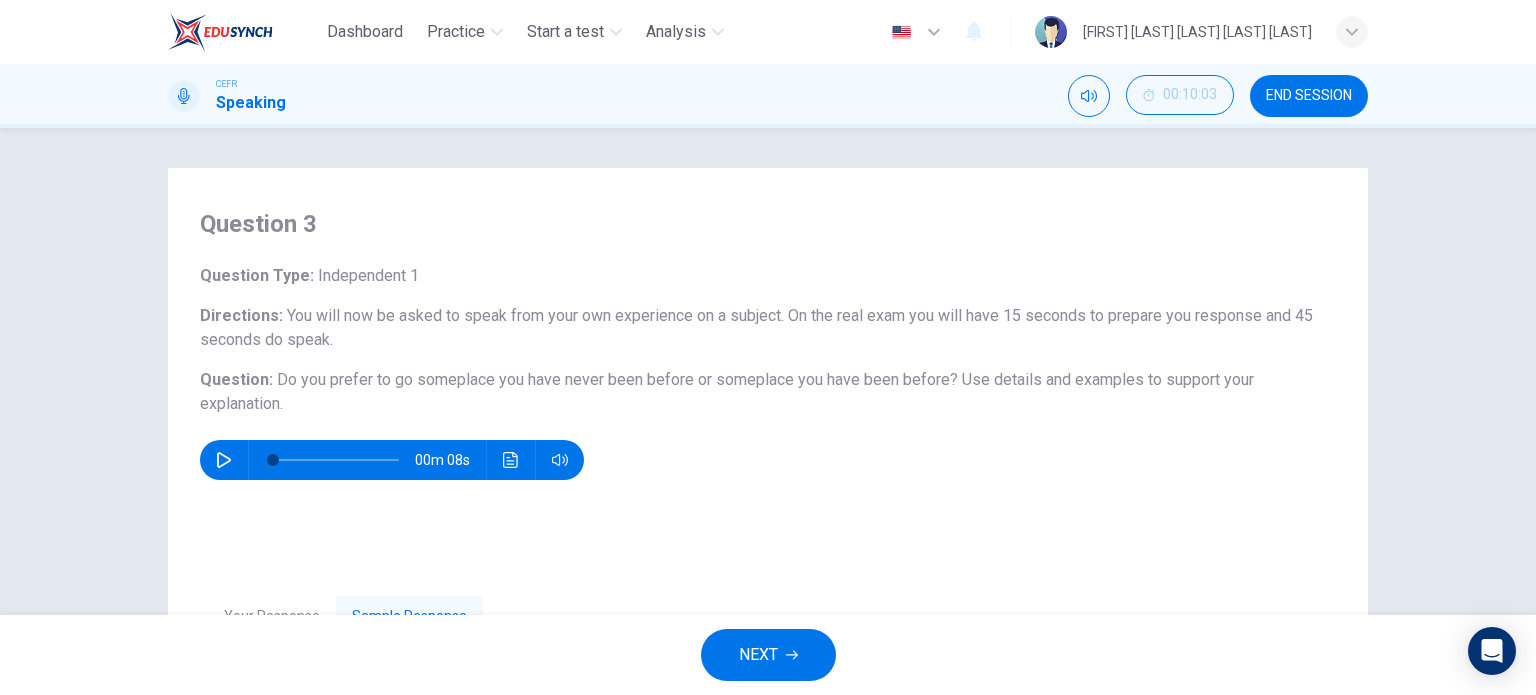 scroll, scrollTop: 288, scrollLeft: 0, axis: vertical 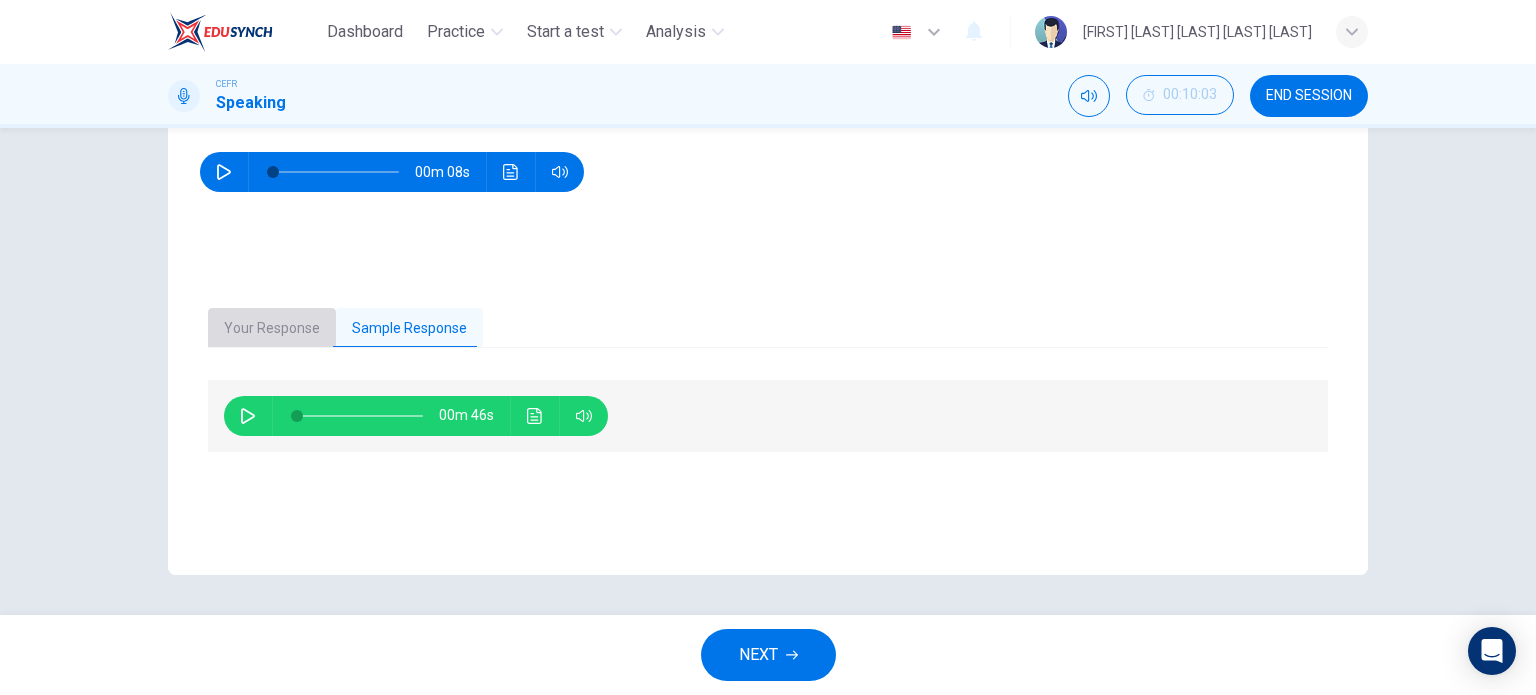 click on "Your Response" at bounding box center (272, 329) 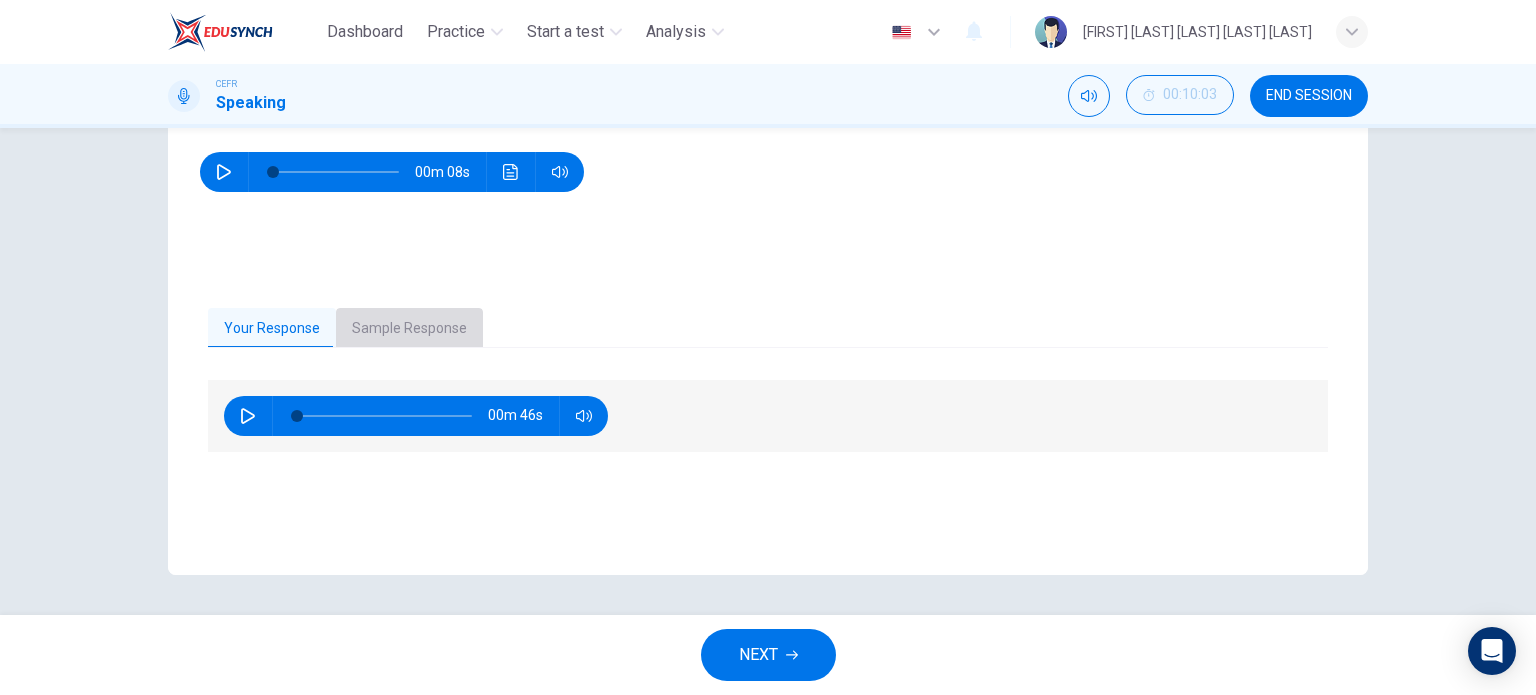 click on "Sample Response" at bounding box center (409, 329) 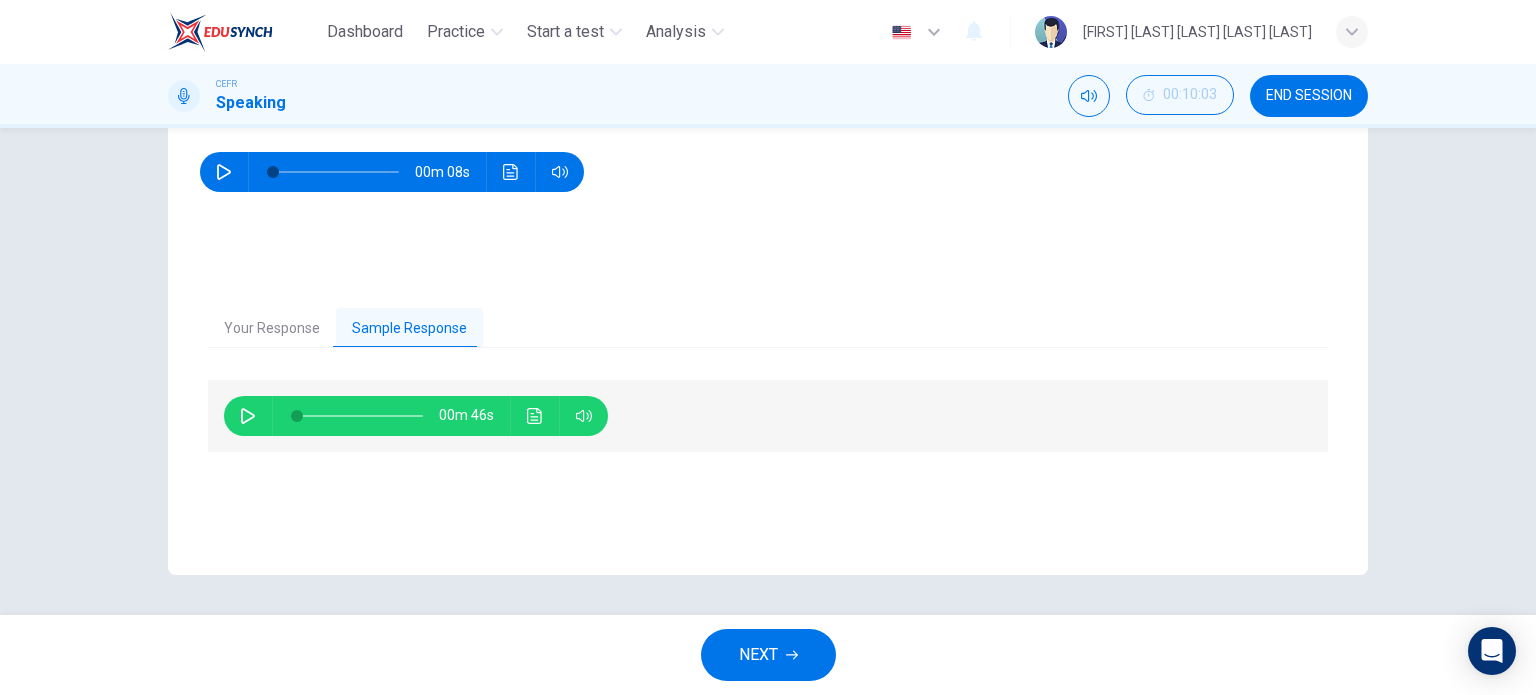 click on "Your Response Sample Response" at bounding box center (768, 329) 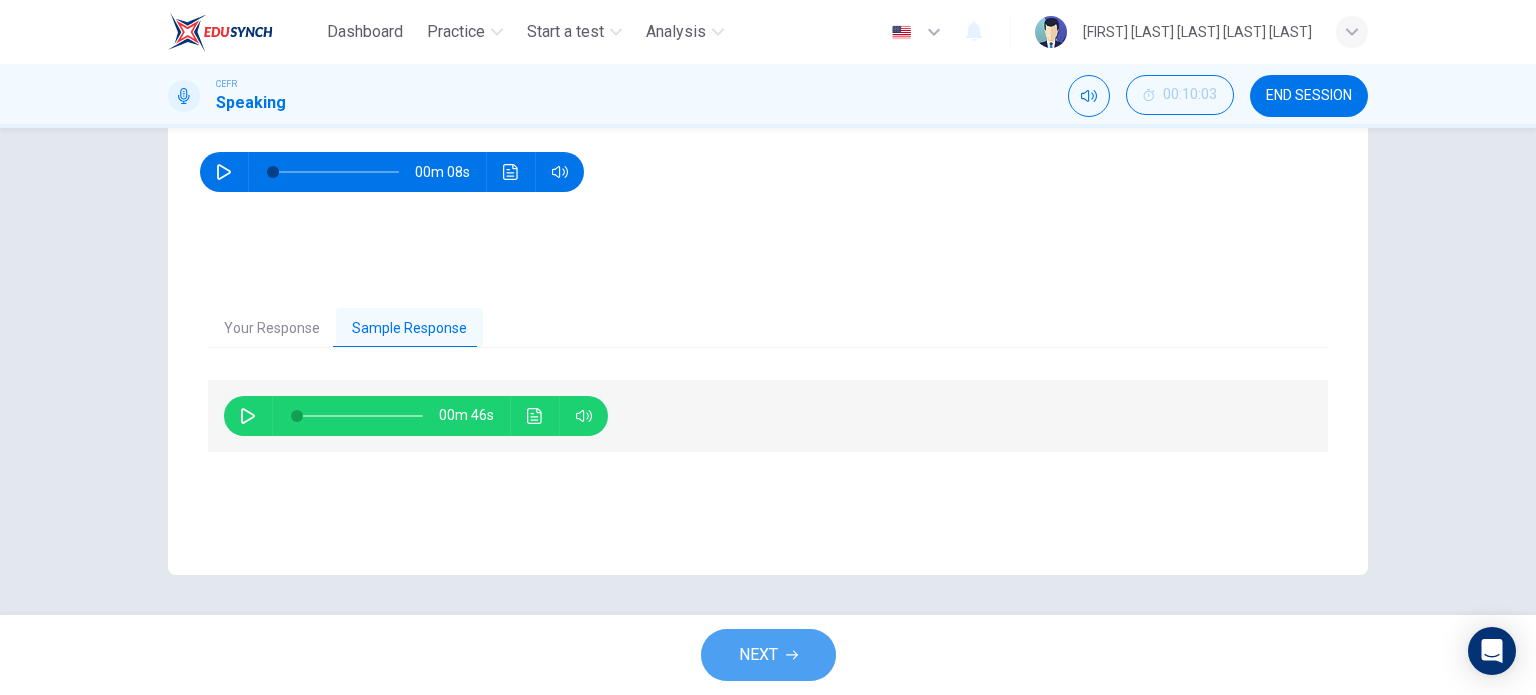 click on "NEXT" at bounding box center [758, 655] 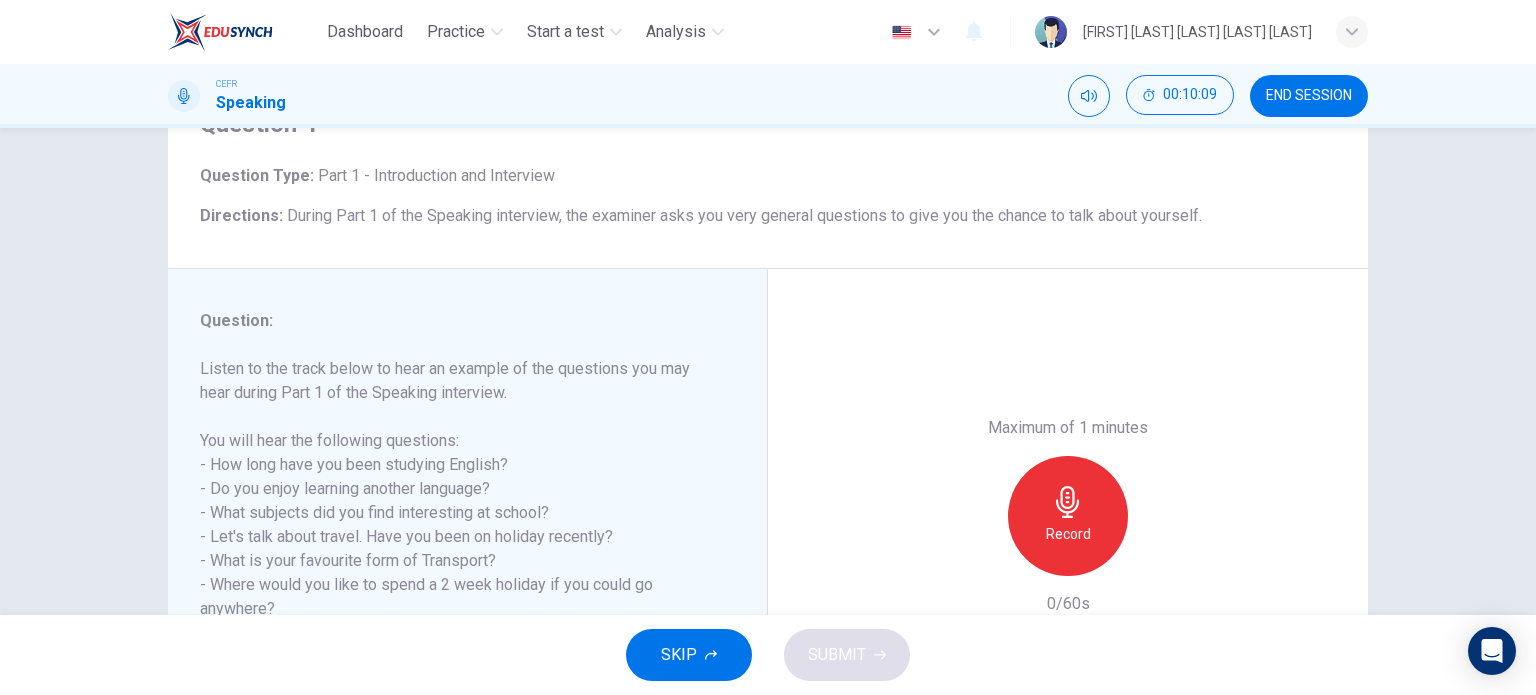 scroll, scrollTop: 200, scrollLeft: 0, axis: vertical 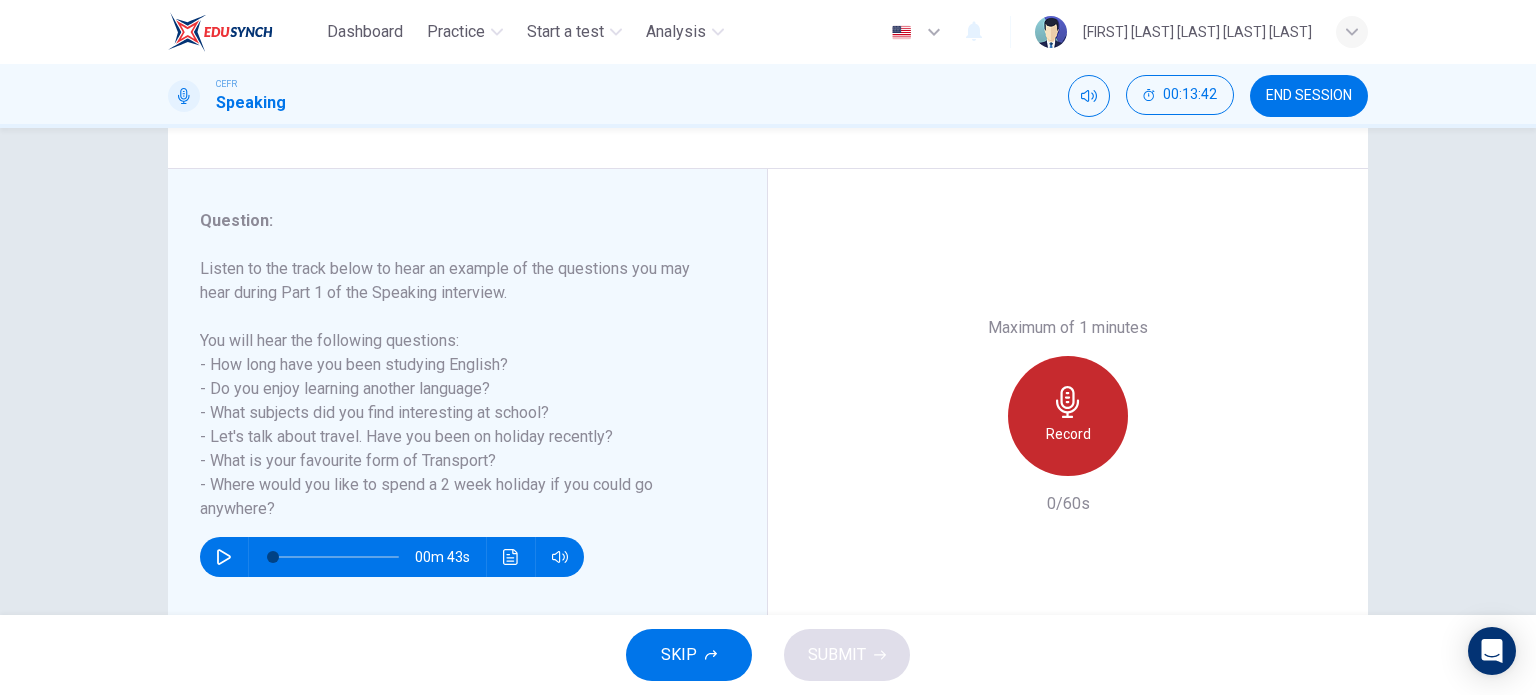 click on "Record" at bounding box center (1068, 416) 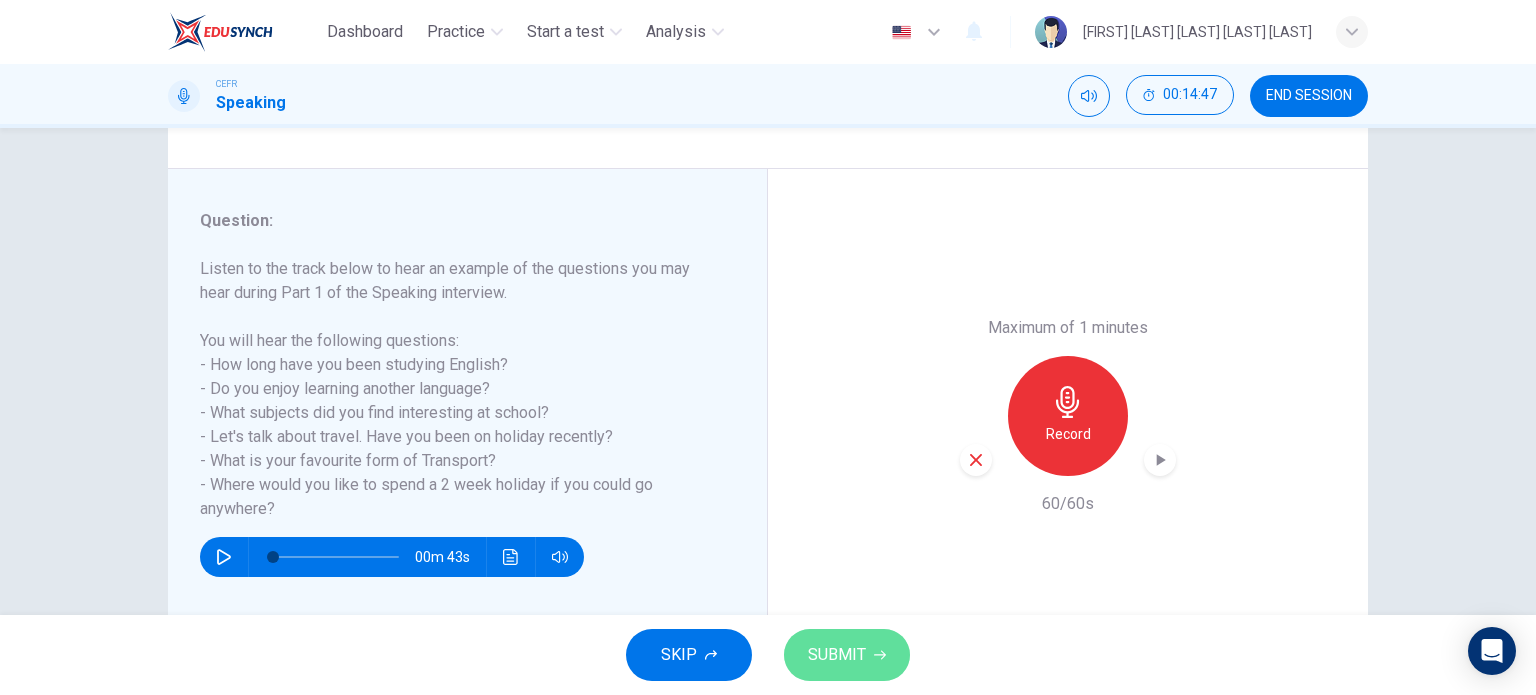 click on "SUBMIT" at bounding box center [847, 655] 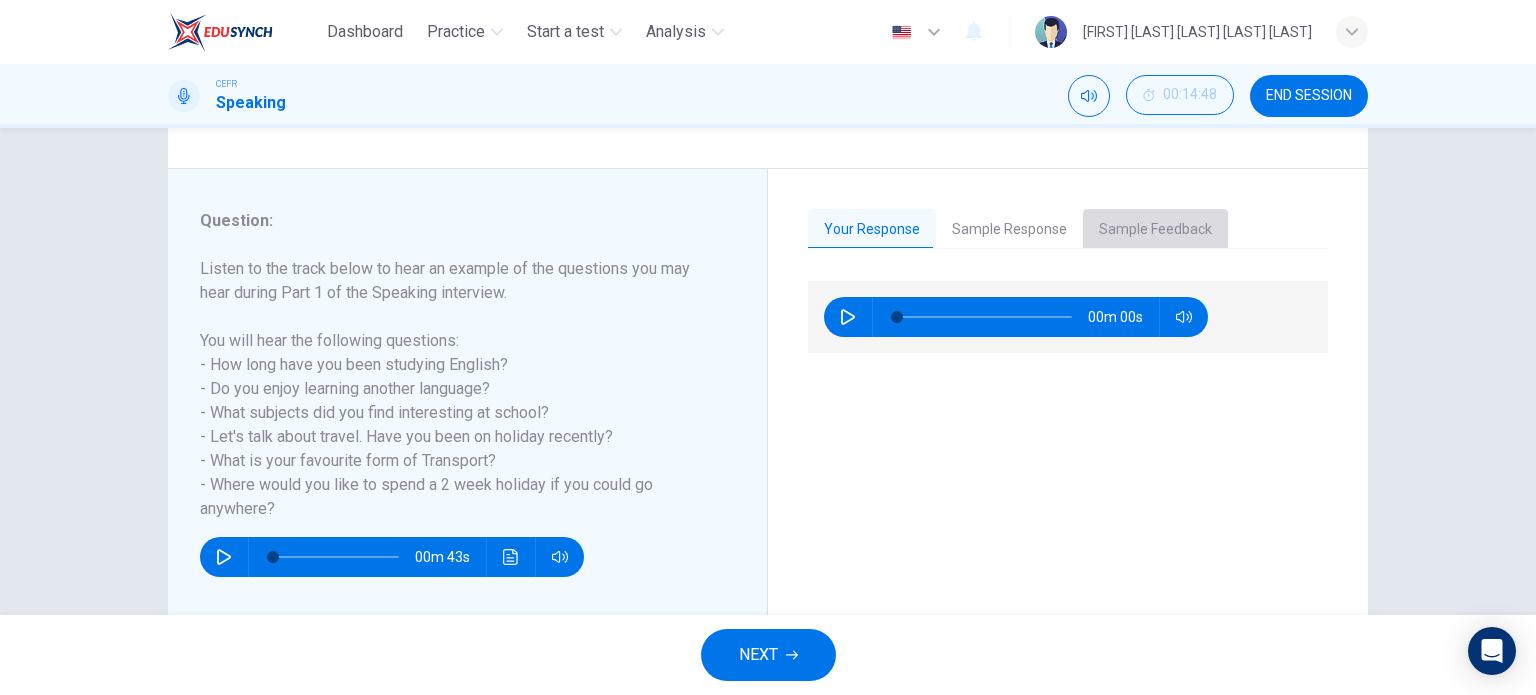 click on "Sample Feedback" at bounding box center (1155, 230) 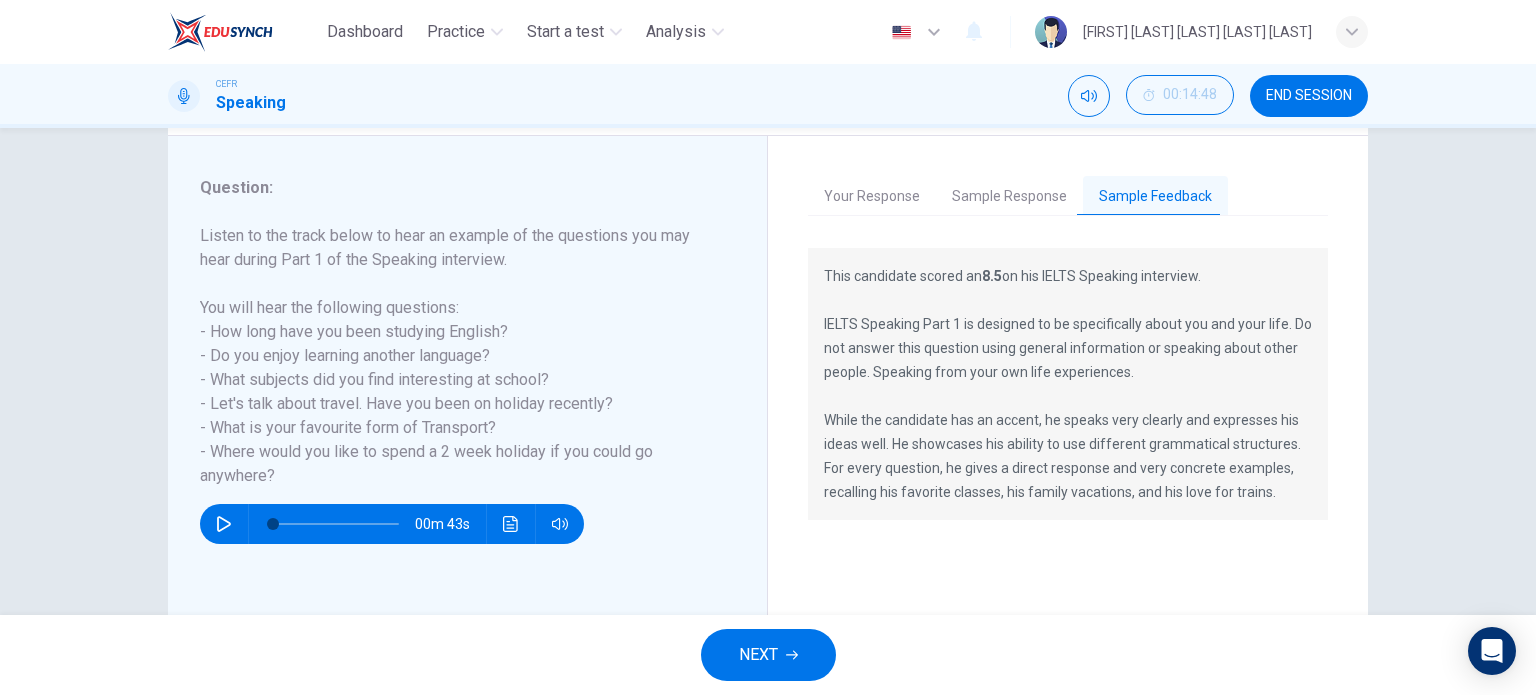 scroll, scrollTop: 188, scrollLeft: 0, axis: vertical 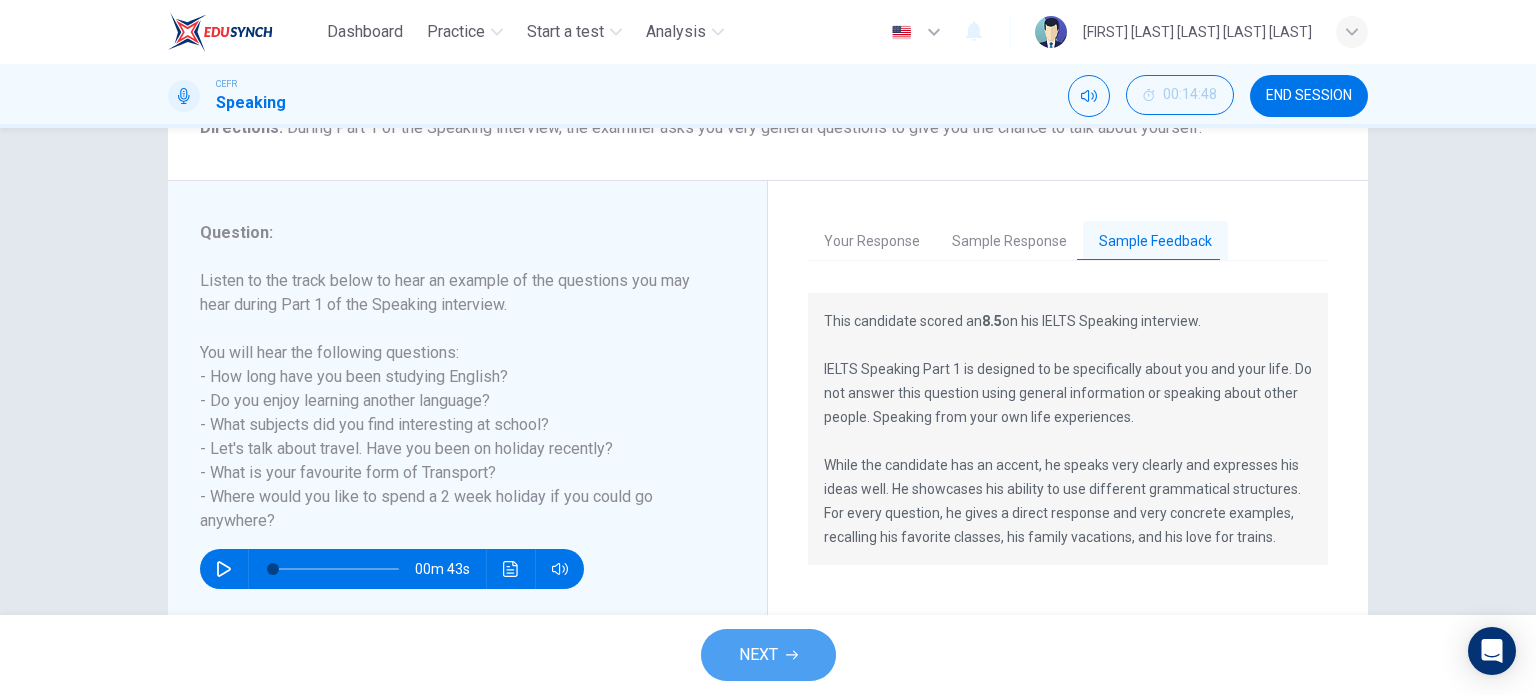 click on "NEXT" at bounding box center [768, 655] 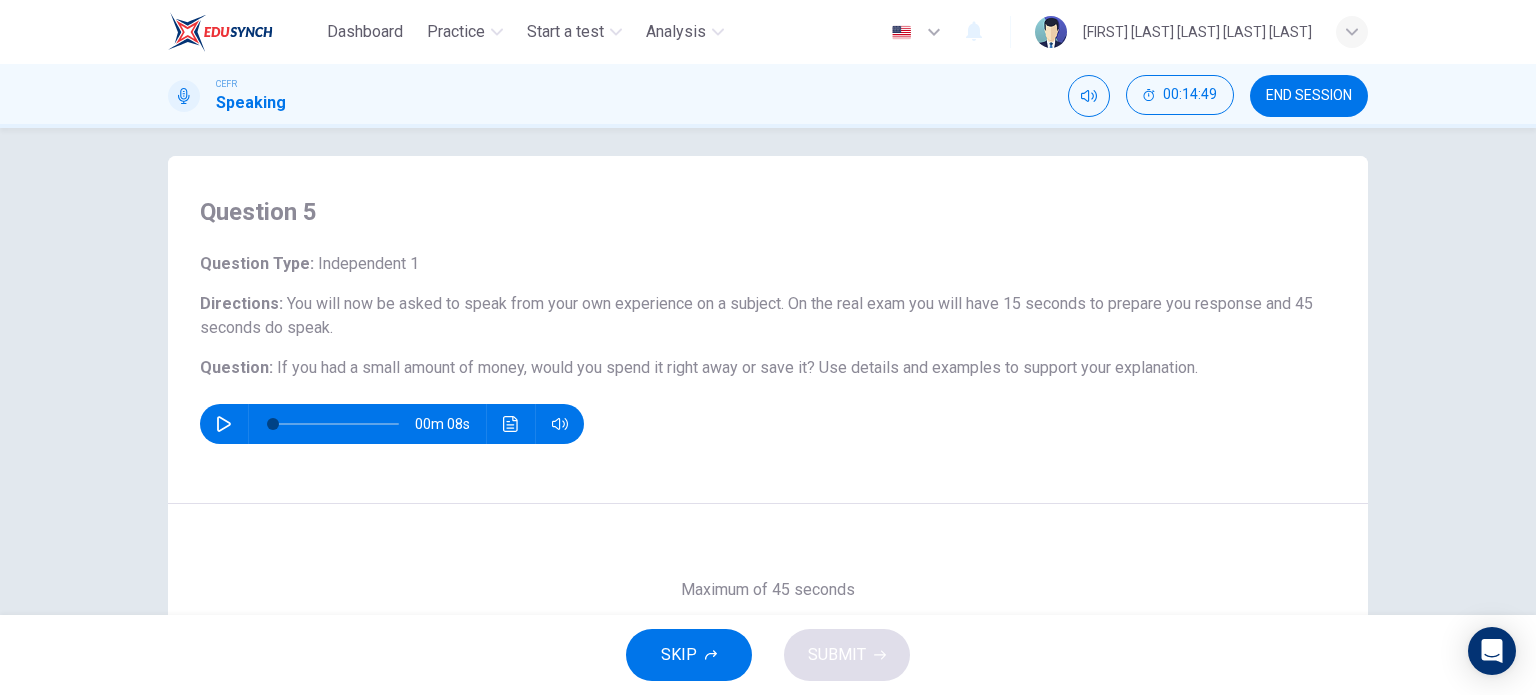 scroll, scrollTop: 0, scrollLeft: 0, axis: both 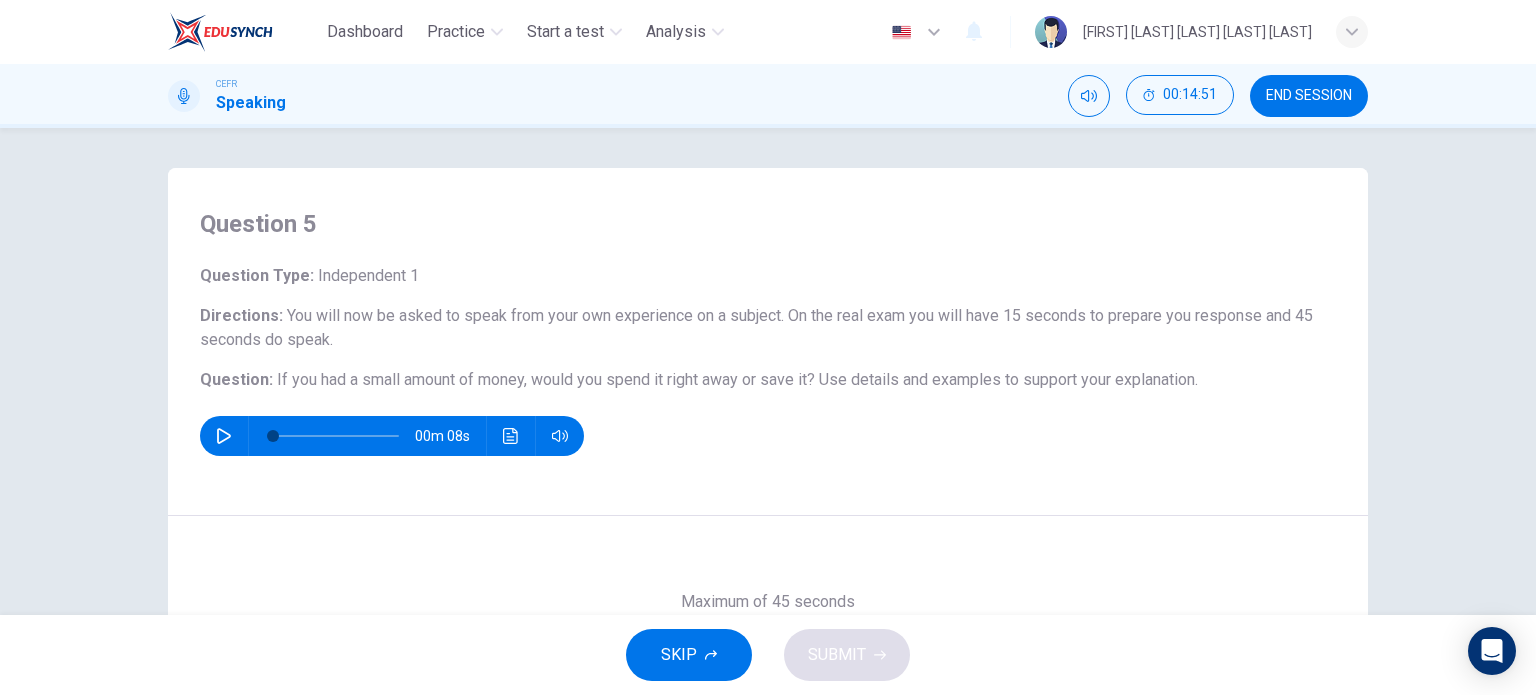 drag, startPoint x: 282, startPoint y: 327, endPoint x: 519, endPoint y: 334, distance: 237.10335 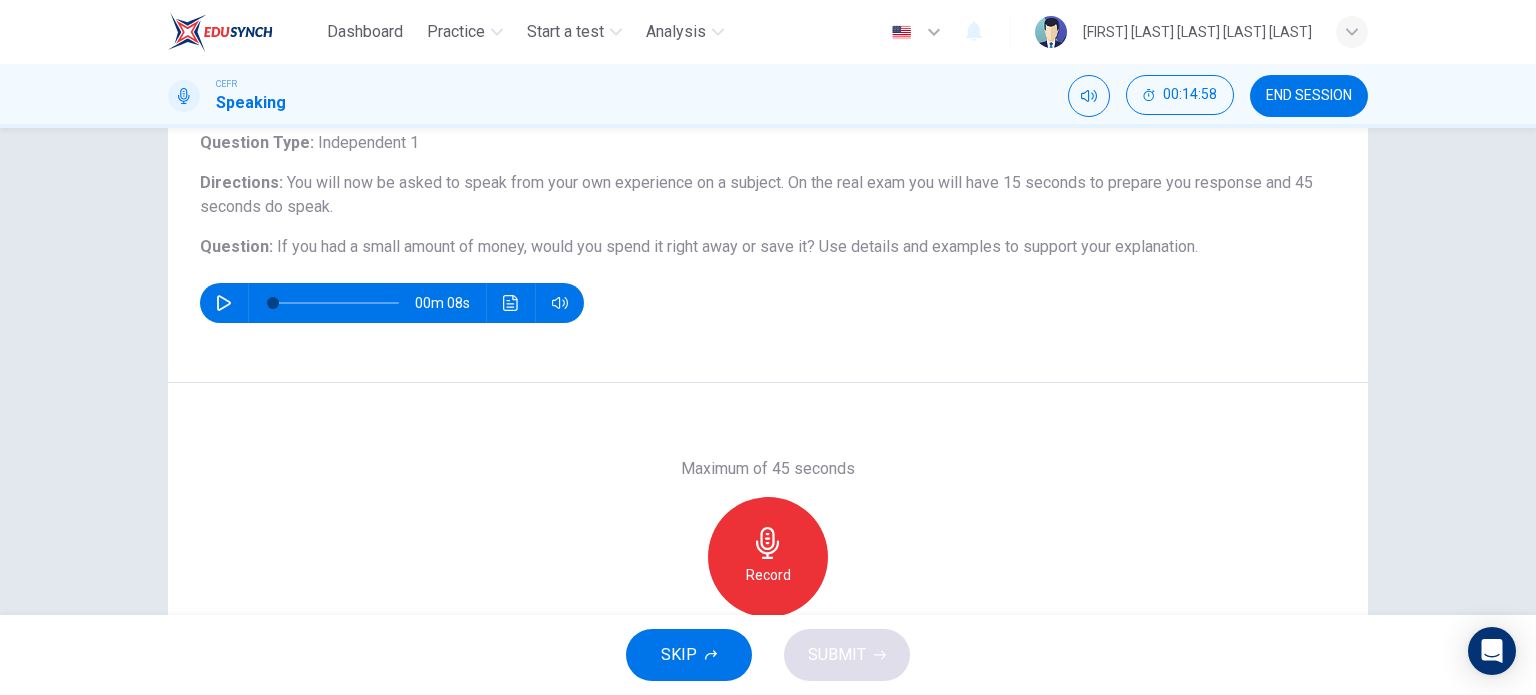 scroll, scrollTop: 100, scrollLeft: 0, axis: vertical 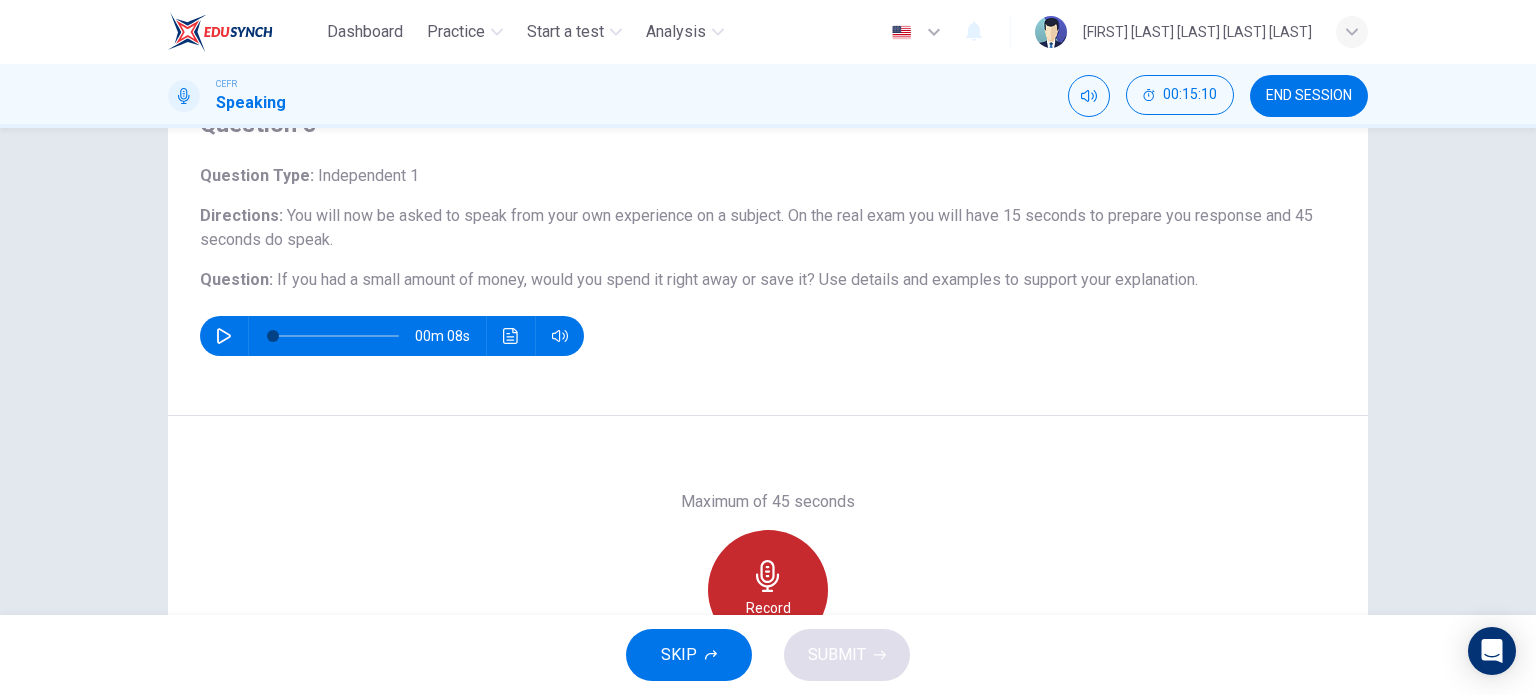 click on "Record" at bounding box center [768, 590] 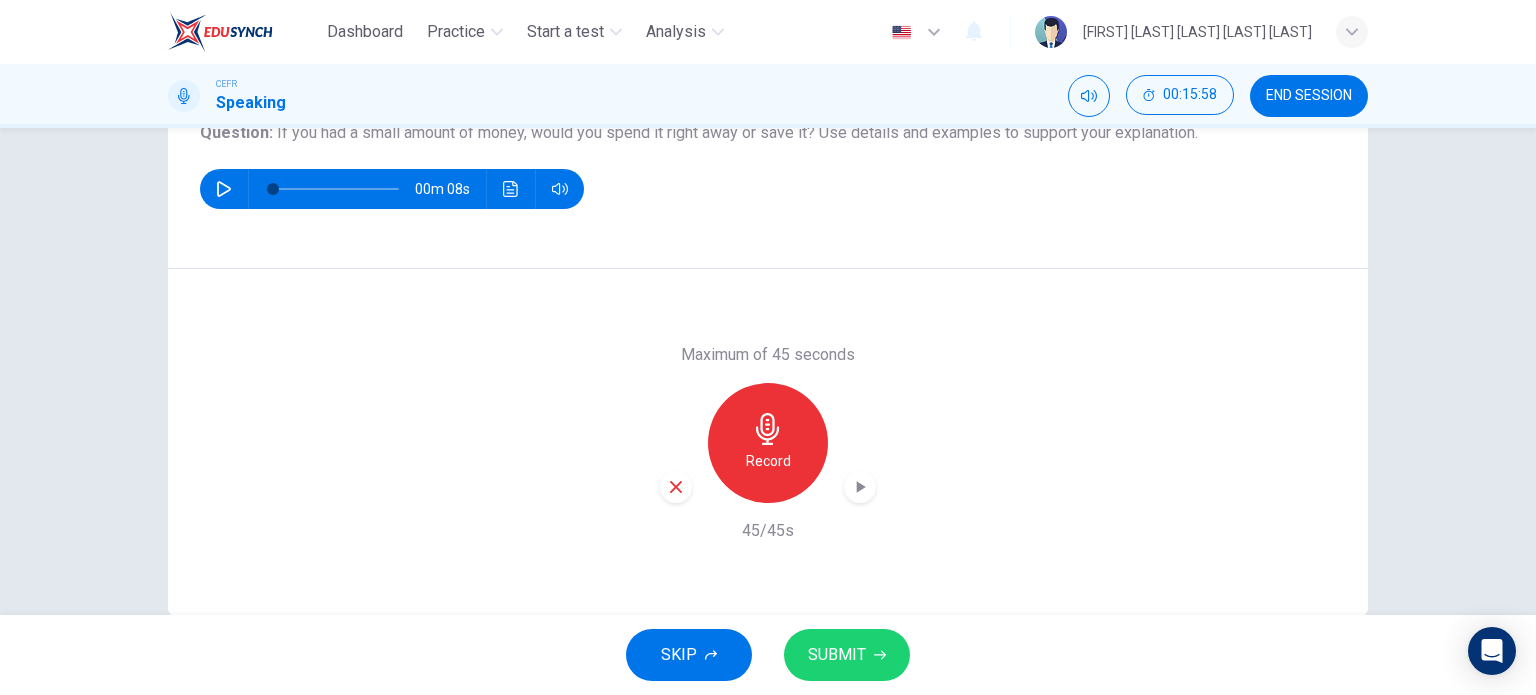 scroll, scrollTop: 263, scrollLeft: 0, axis: vertical 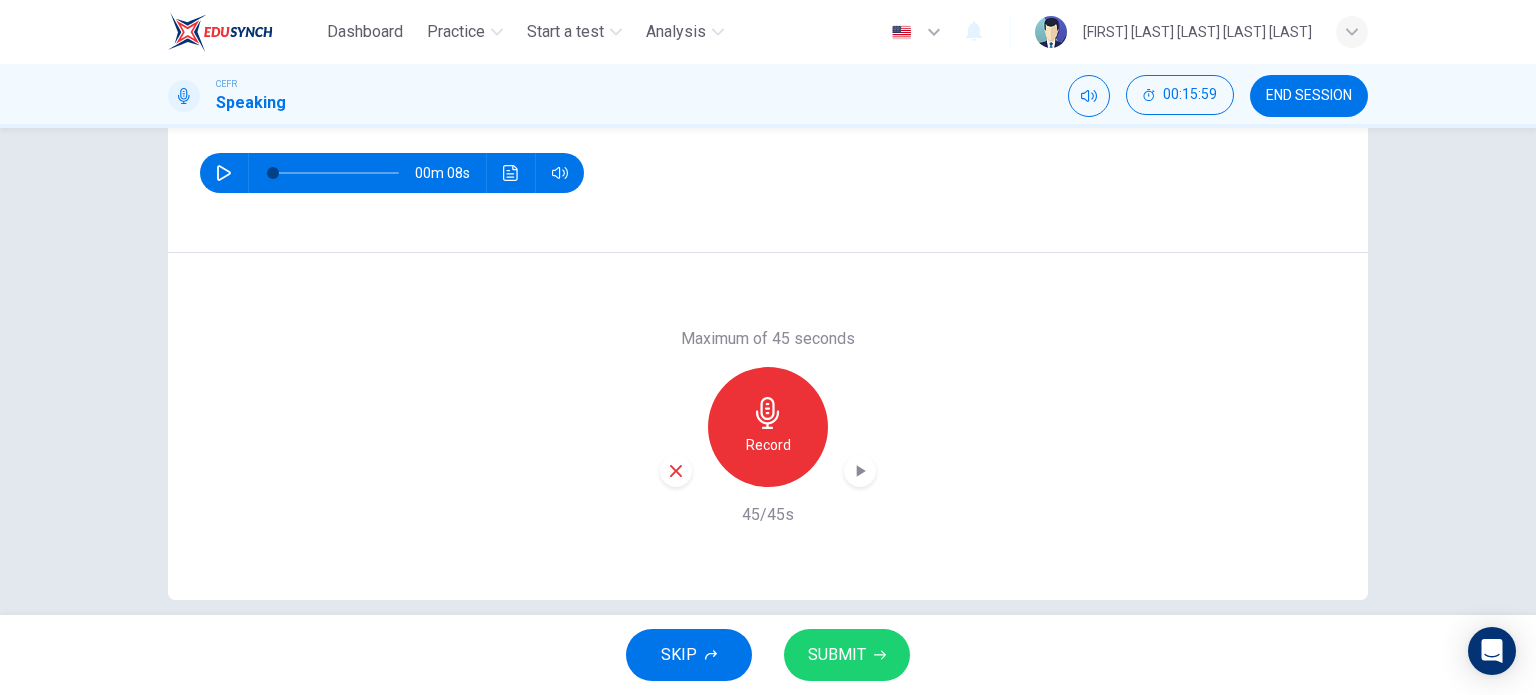 click on "SKIP SUBMIT" at bounding box center (768, 655) 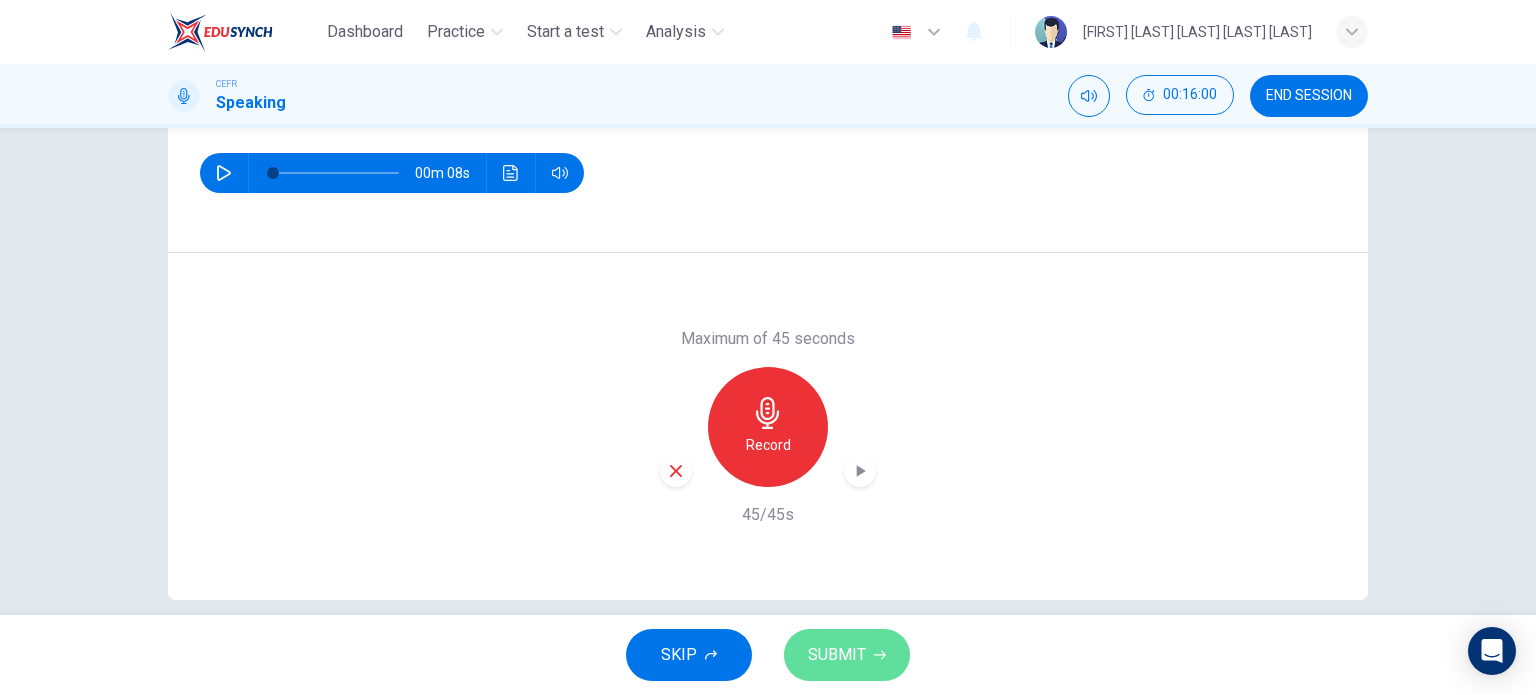 click on "SUBMIT" at bounding box center (837, 655) 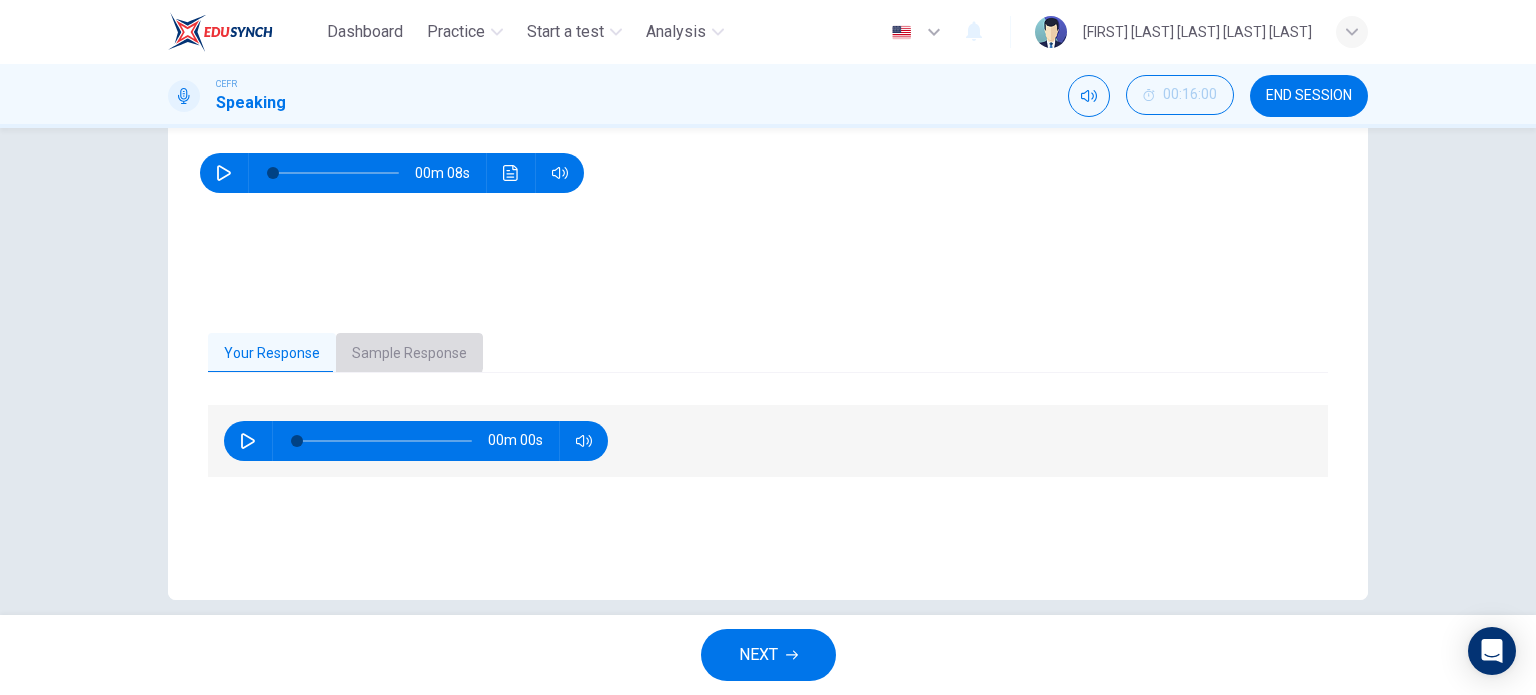 click on "Sample Response" at bounding box center (409, 354) 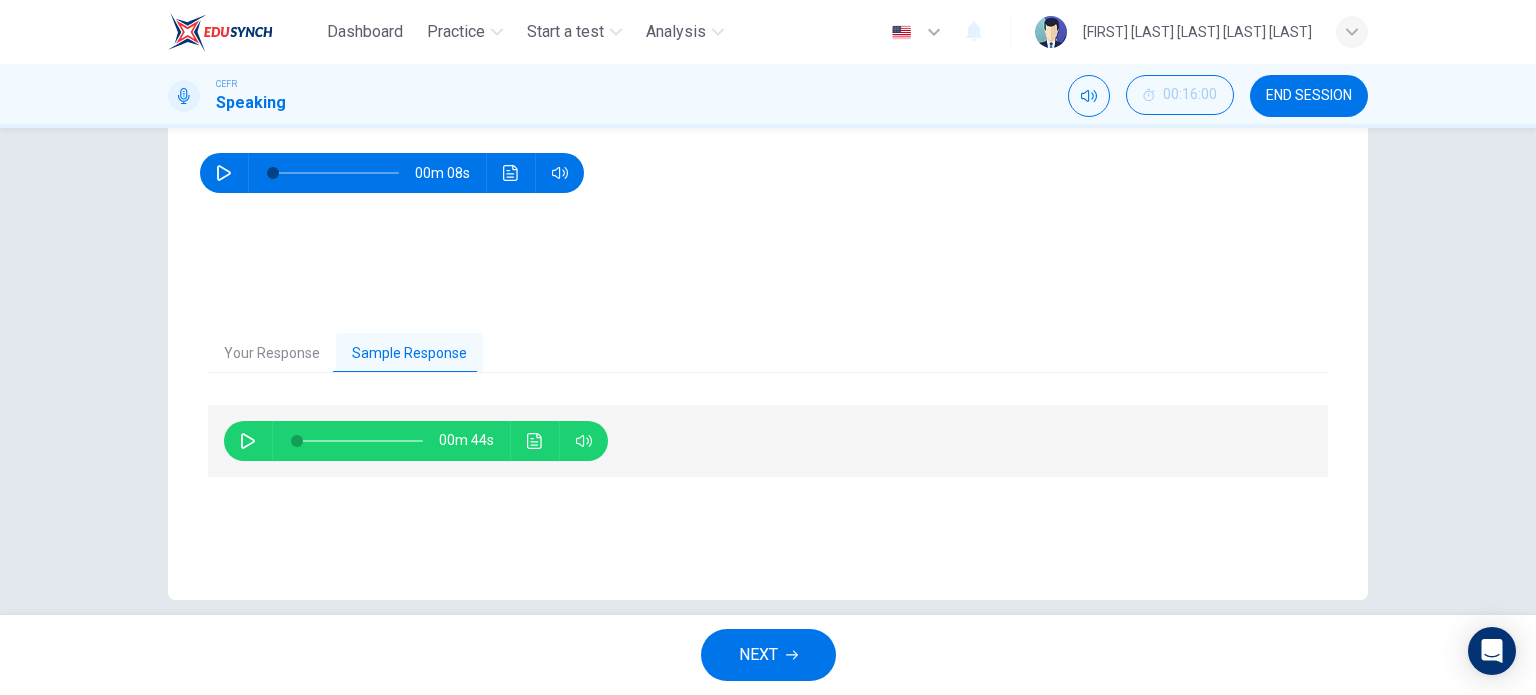 click on "NEXT" at bounding box center (758, 655) 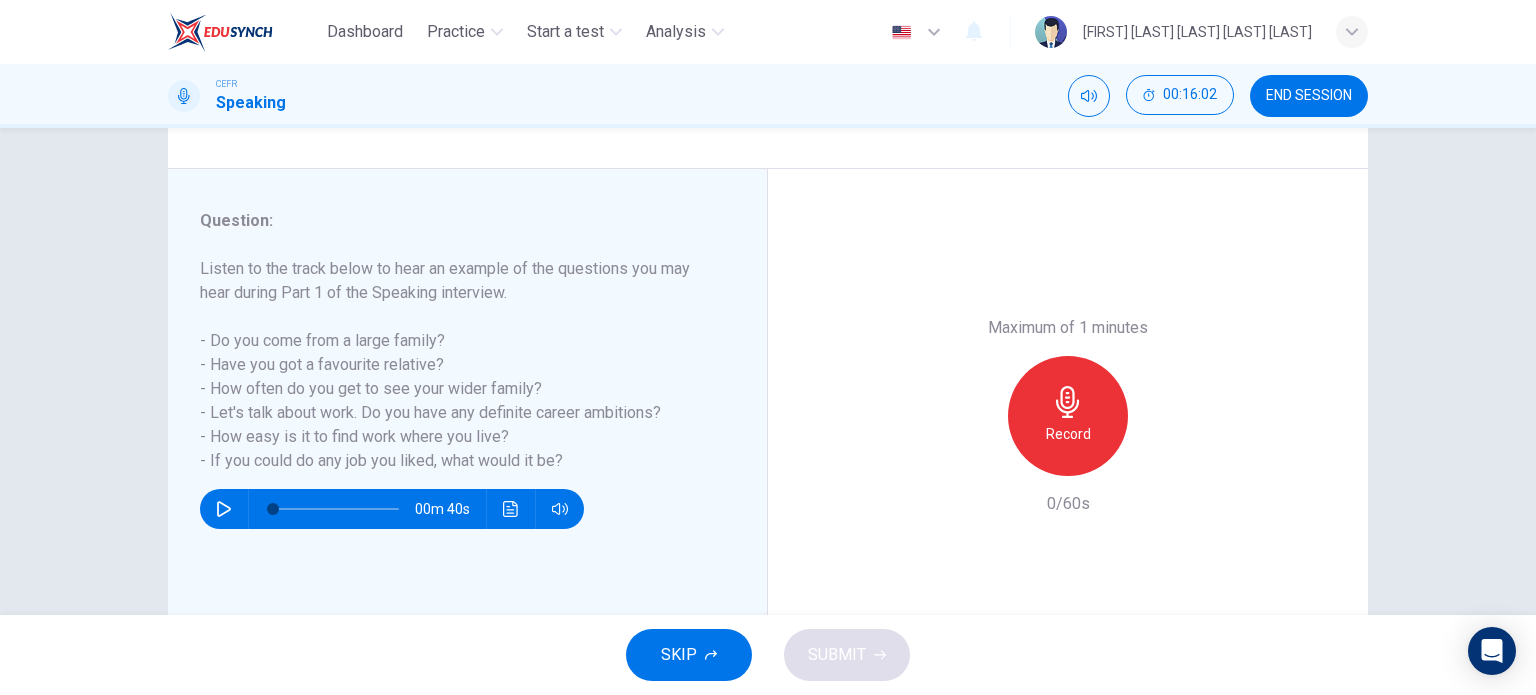 scroll, scrollTop: 100, scrollLeft: 0, axis: vertical 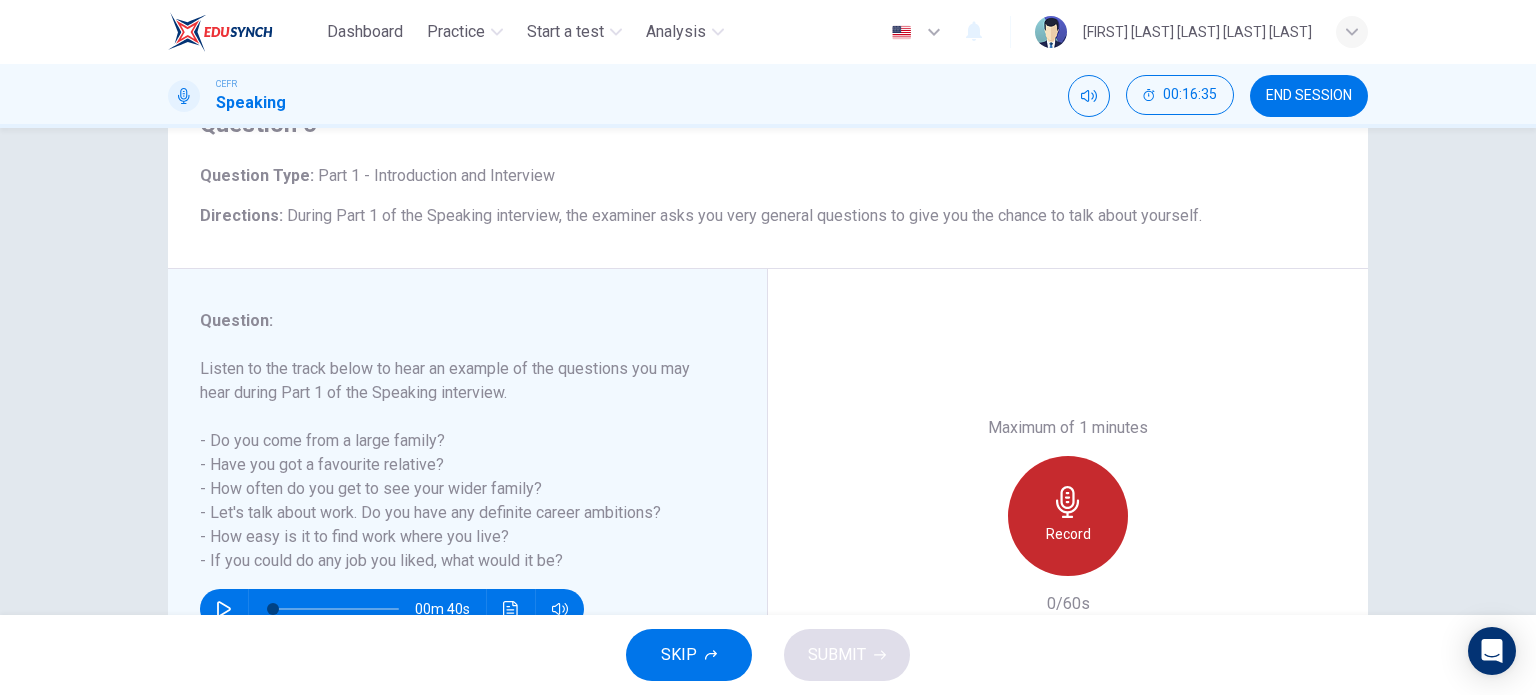 click at bounding box center (1067, 502) 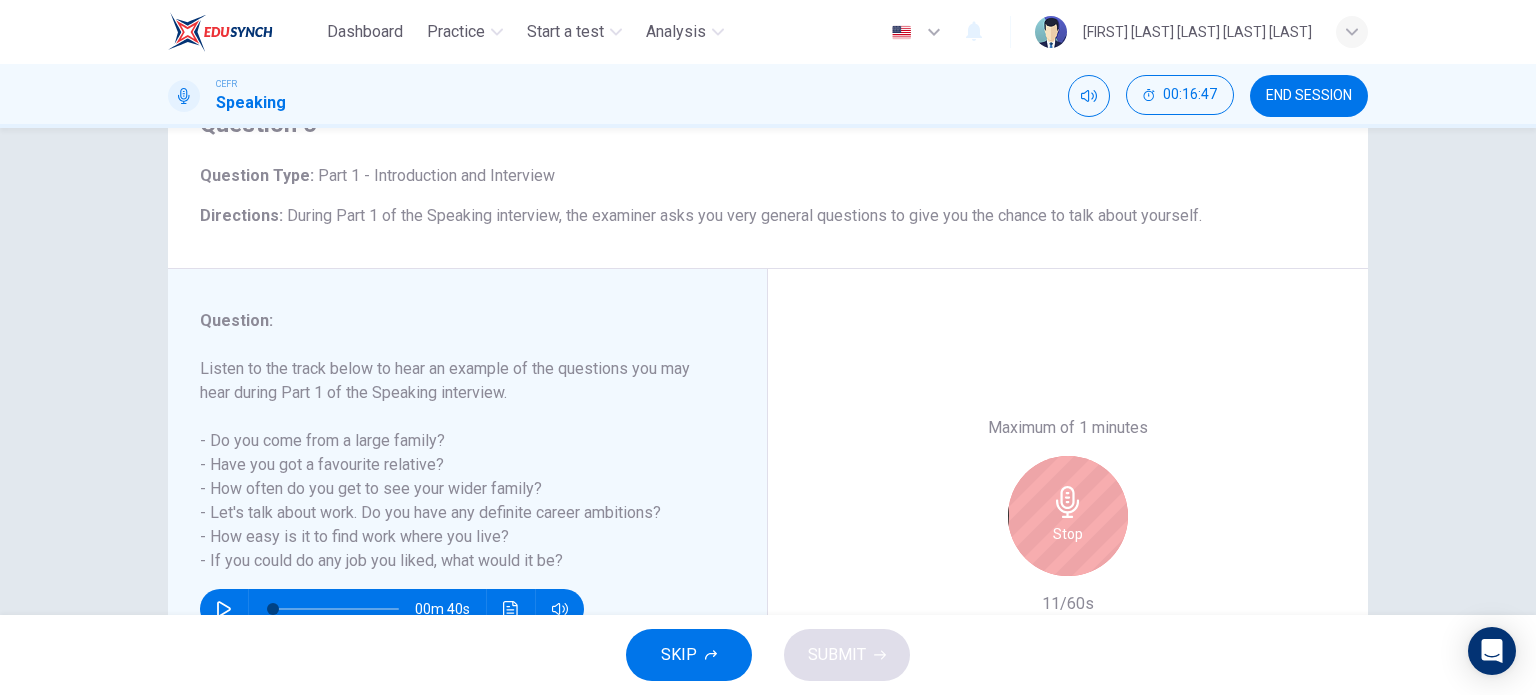 click on "Stop" at bounding box center [1068, 516] 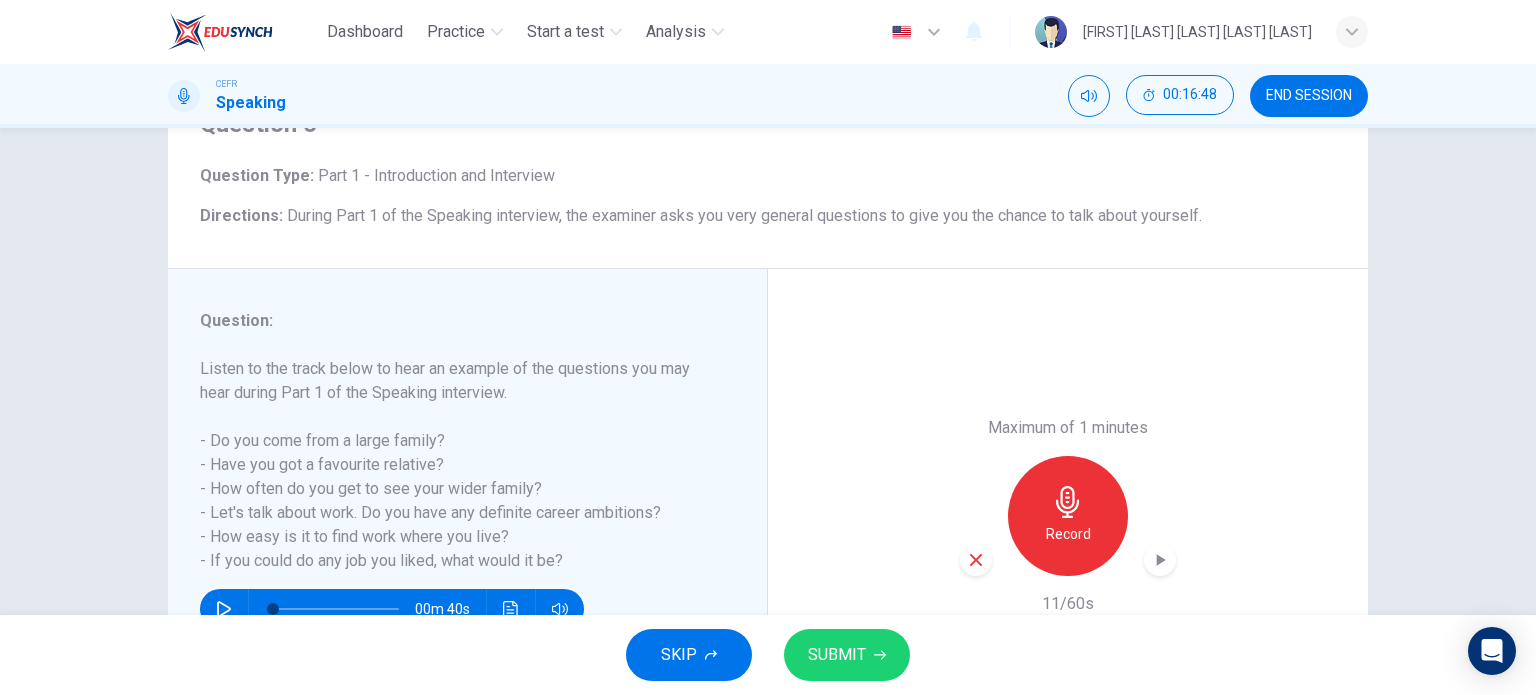 click at bounding box center (976, 560) 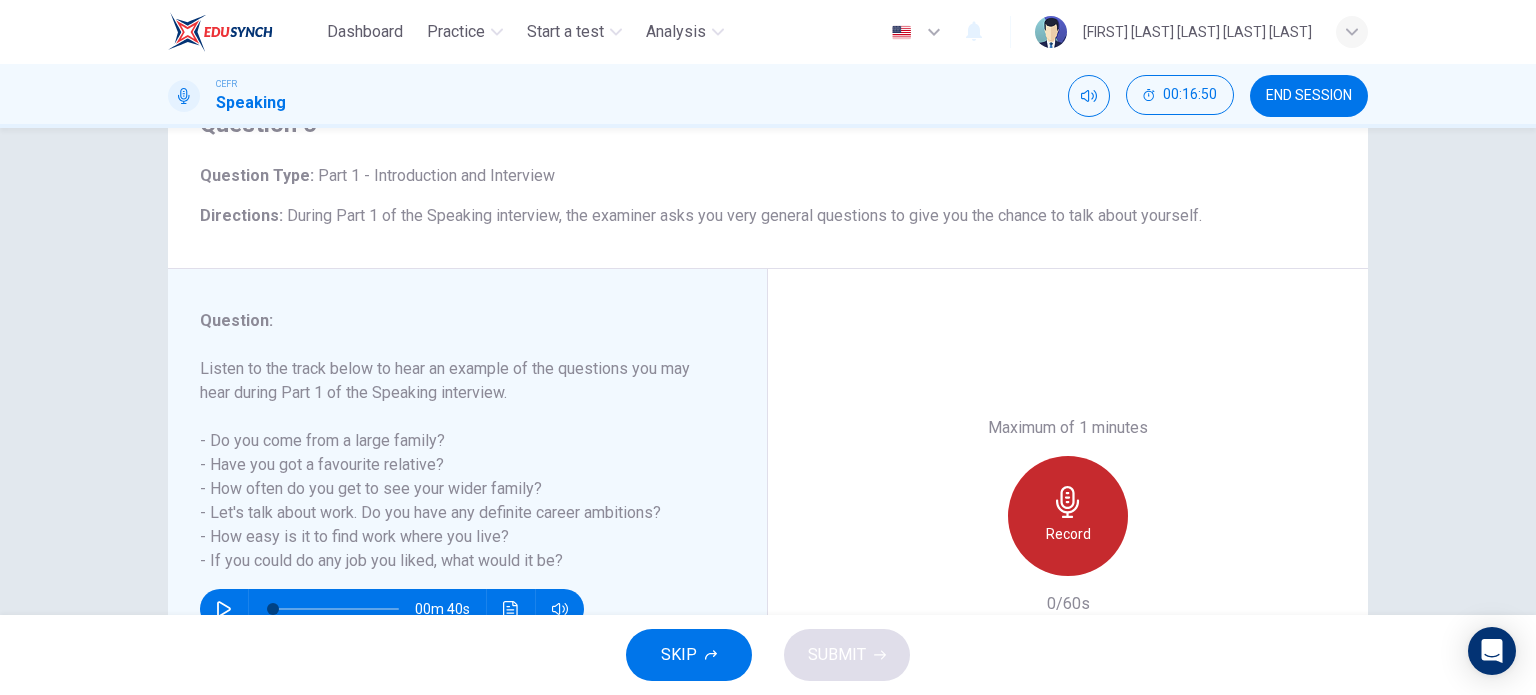click on "Record" at bounding box center [1068, 516] 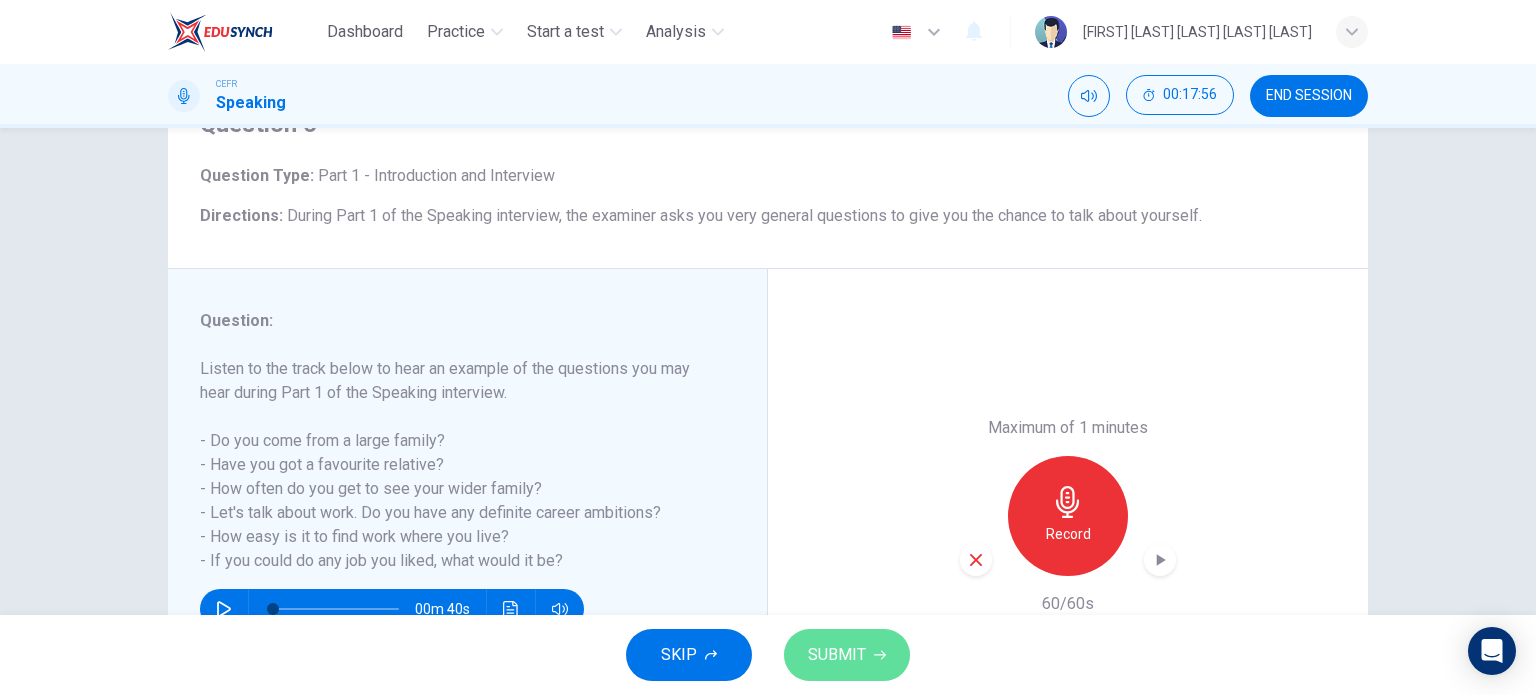 click on "SUBMIT" at bounding box center (837, 655) 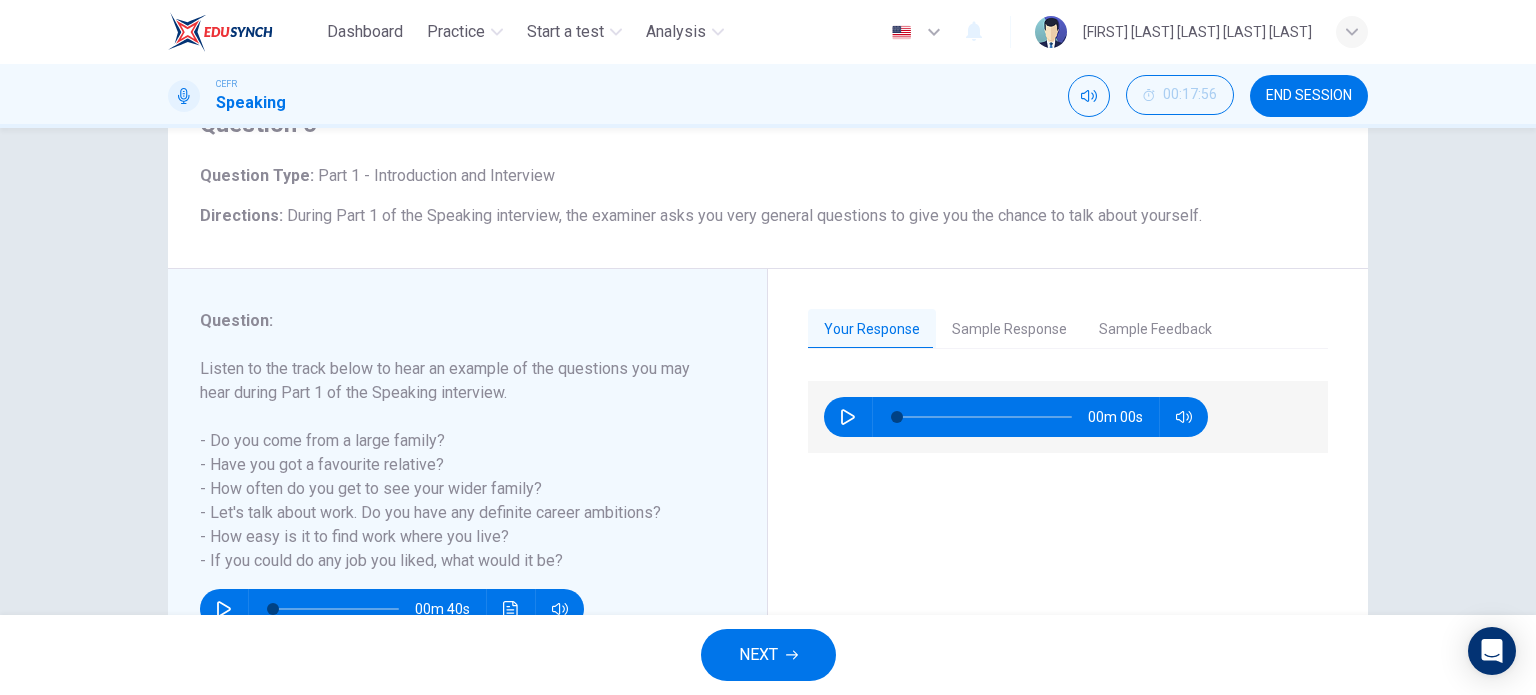 click on "Sample Feedback" at bounding box center [1155, 330] 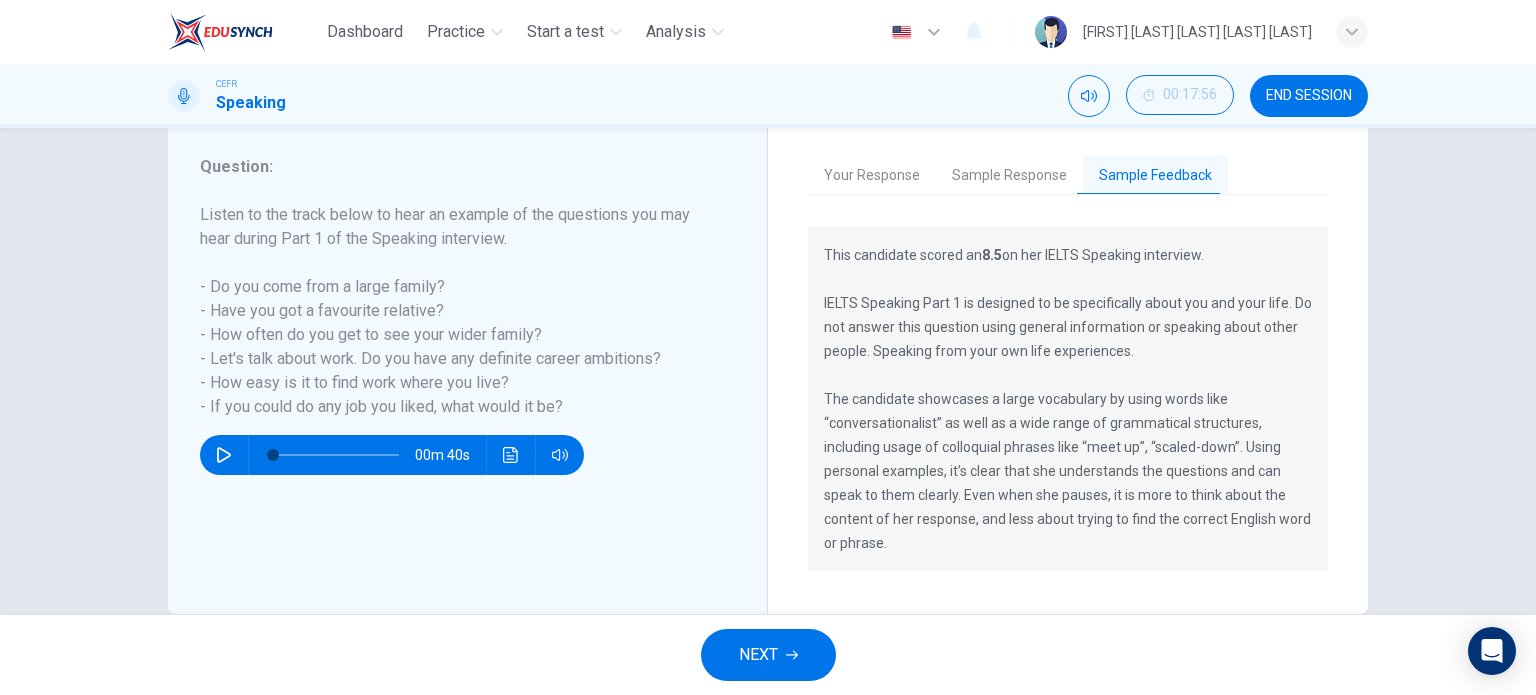 scroll, scrollTop: 192, scrollLeft: 0, axis: vertical 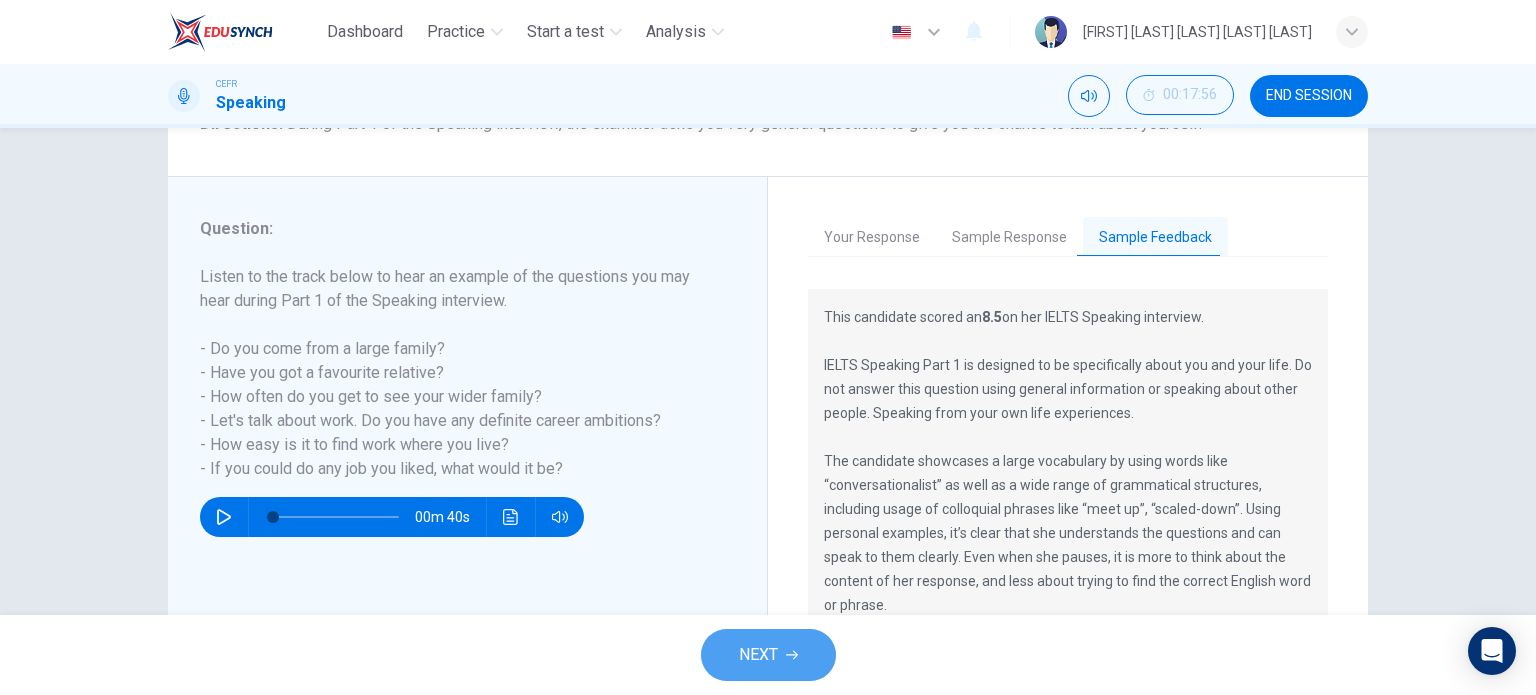 click on "NEXT" at bounding box center (768, 655) 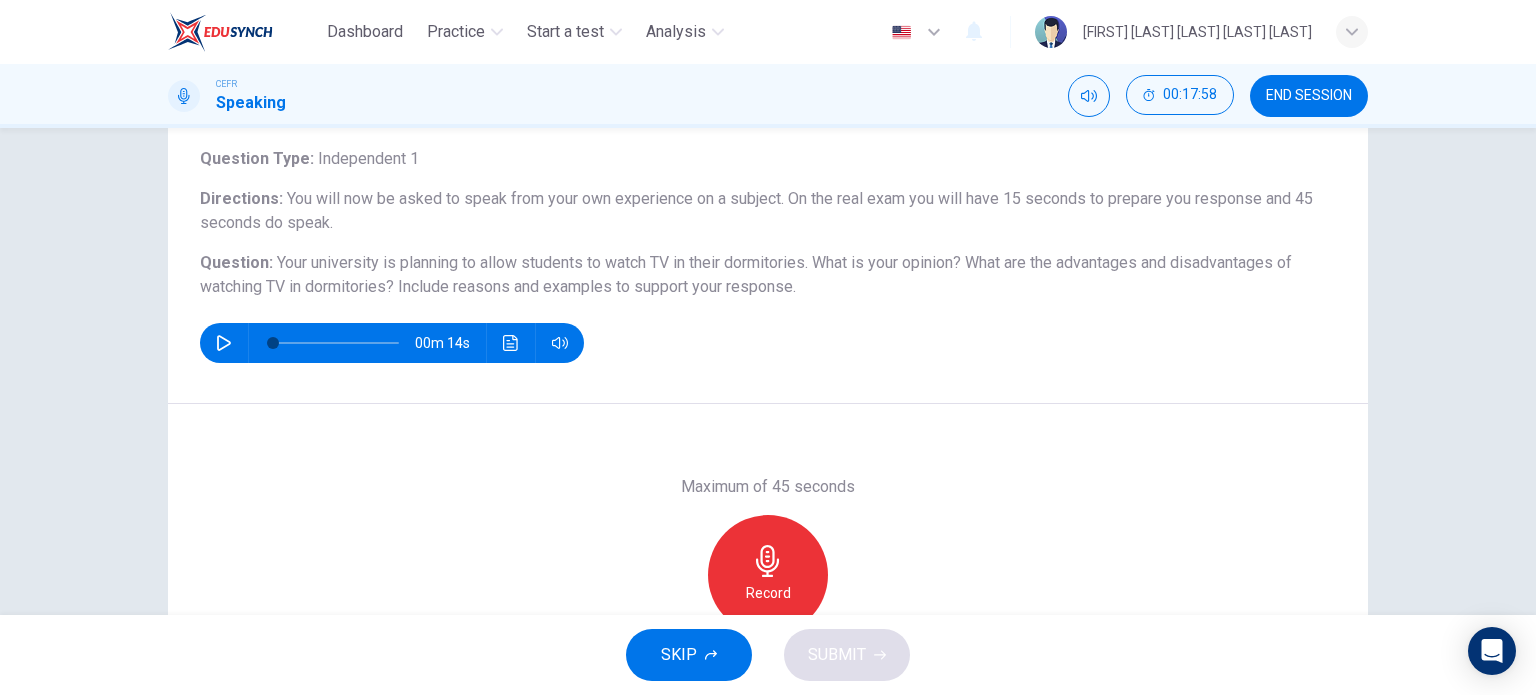 scroll, scrollTop: 0, scrollLeft: 0, axis: both 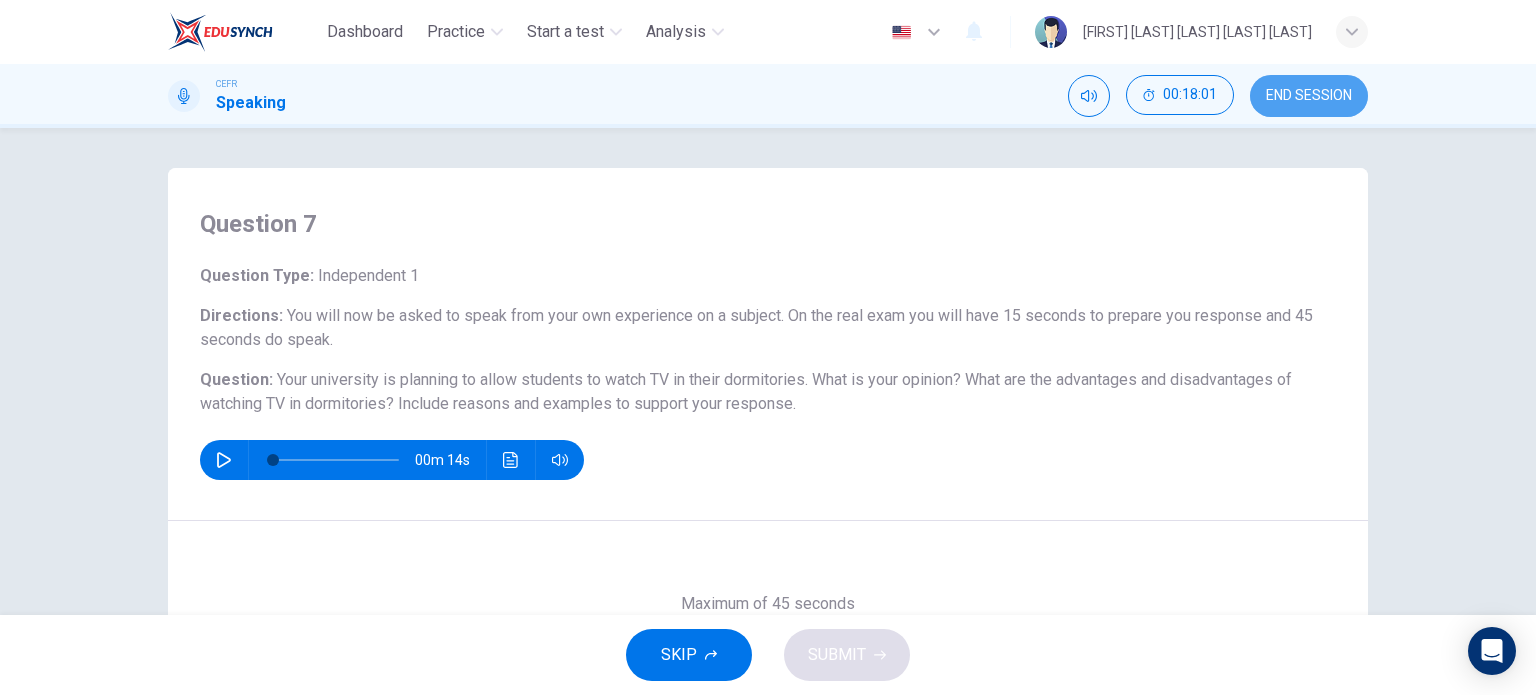click on "END SESSION" at bounding box center [1309, 96] 